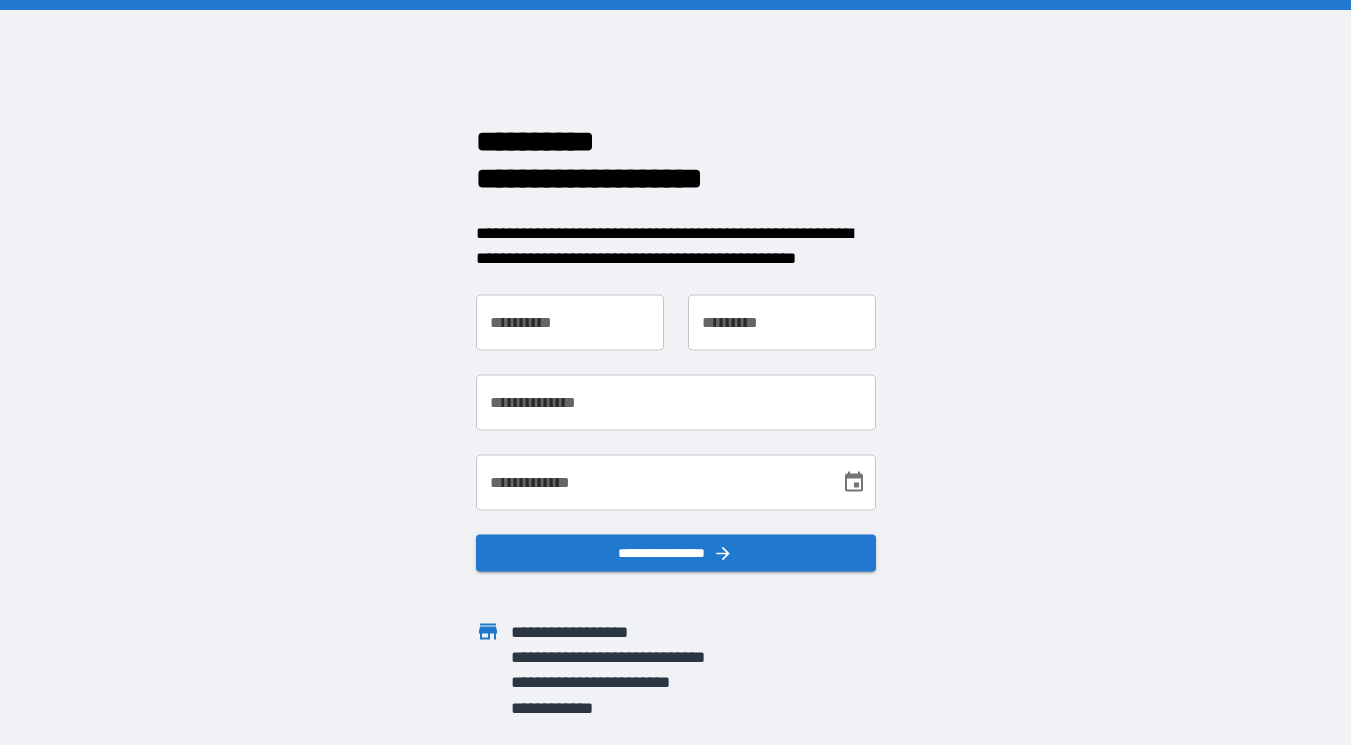 scroll, scrollTop: 0, scrollLeft: 0, axis: both 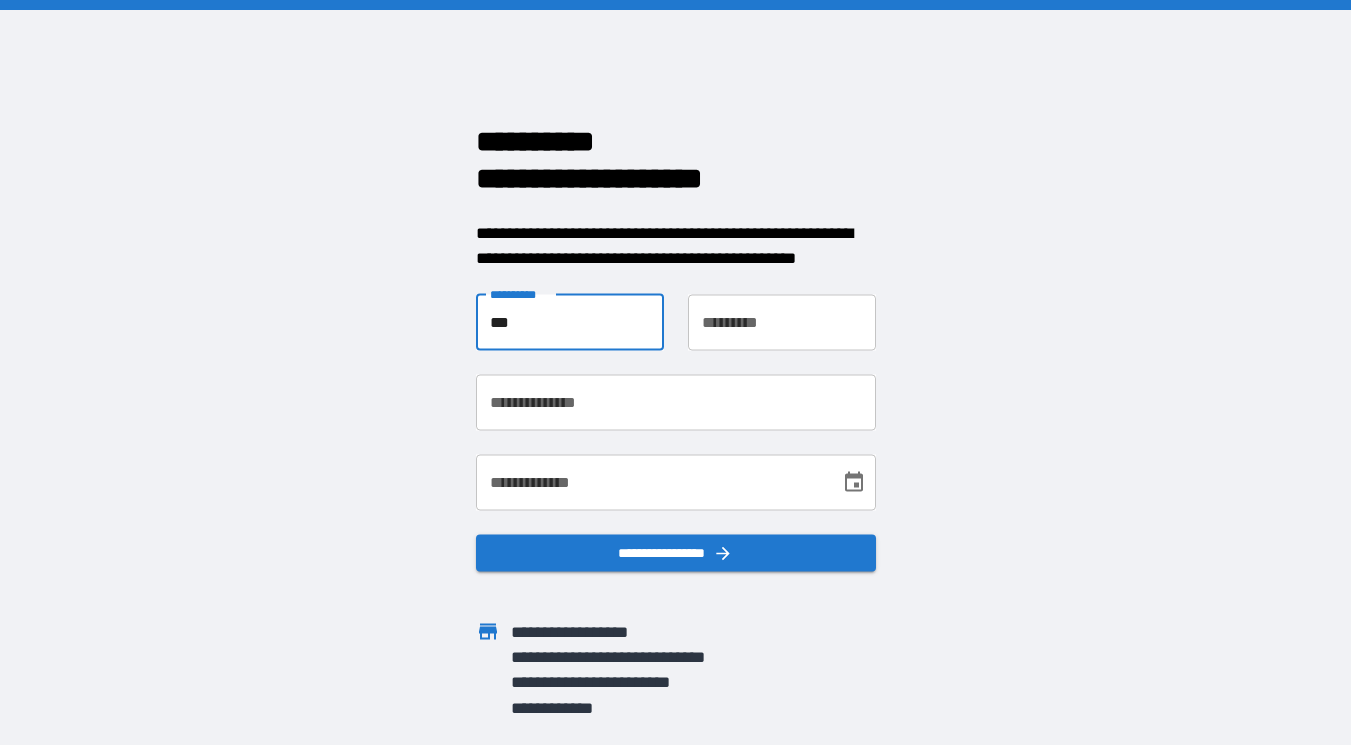 type on "***" 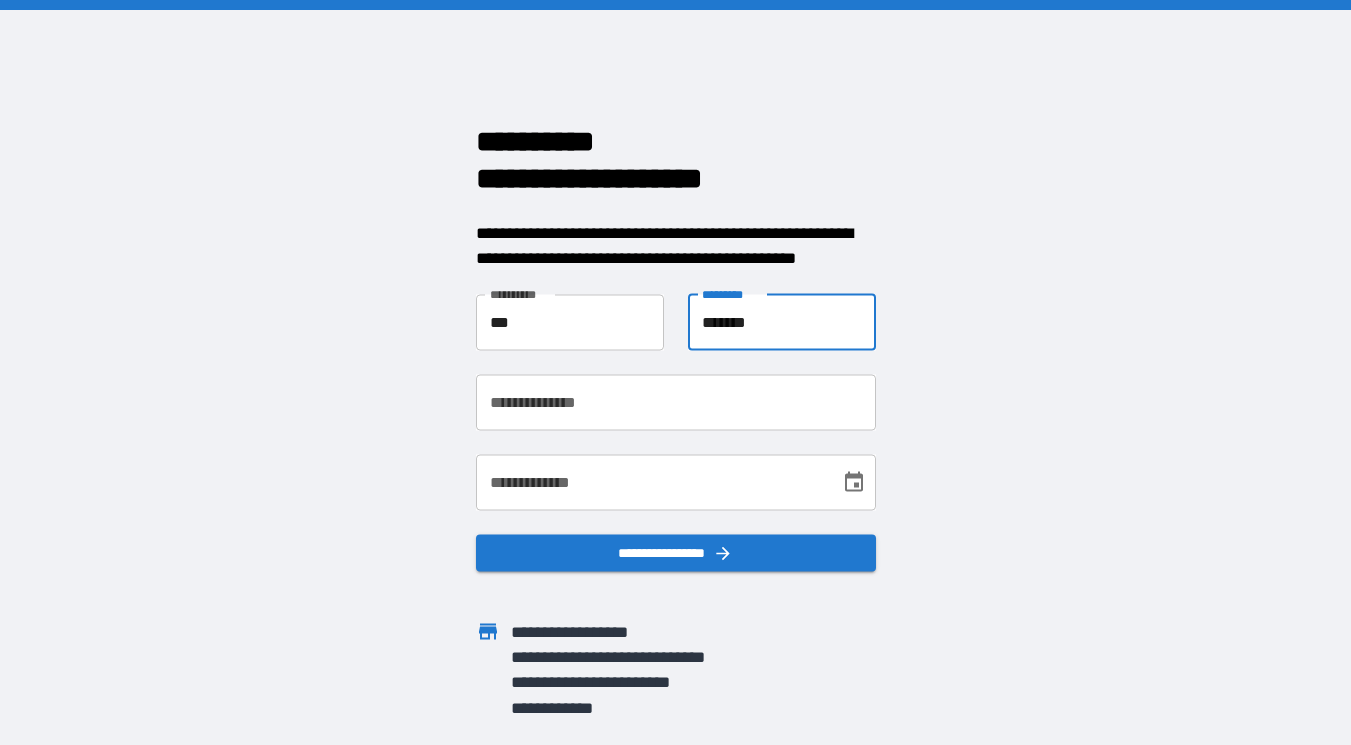 type on "*******" 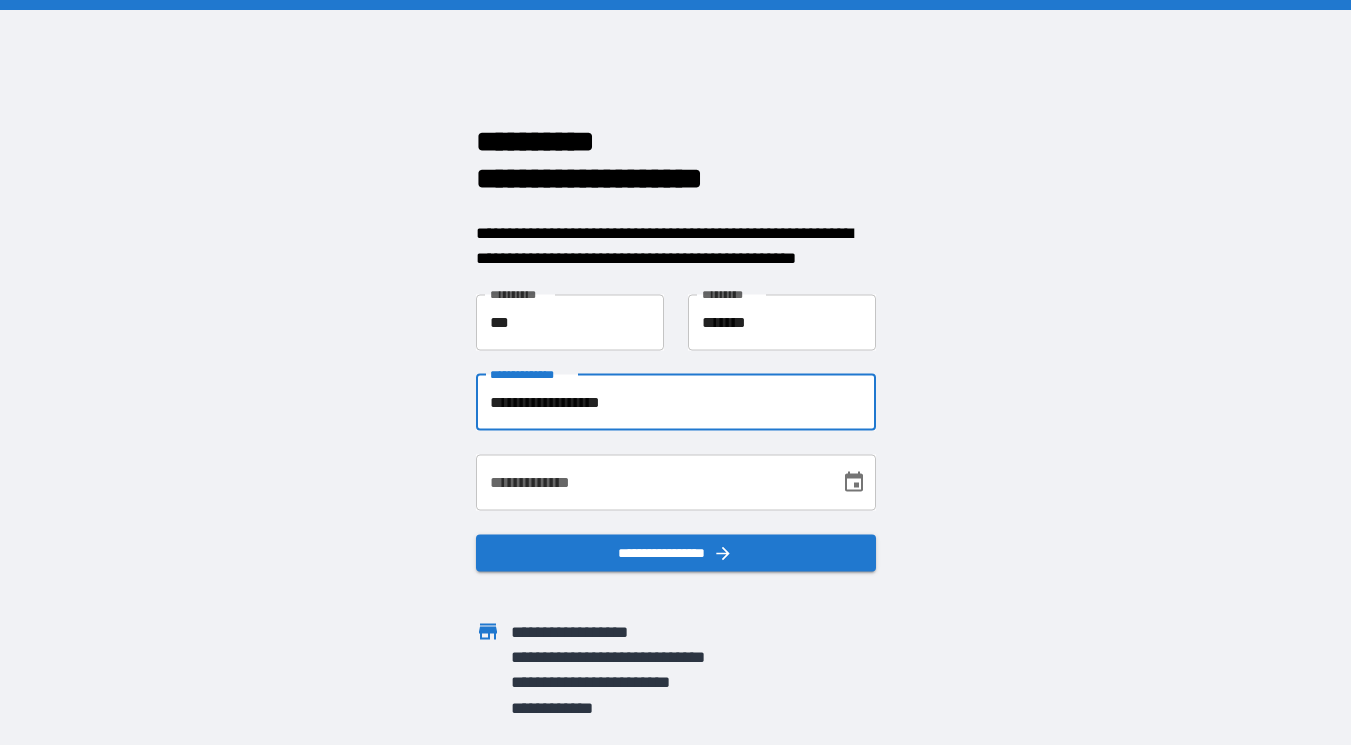 type on "**********" 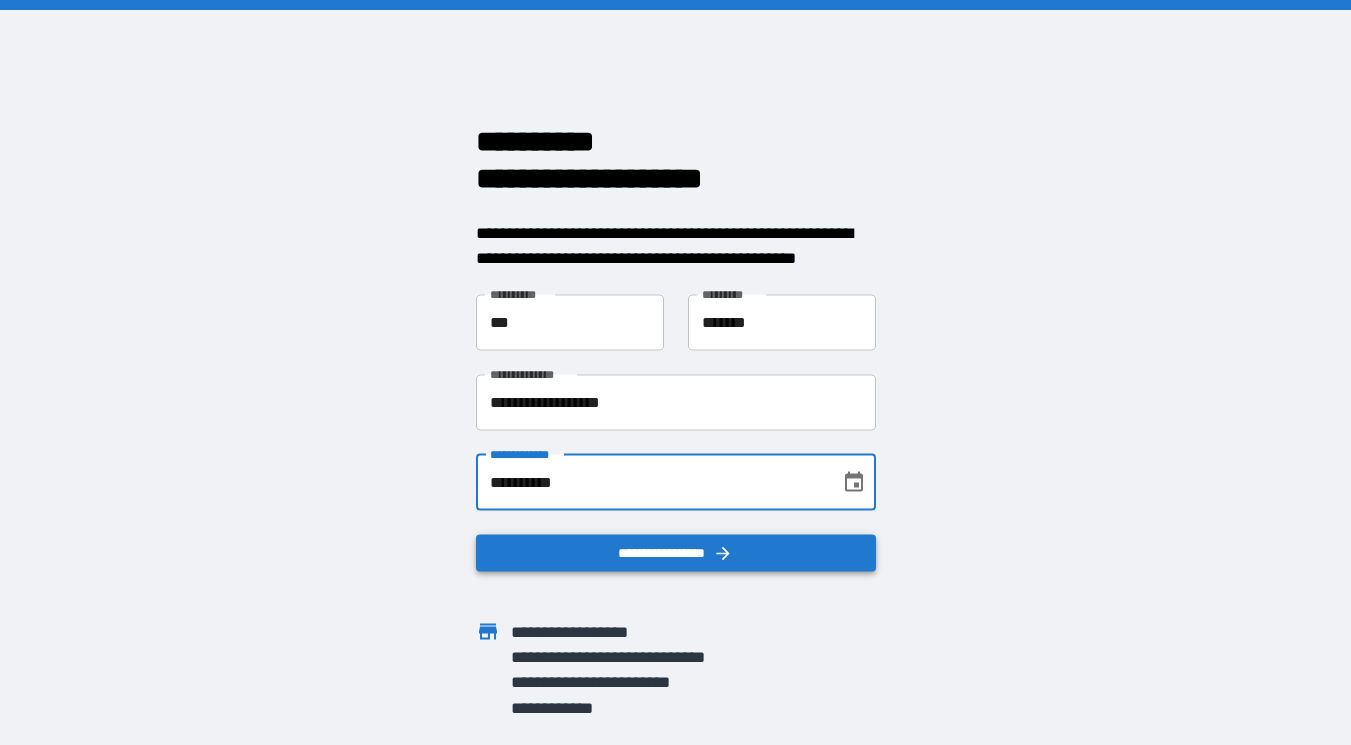 type on "**********" 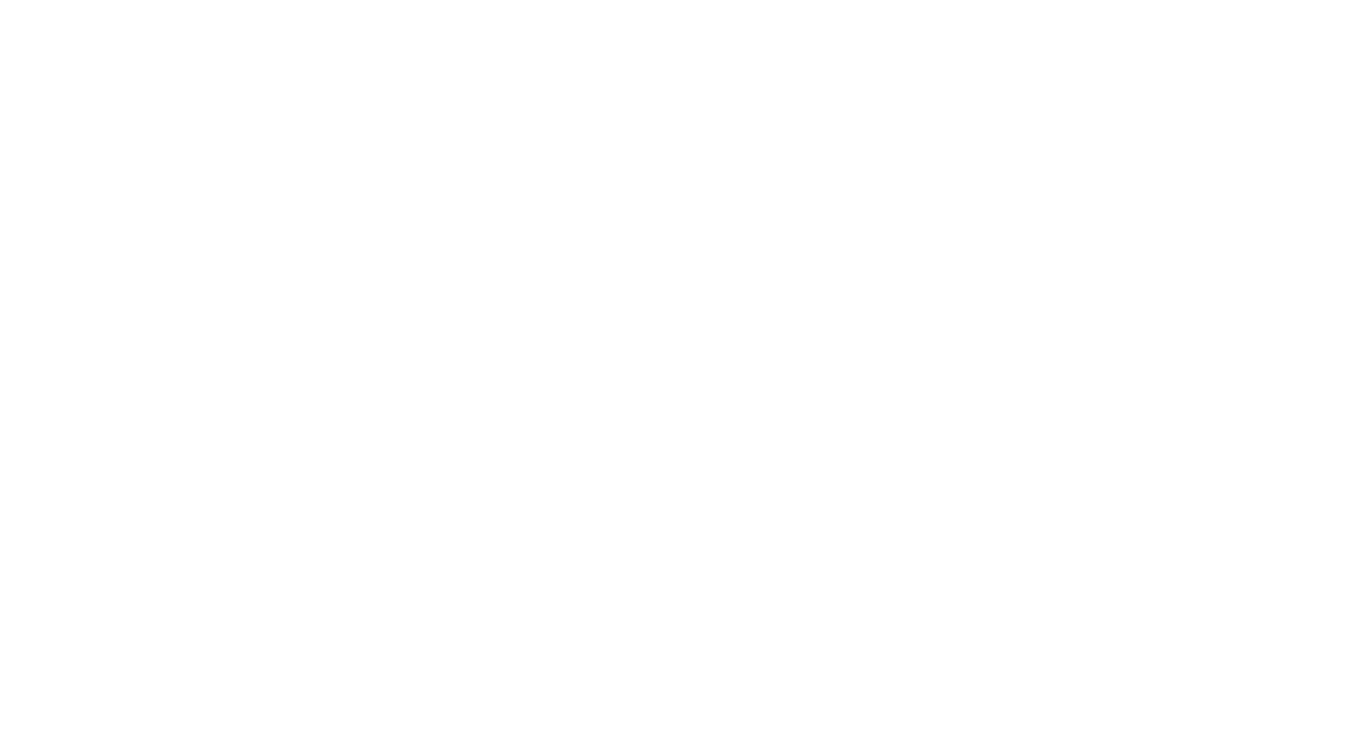 scroll, scrollTop: 0, scrollLeft: 0, axis: both 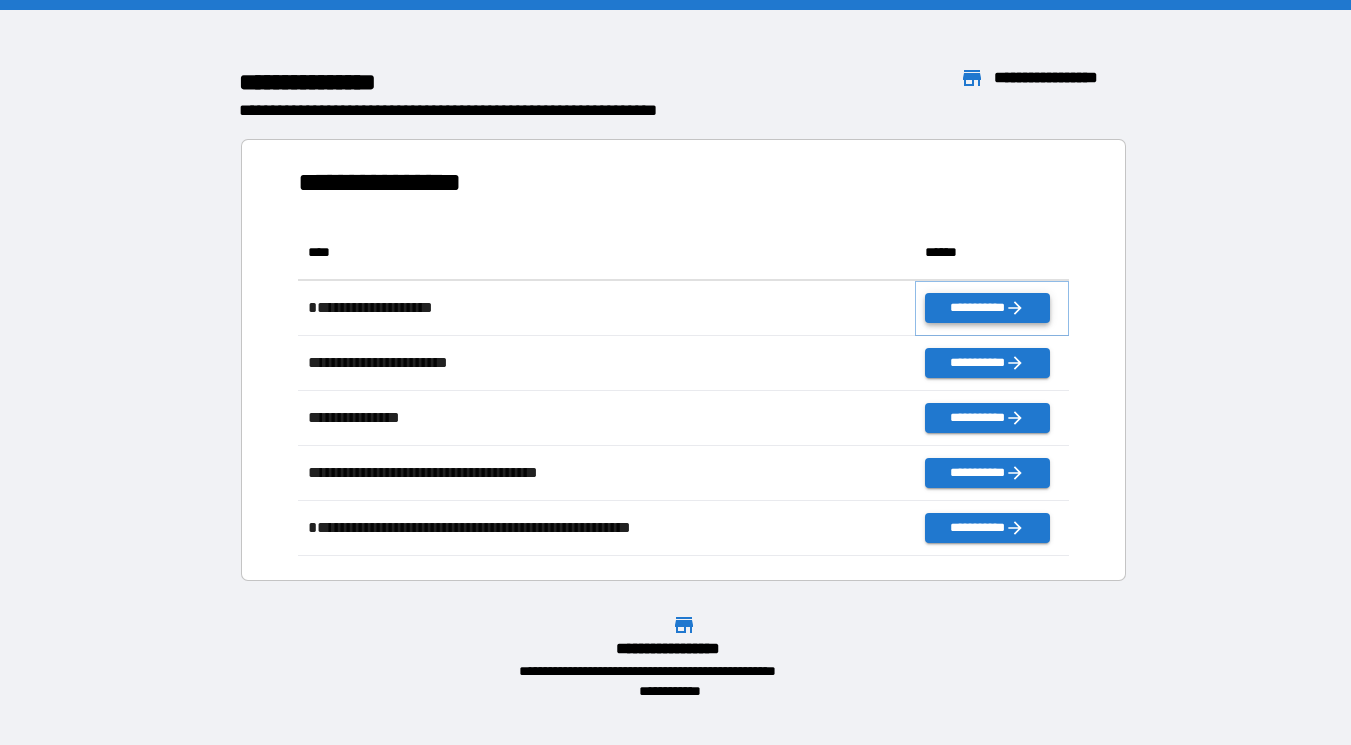 click on "**********" at bounding box center (987, 308) 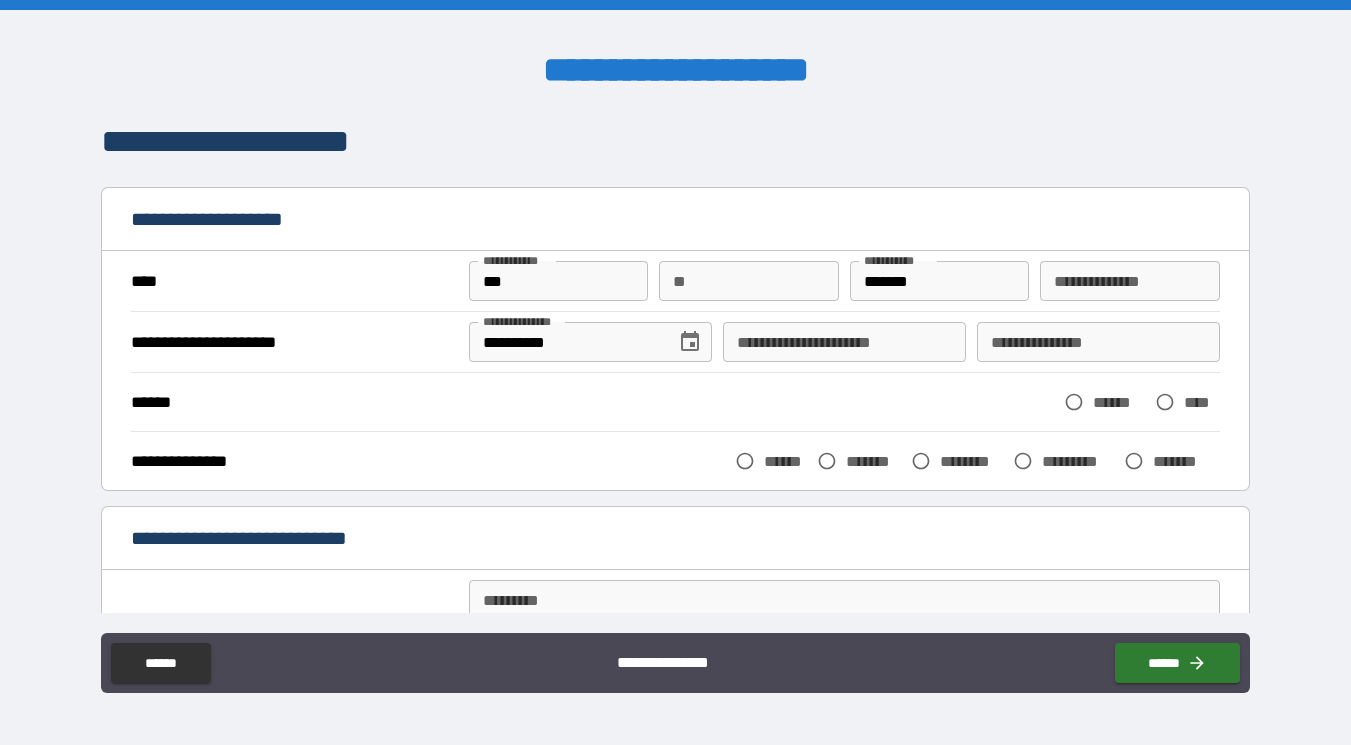click on "**********" at bounding box center (844, 342) 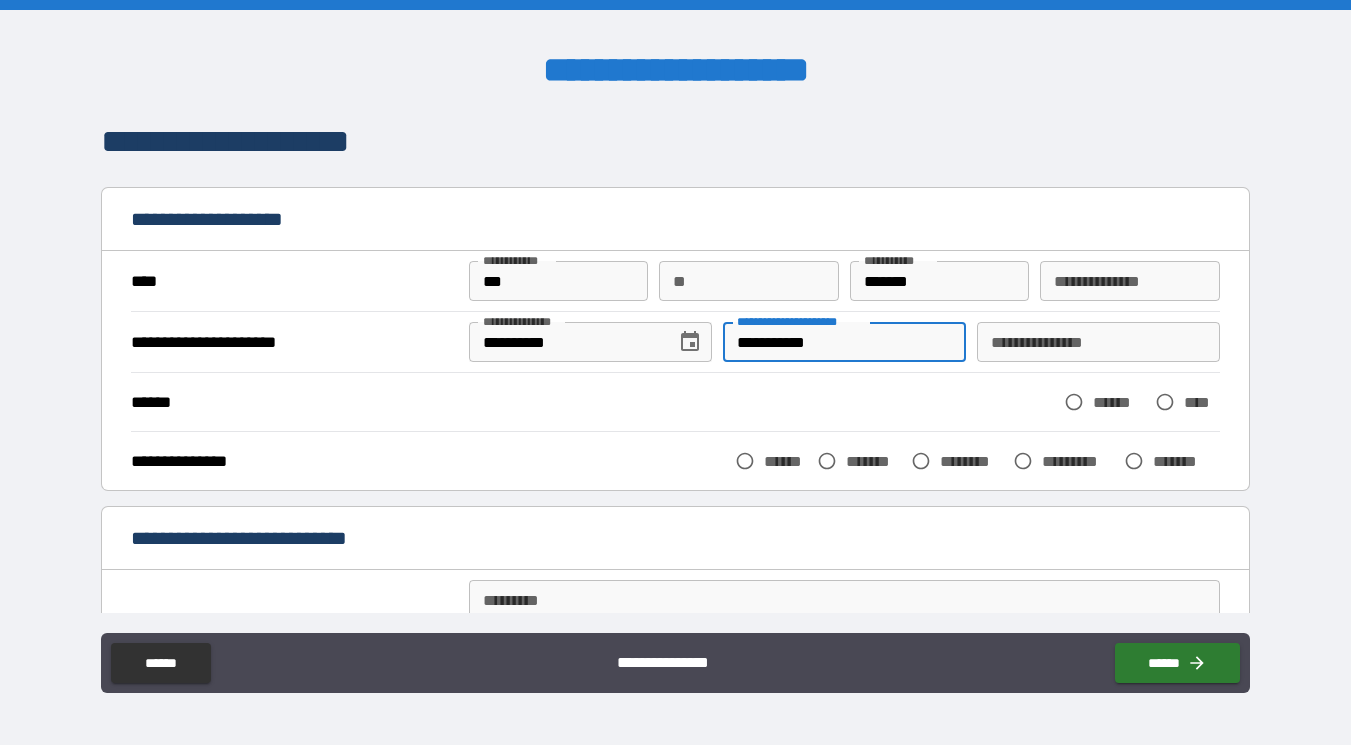 type on "**********" 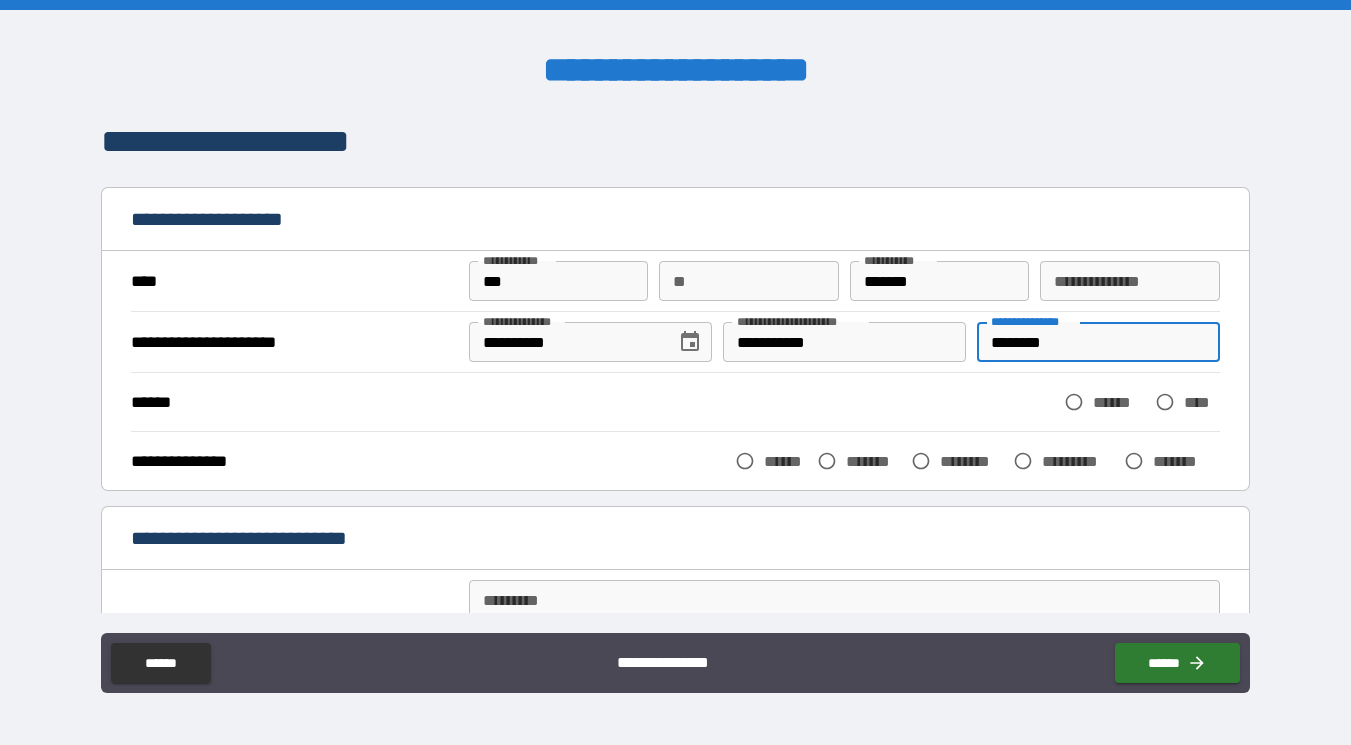 click on "********" at bounding box center [1098, 342] 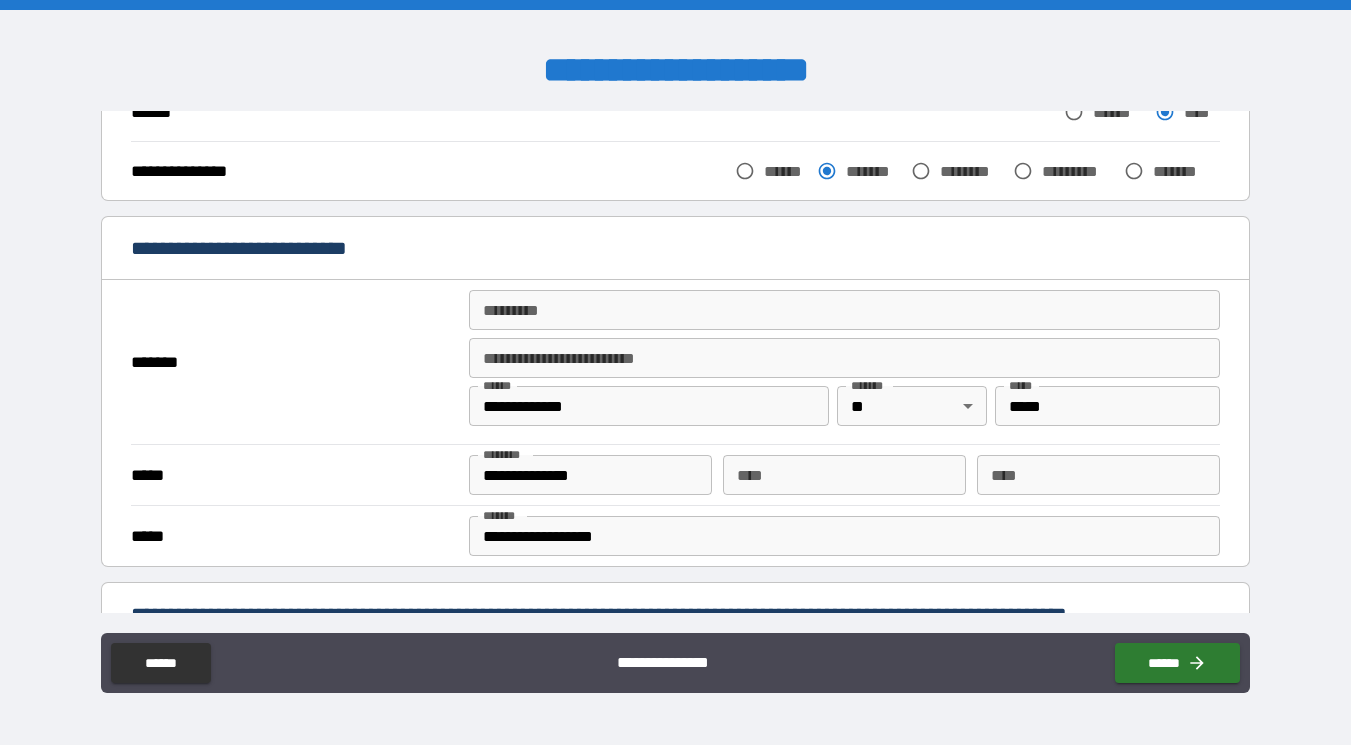scroll, scrollTop: 291, scrollLeft: 0, axis: vertical 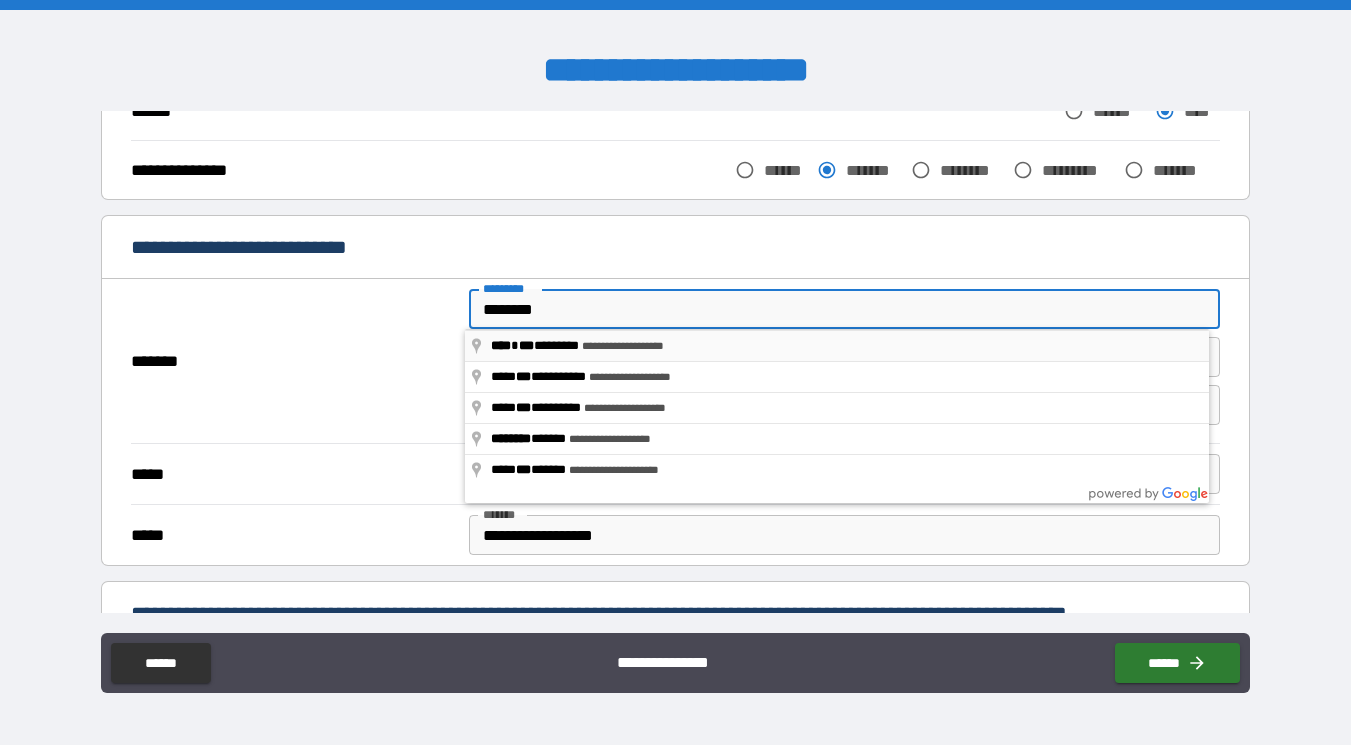 type on "**********" 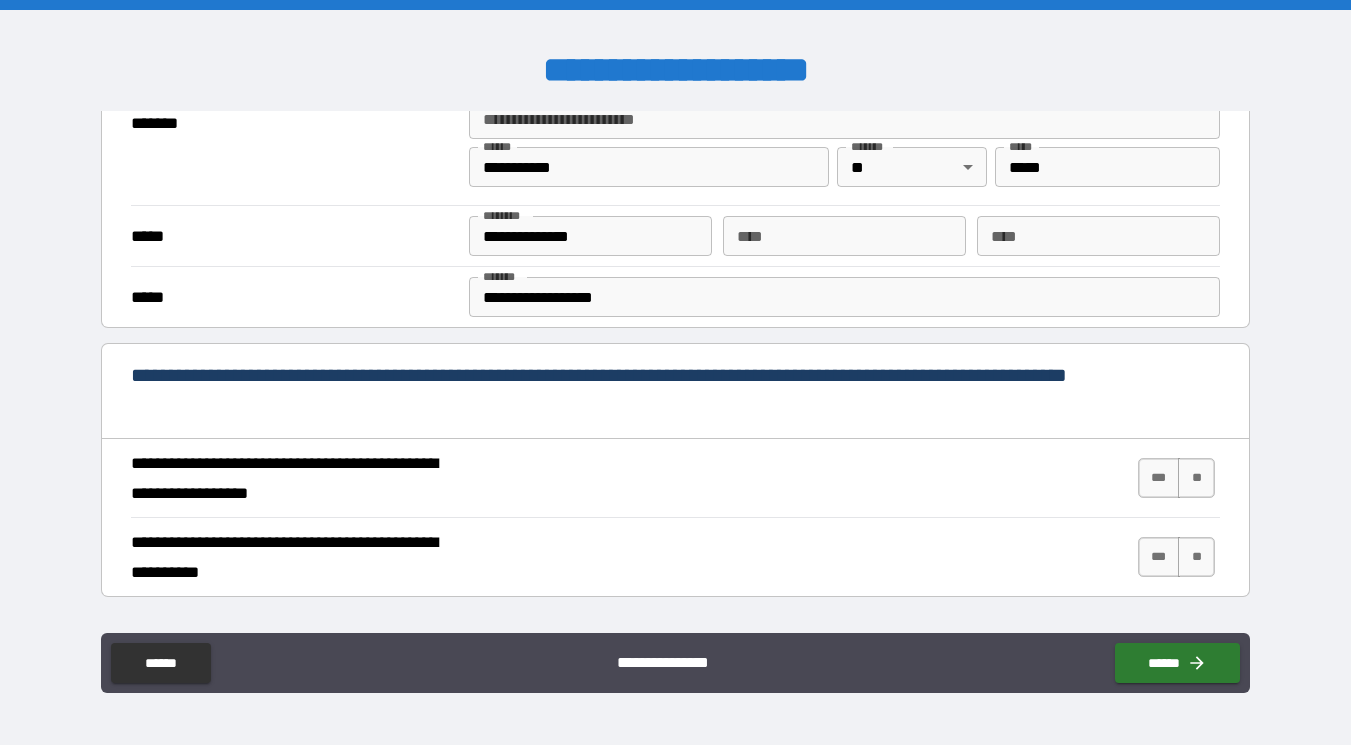 scroll, scrollTop: 535, scrollLeft: 0, axis: vertical 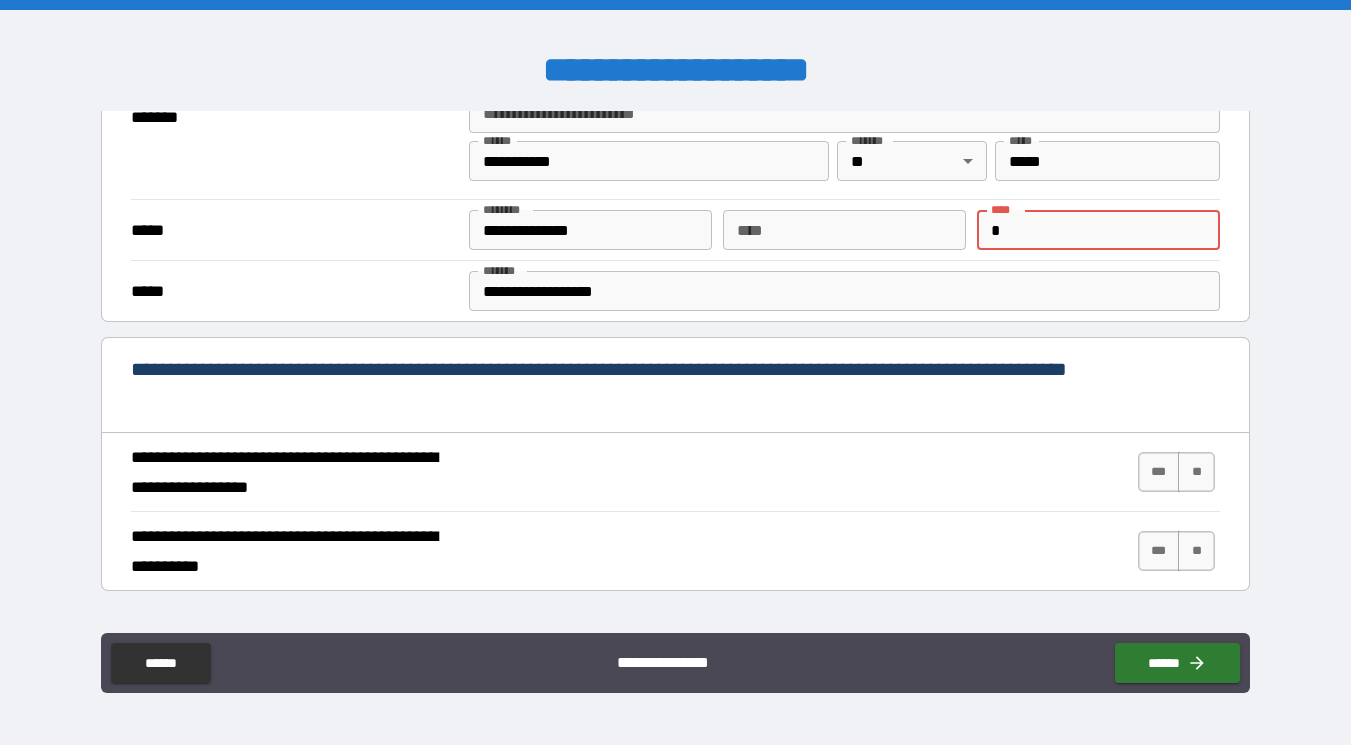 type on "*" 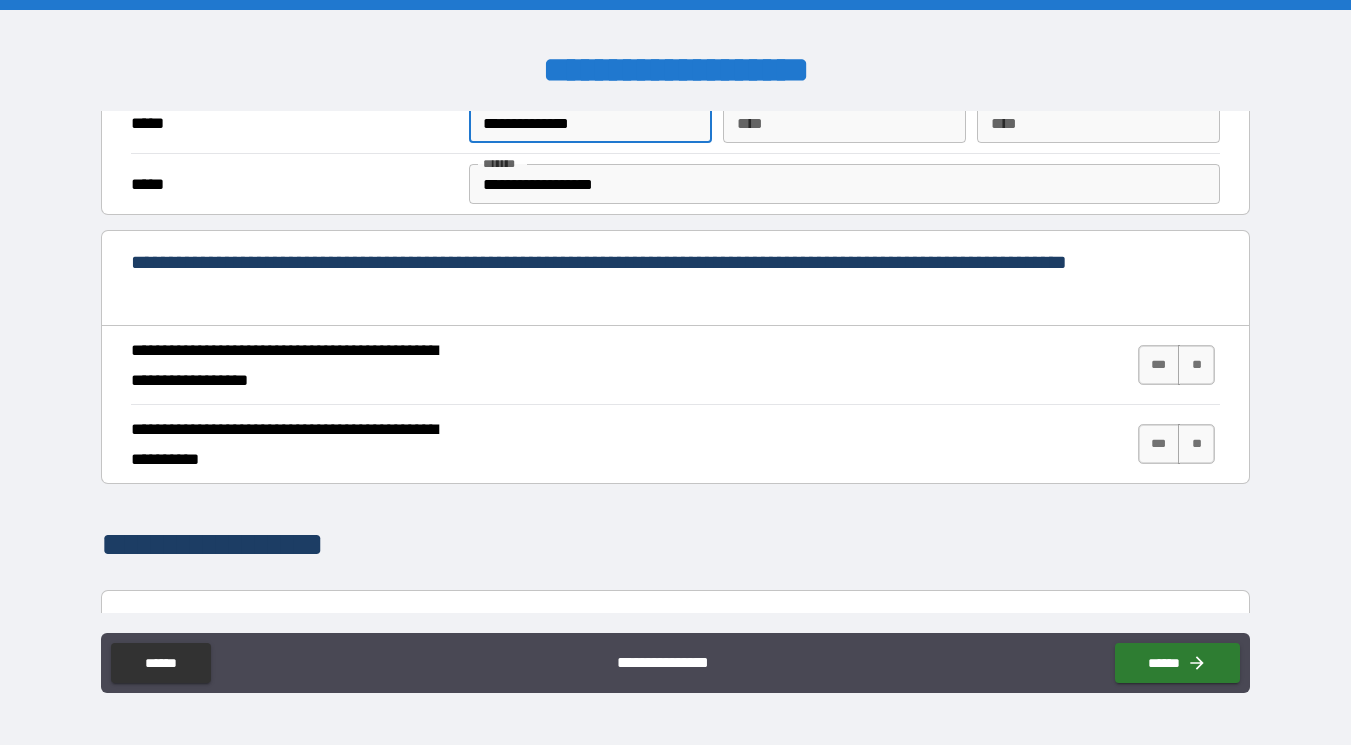 scroll, scrollTop: 662, scrollLeft: 0, axis: vertical 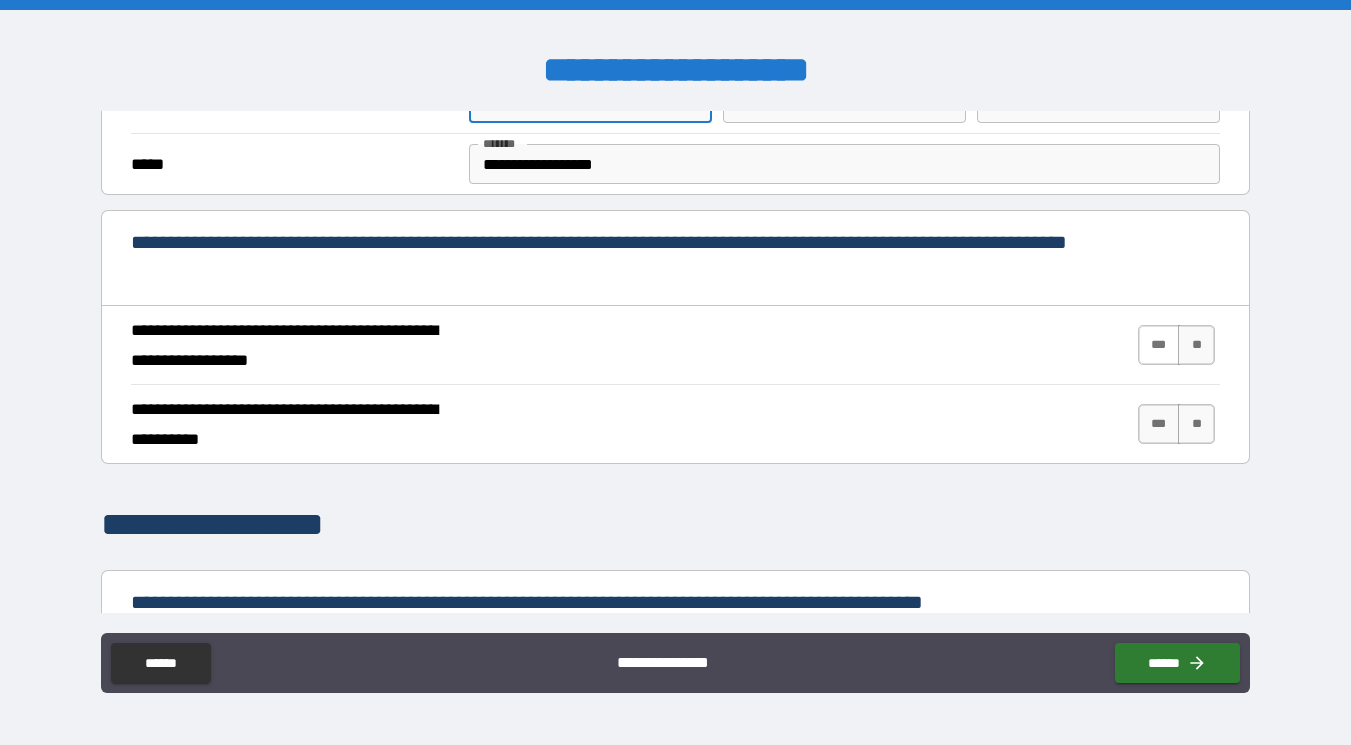click on "***" at bounding box center [1159, 345] 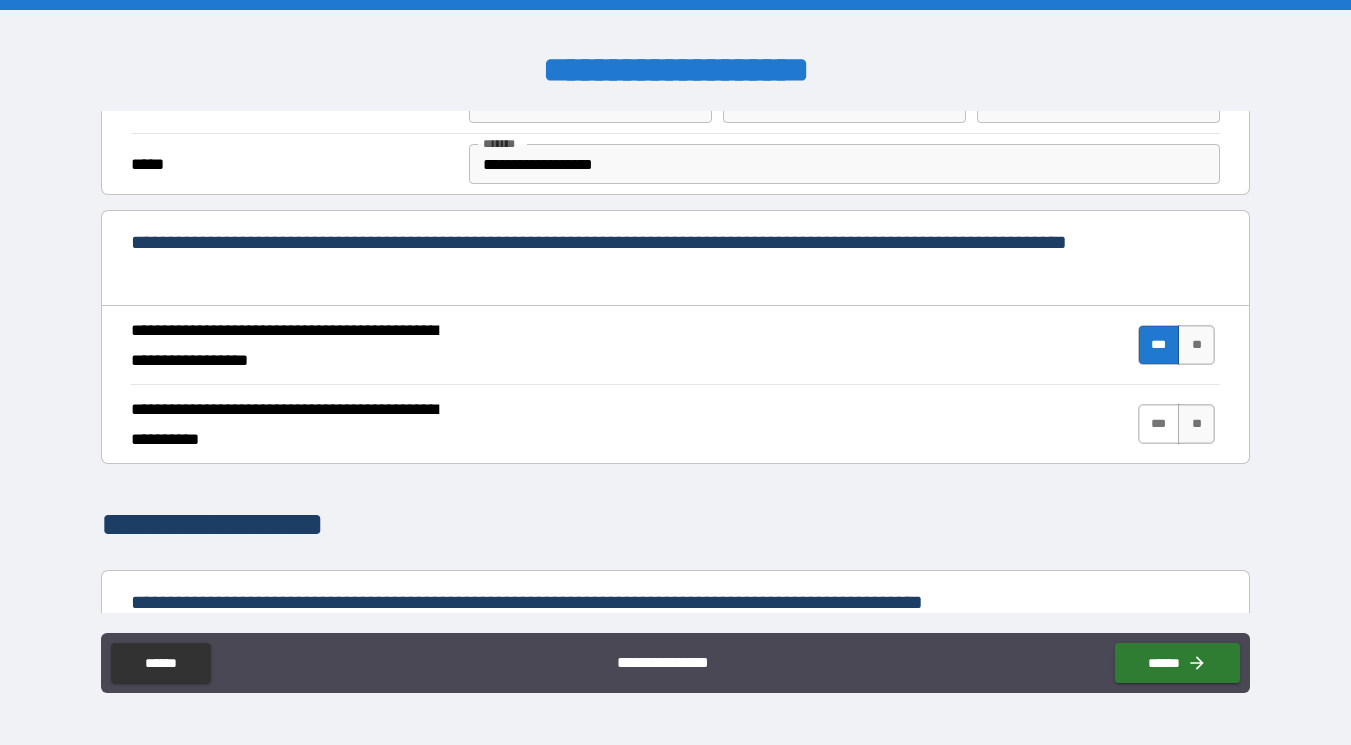 click on "***" at bounding box center [1159, 424] 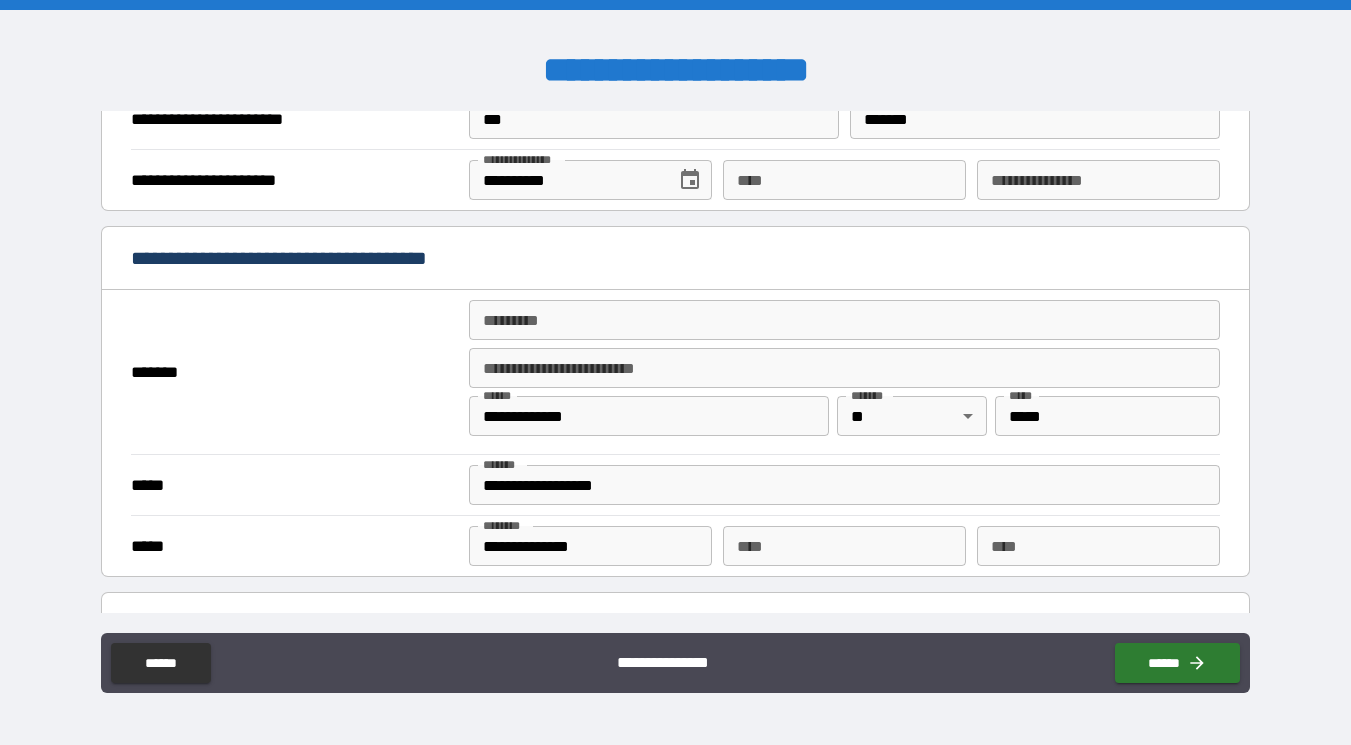 scroll, scrollTop: 1351, scrollLeft: 0, axis: vertical 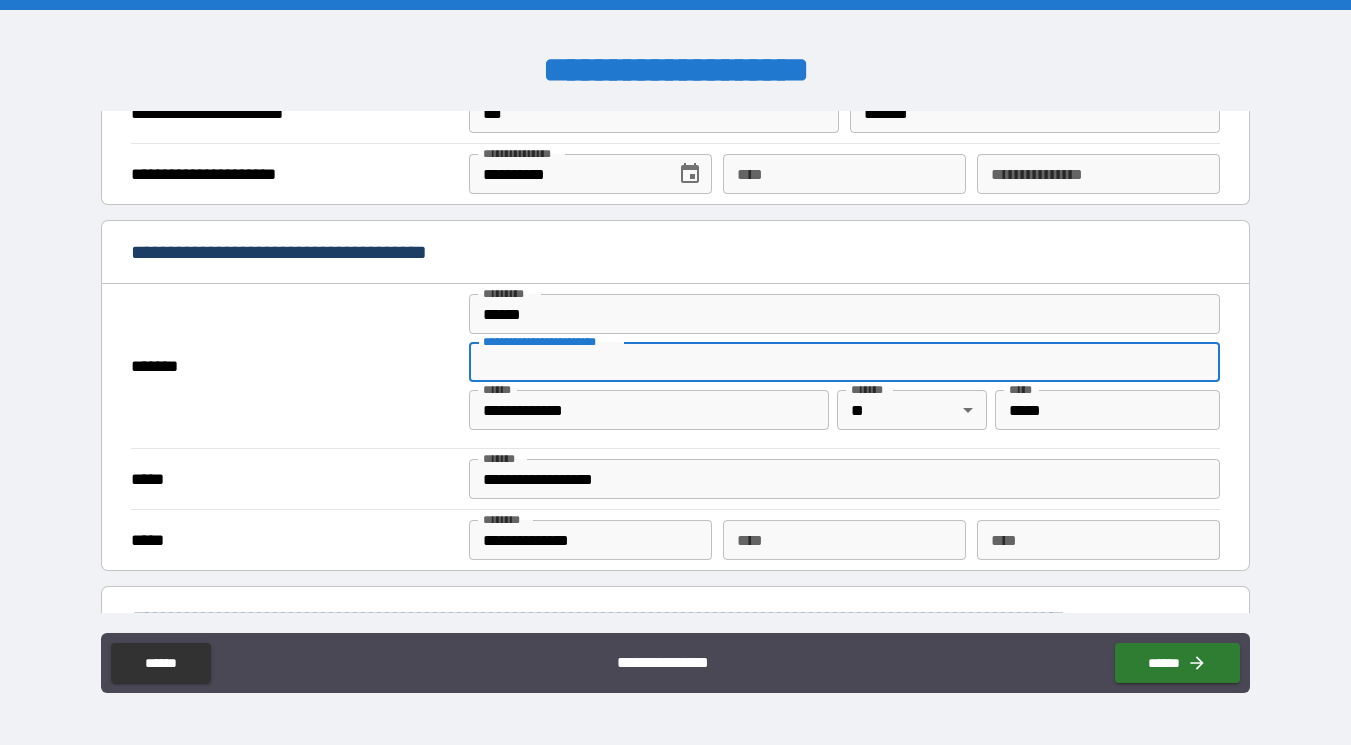 type on "**********" 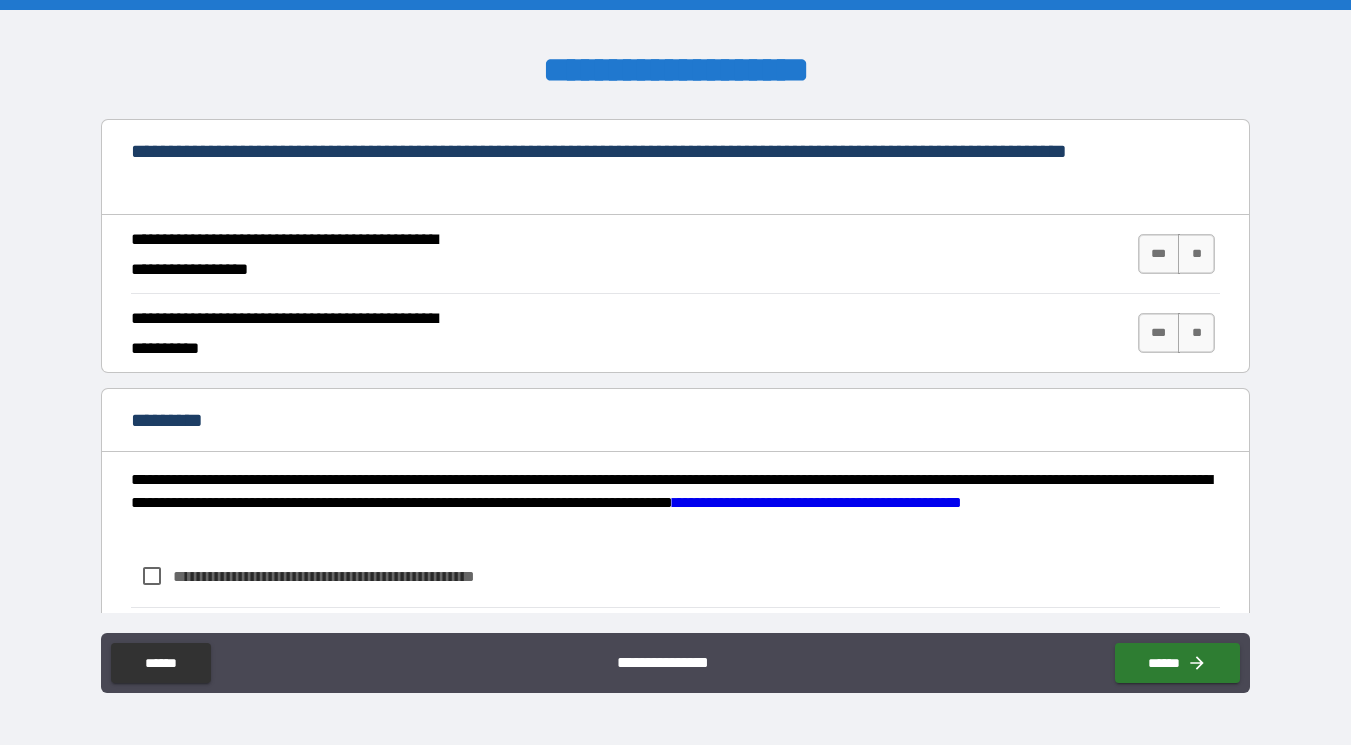 scroll, scrollTop: 1819, scrollLeft: 0, axis: vertical 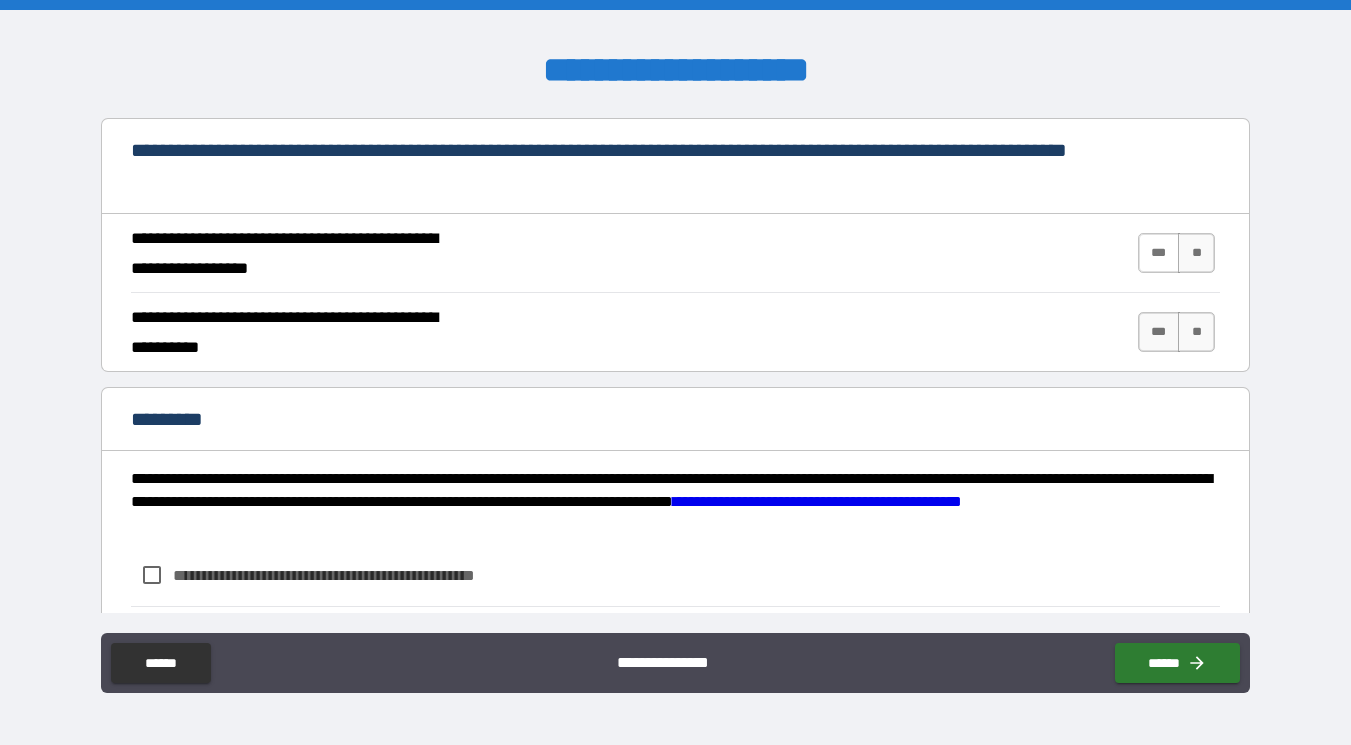 click on "***" at bounding box center [1159, 253] 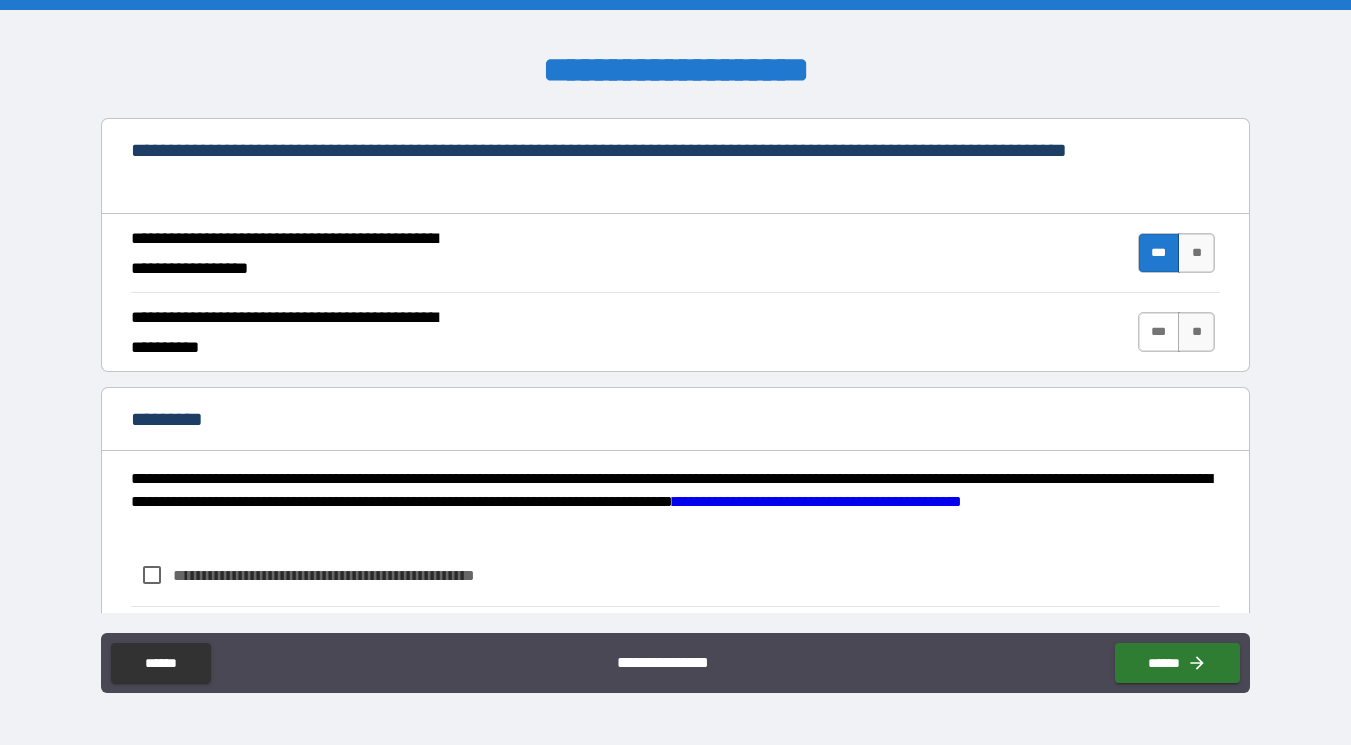 click on "***" at bounding box center (1159, 332) 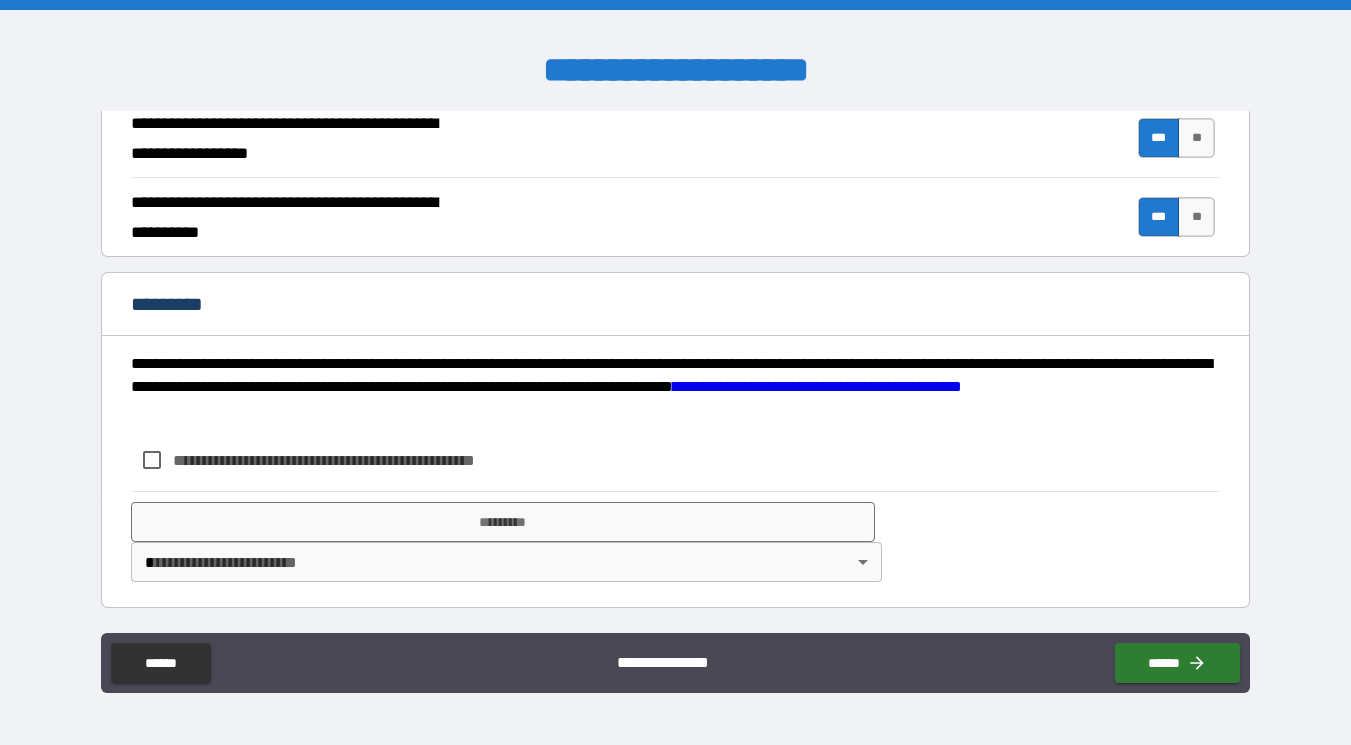 scroll, scrollTop: 1934, scrollLeft: 0, axis: vertical 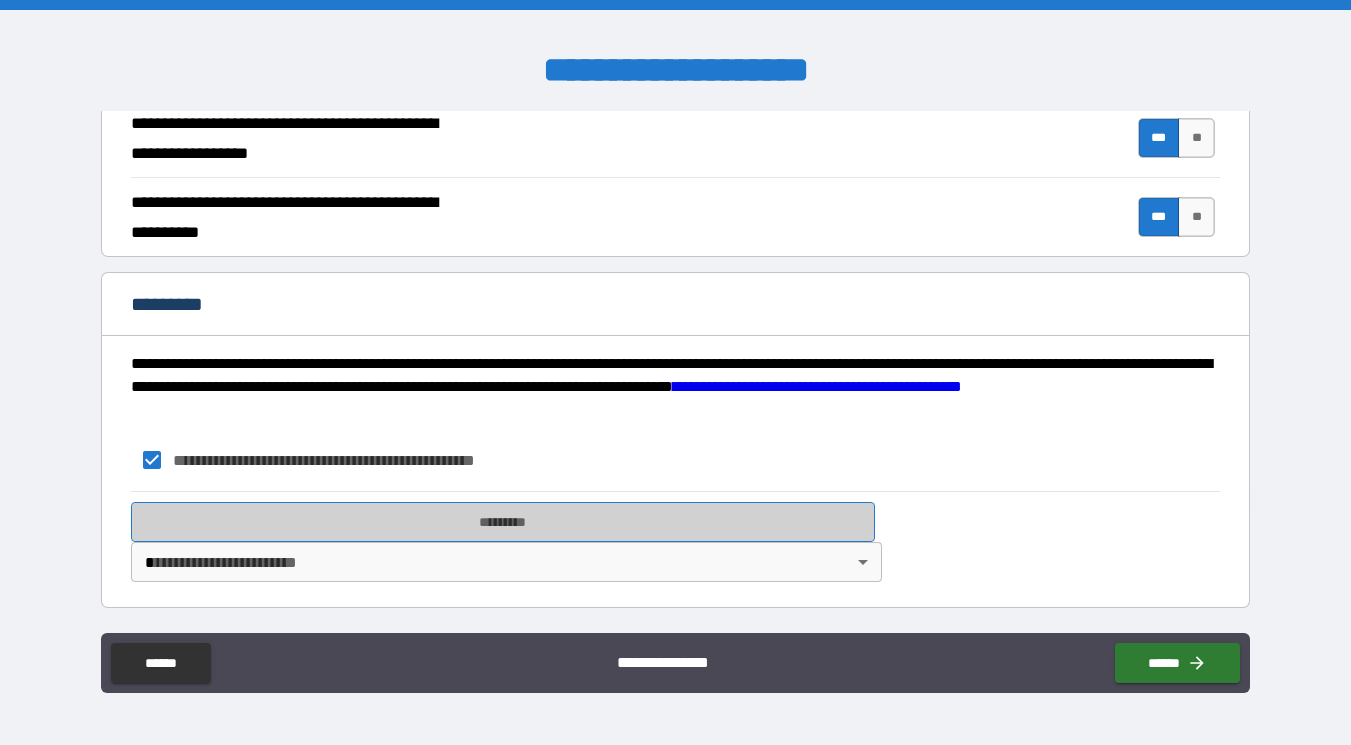 click on "*********" at bounding box center (503, 522) 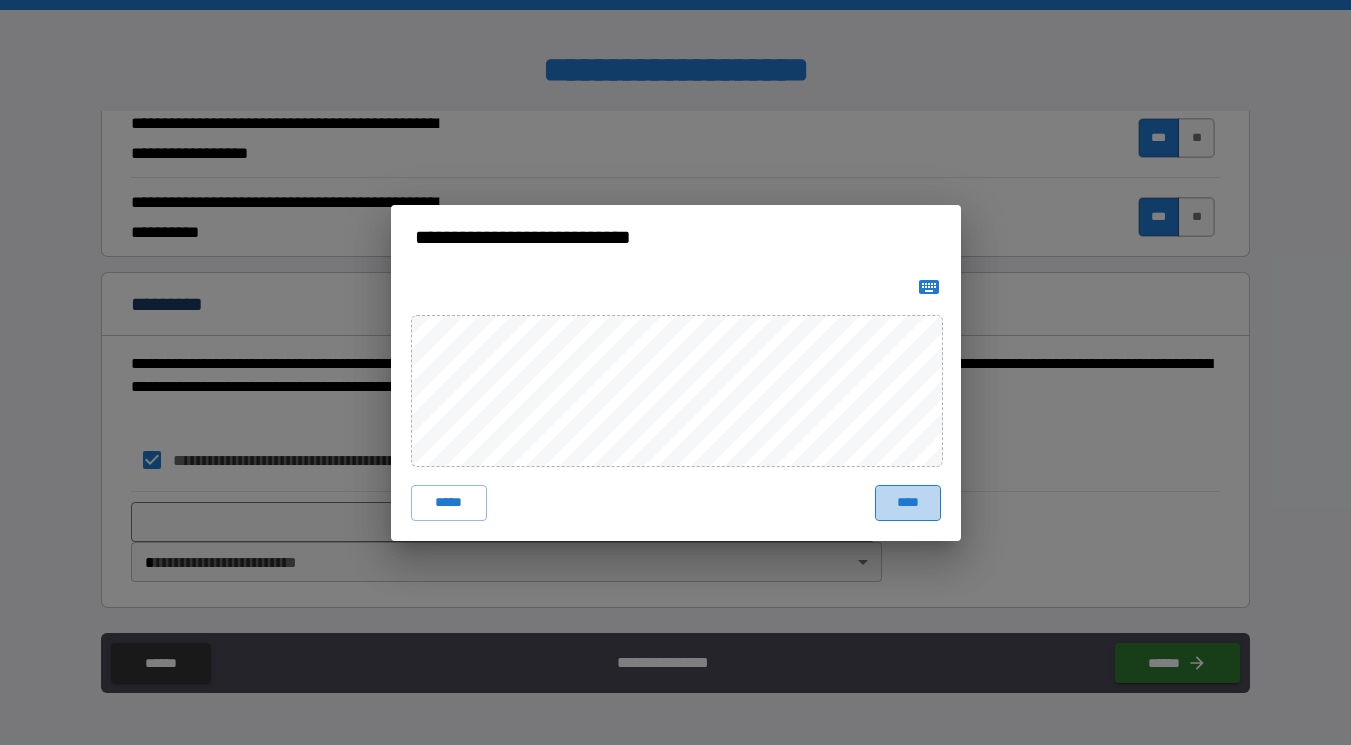 click on "****" at bounding box center [908, 503] 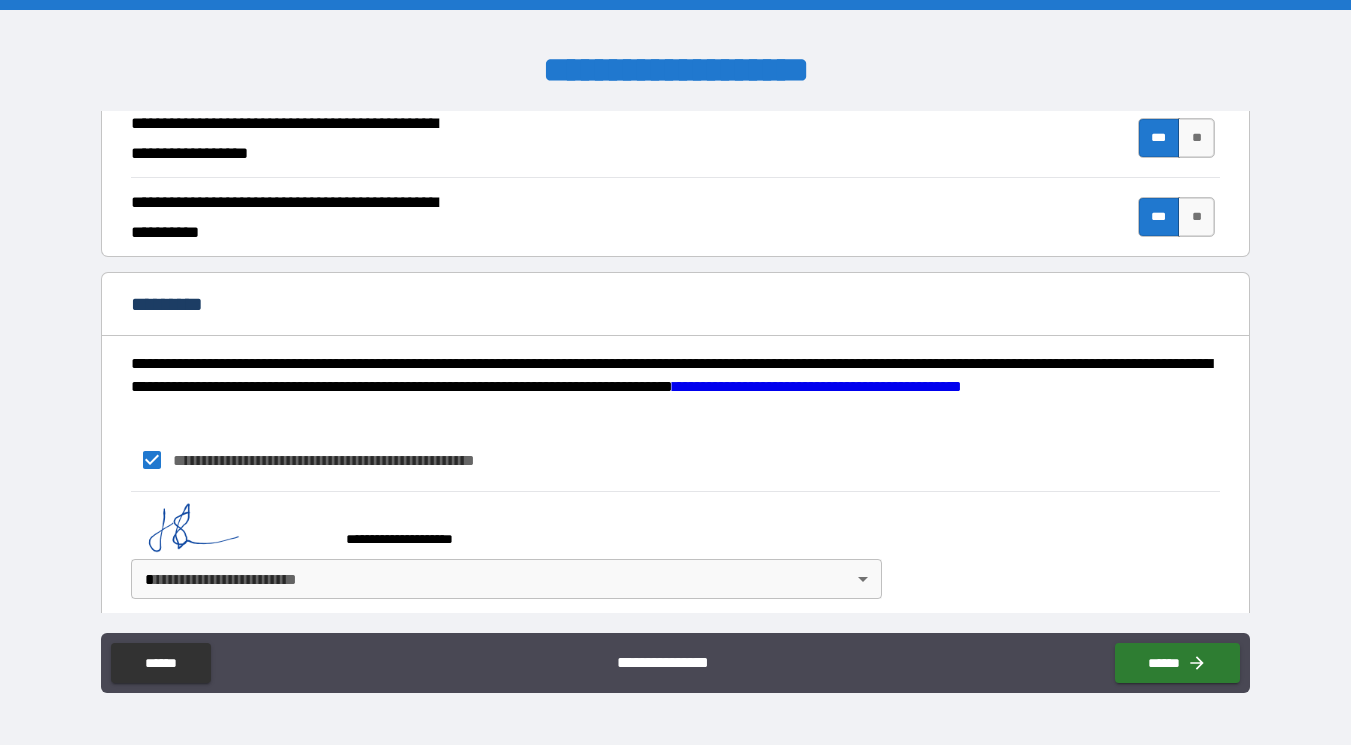 click on "**********" at bounding box center (675, 372) 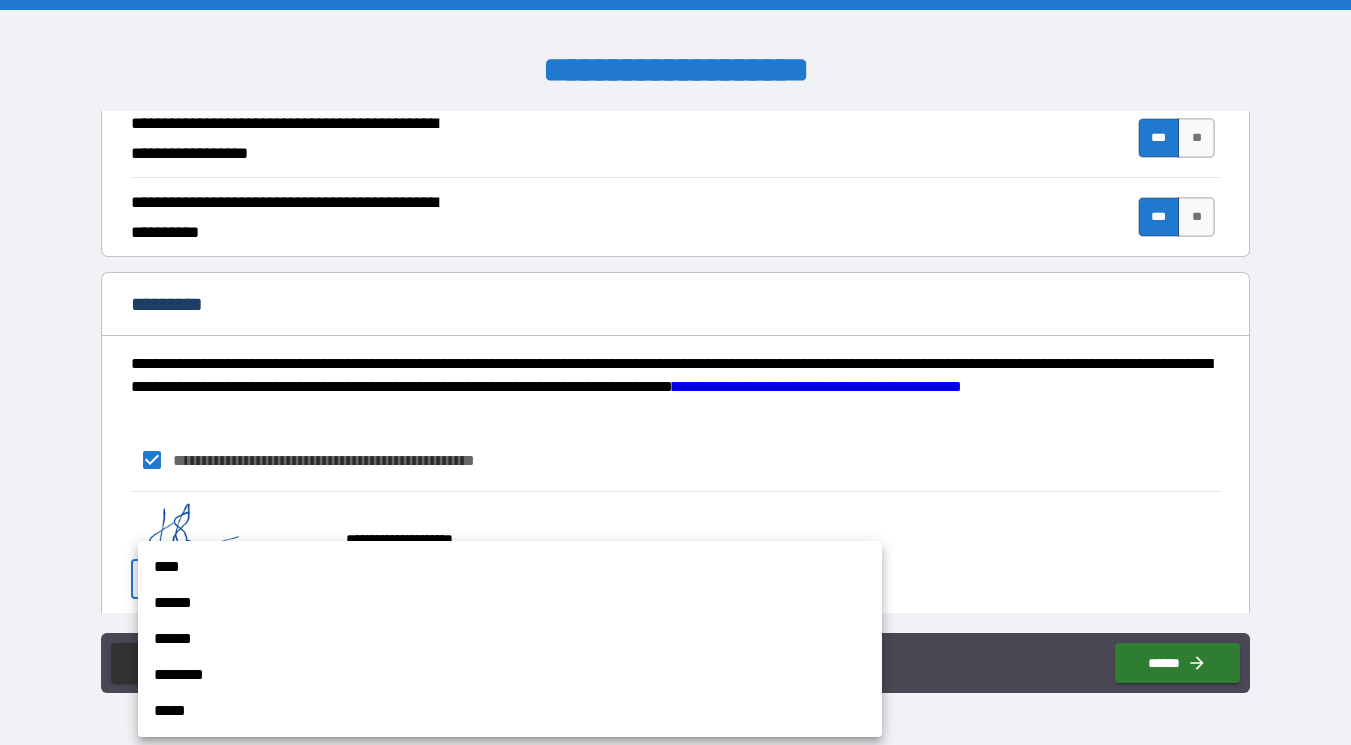 click on "****" at bounding box center [510, 567] 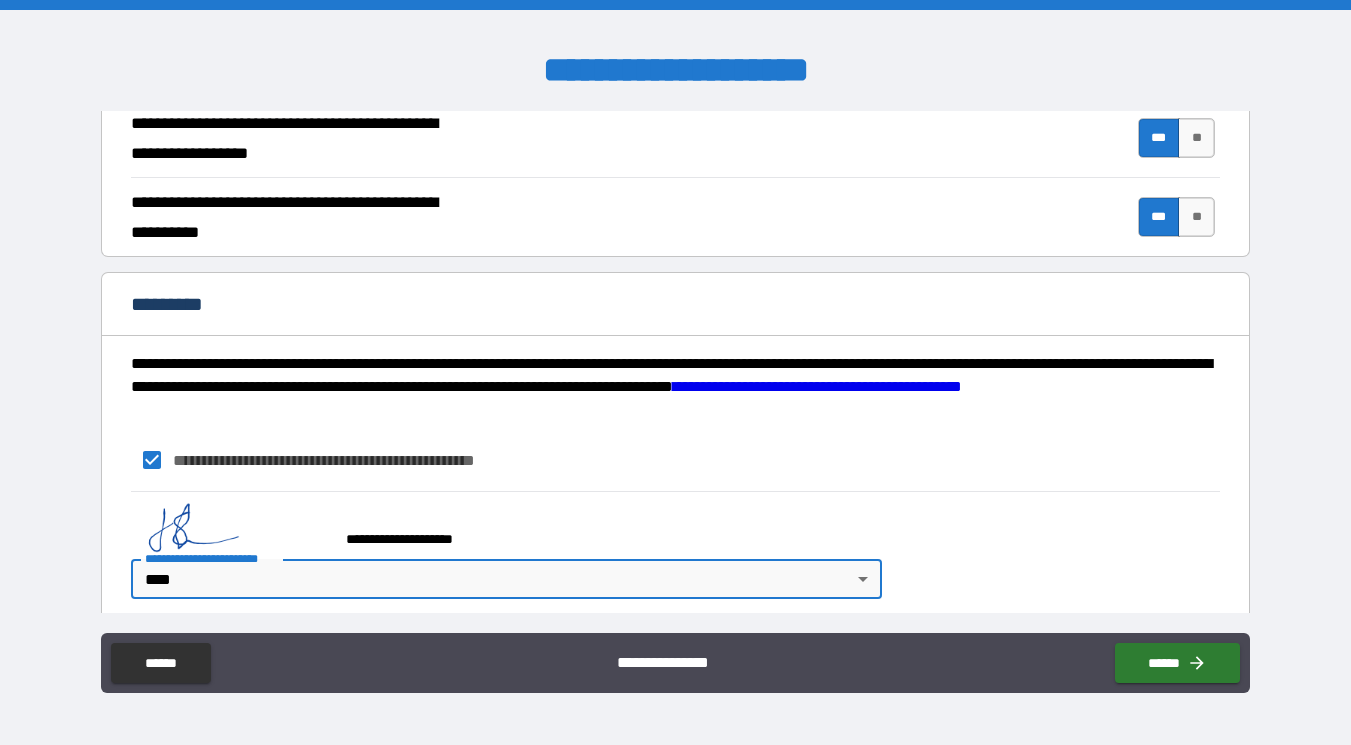 type on "*" 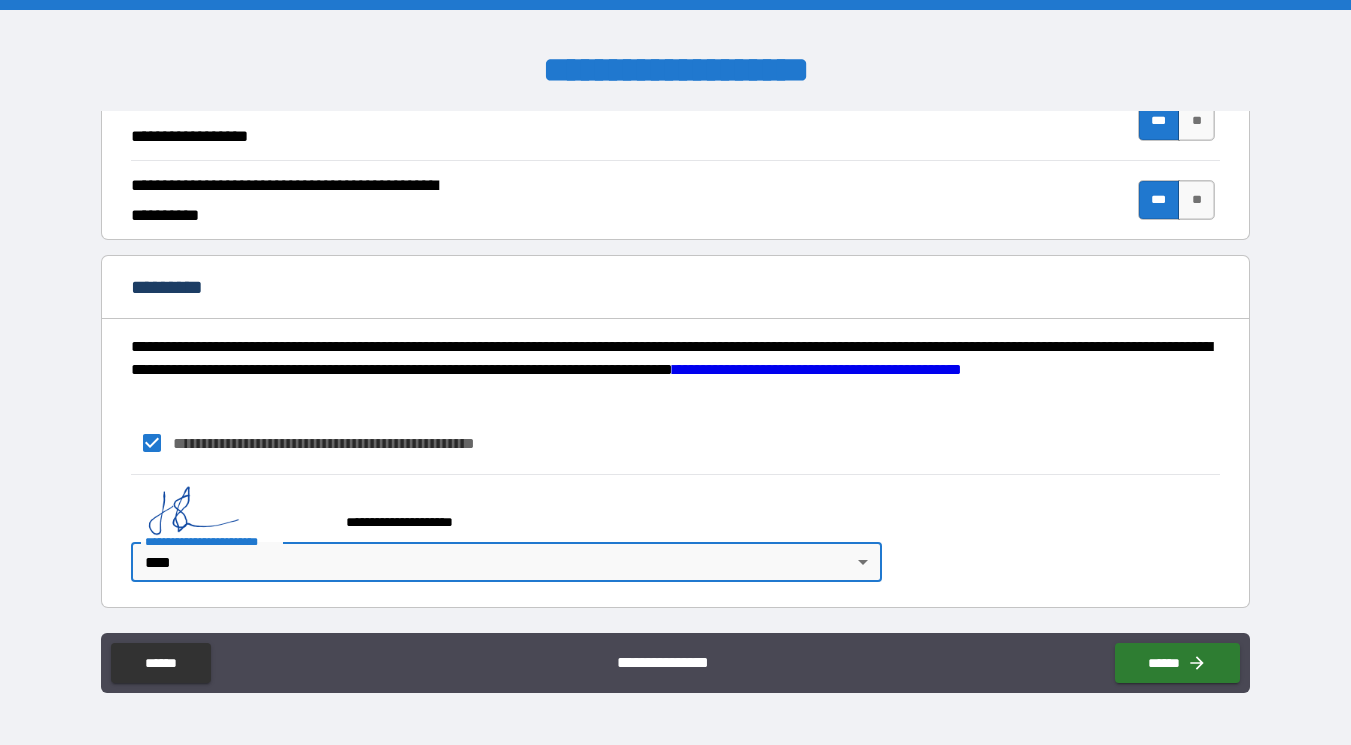 scroll, scrollTop: 1951, scrollLeft: 0, axis: vertical 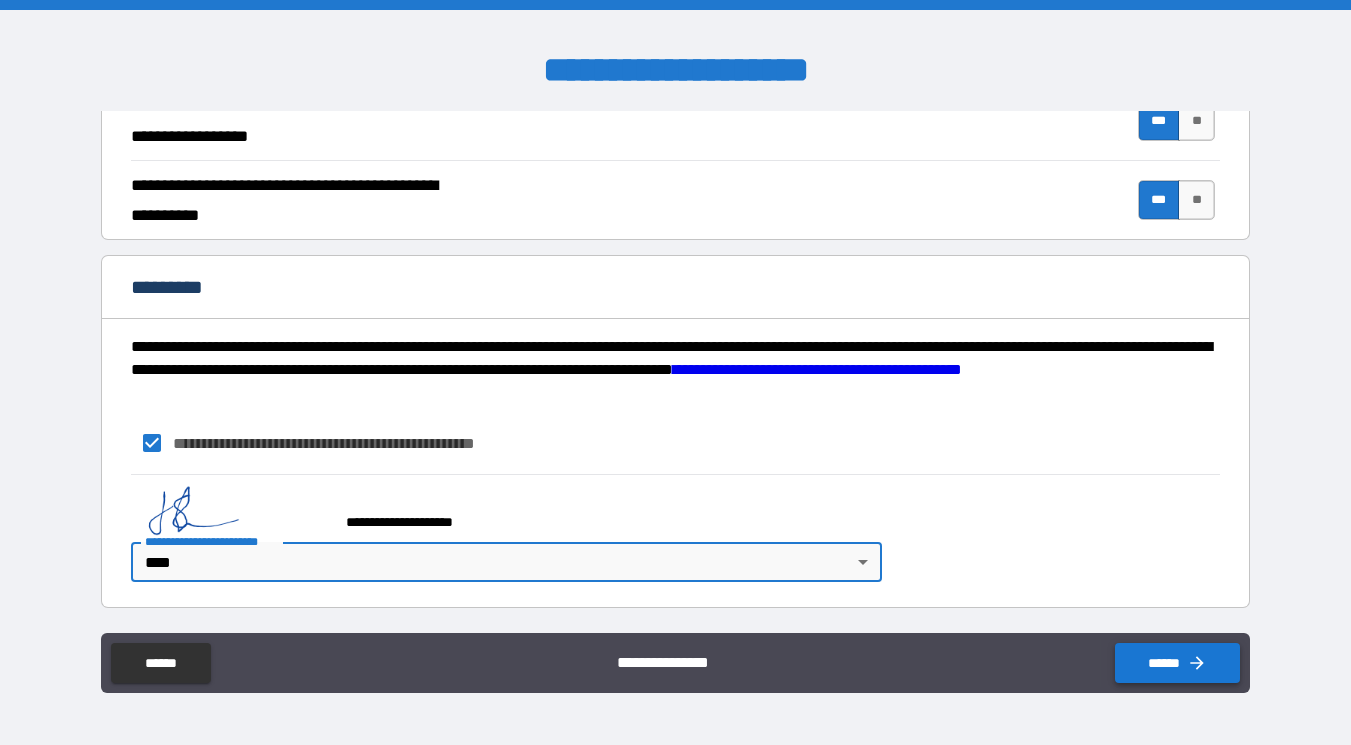 click on "******" at bounding box center [1177, 663] 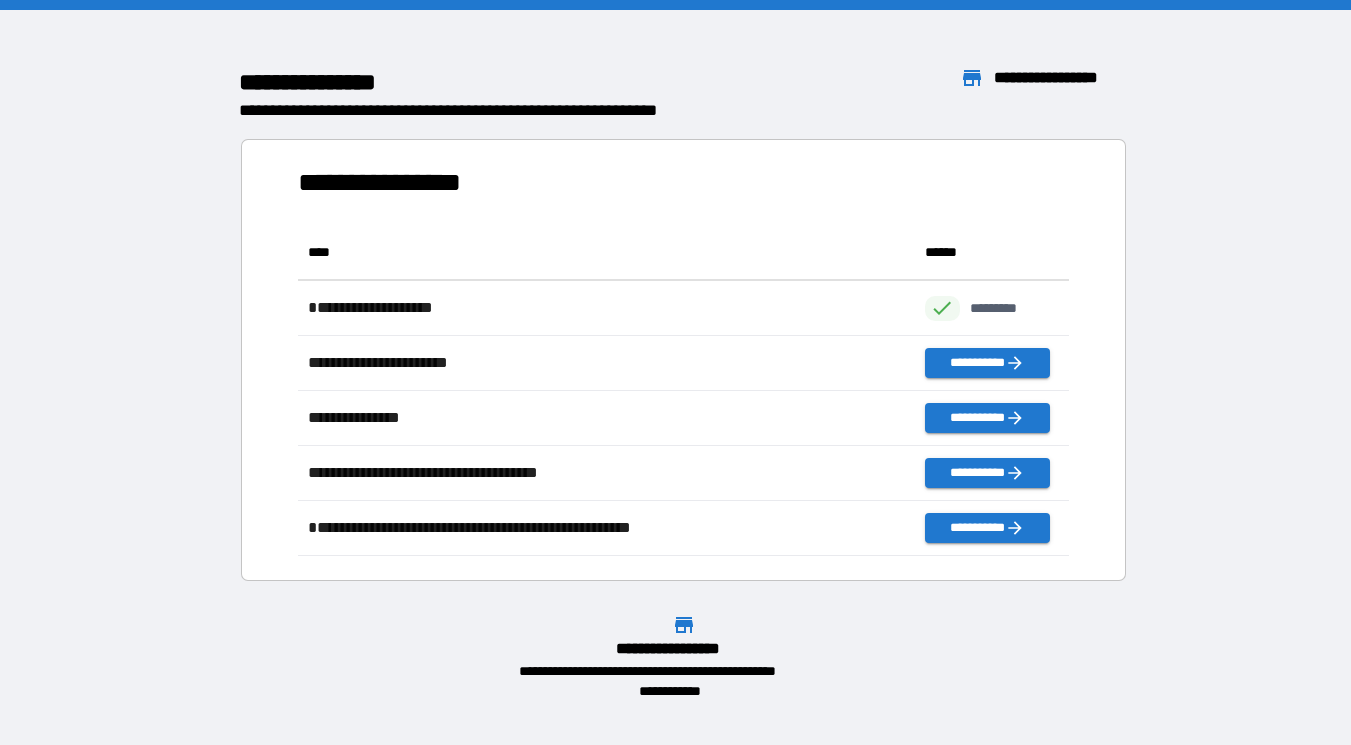 scroll, scrollTop: 1, scrollLeft: 1, axis: both 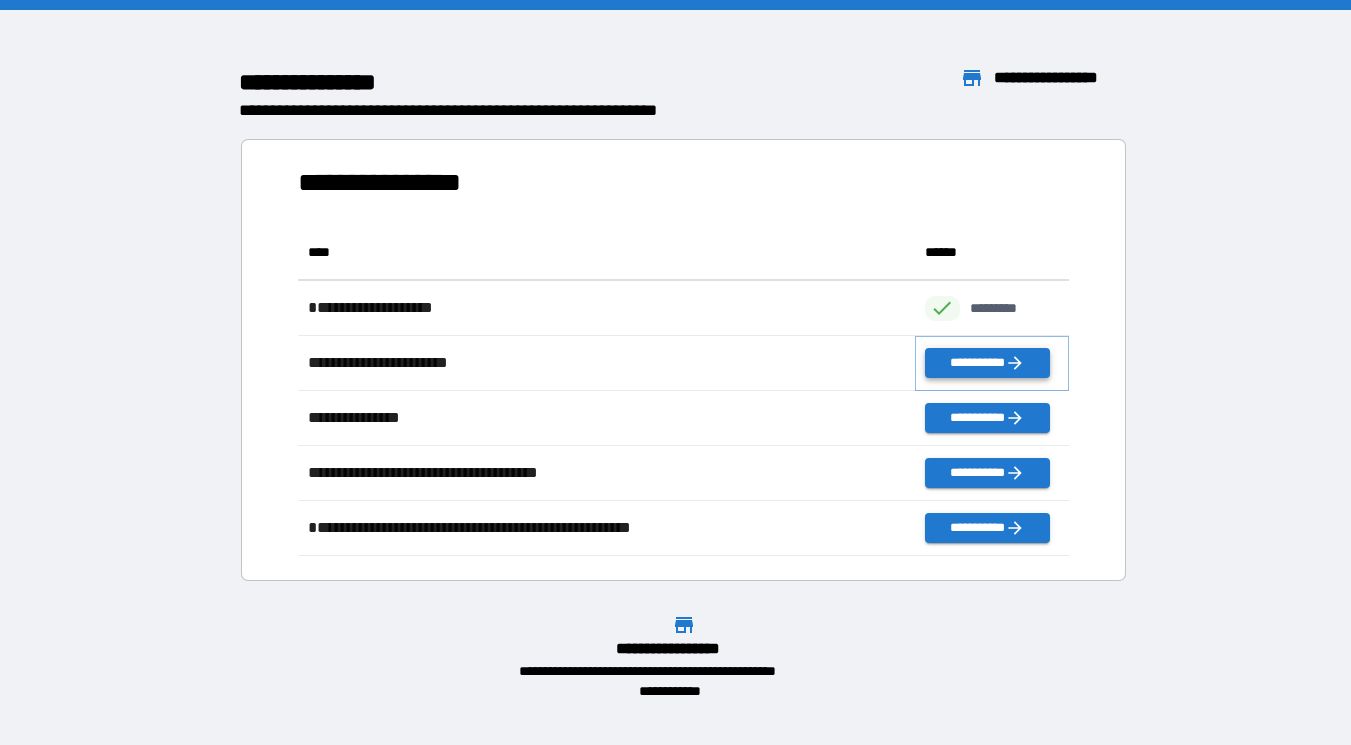 click on "**********" at bounding box center (987, 363) 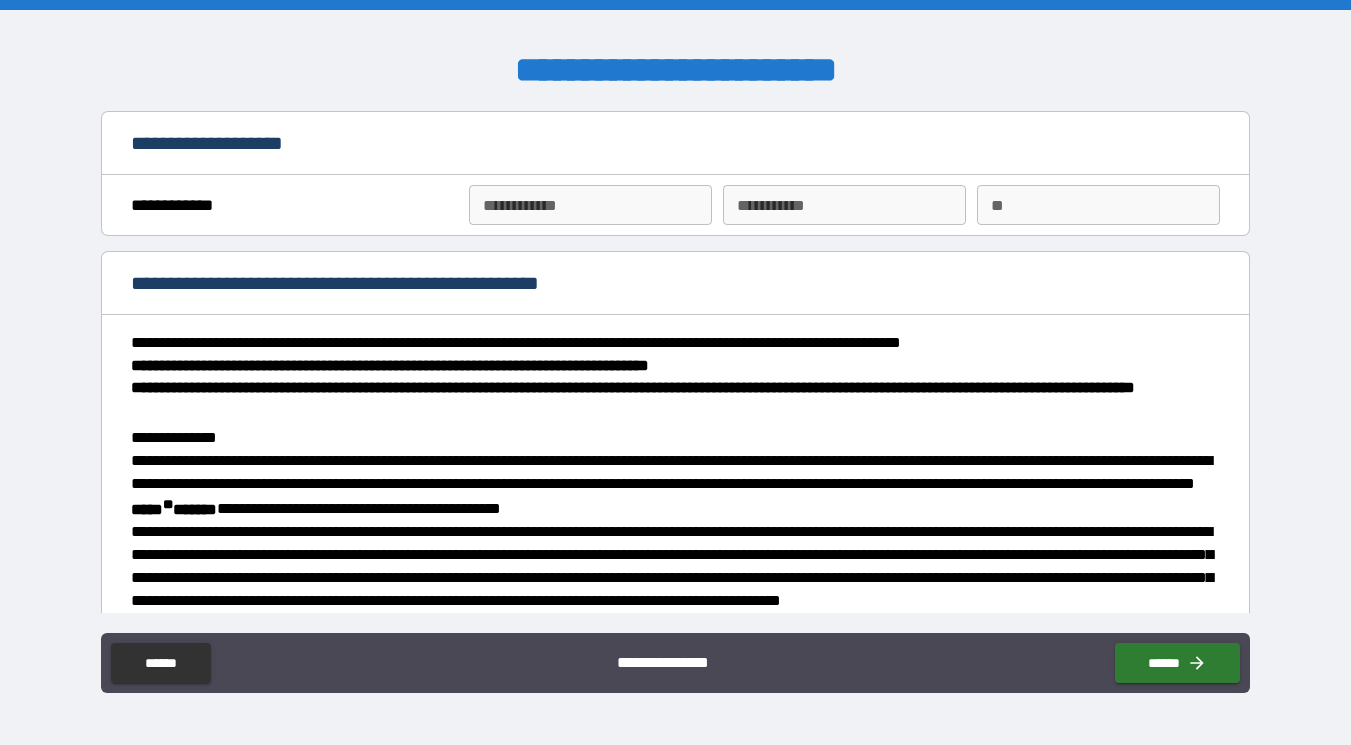 click on "**********" at bounding box center (590, 205) 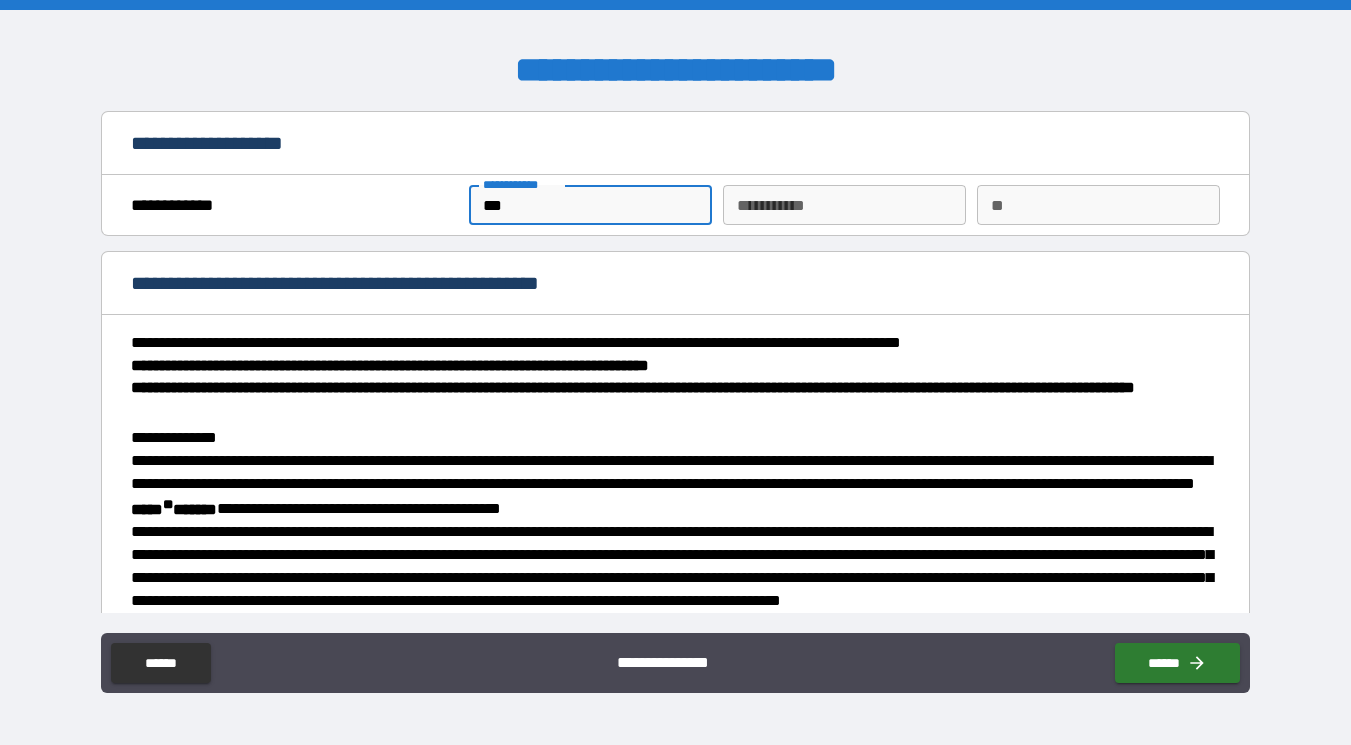 type on "***" 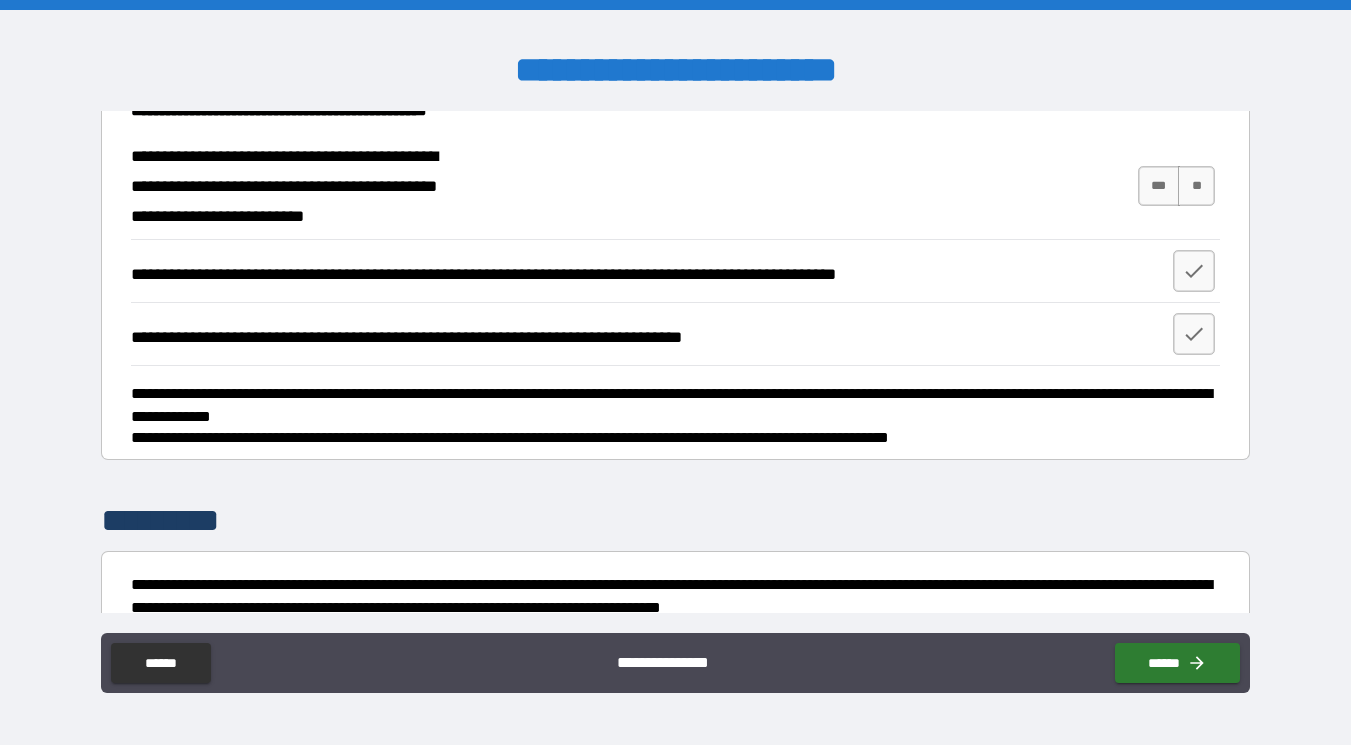 scroll, scrollTop: 2226, scrollLeft: 0, axis: vertical 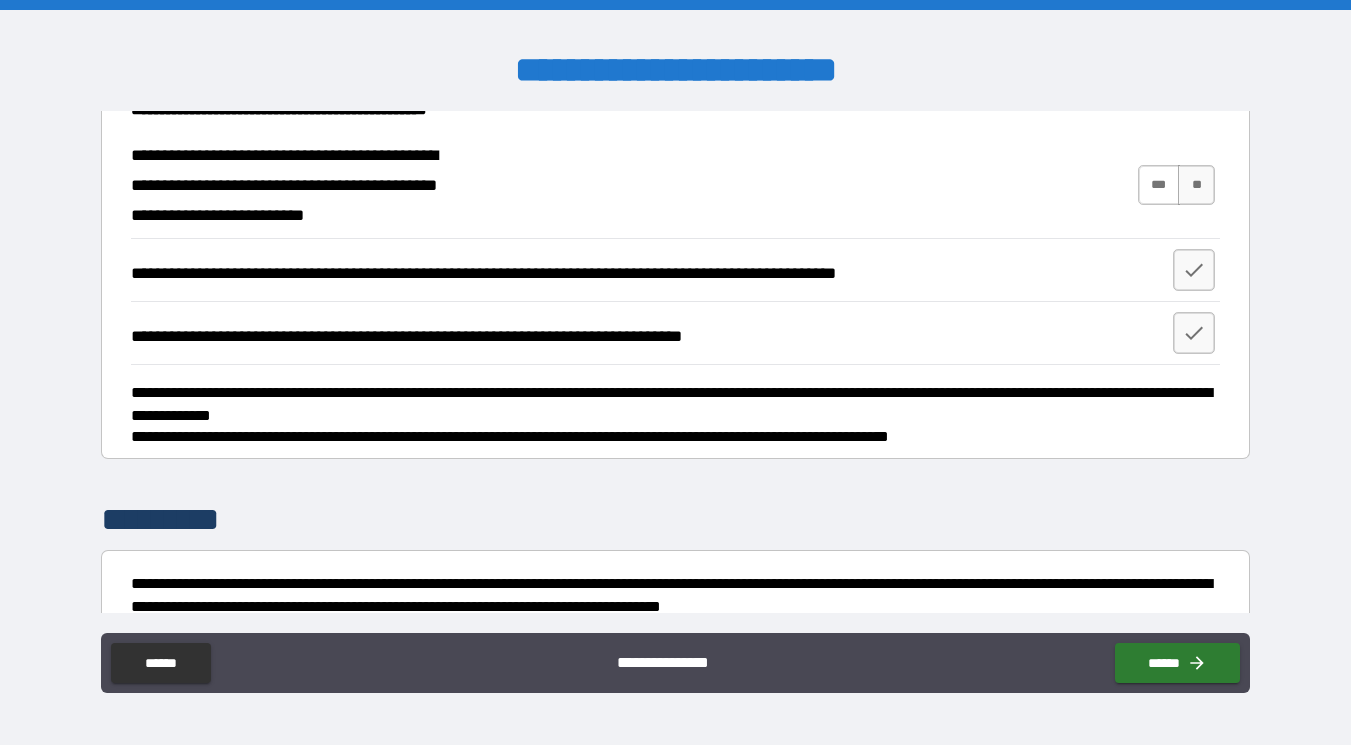 type on "*******" 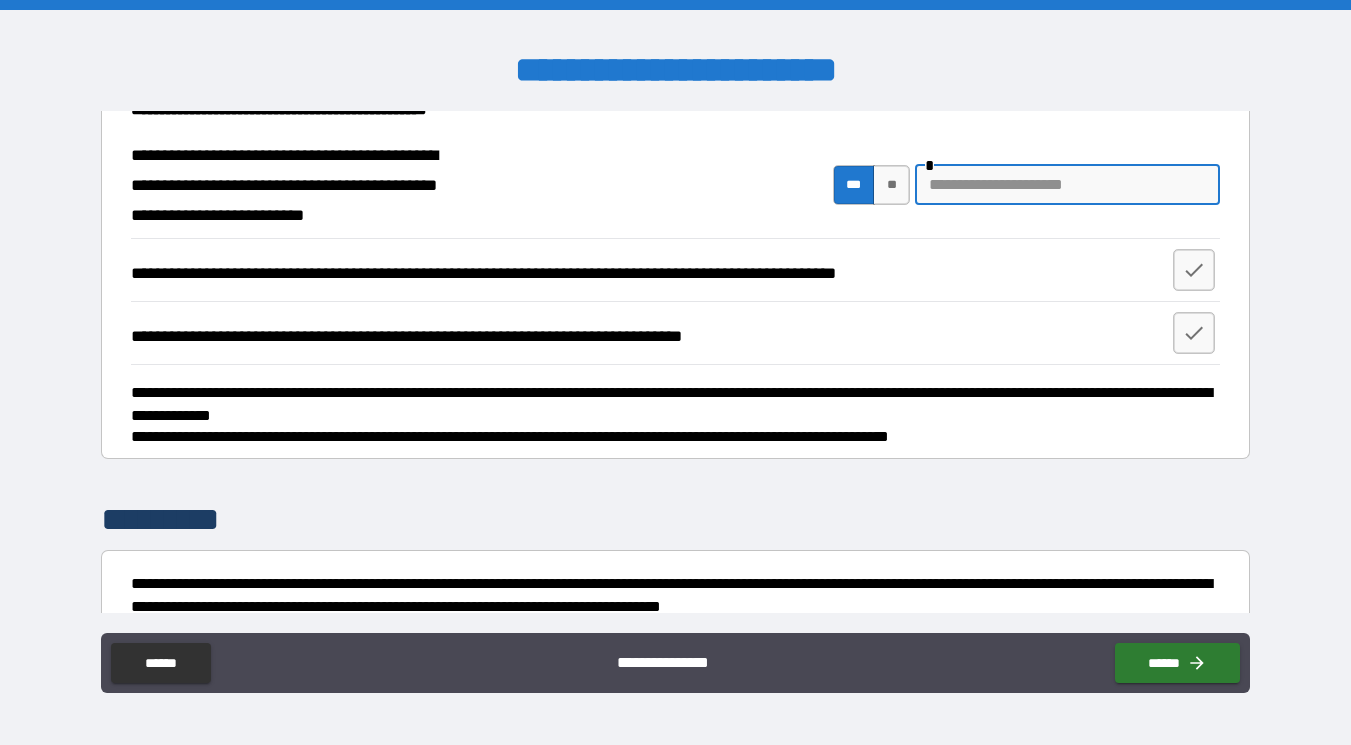 click at bounding box center (1067, 185) 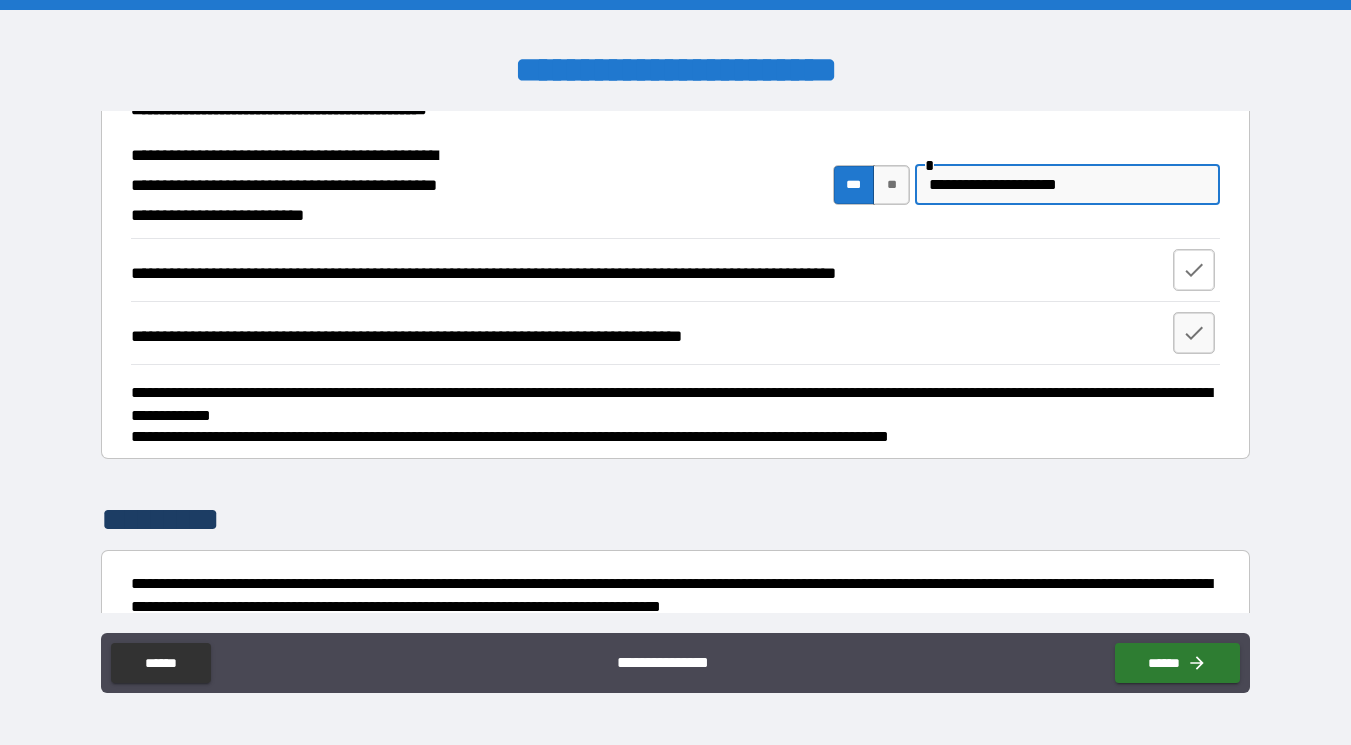 type on "**********" 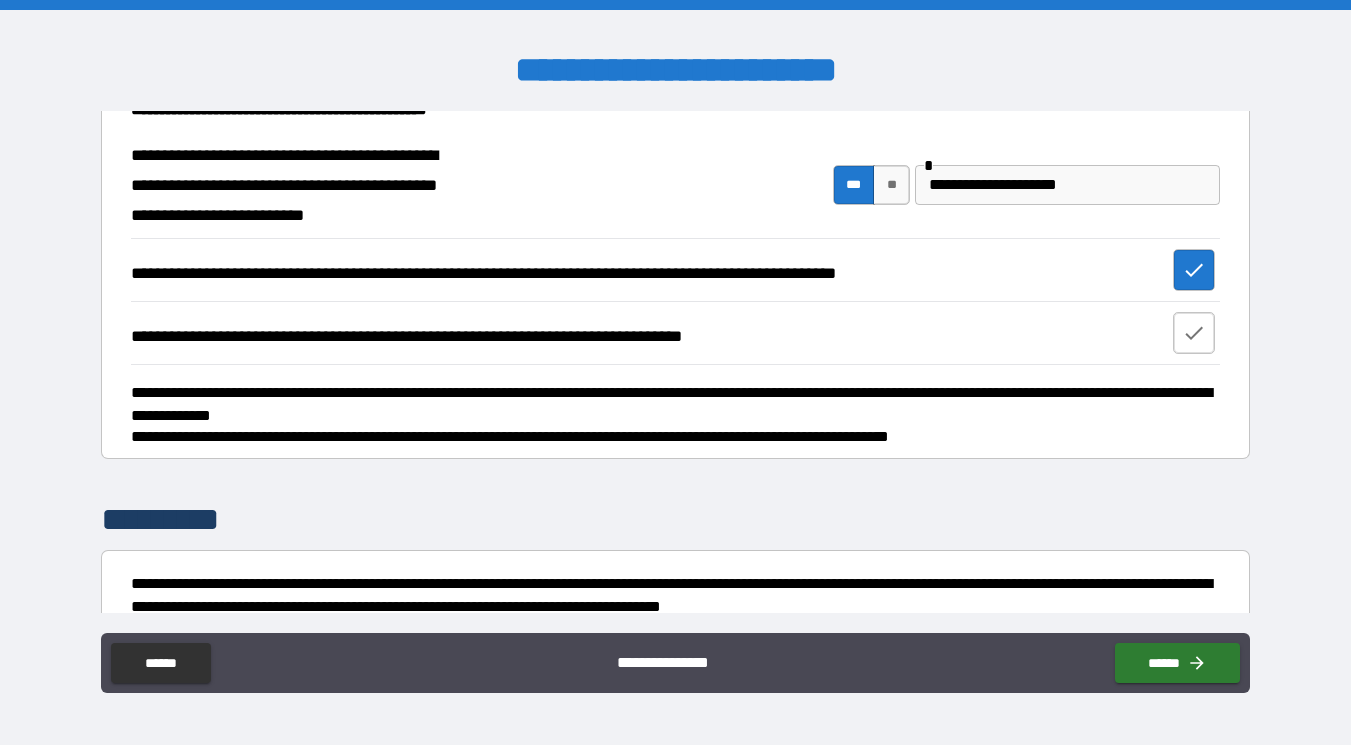 click at bounding box center [1194, 333] 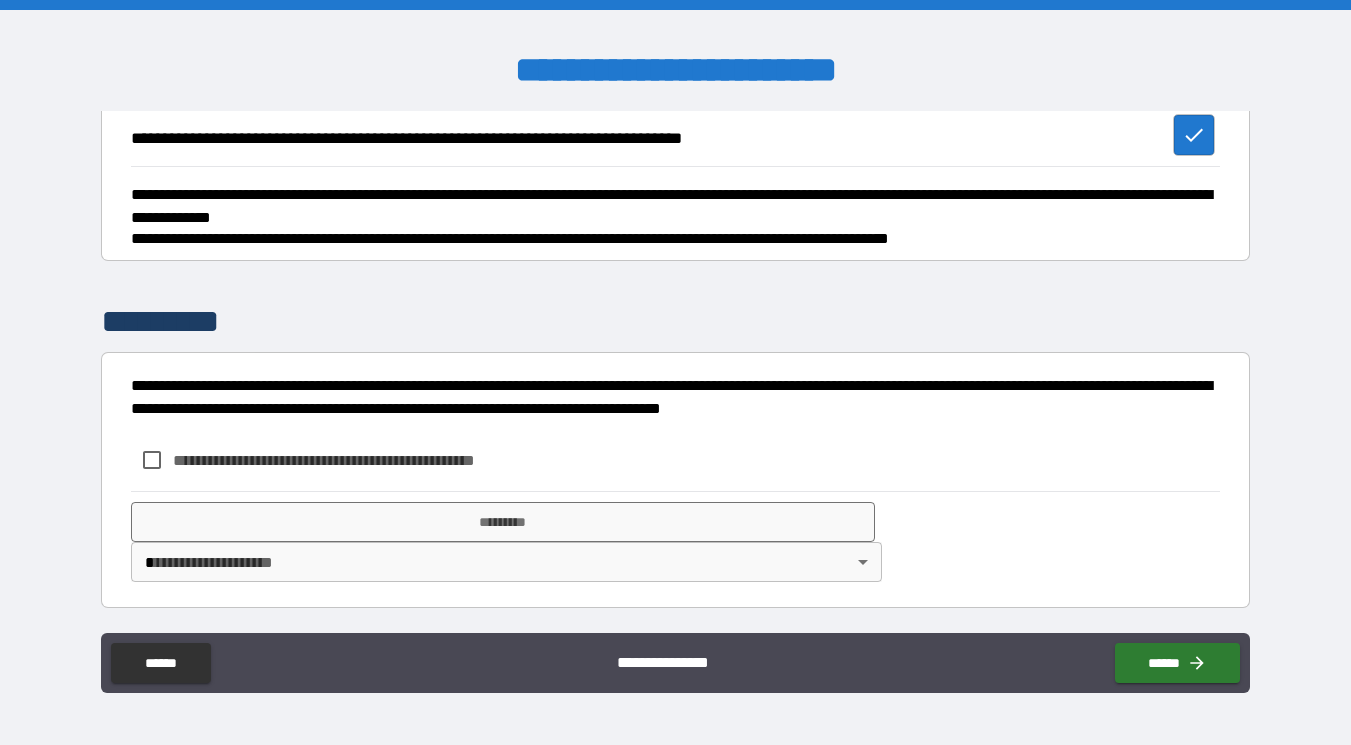 scroll, scrollTop: 2583, scrollLeft: 0, axis: vertical 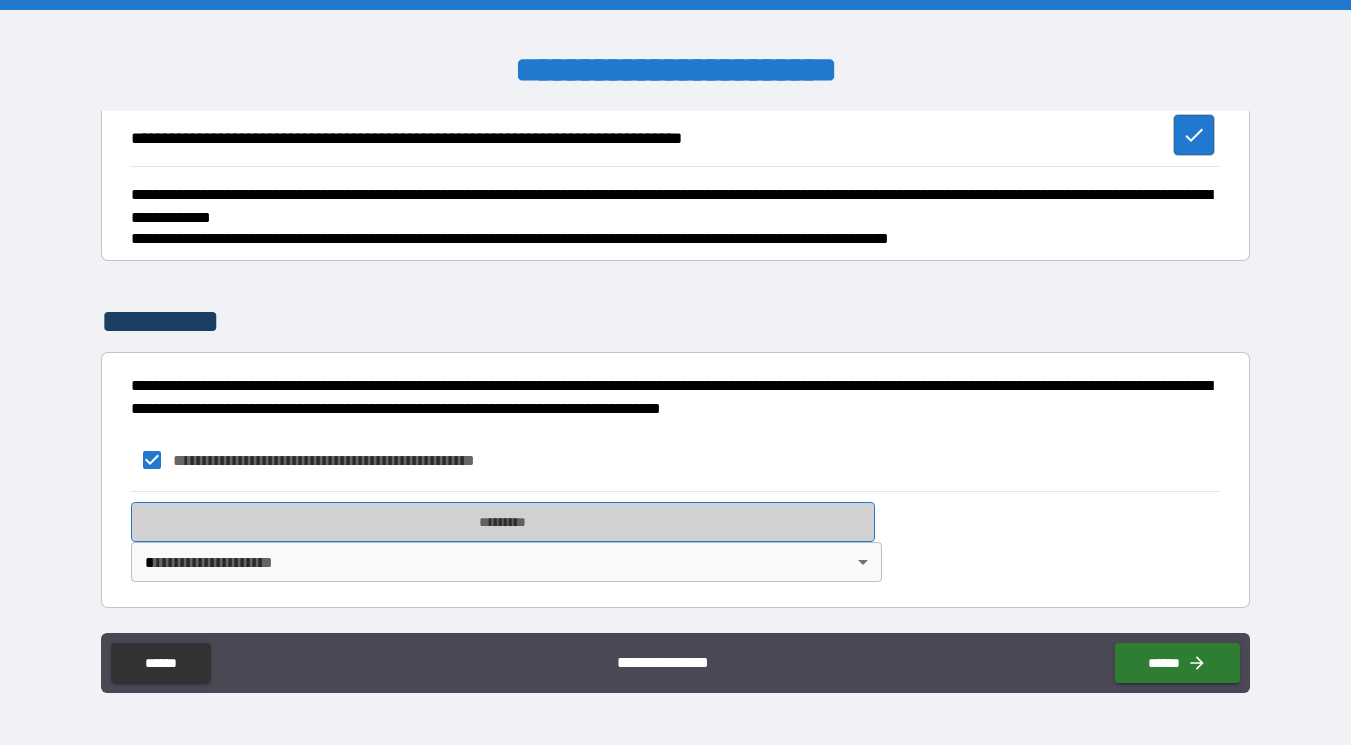 click on "*********" at bounding box center (503, 522) 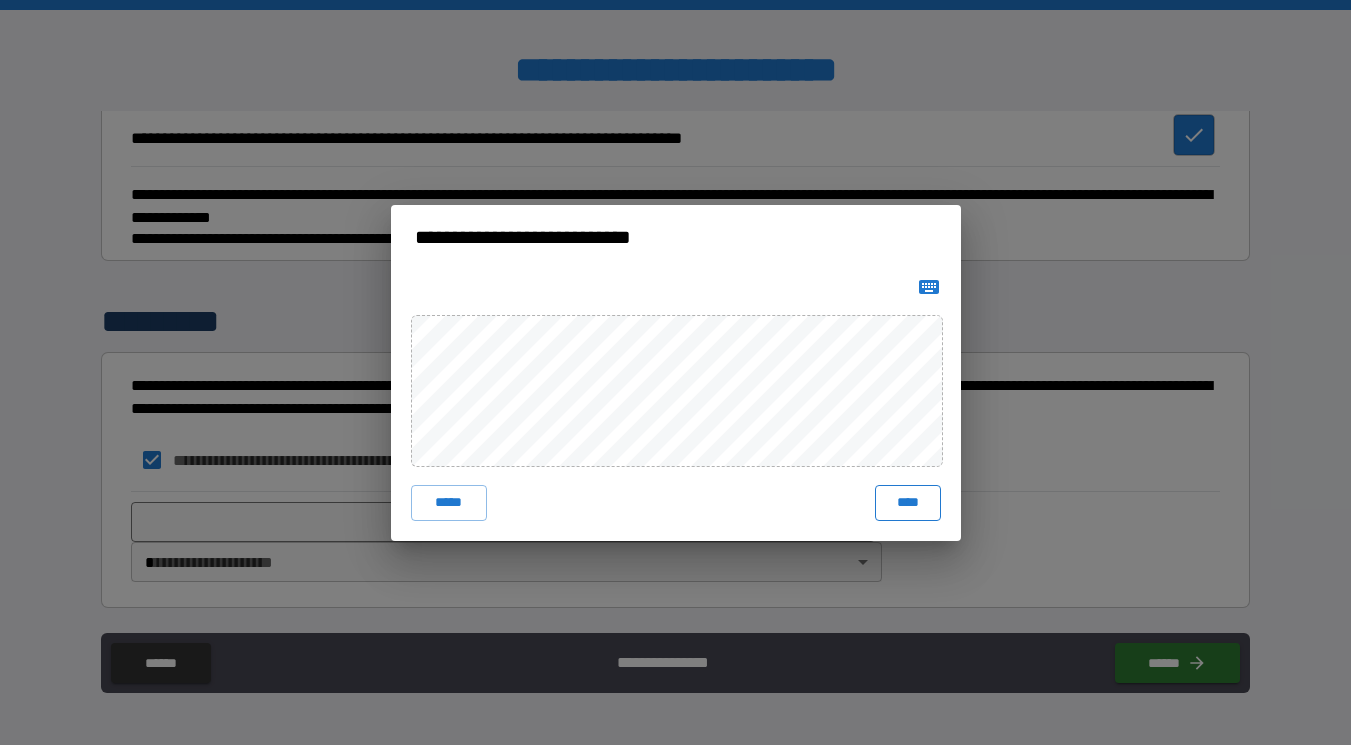 click on "****" at bounding box center (908, 503) 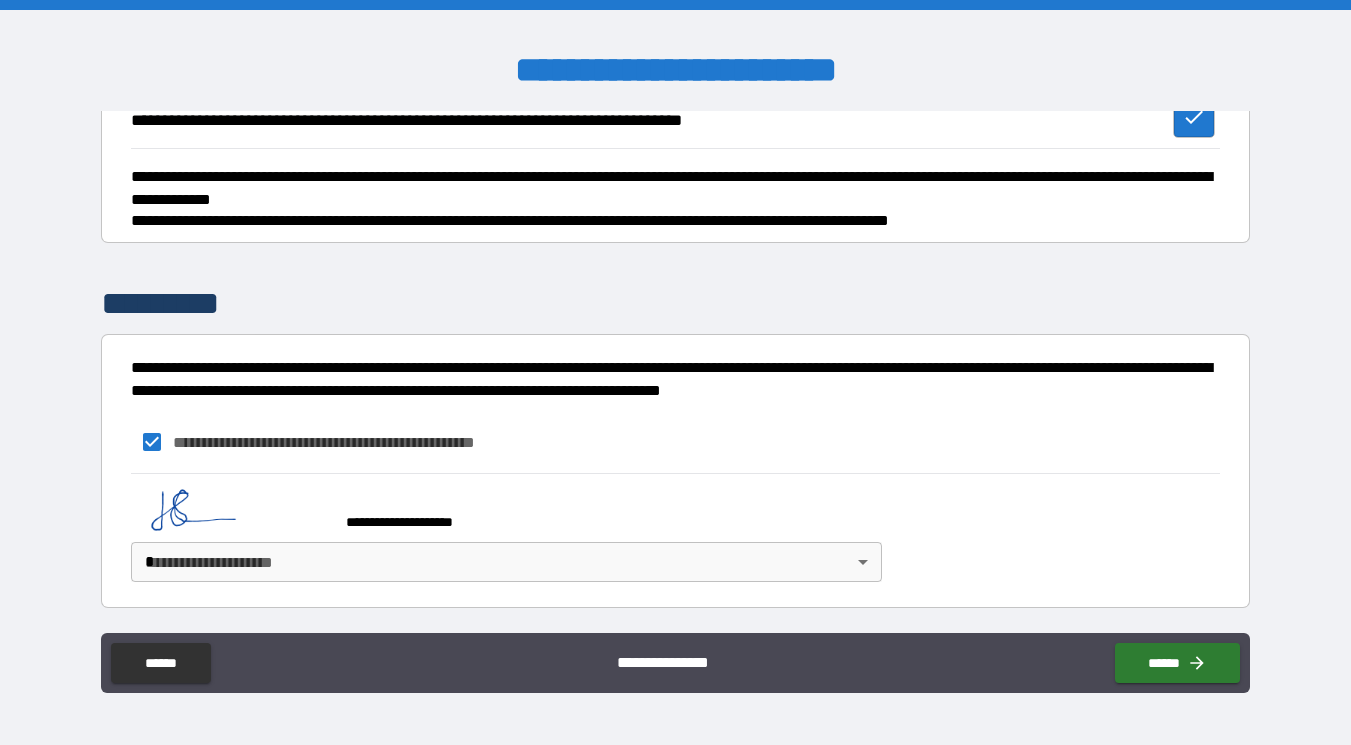 scroll, scrollTop: 2600, scrollLeft: 0, axis: vertical 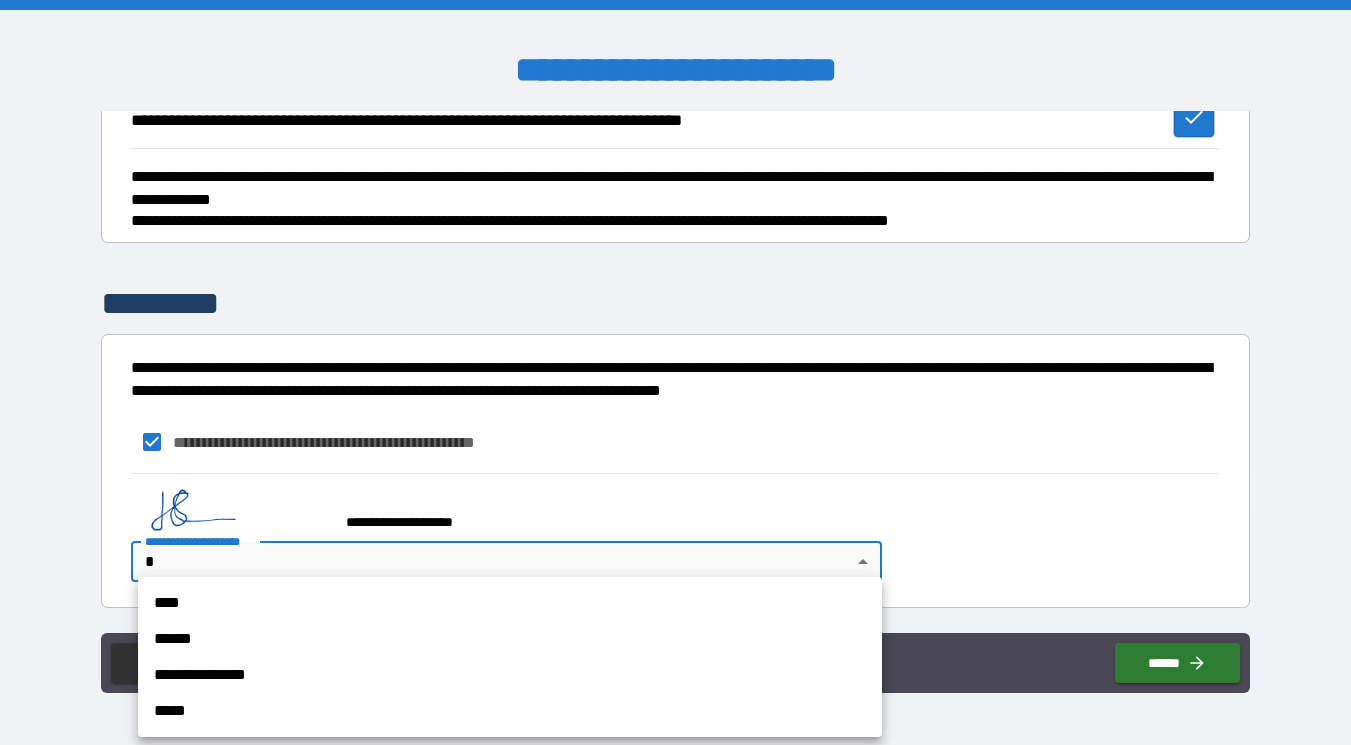 click on "****" at bounding box center [510, 603] 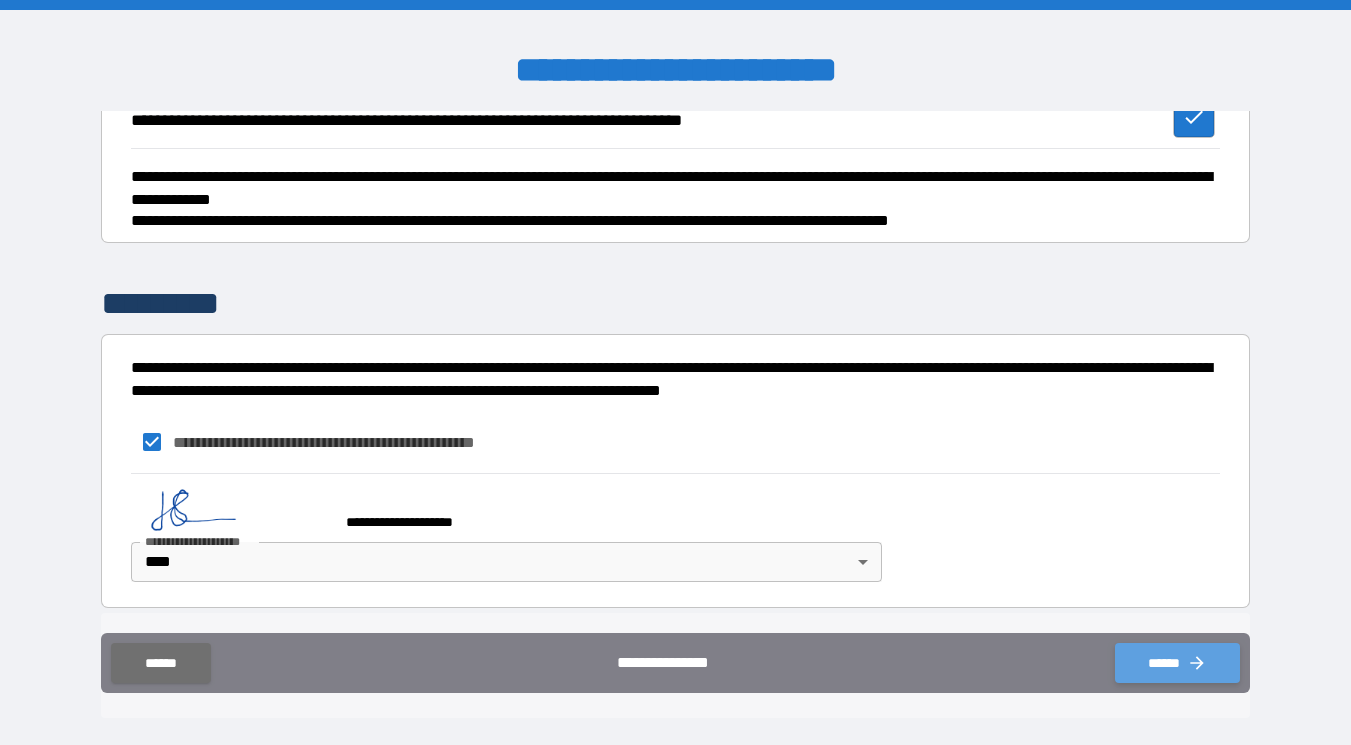 click on "******" at bounding box center [1177, 663] 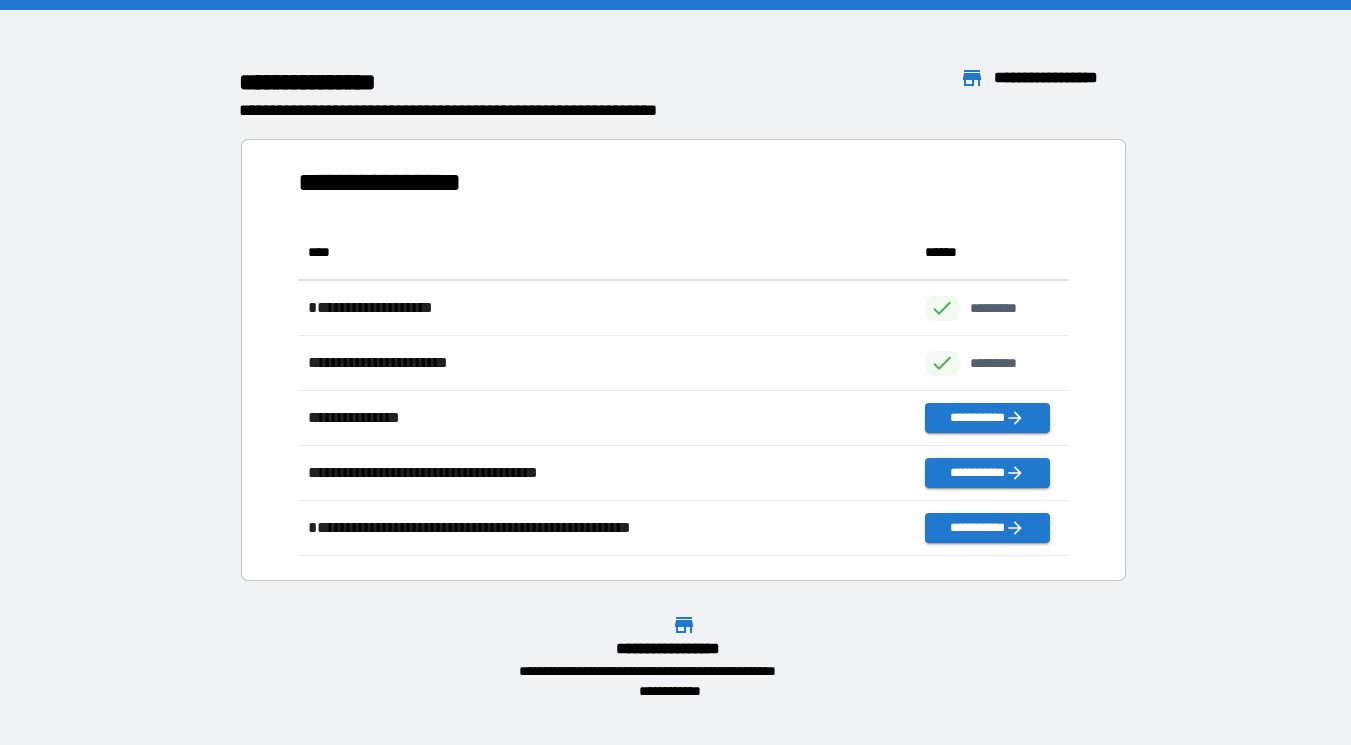 scroll, scrollTop: 331, scrollLeft: 770, axis: both 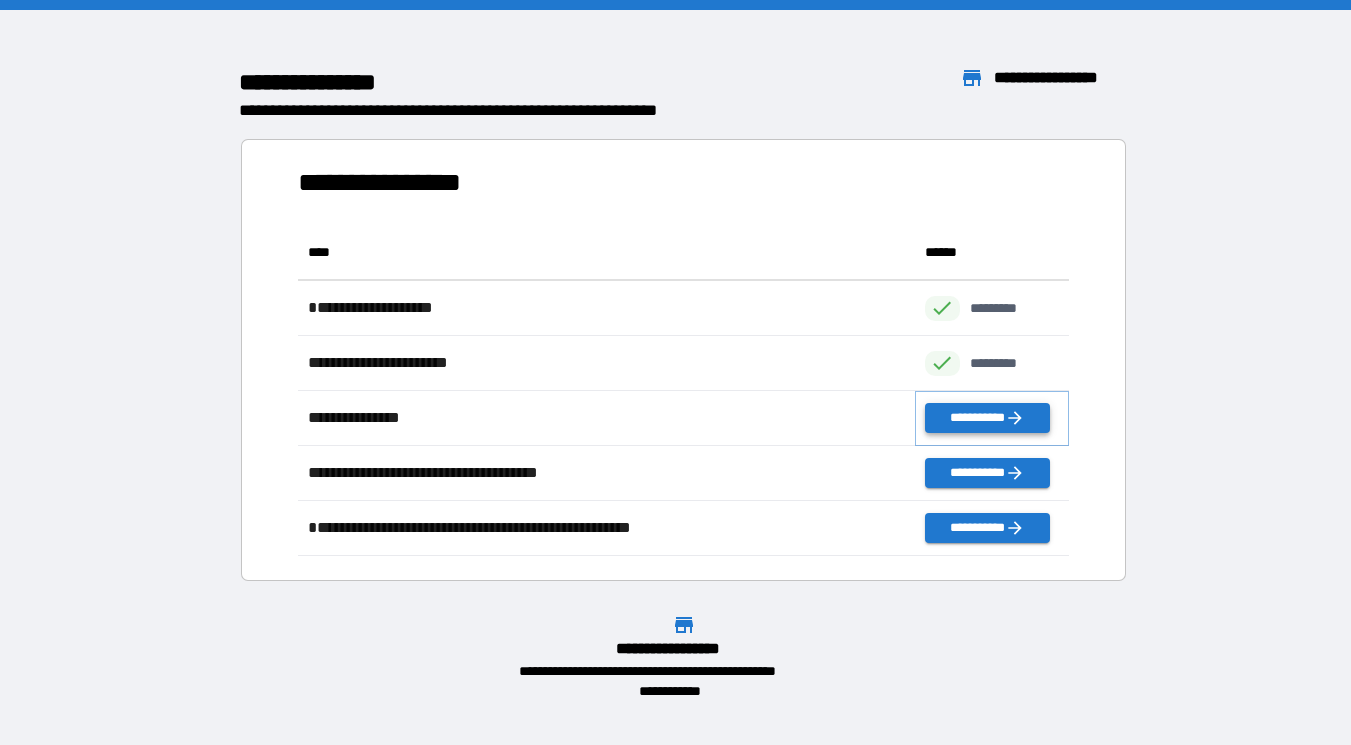 click on "**********" at bounding box center (987, 418) 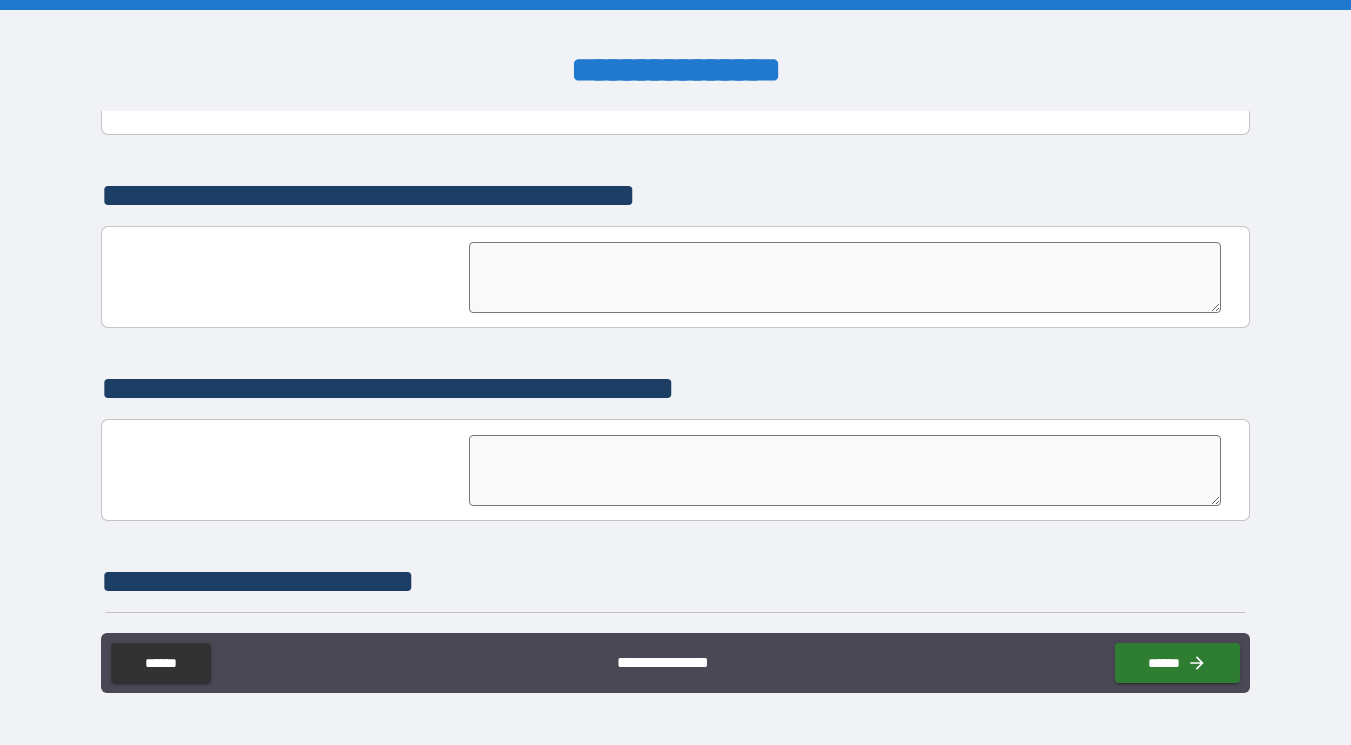 scroll, scrollTop: 293, scrollLeft: 0, axis: vertical 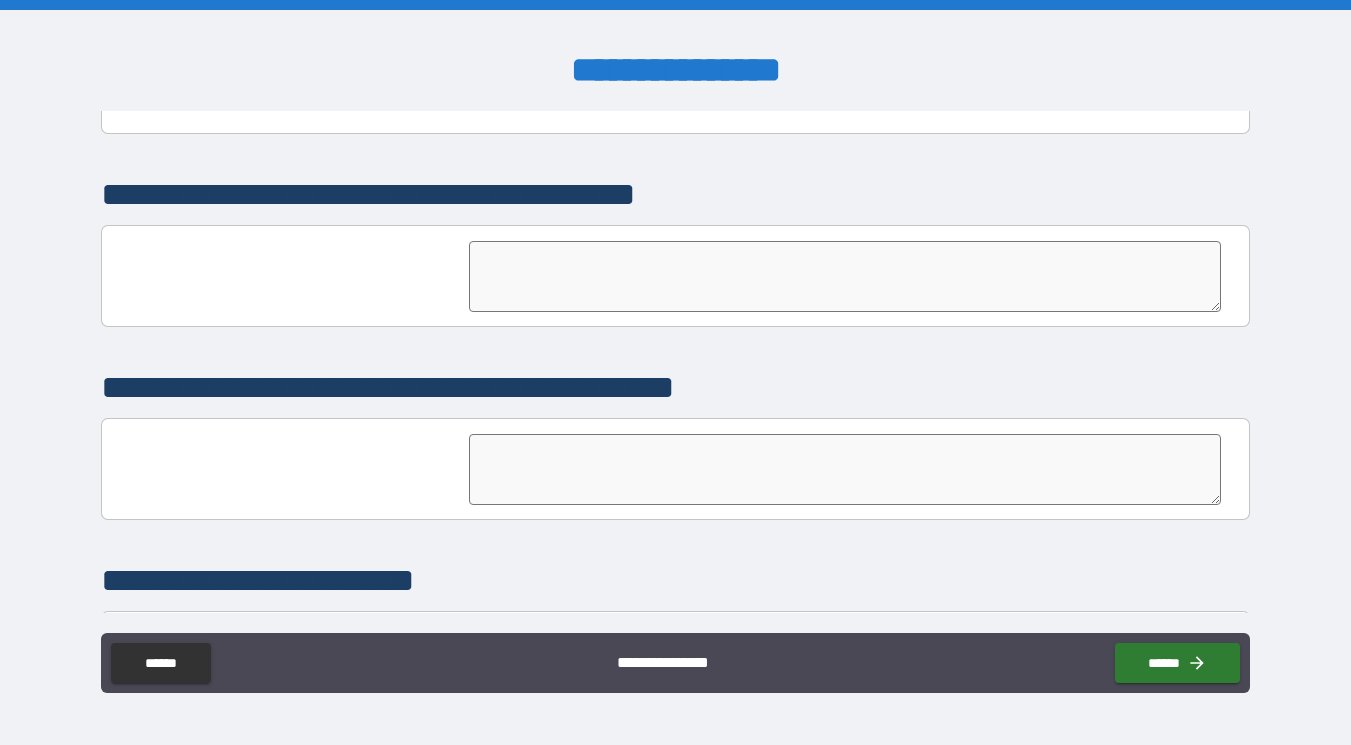 click at bounding box center [845, 276] 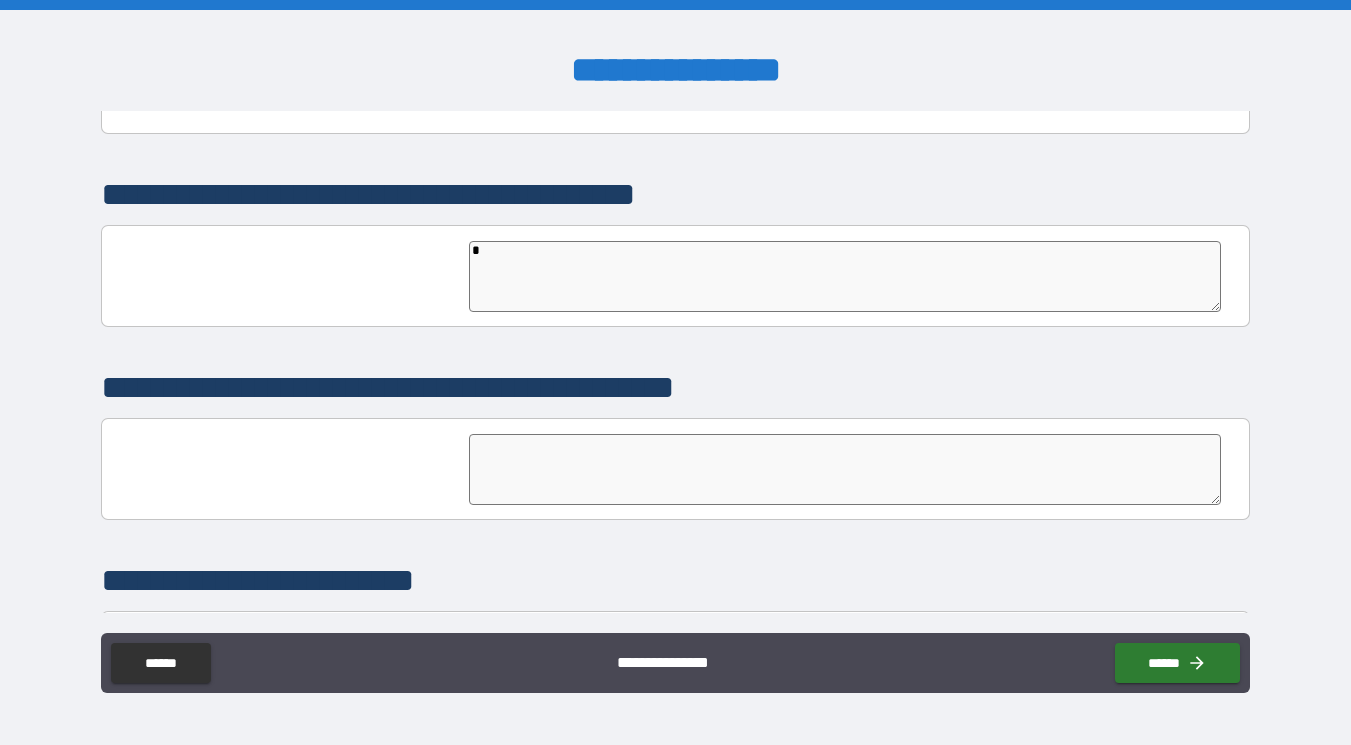 type on "**" 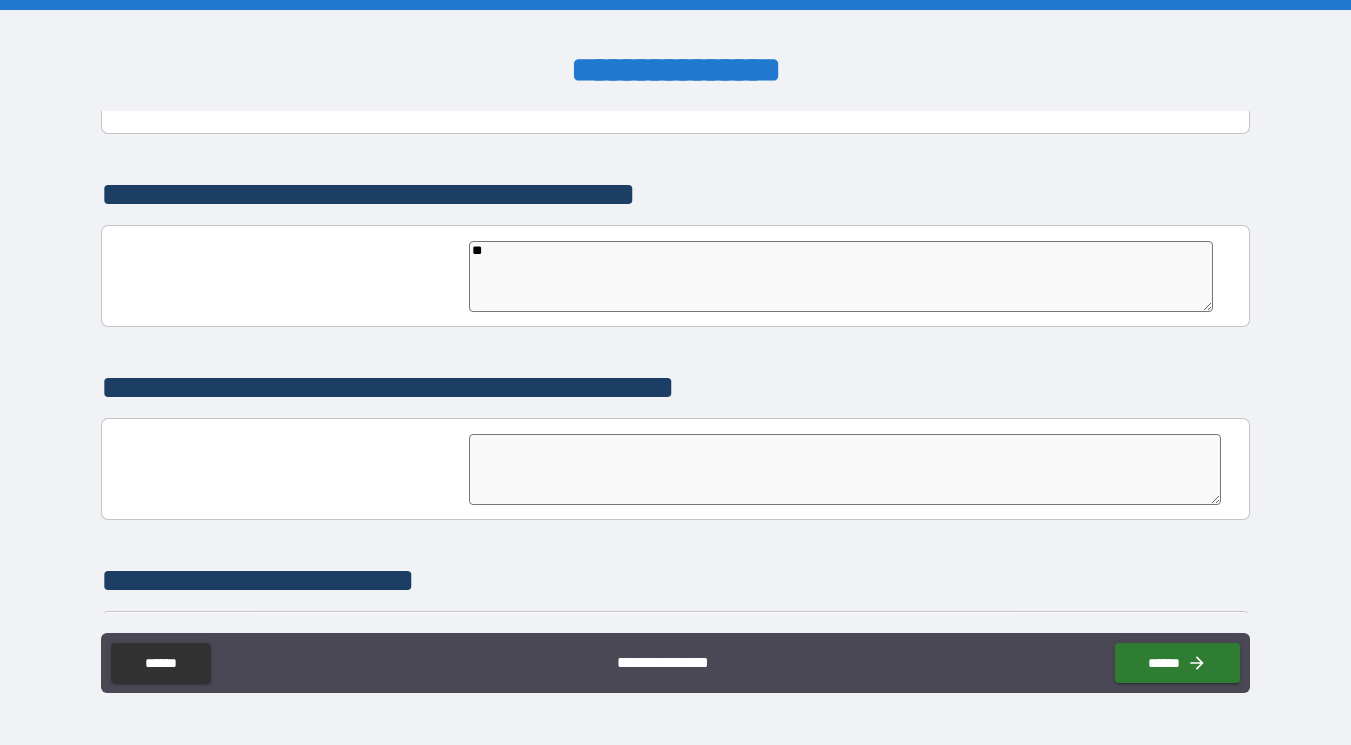 type on "***" 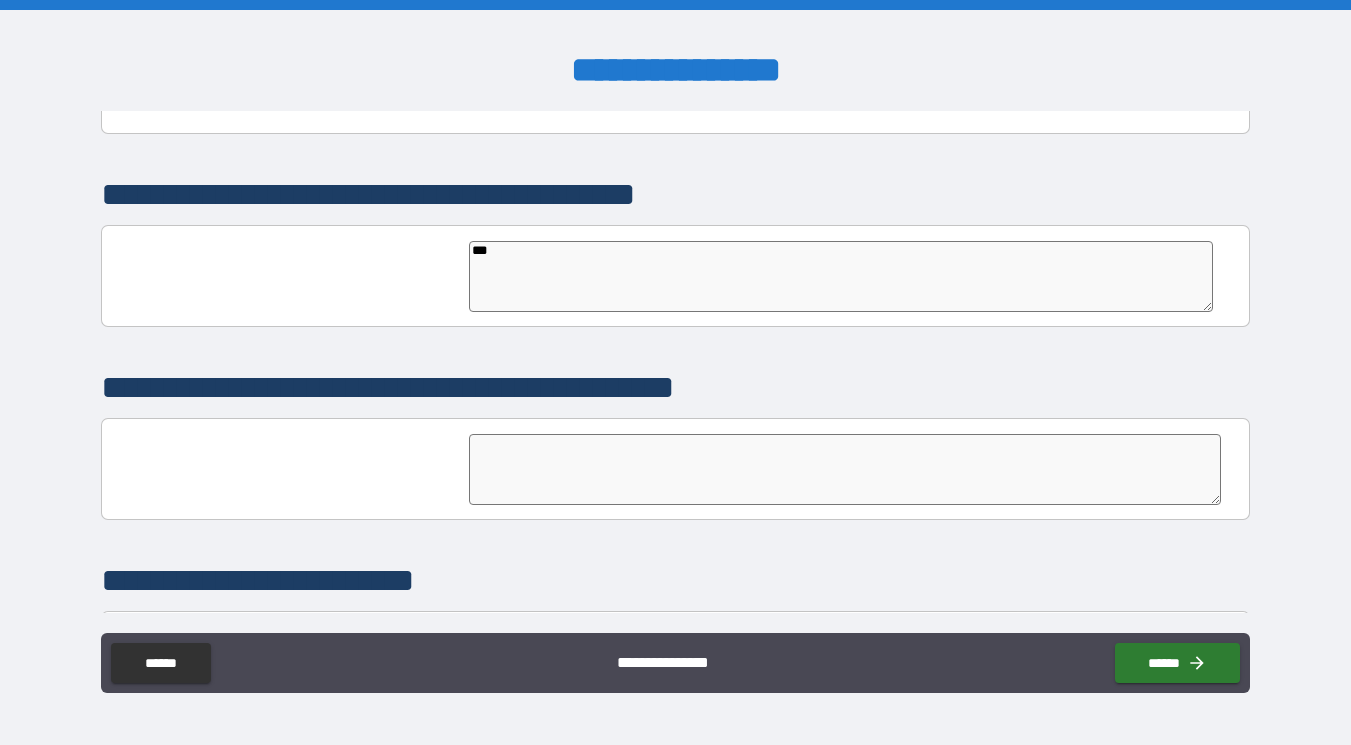 type on "*" 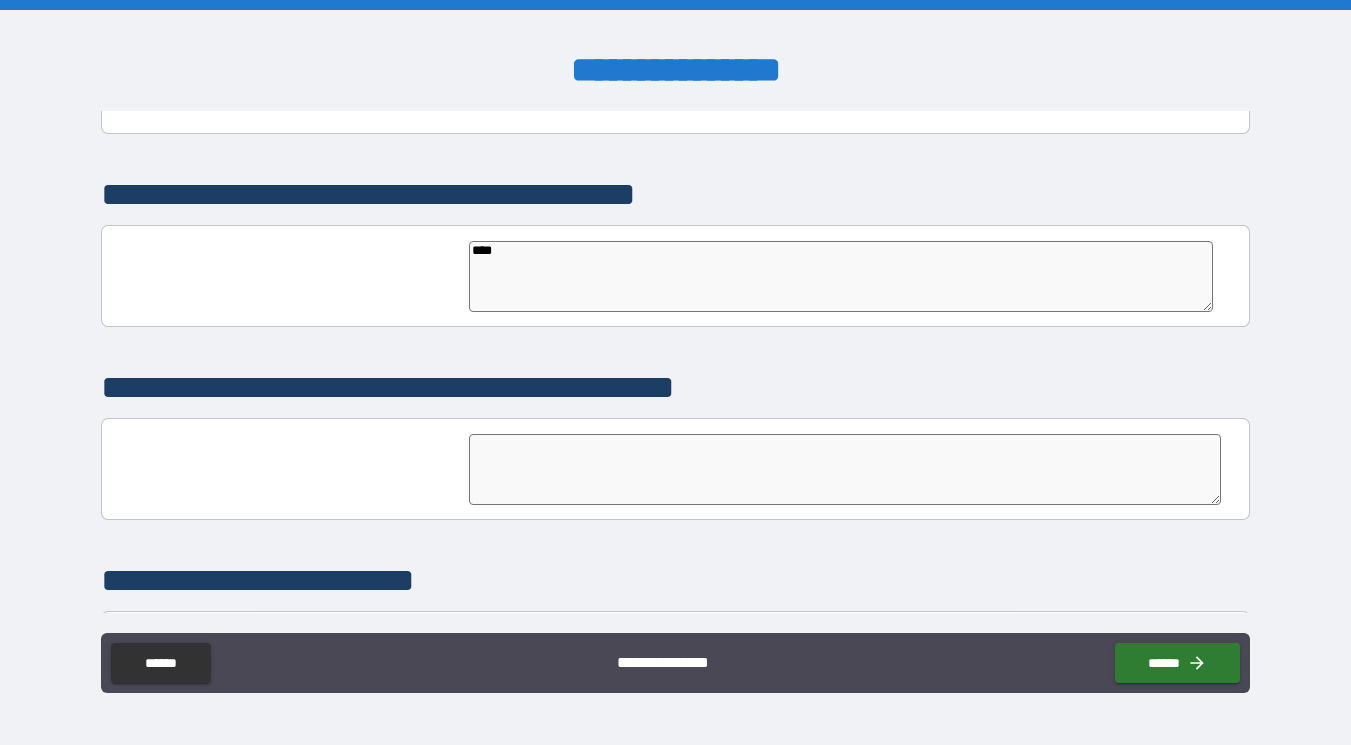 type on "*****" 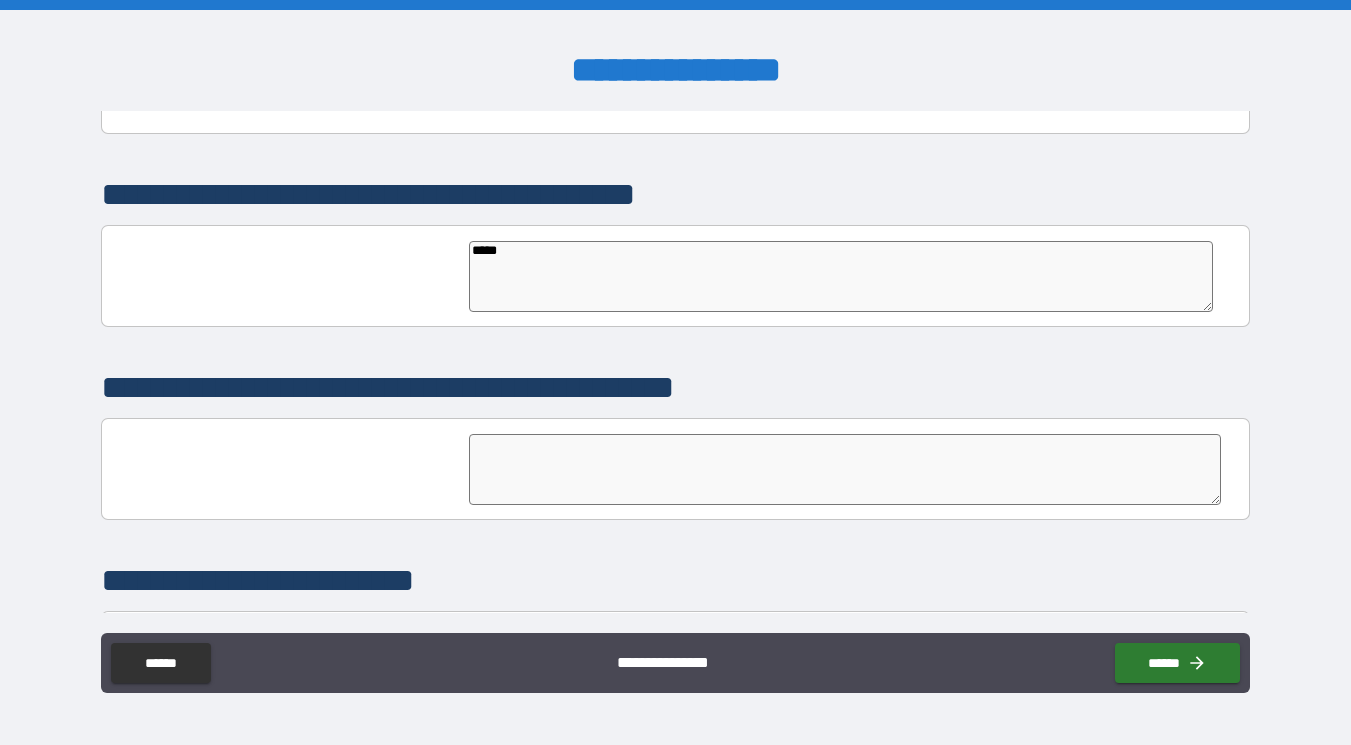 type on "*" 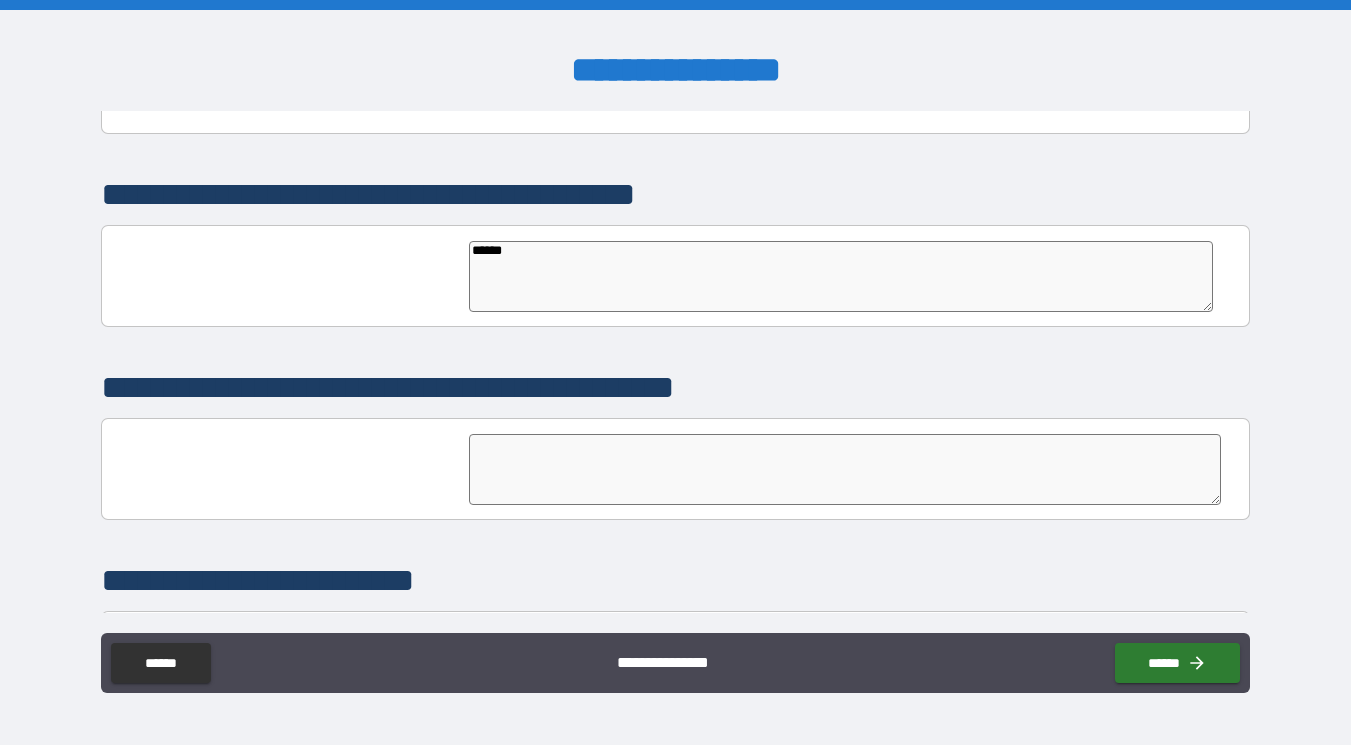type on "******" 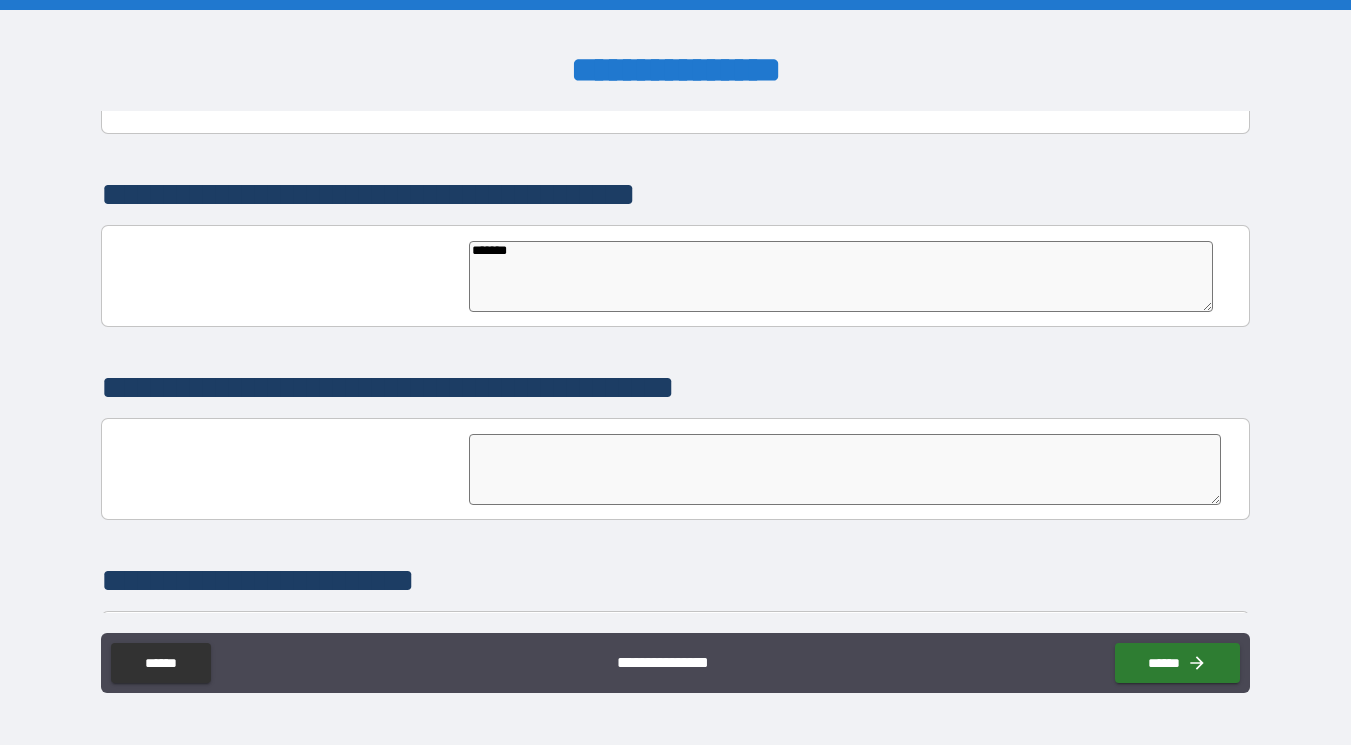 type on "*" 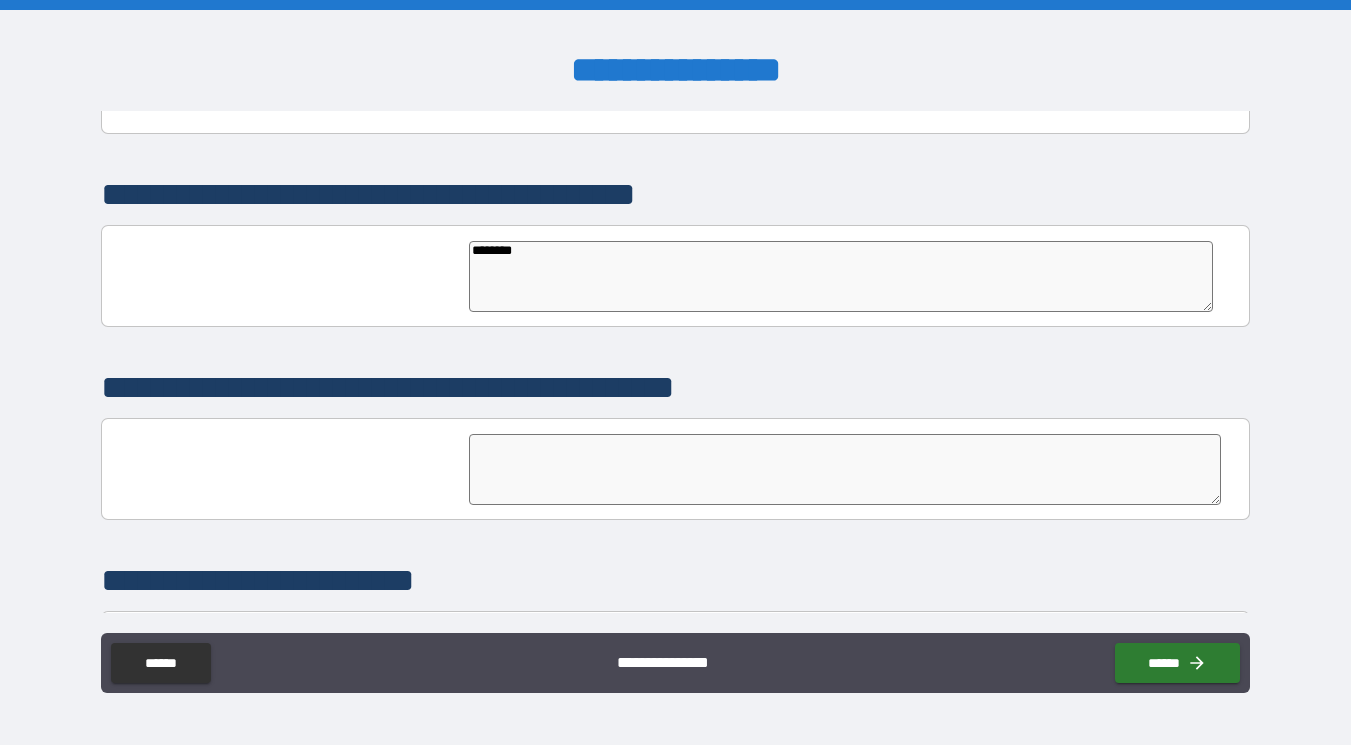 type on "*********" 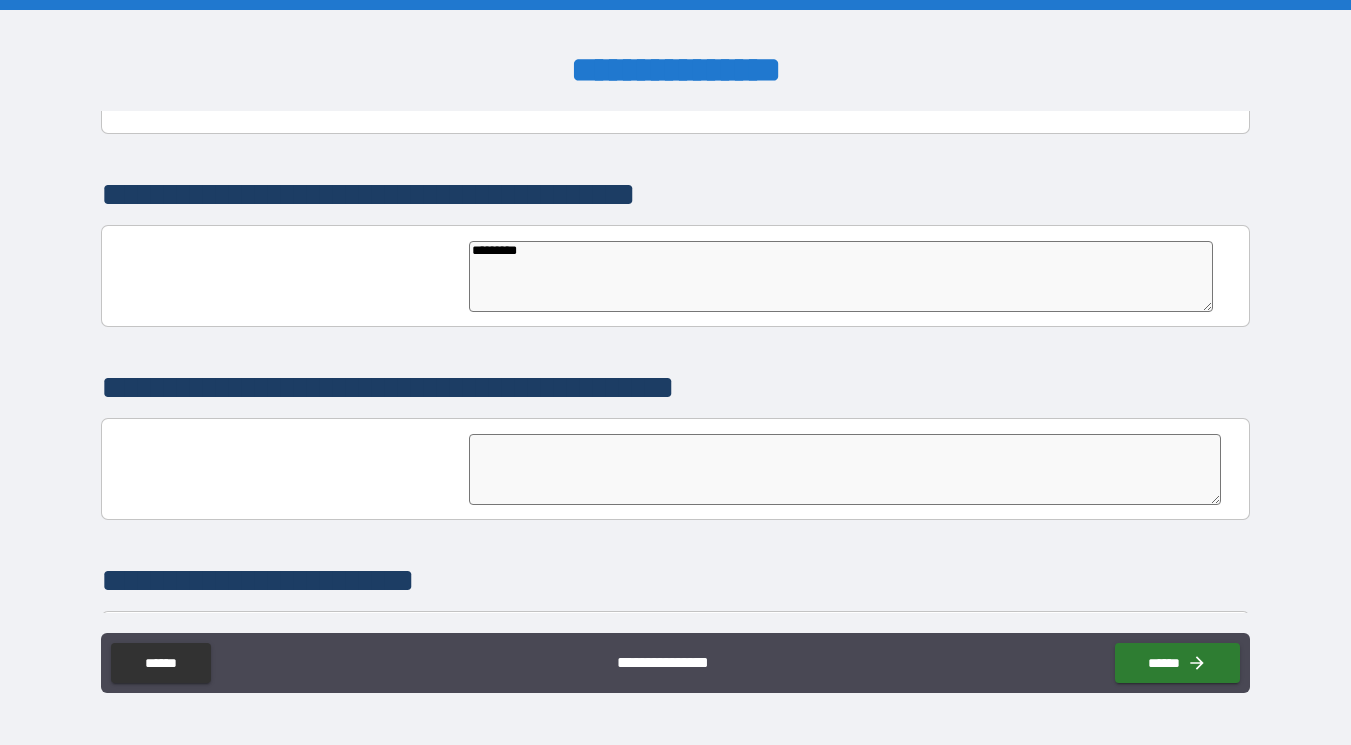 type on "**********" 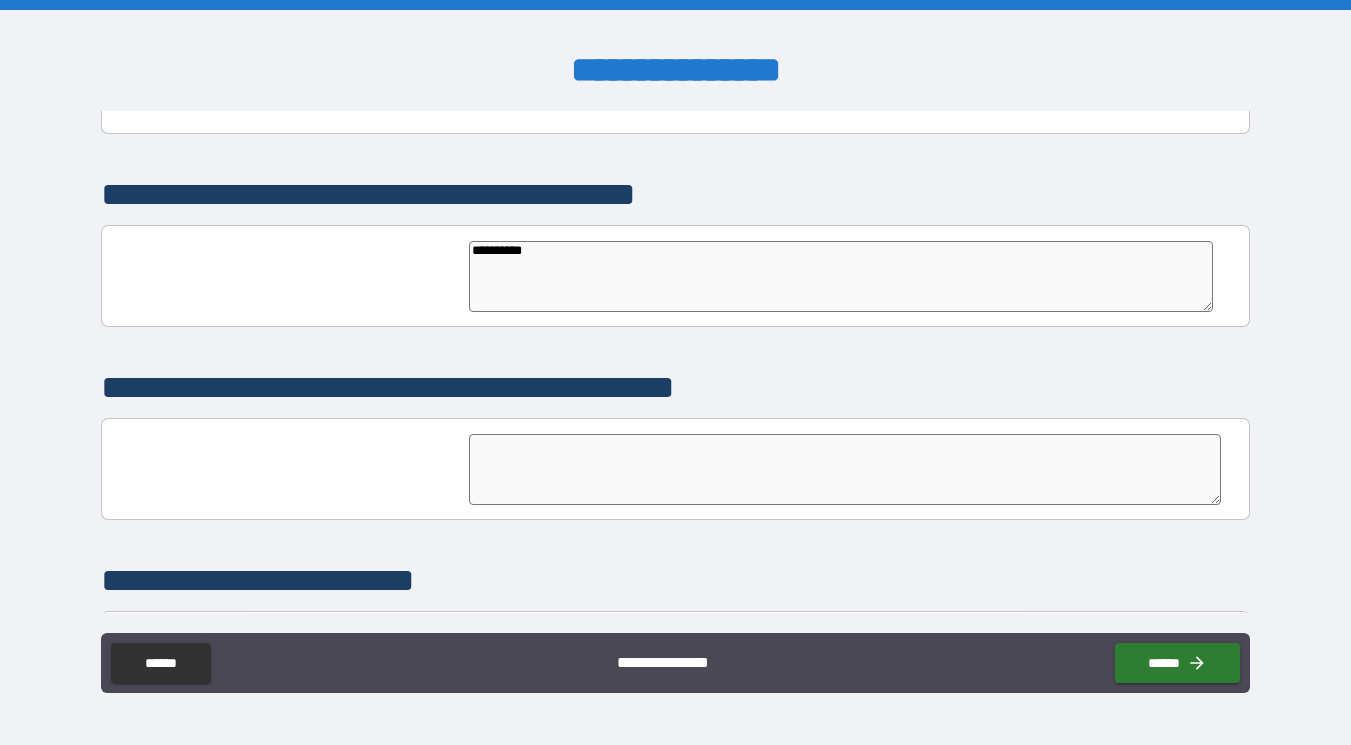 type on "**********" 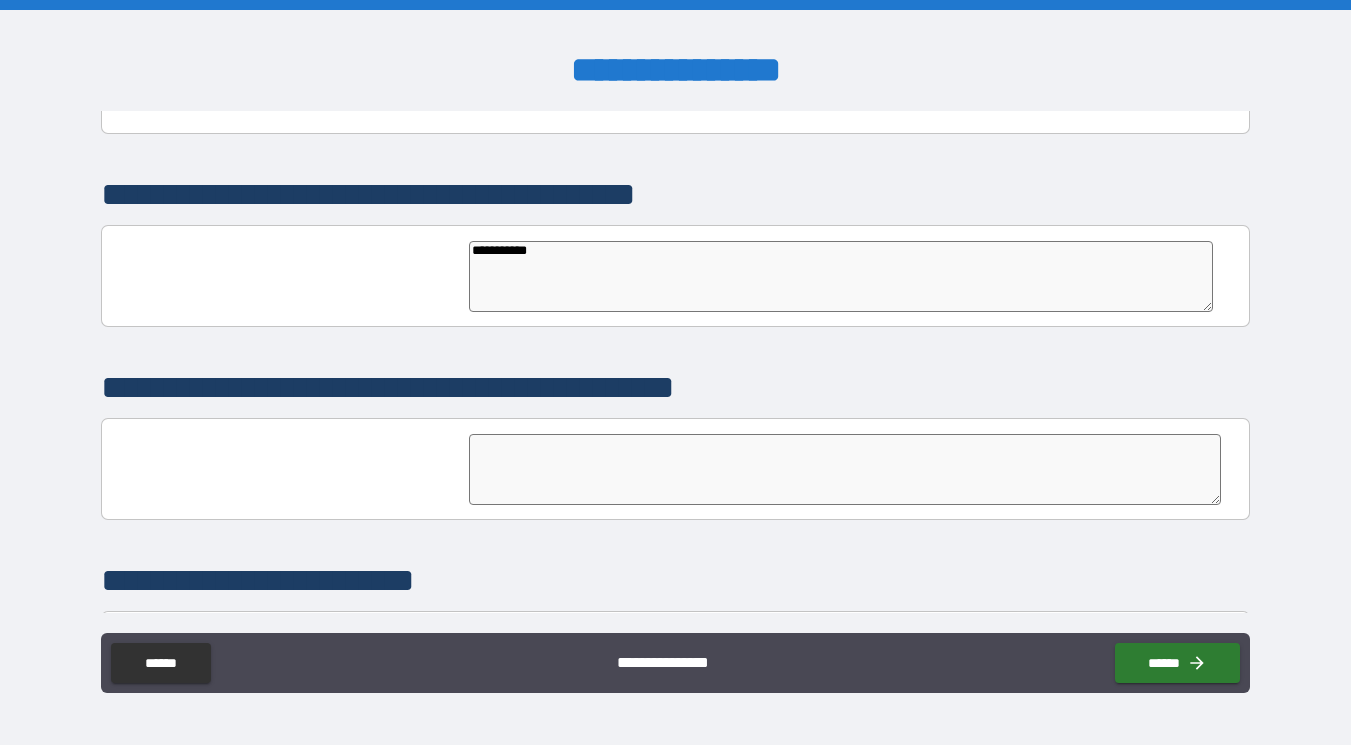type on "**********" 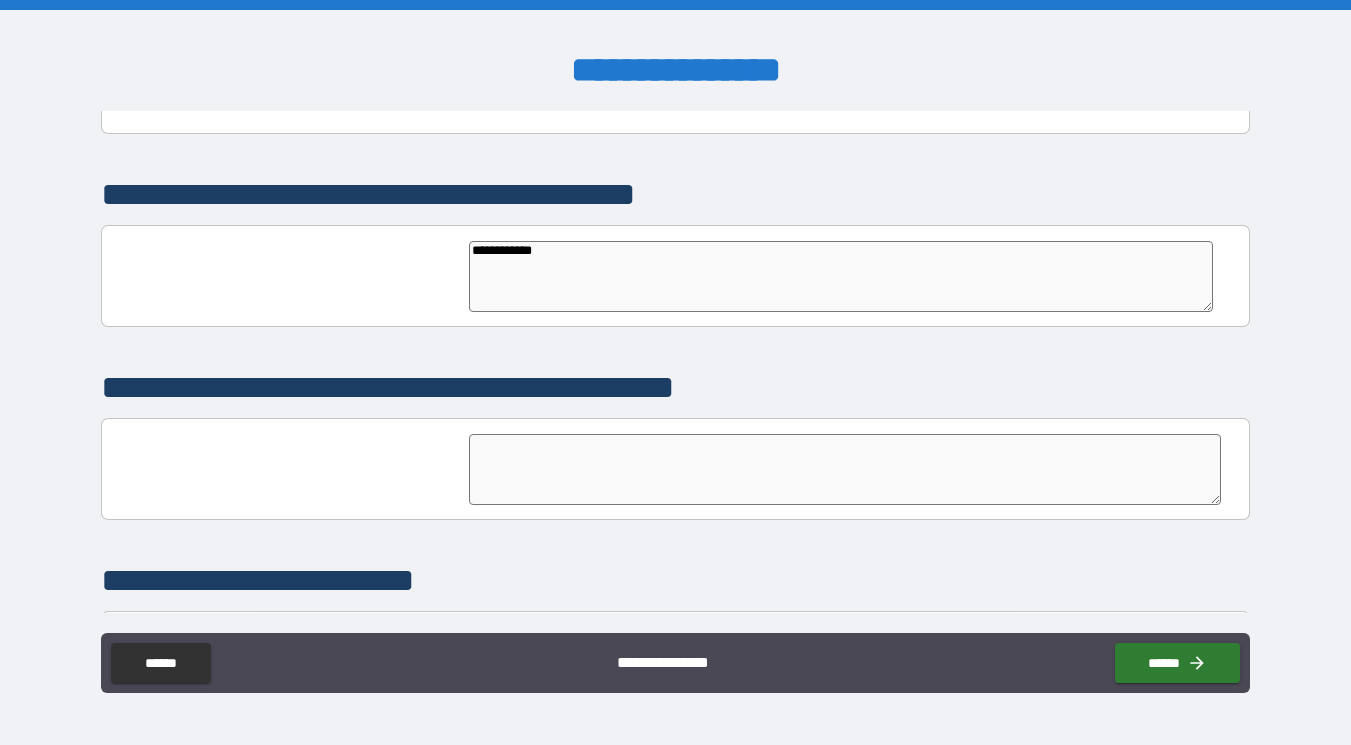 type on "*" 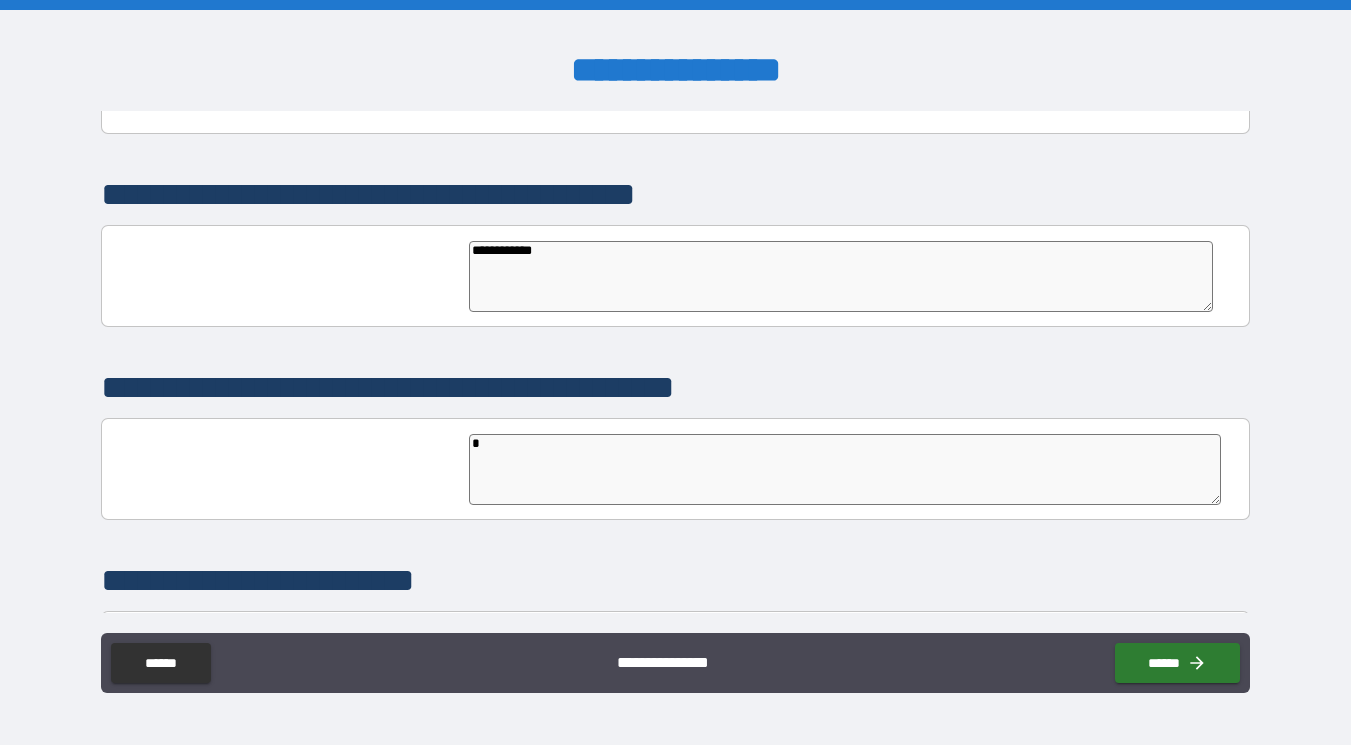 type on "*" 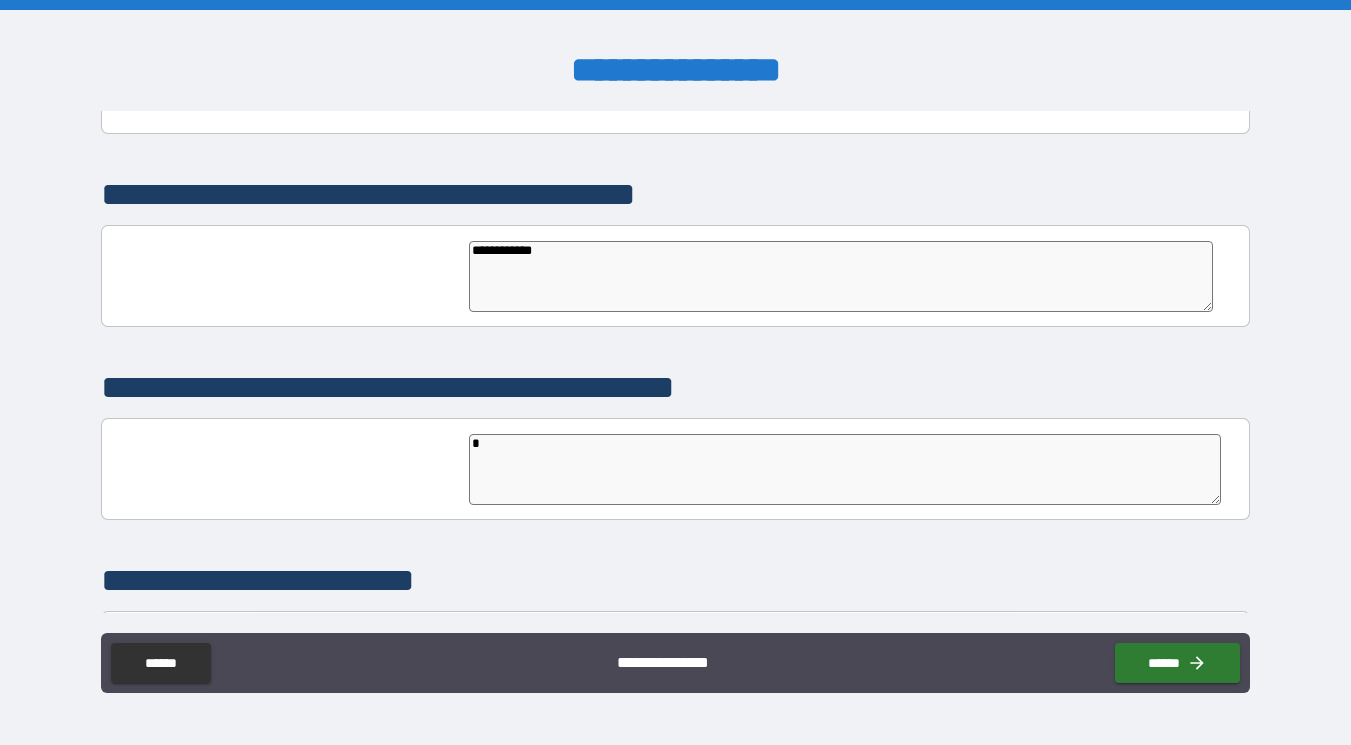 type on "**" 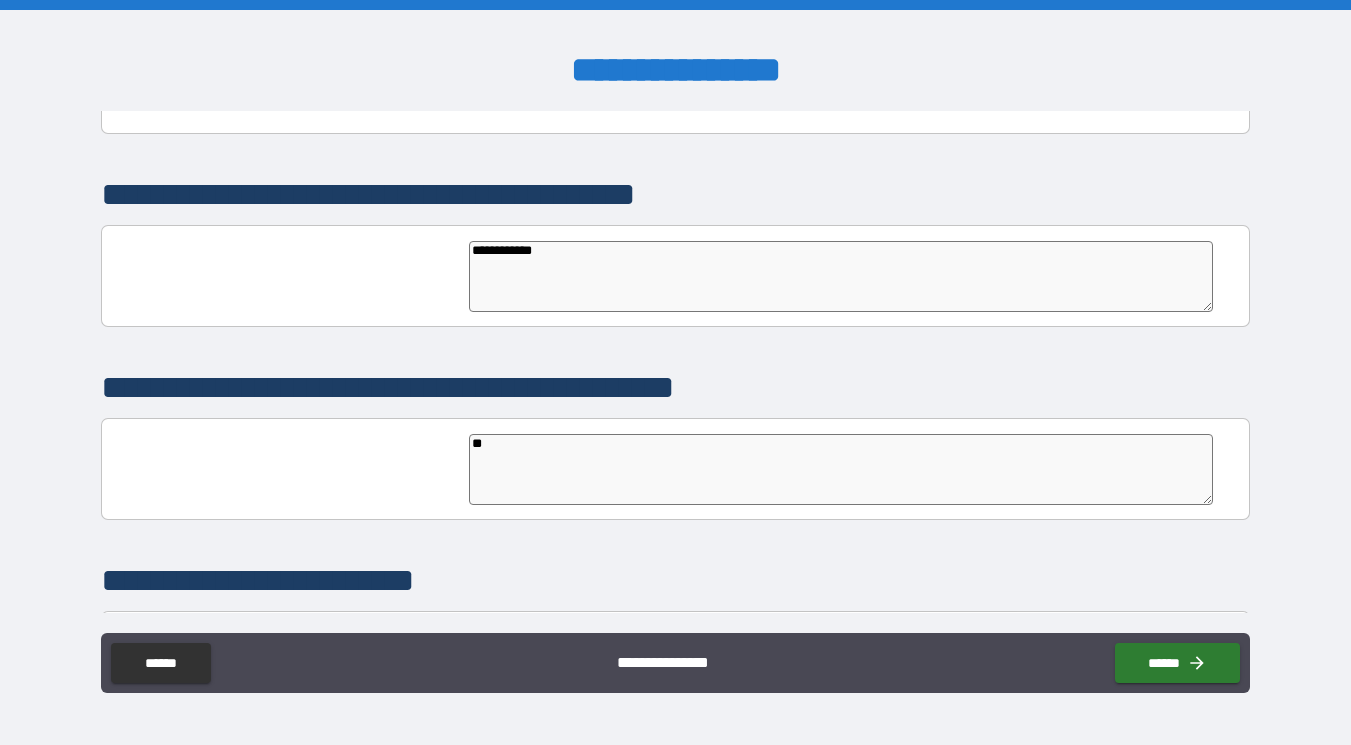 type on "*" 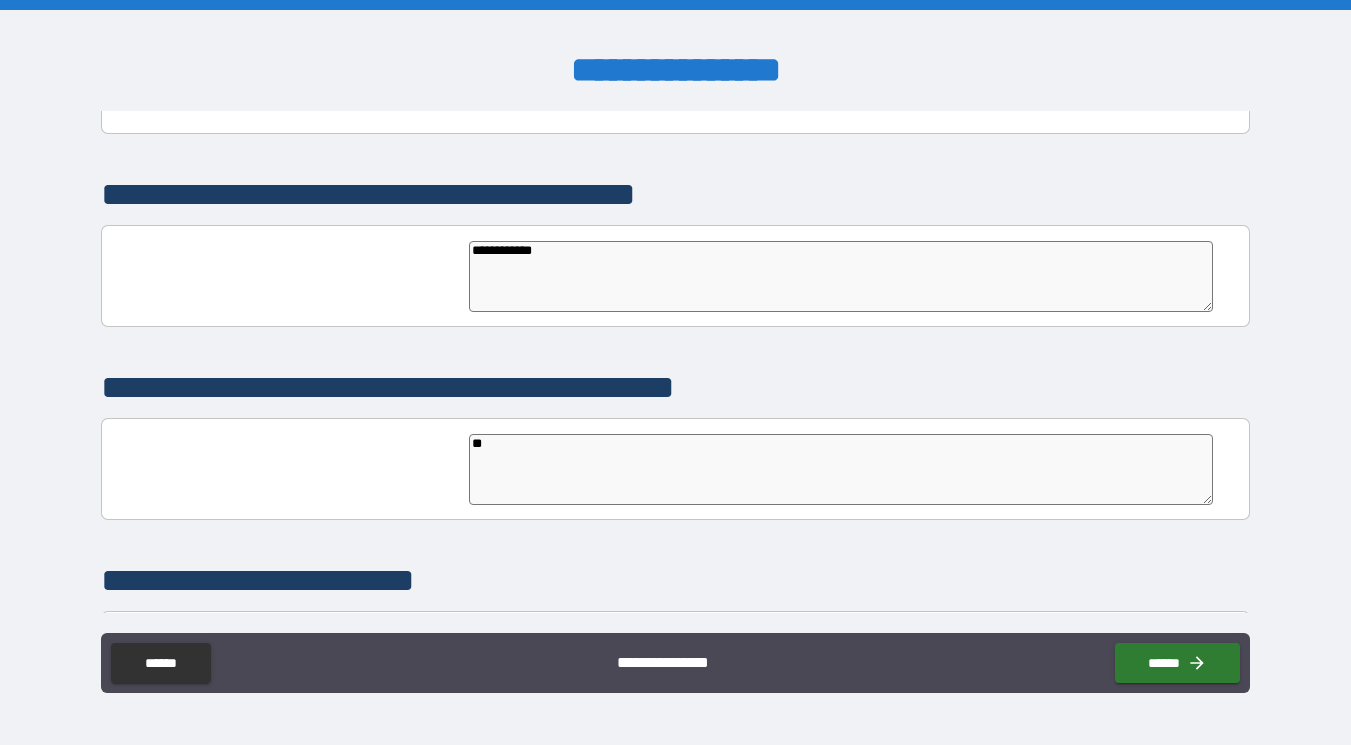 type on "***" 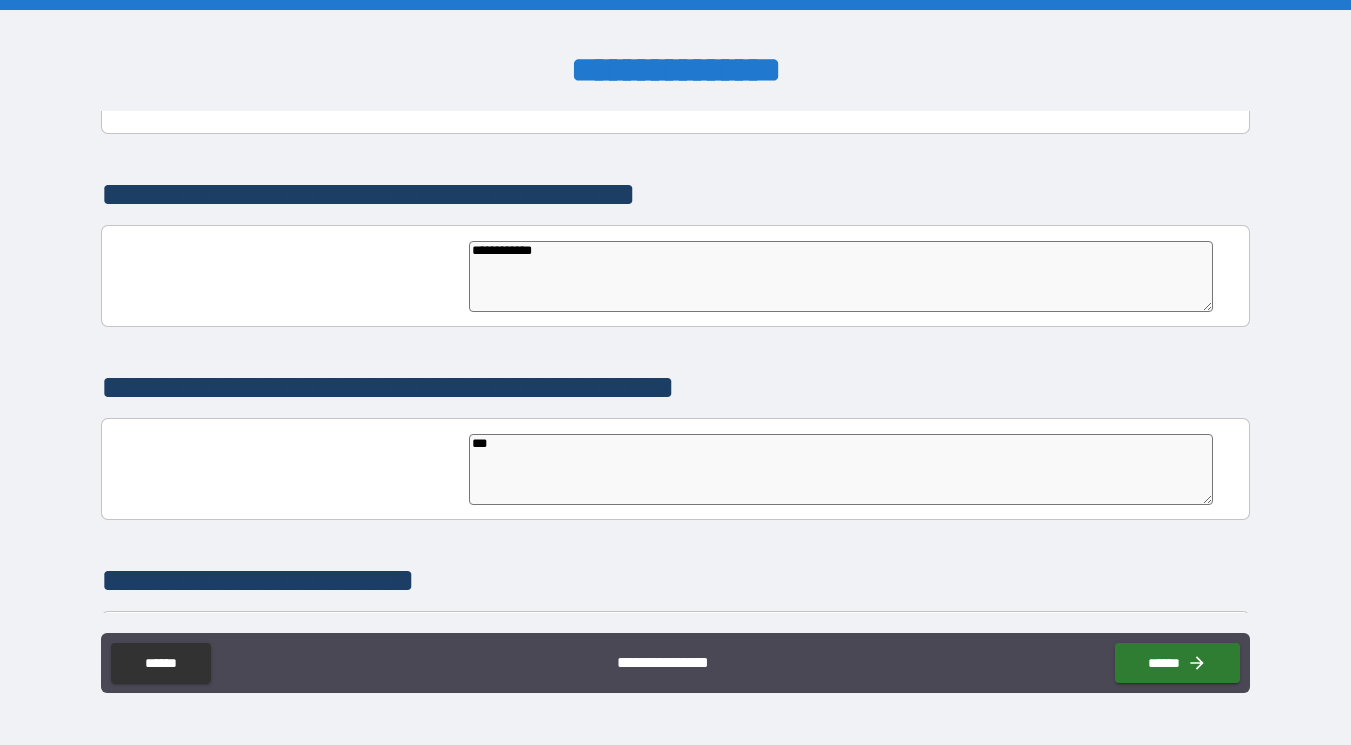 type on "*" 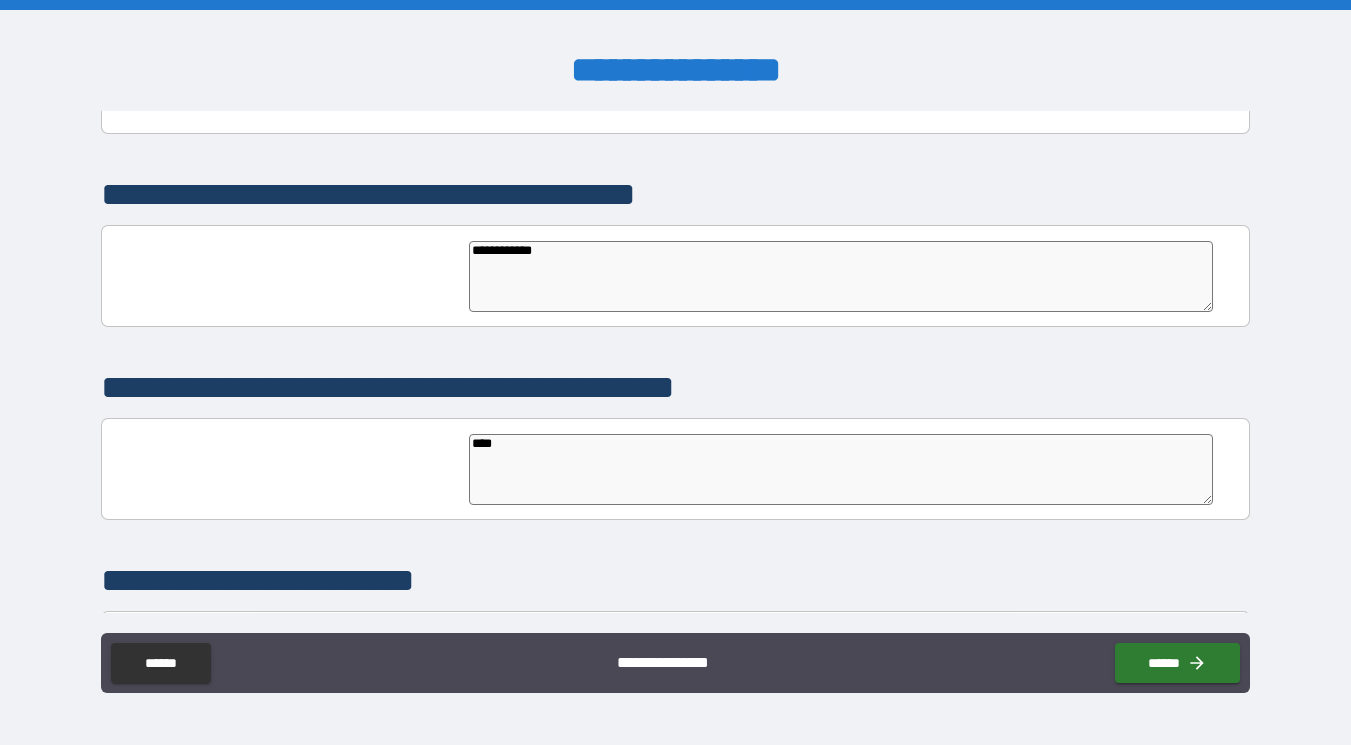 type on "*" 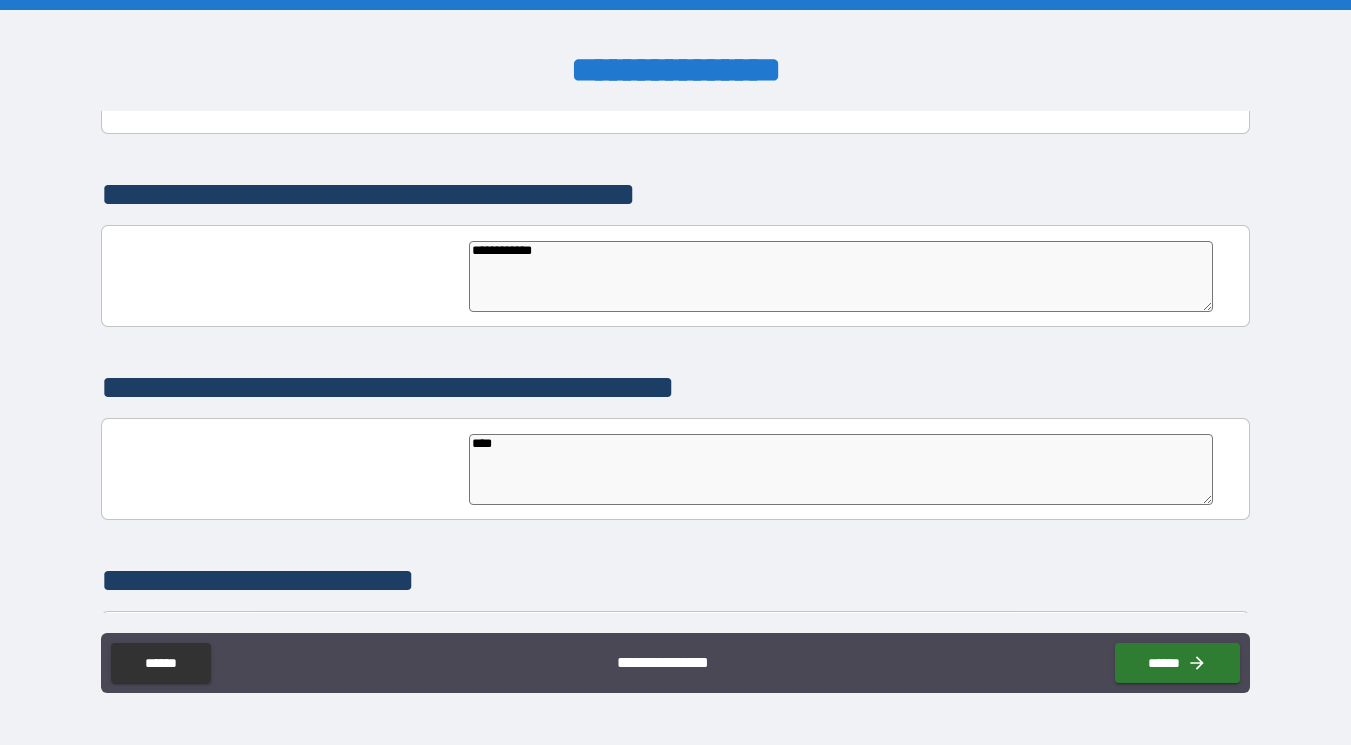 type on "*****" 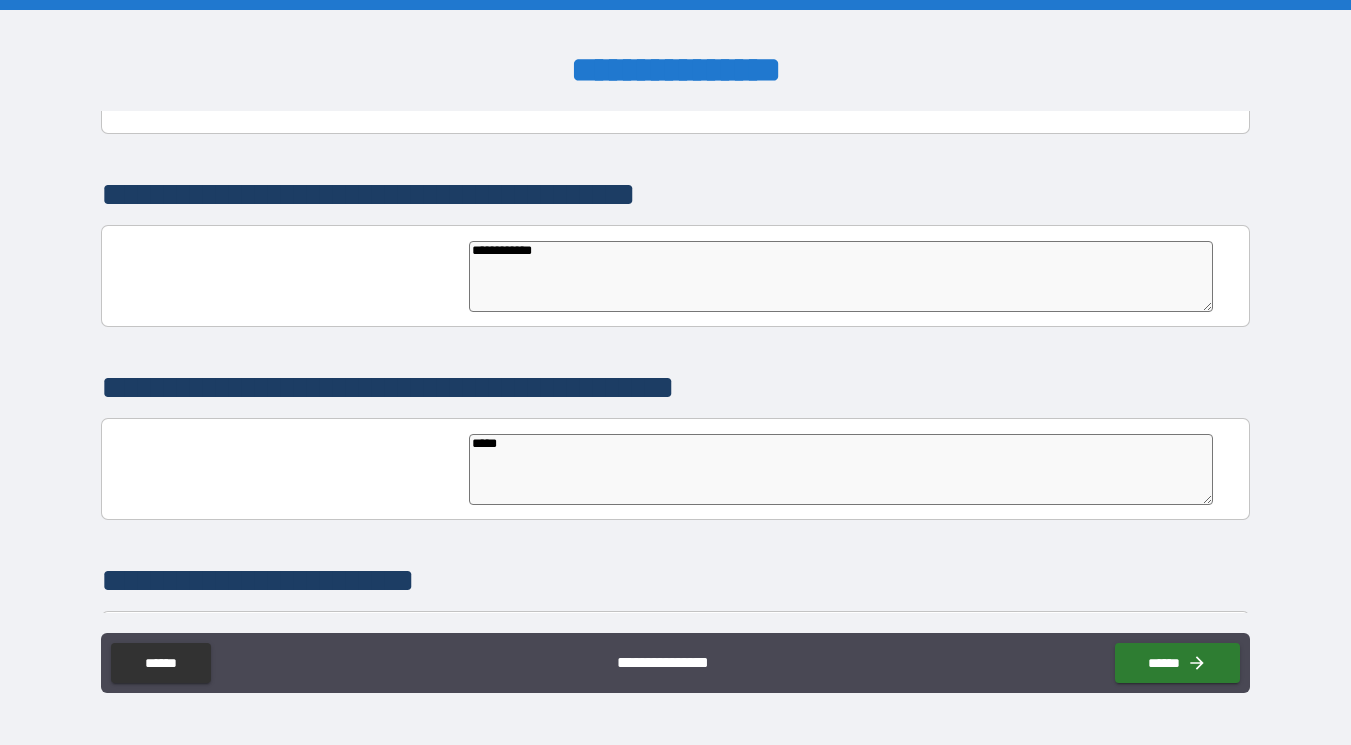type on "*" 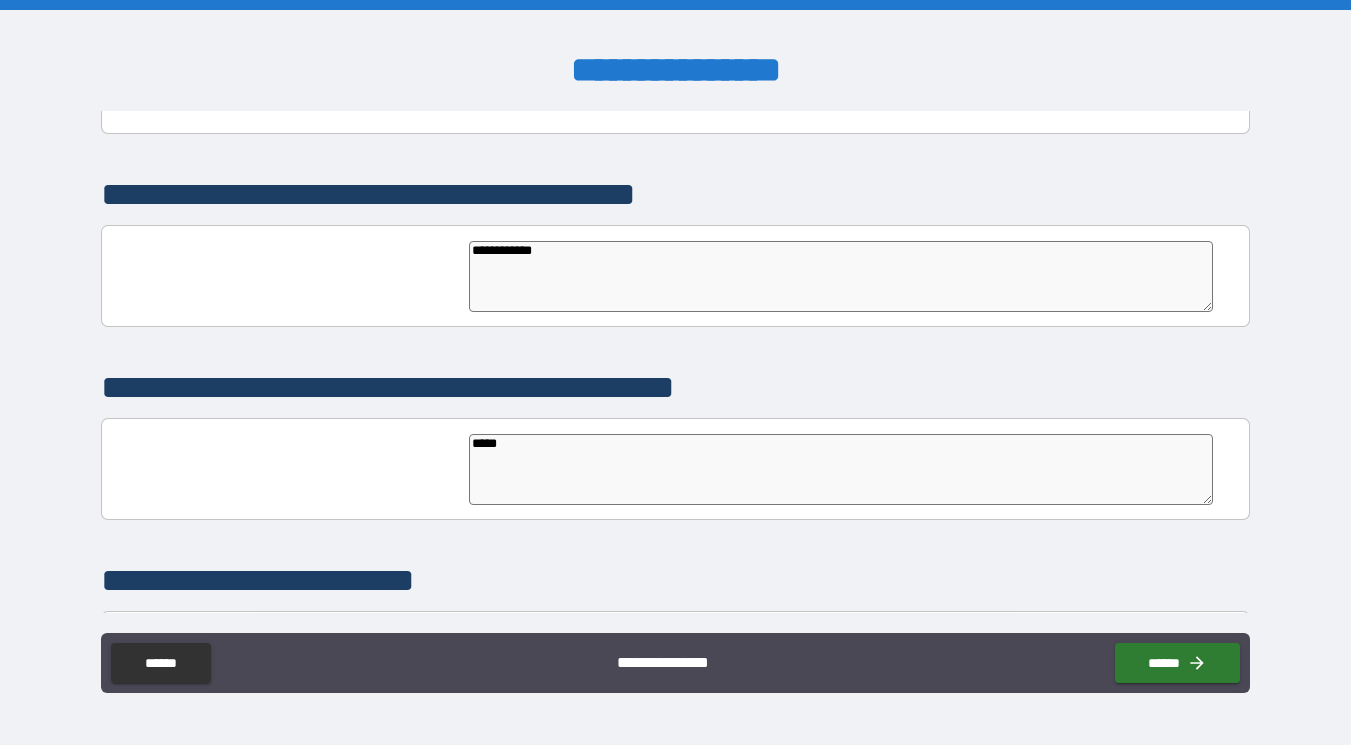 type on "*" 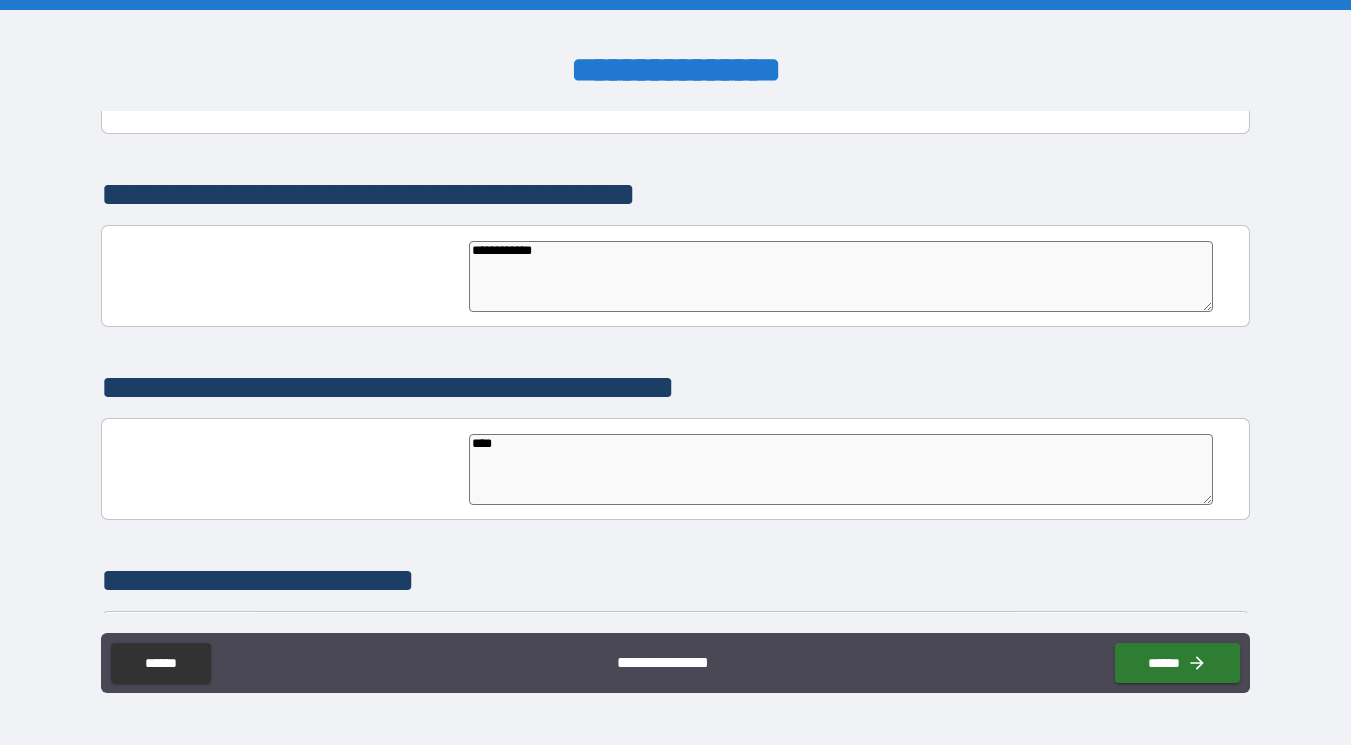 type on "*" 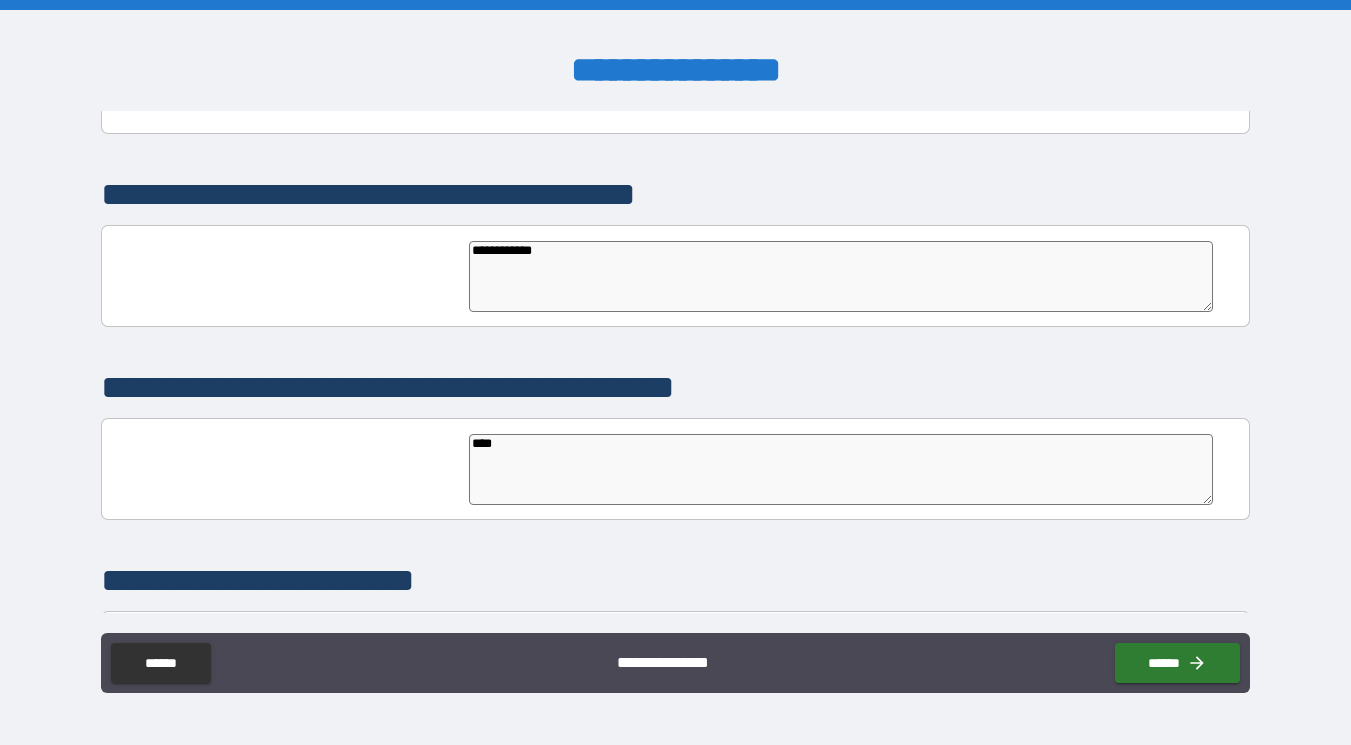 type on "*" 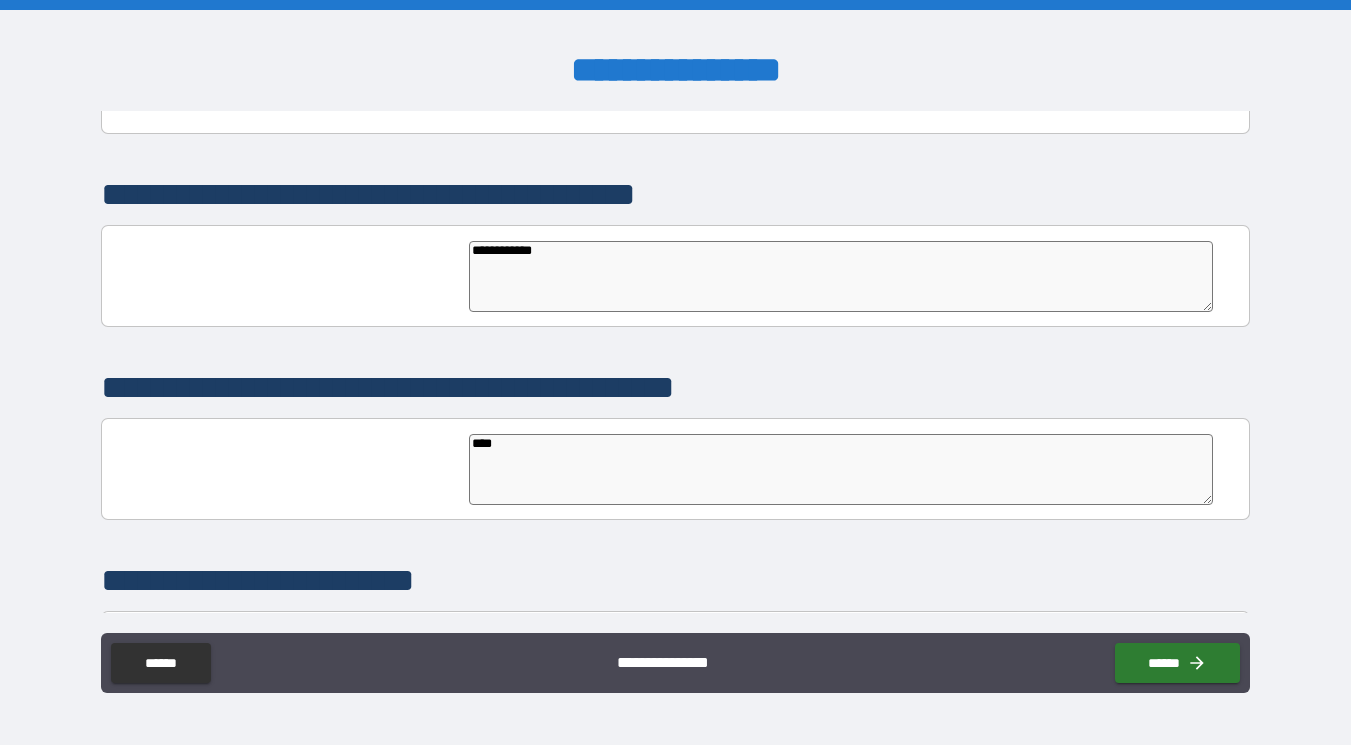 type on "*****" 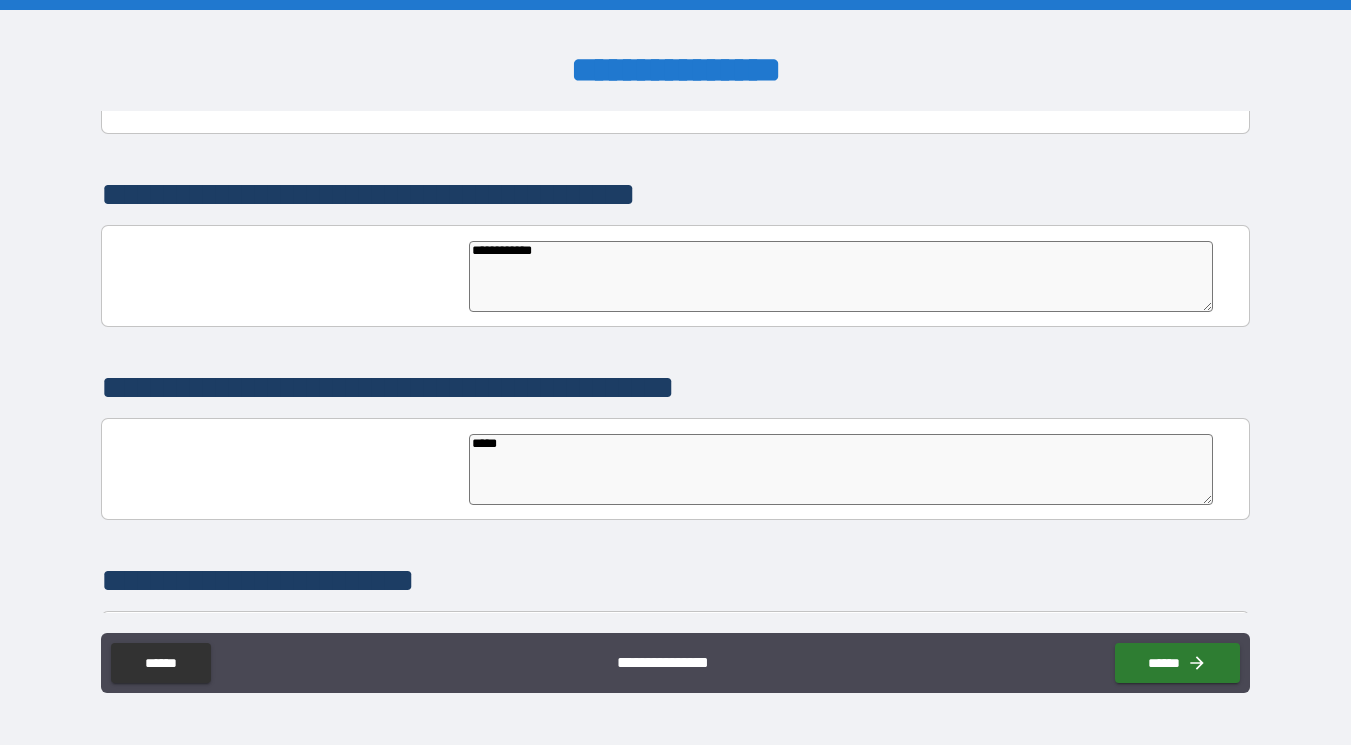 type on "*" 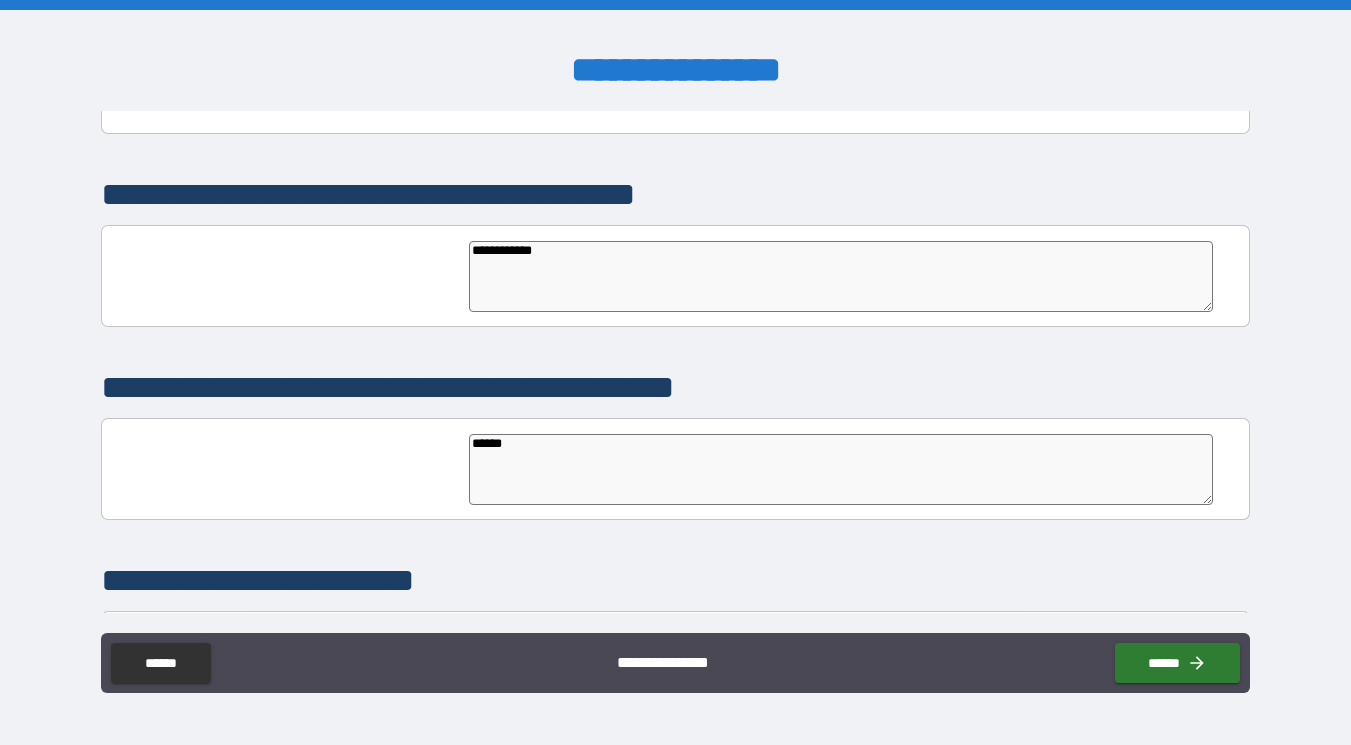 type on "*" 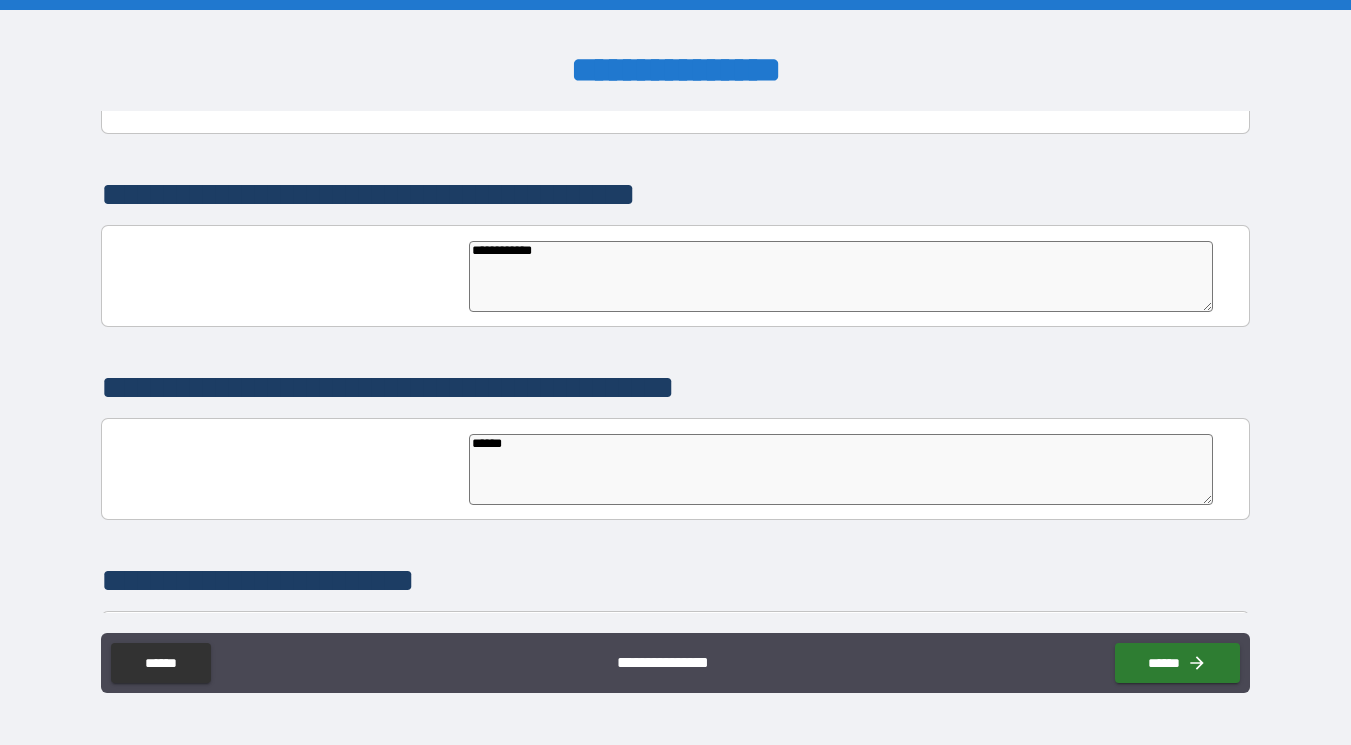 type on "*" 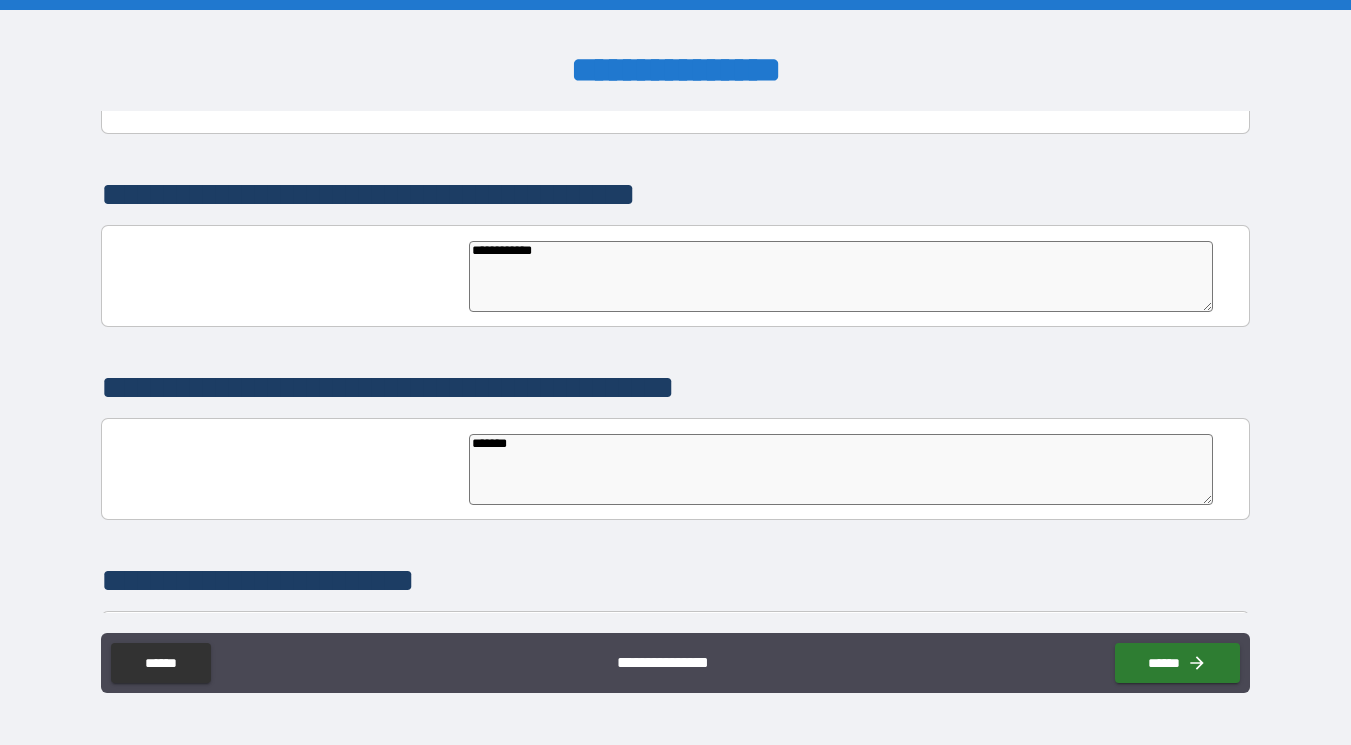 type on "*" 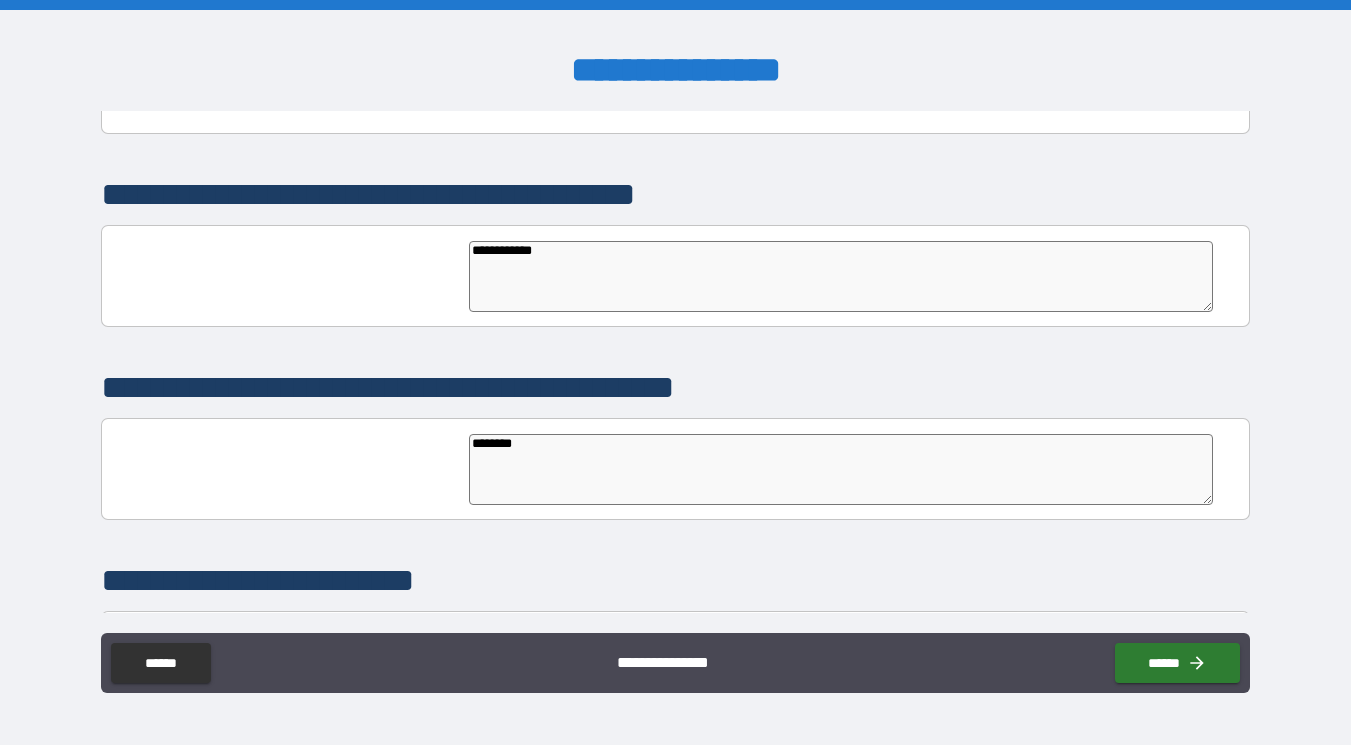 type on "*" 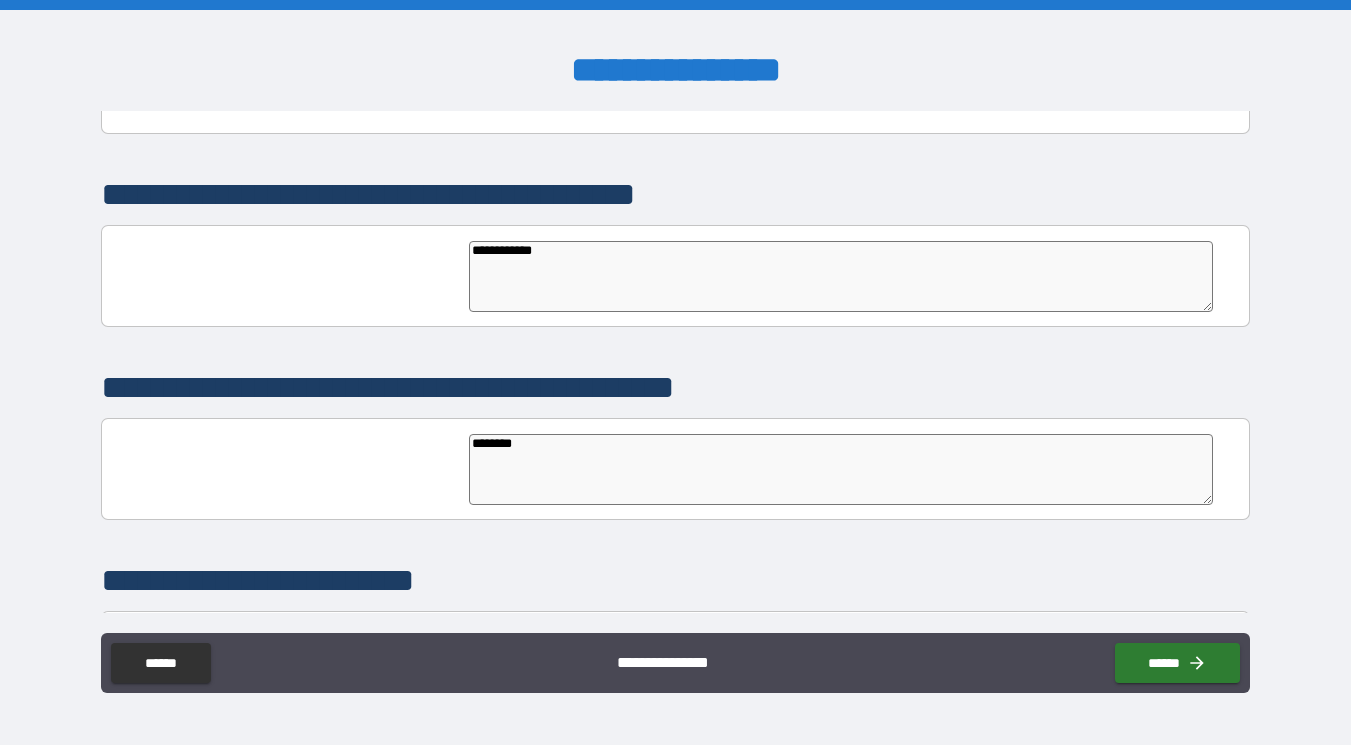 type on "*********" 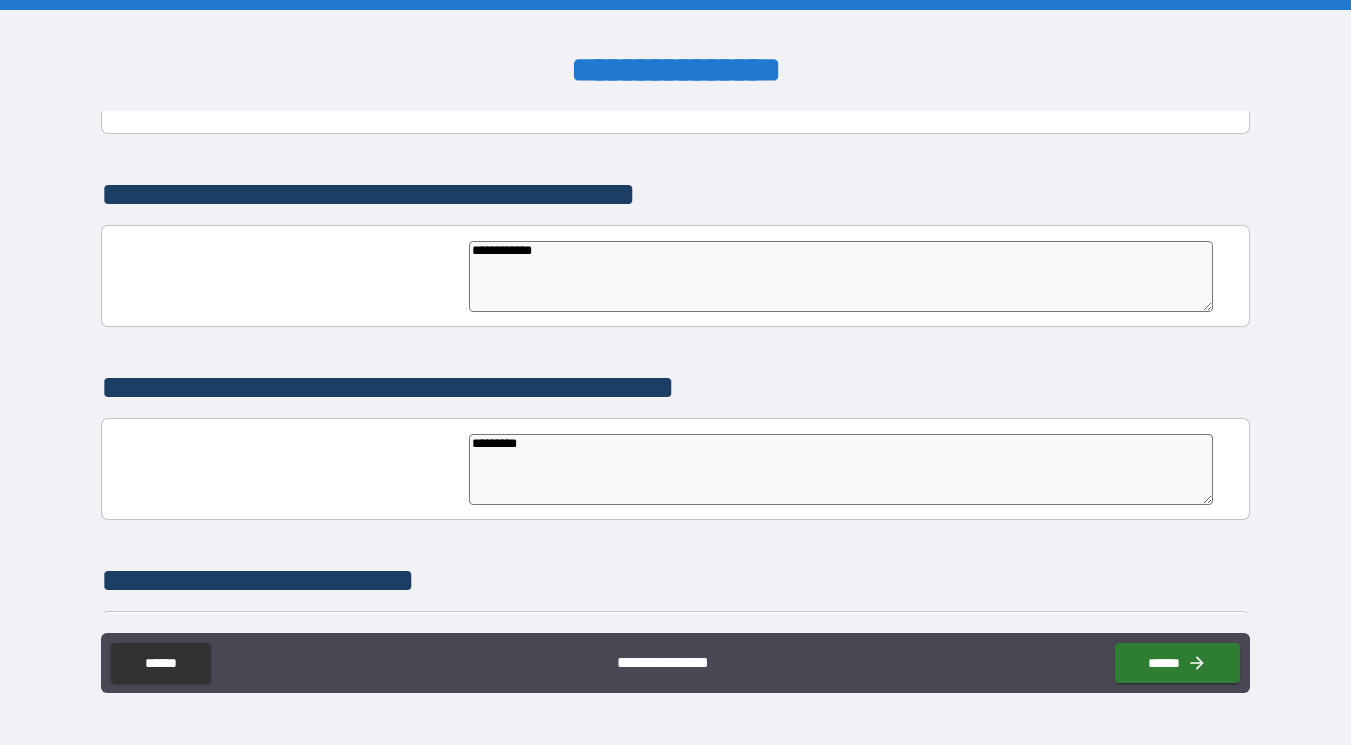type on "*" 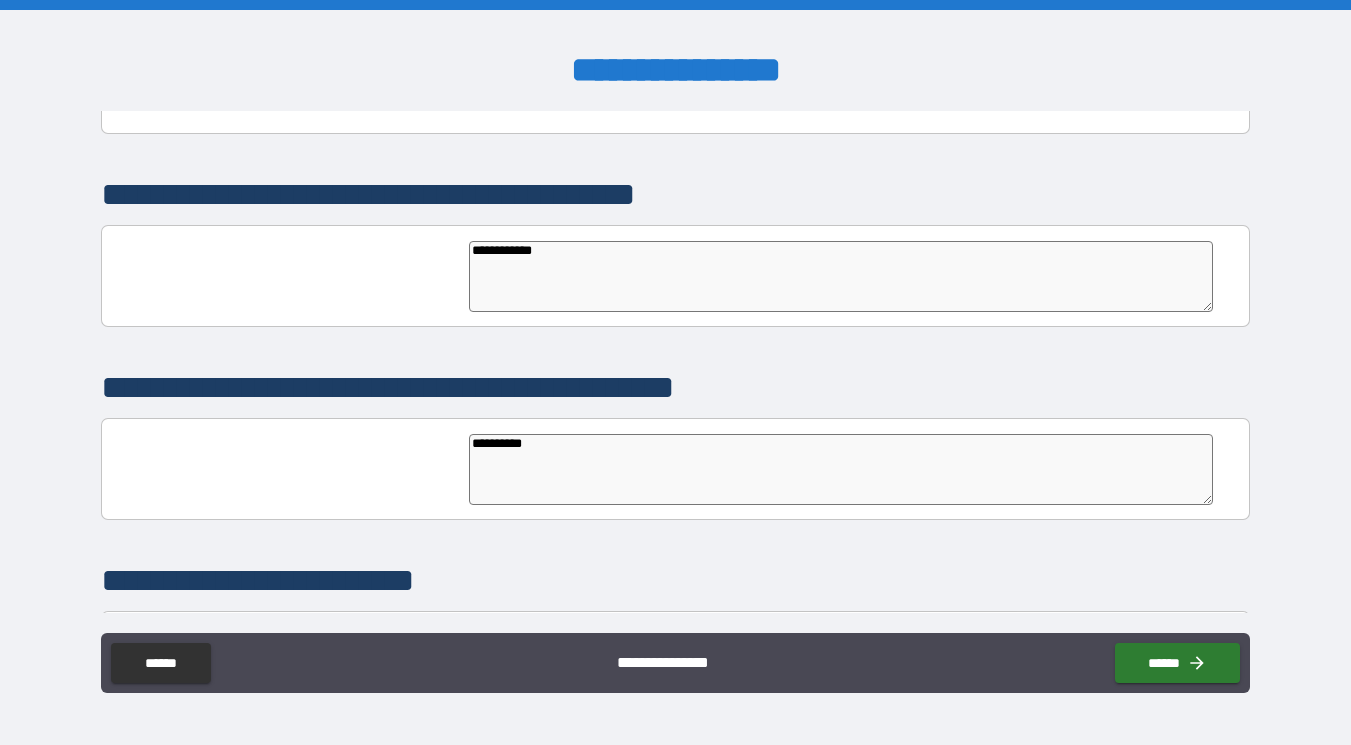 type on "*" 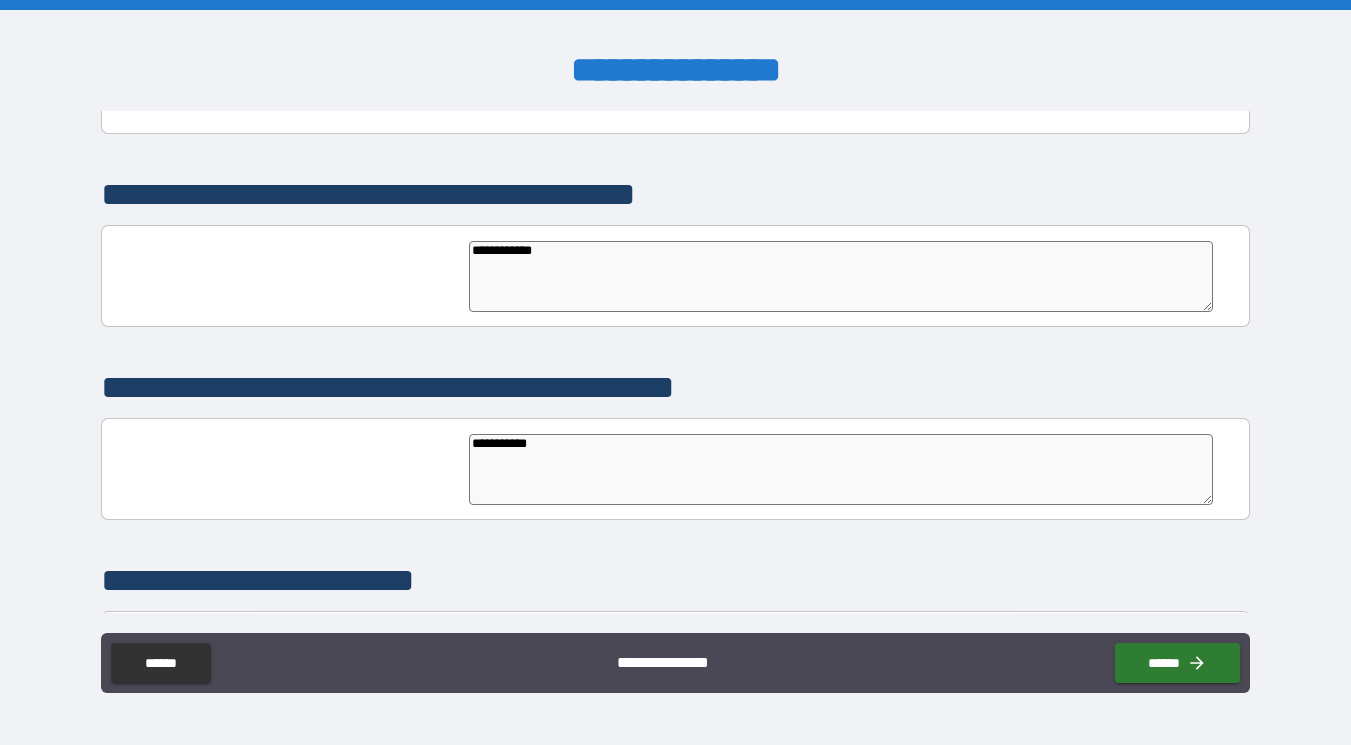 type on "*" 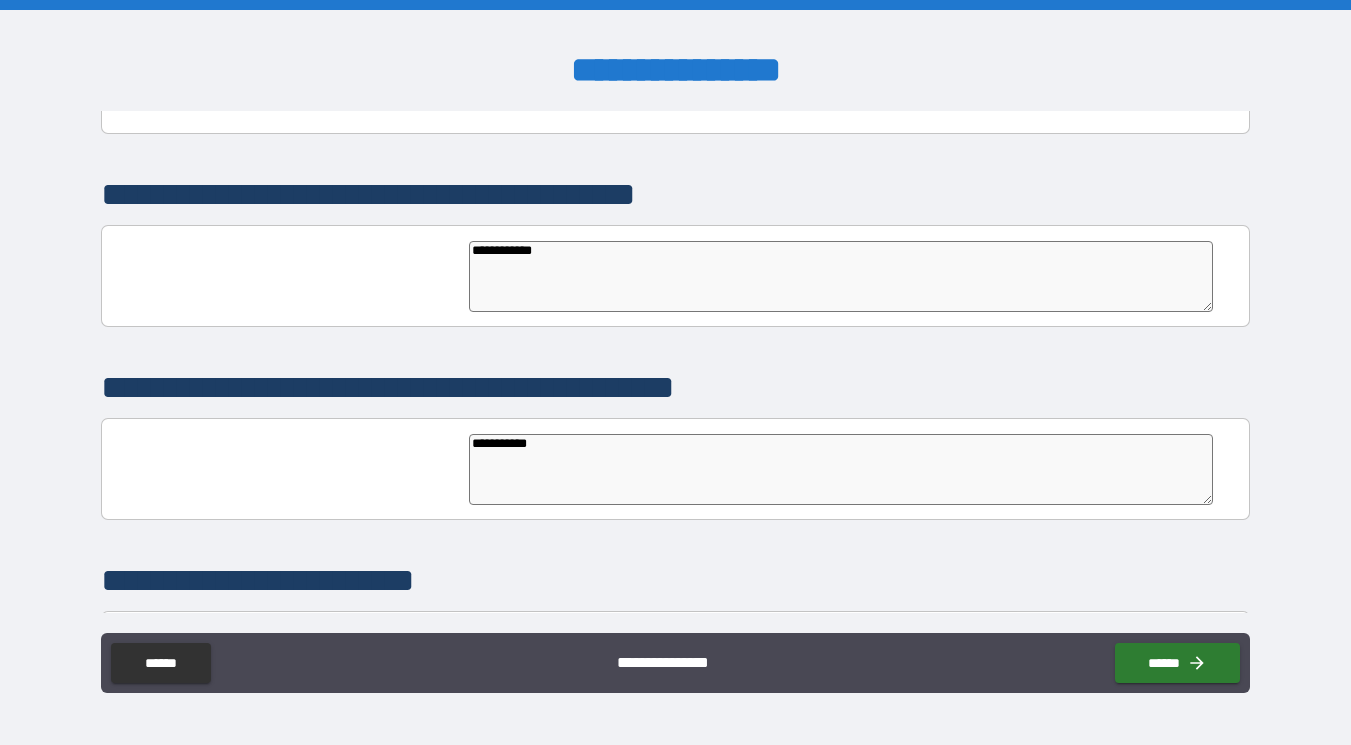 type on "**********" 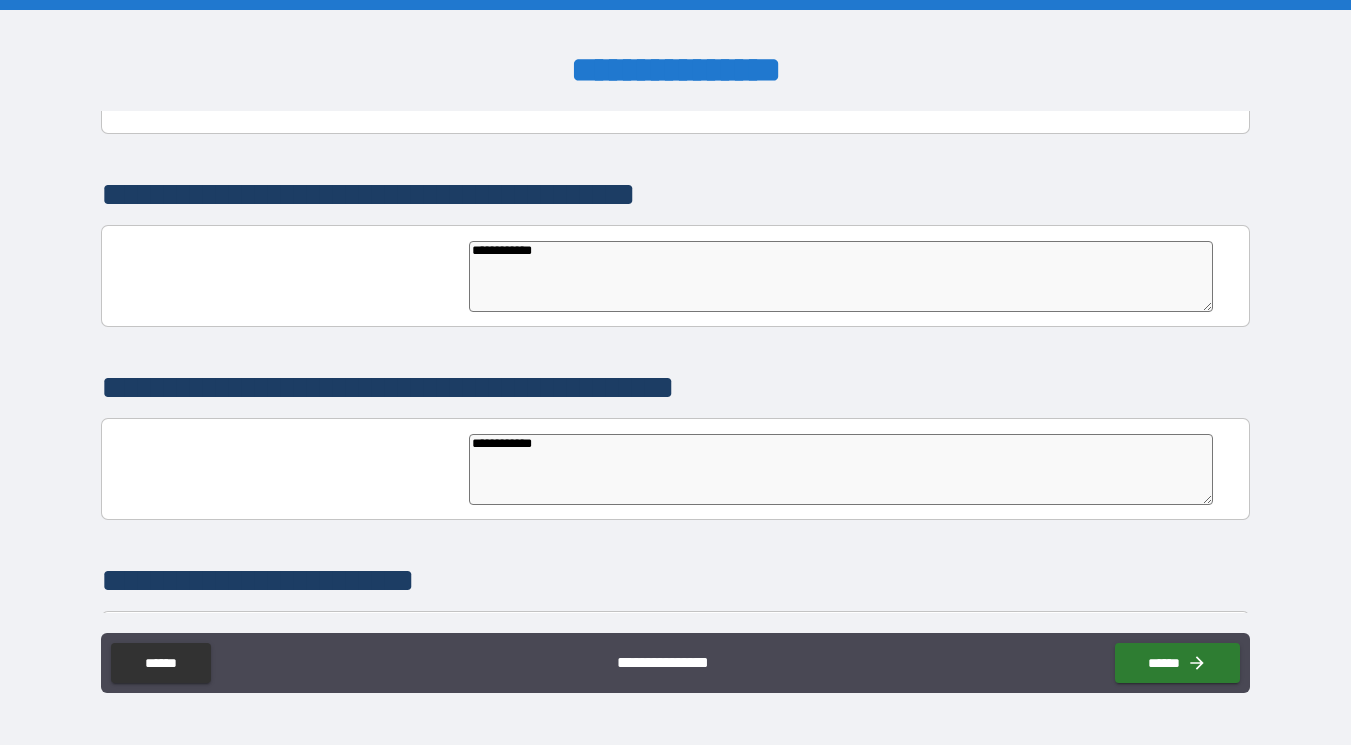 type on "*" 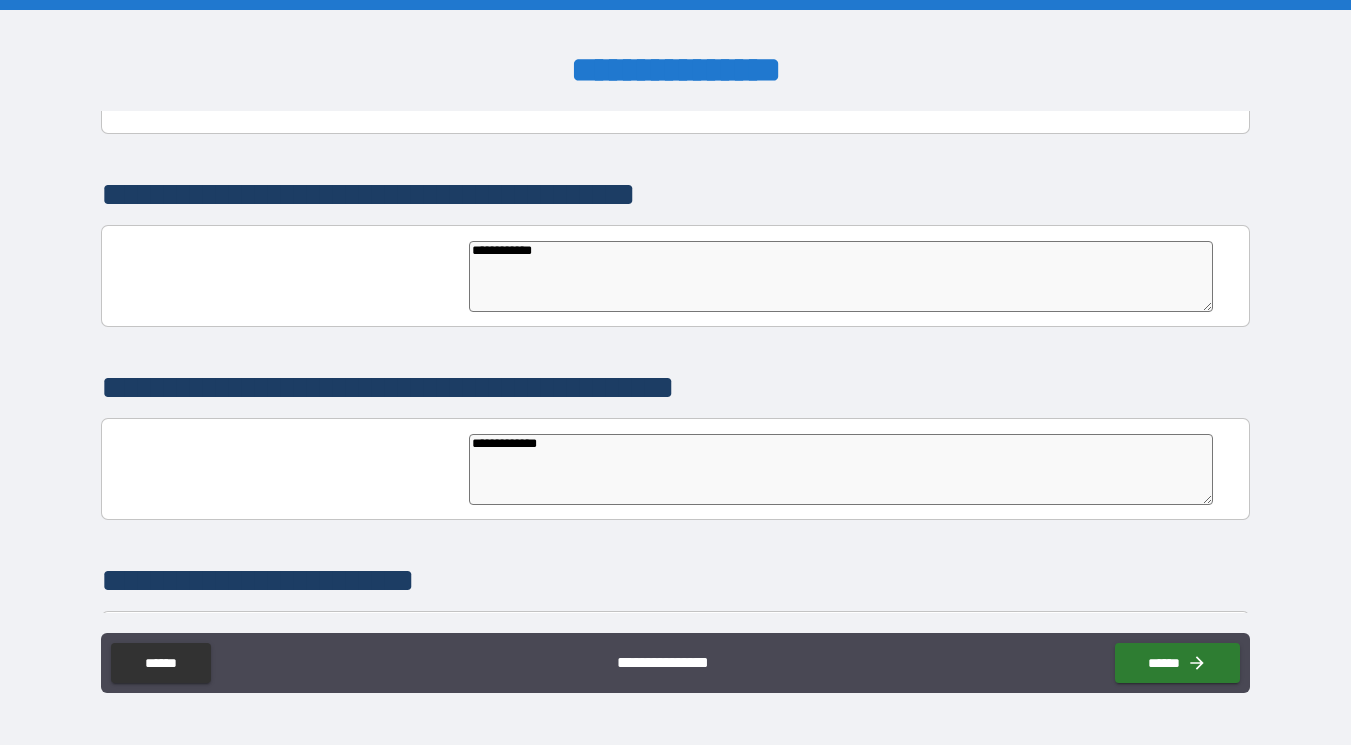 type on "*" 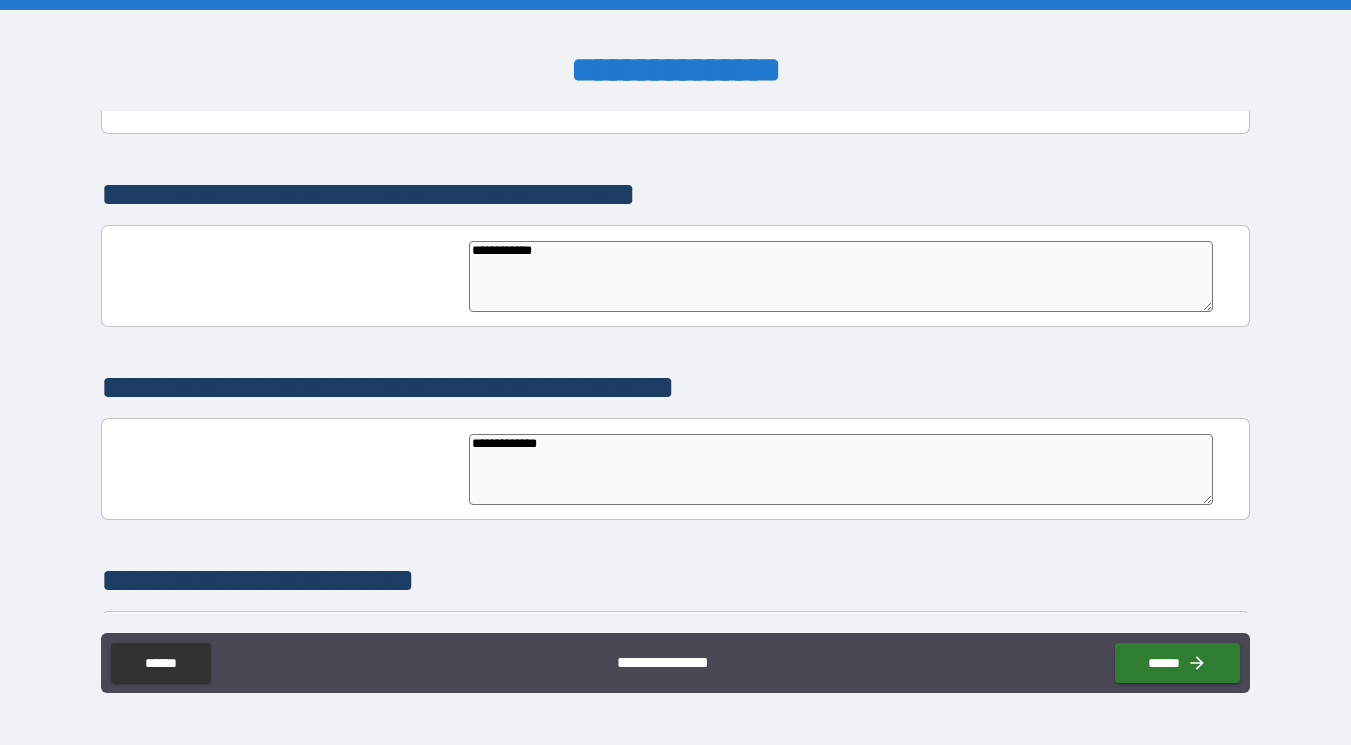 type on "**********" 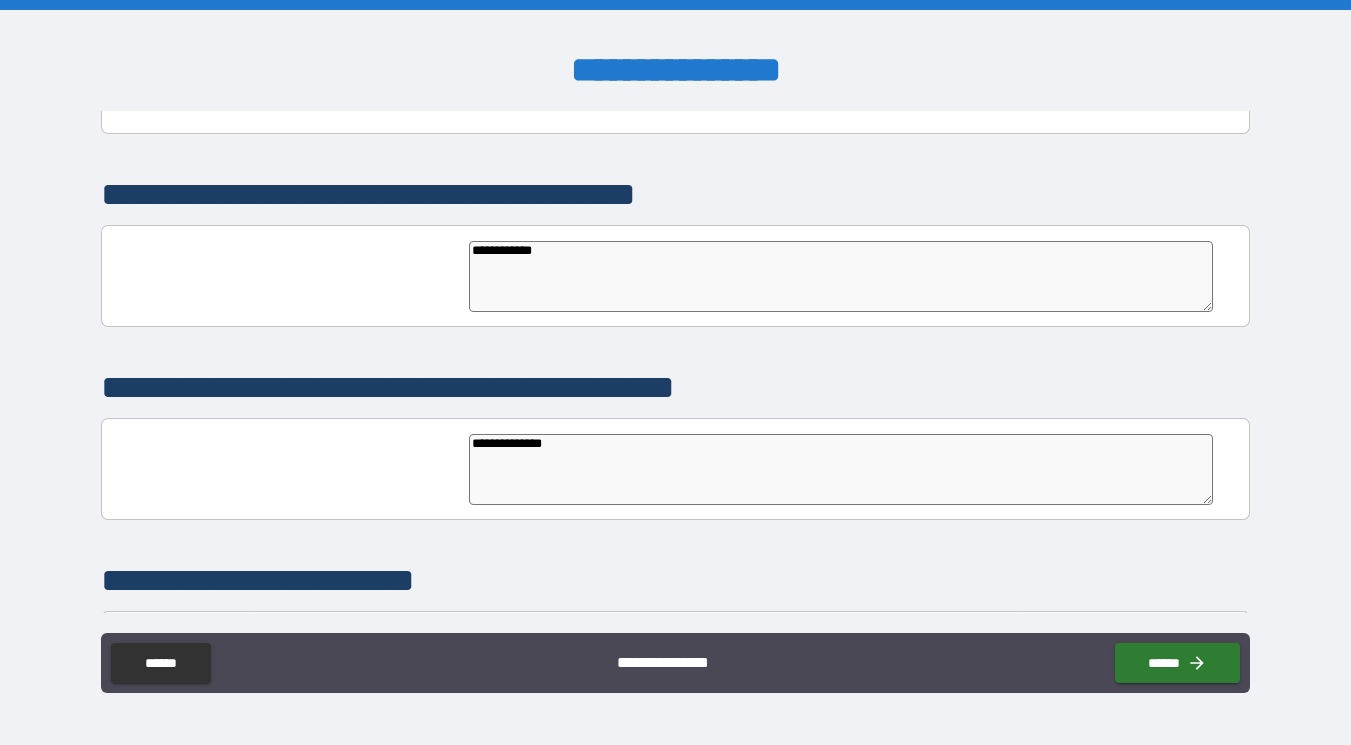 type on "*" 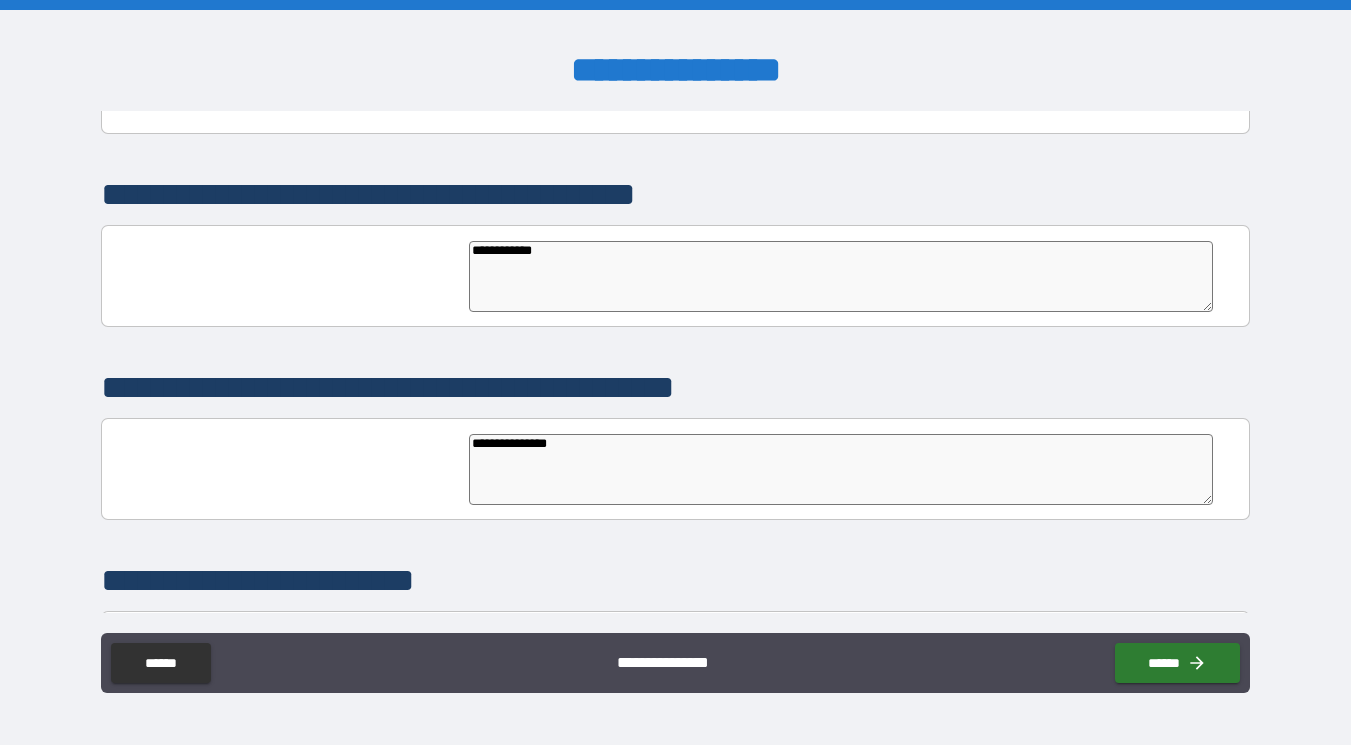 type on "*" 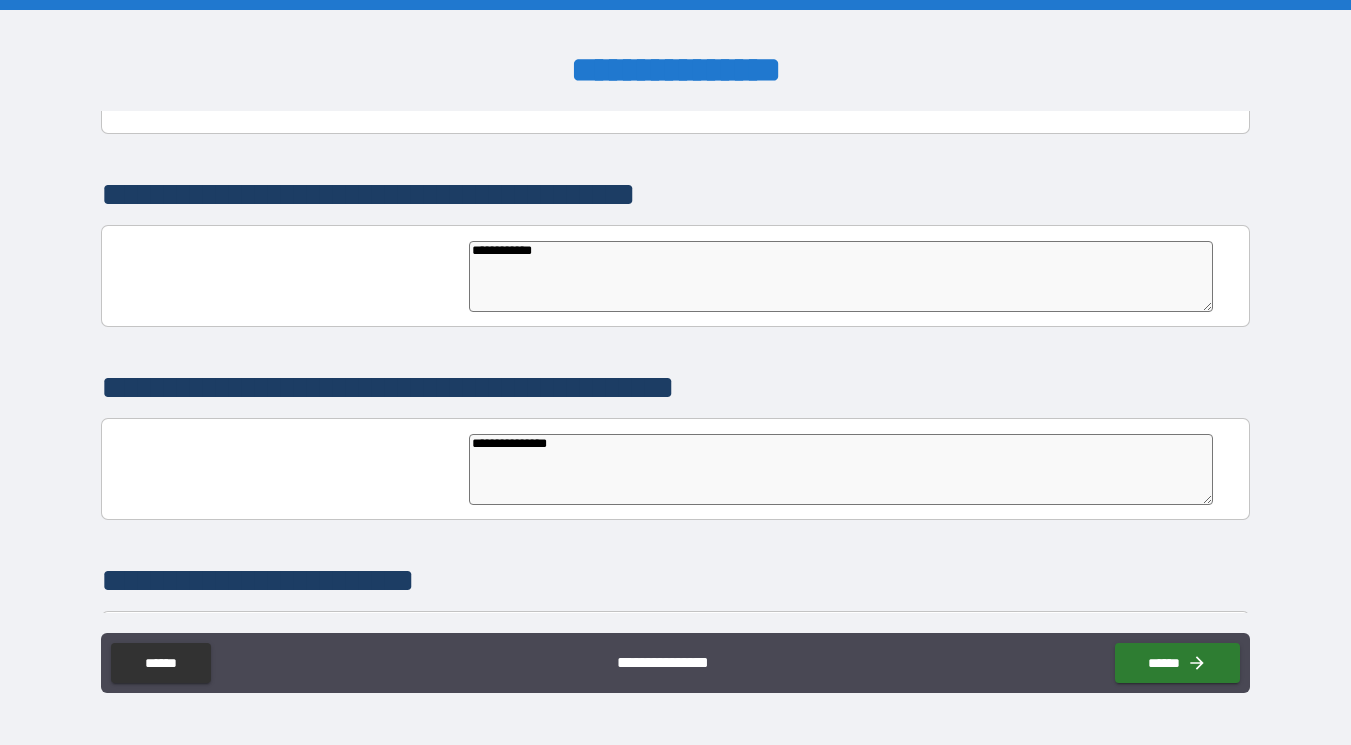 type on "**********" 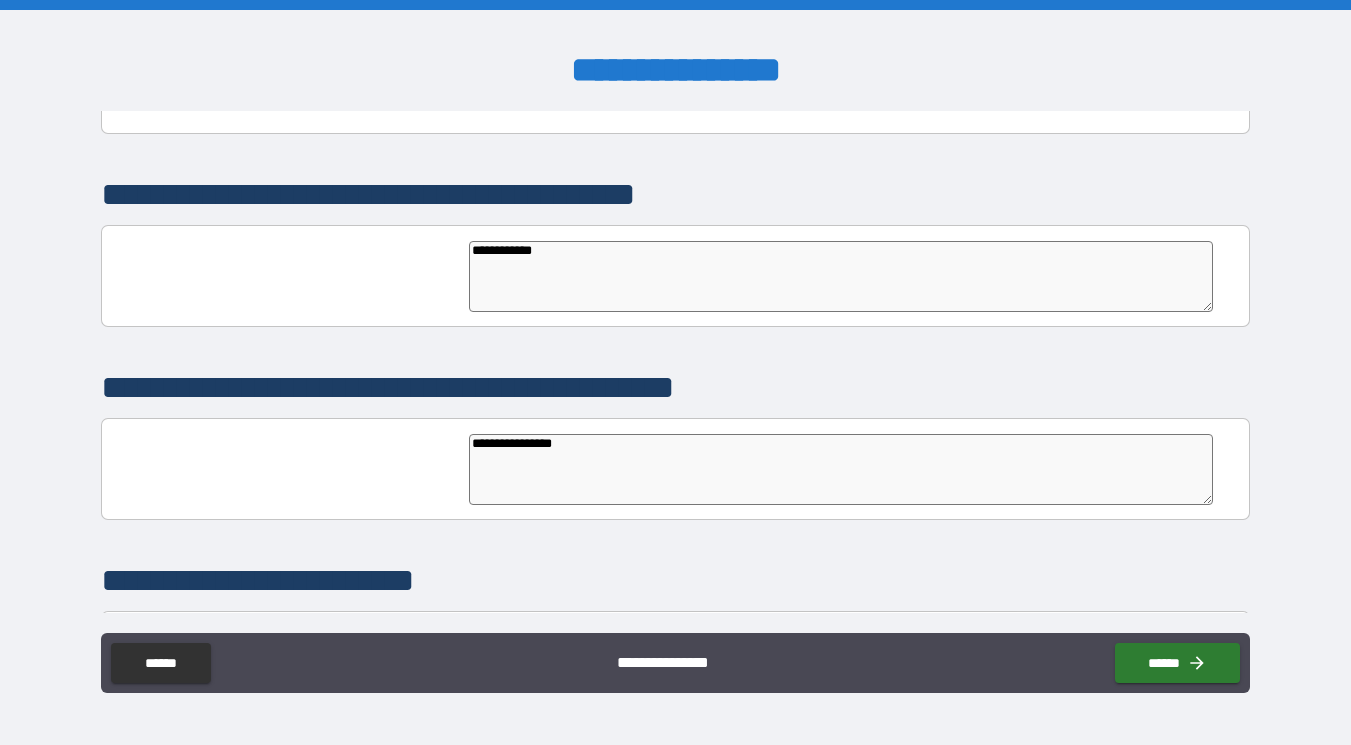 type on "*" 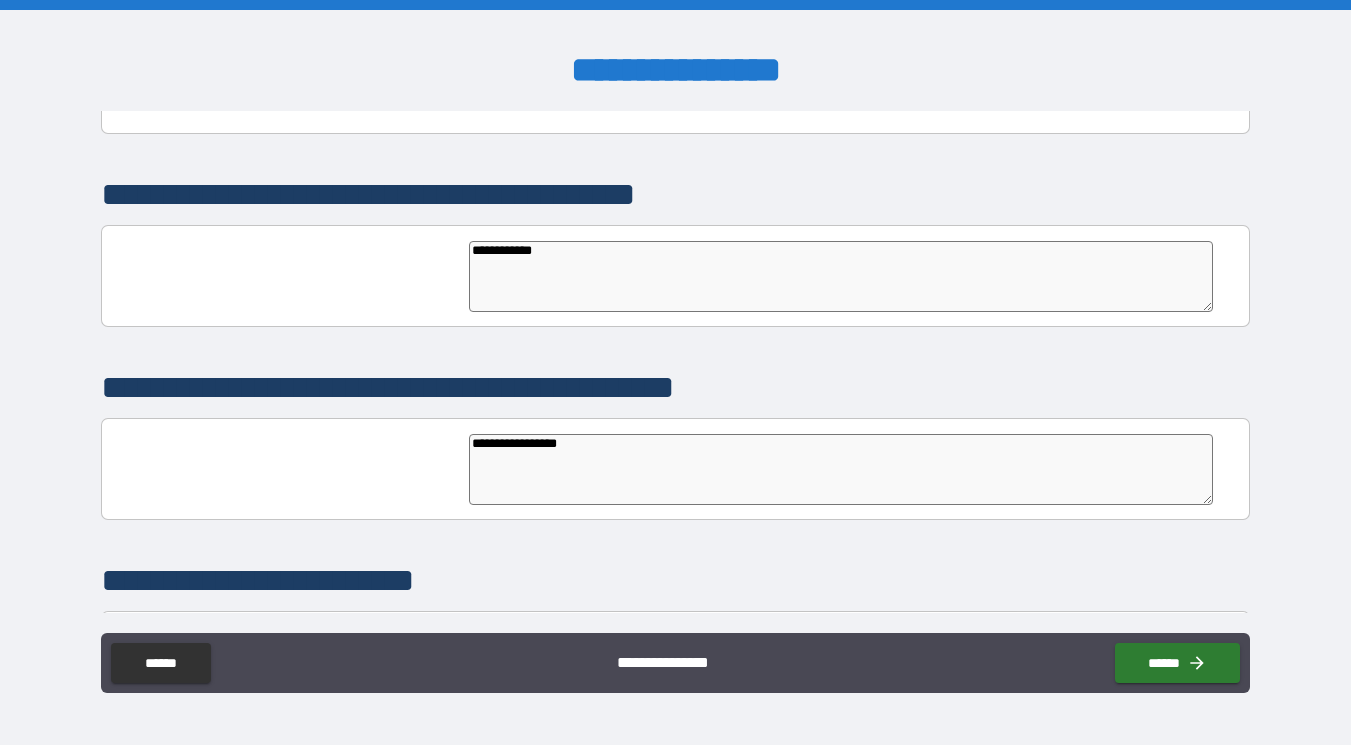 type on "*" 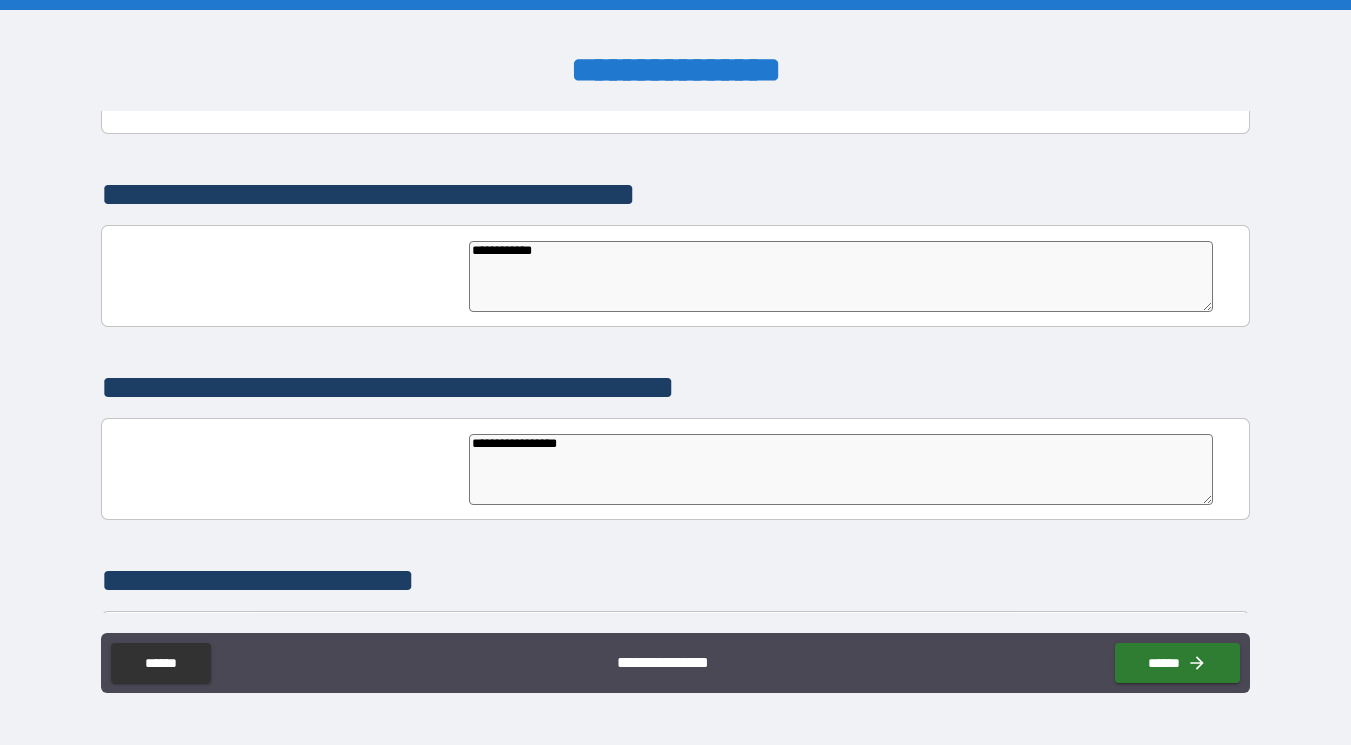 type on "**********" 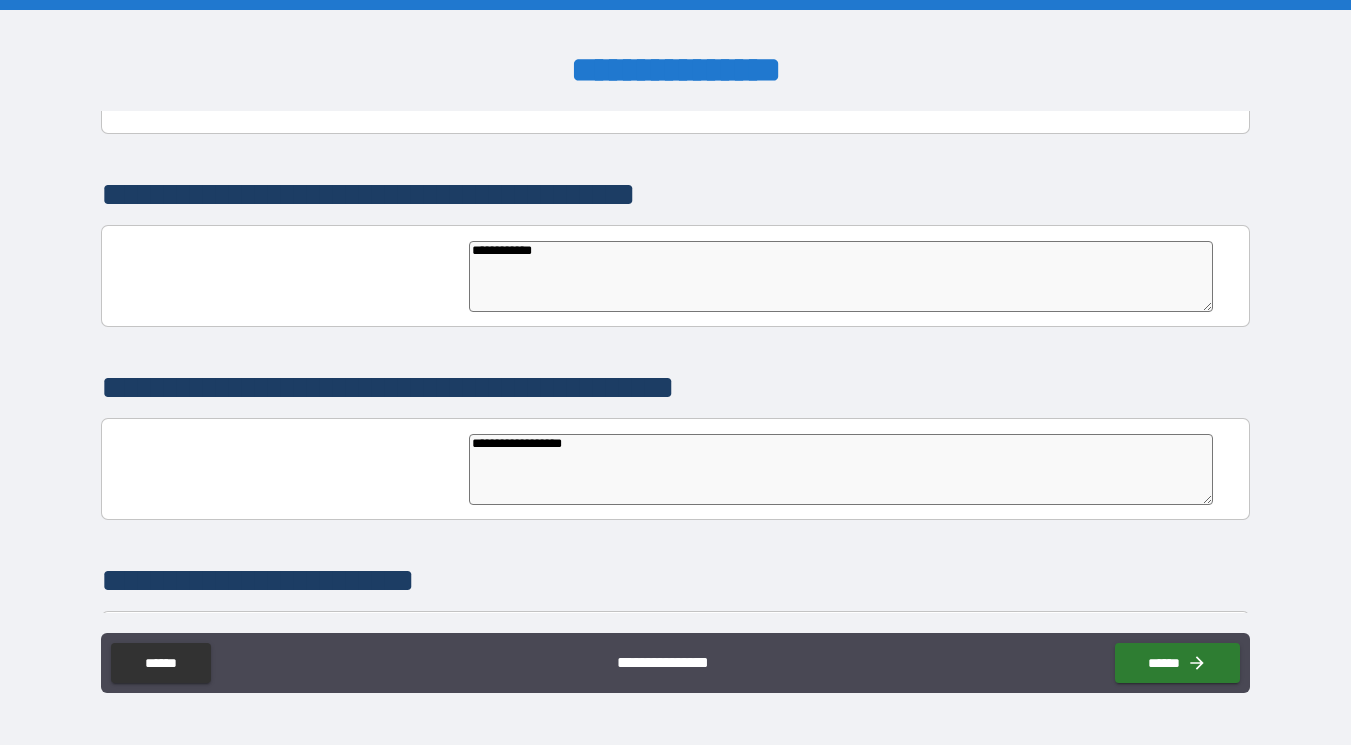 type on "*" 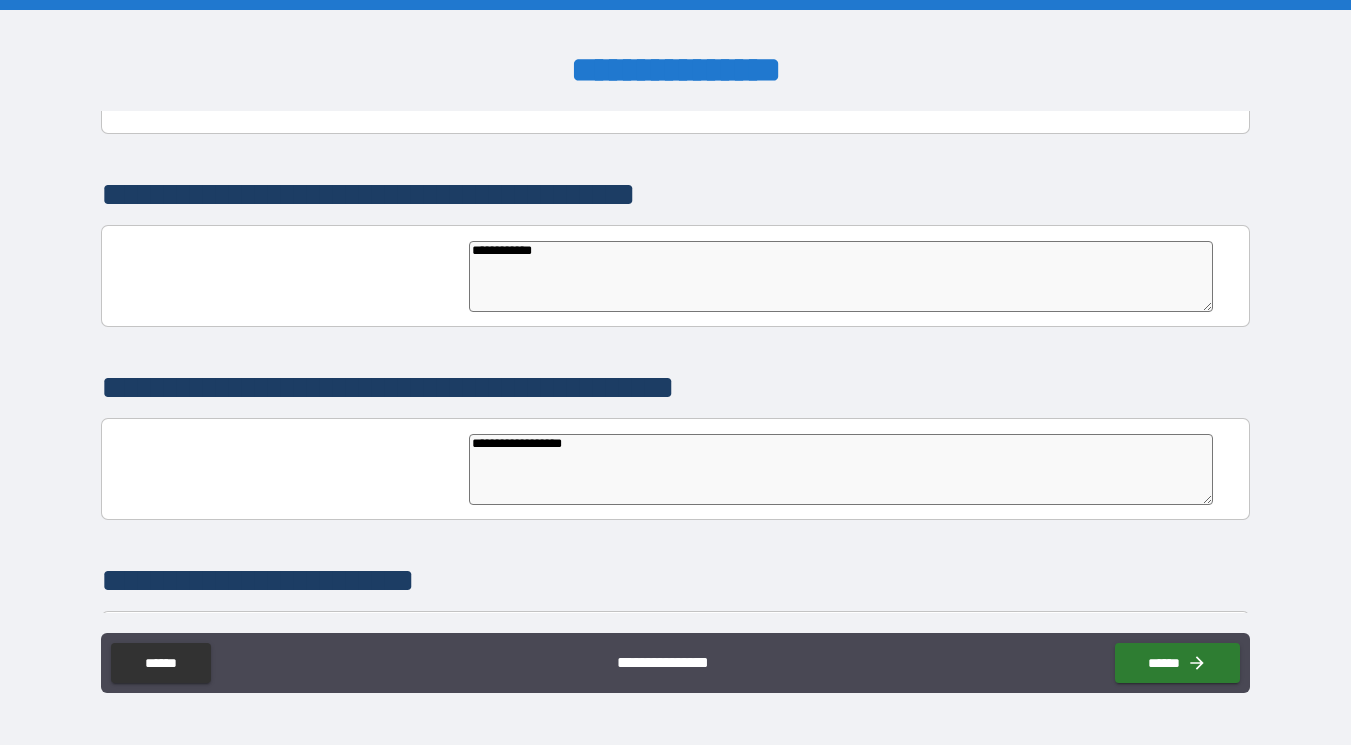 type on "*" 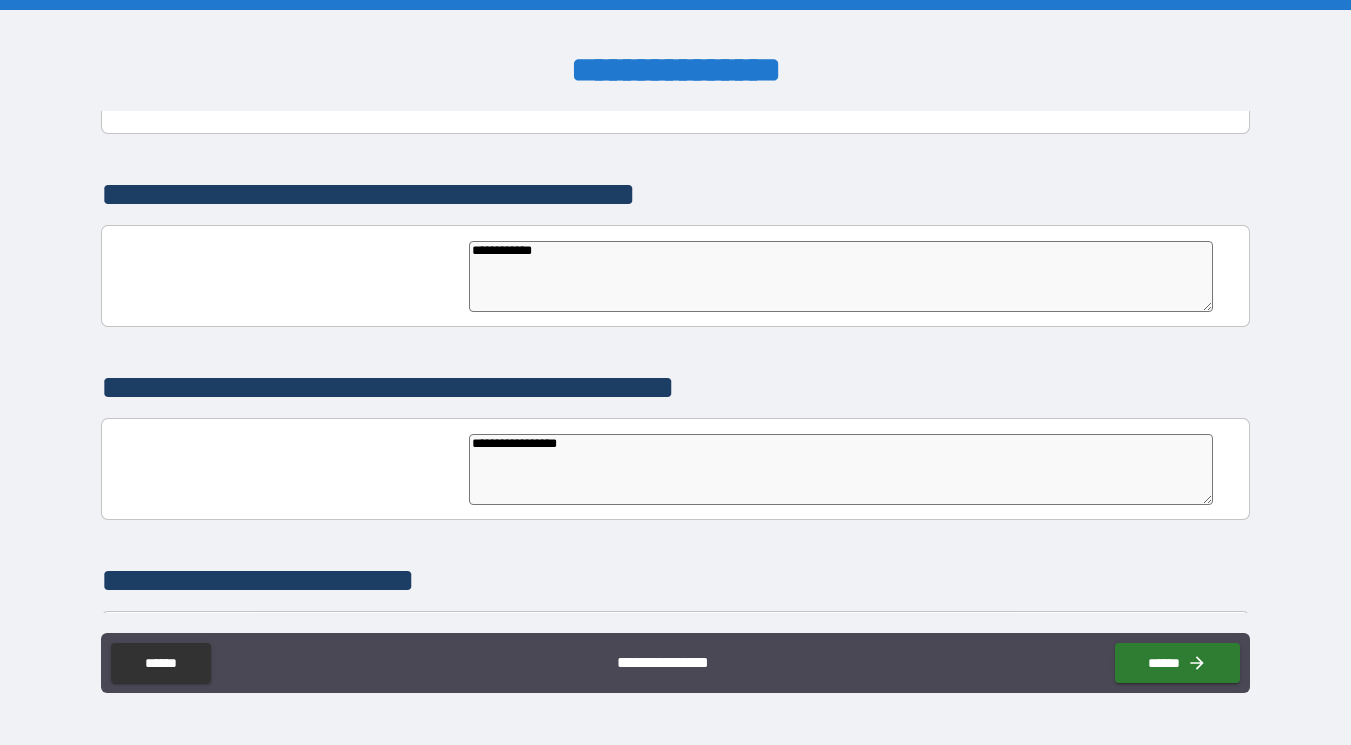 type on "*" 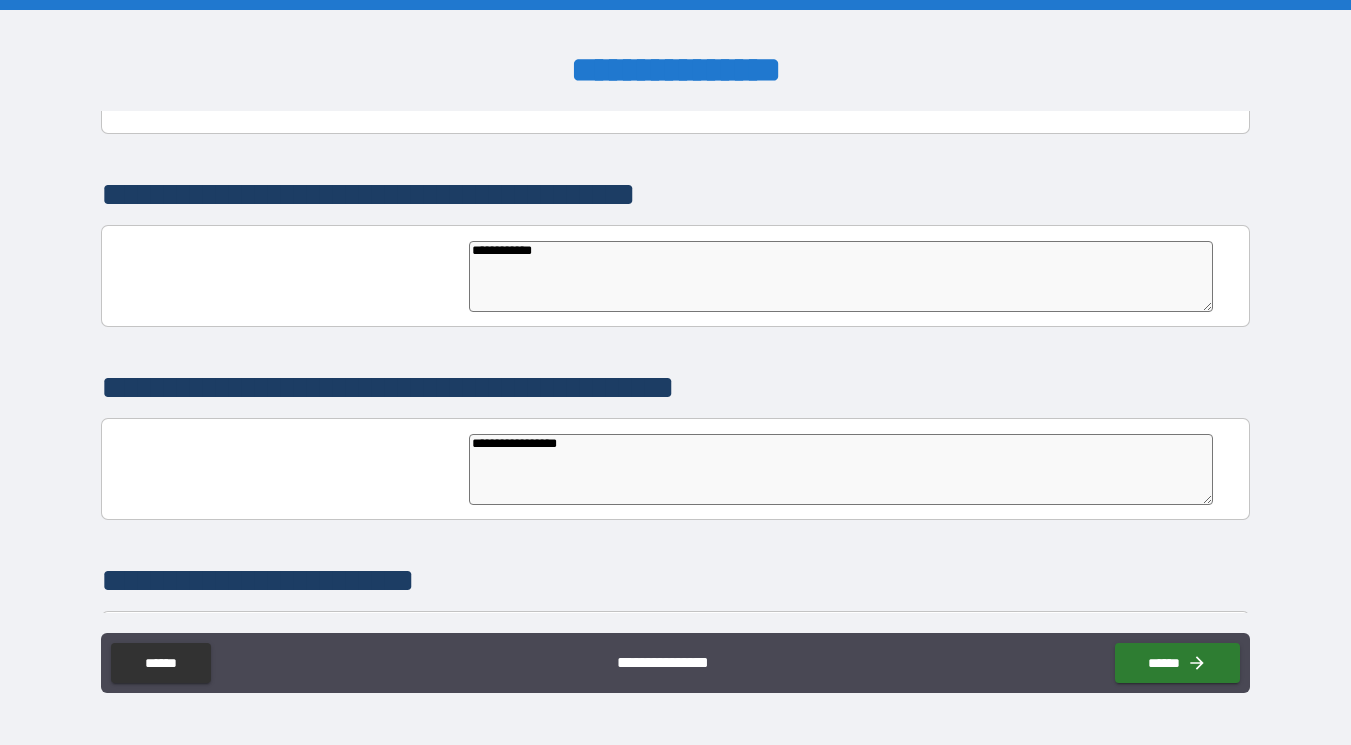 type on "**********" 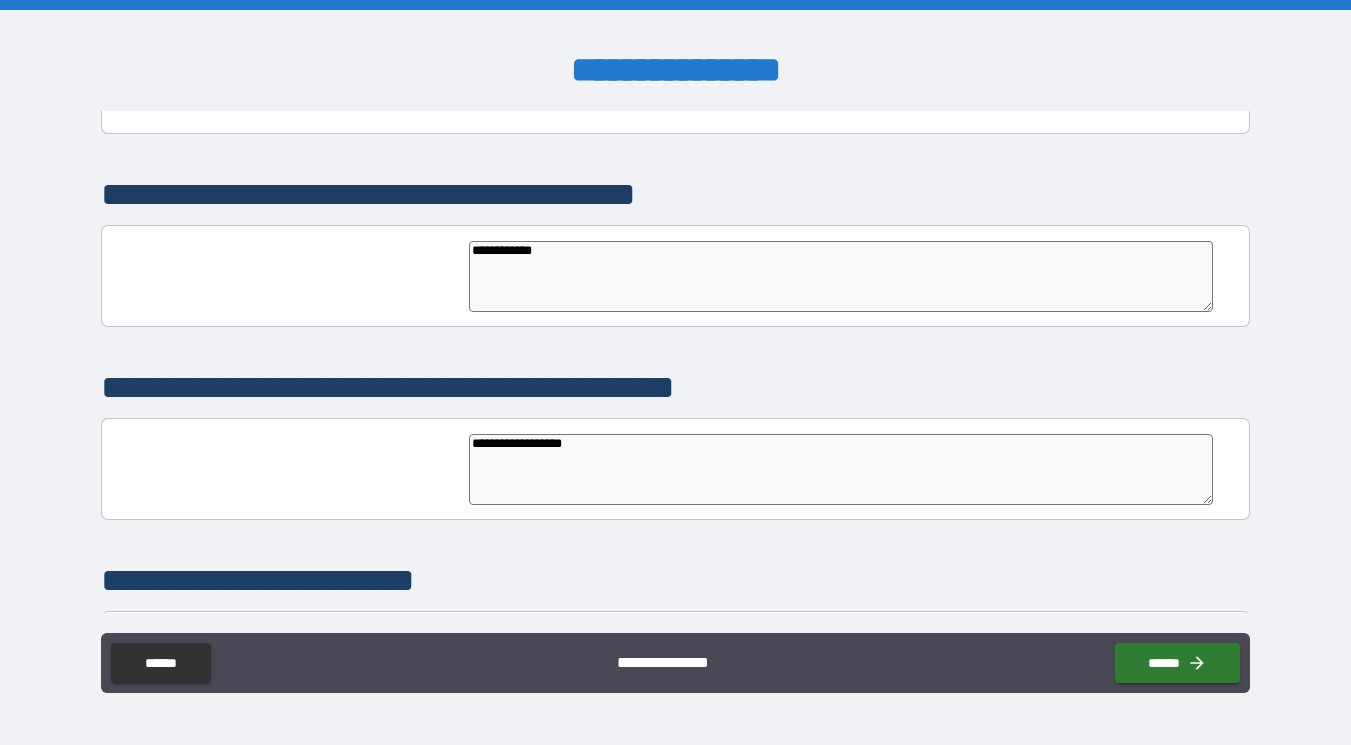 type on "*" 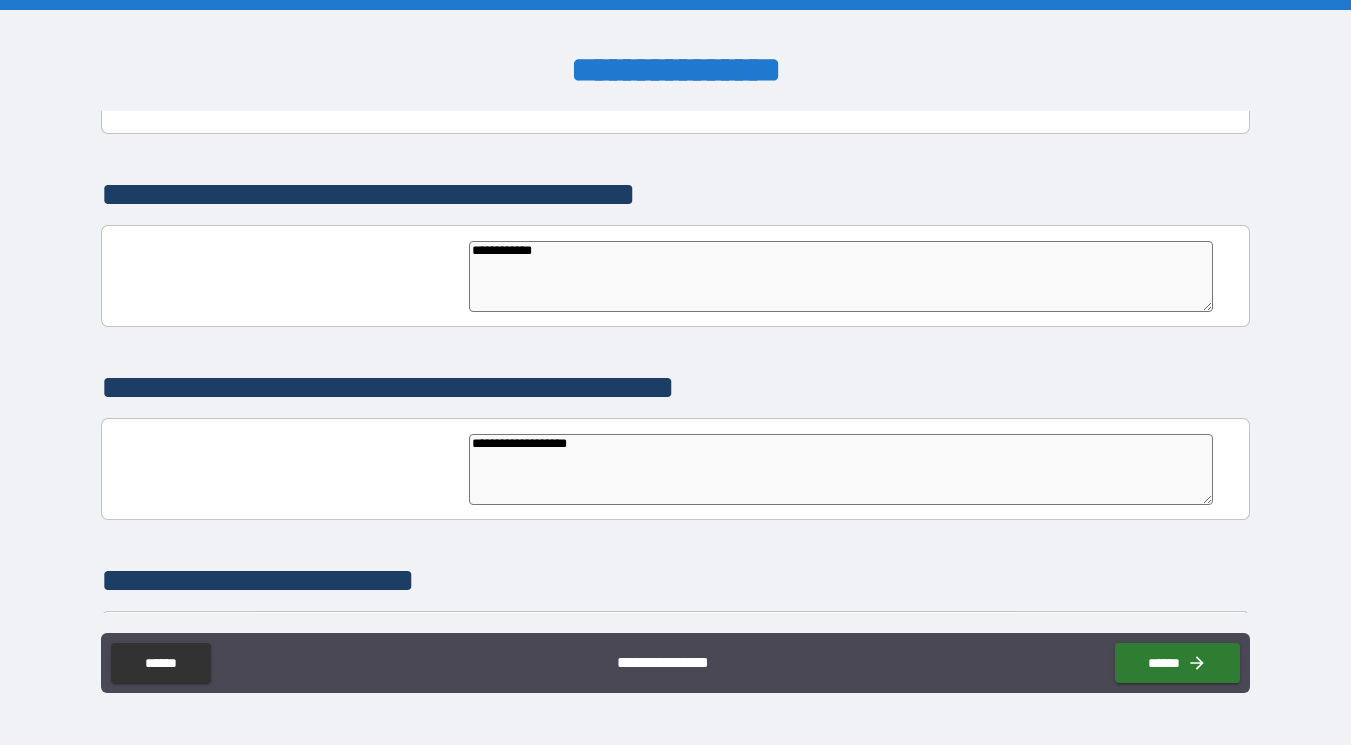 type on "*" 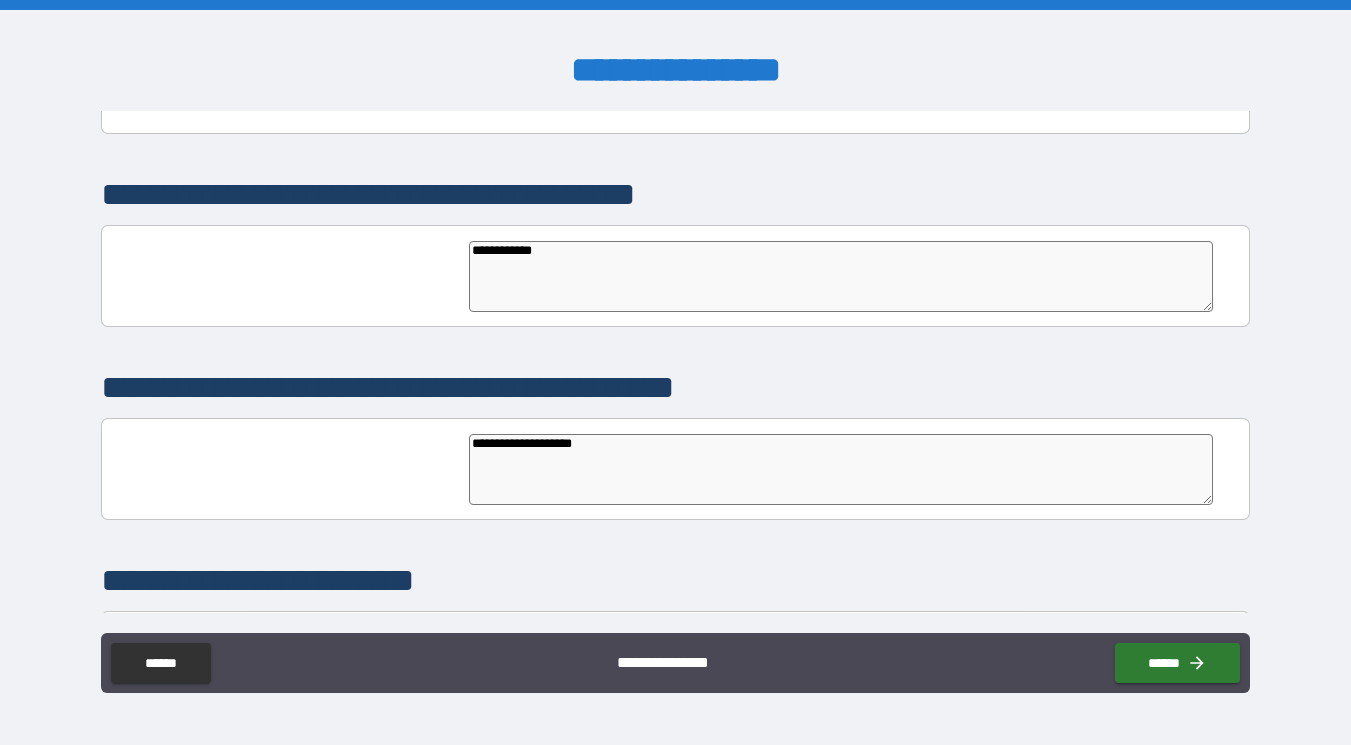 type on "*" 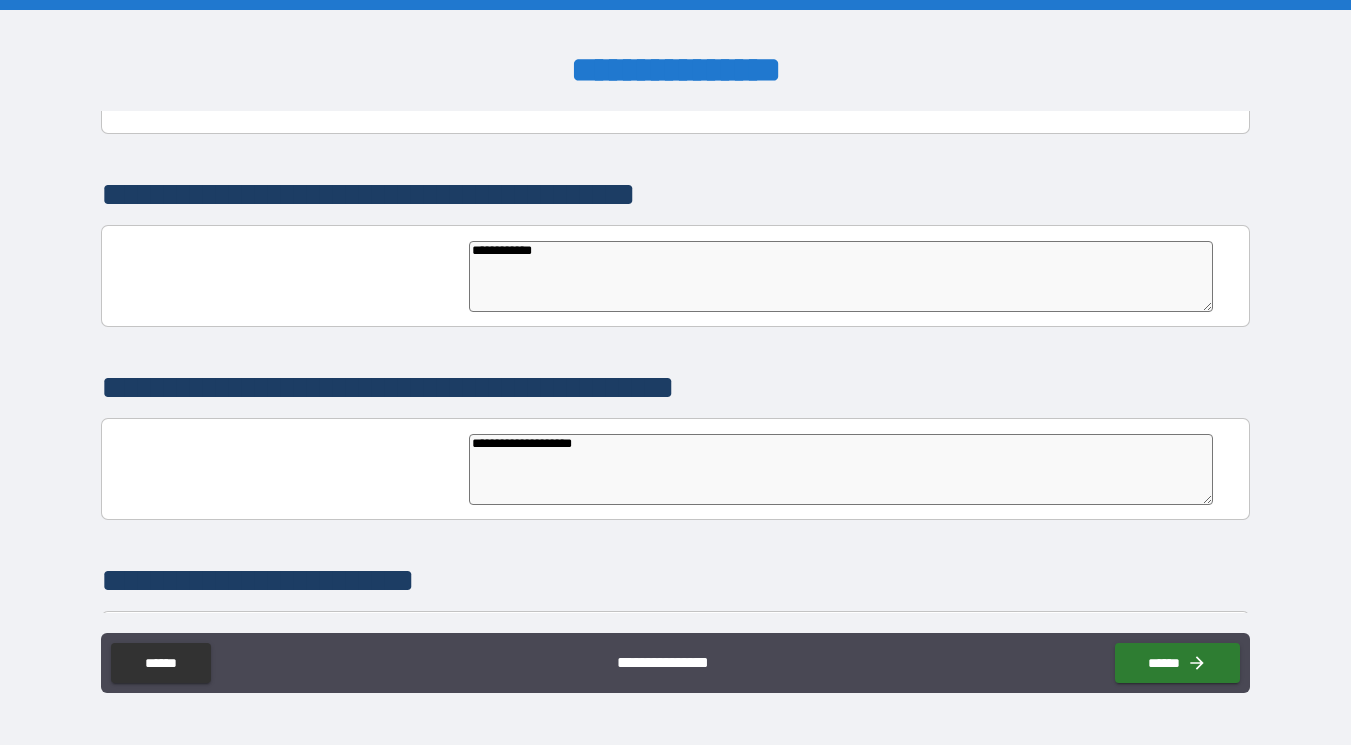 type on "**********" 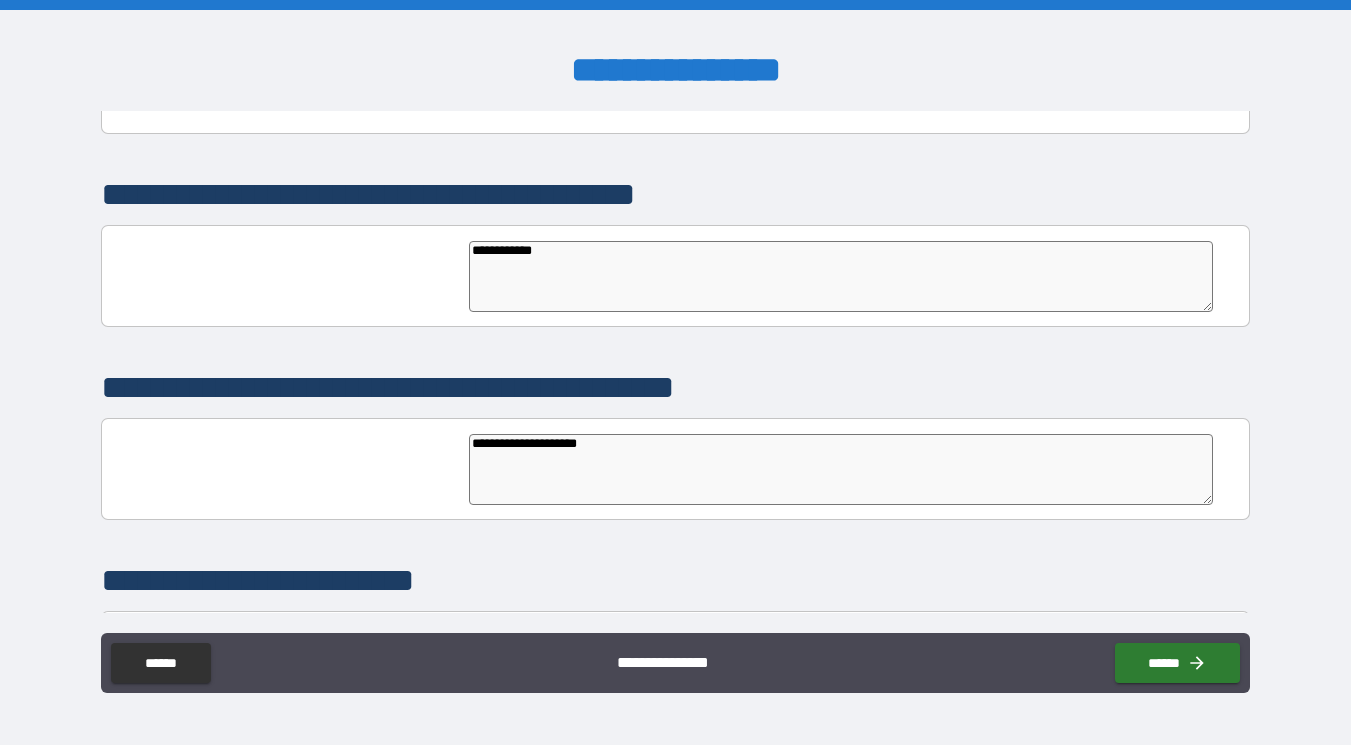 type on "*" 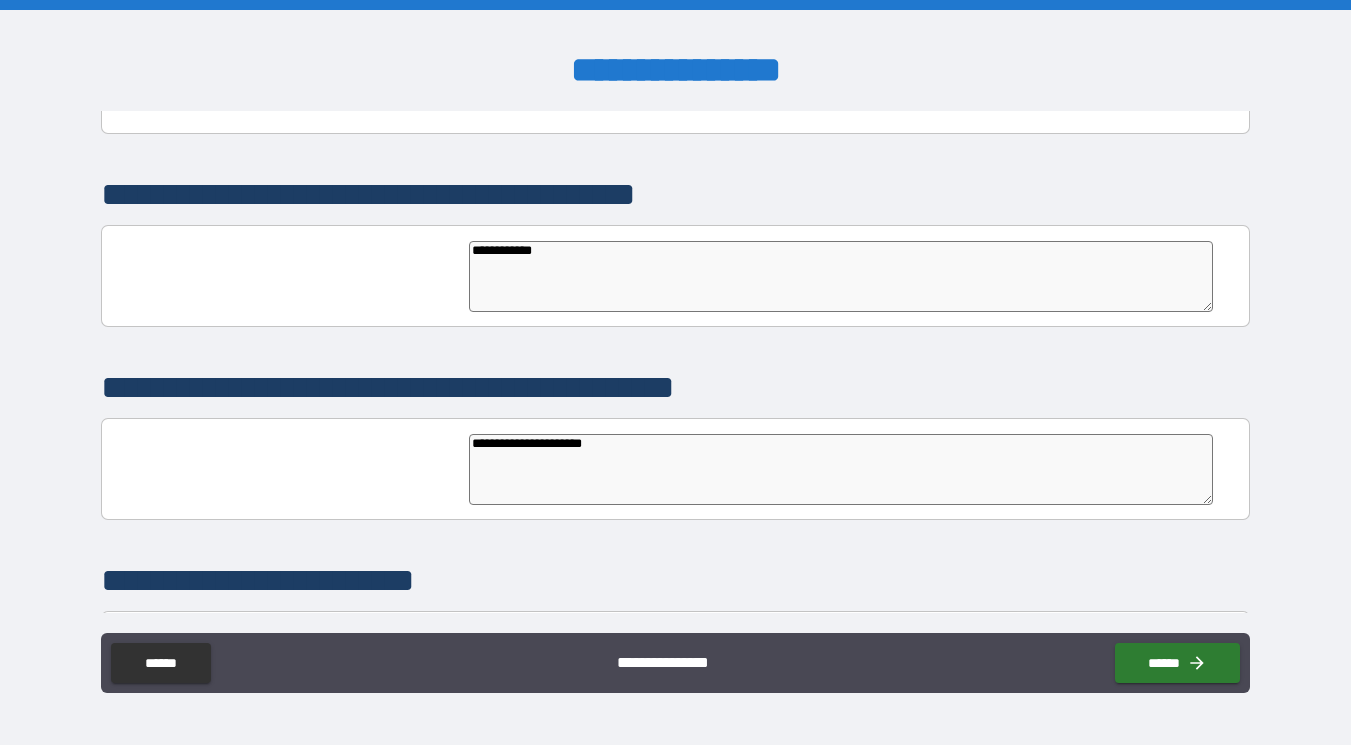 type on "*" 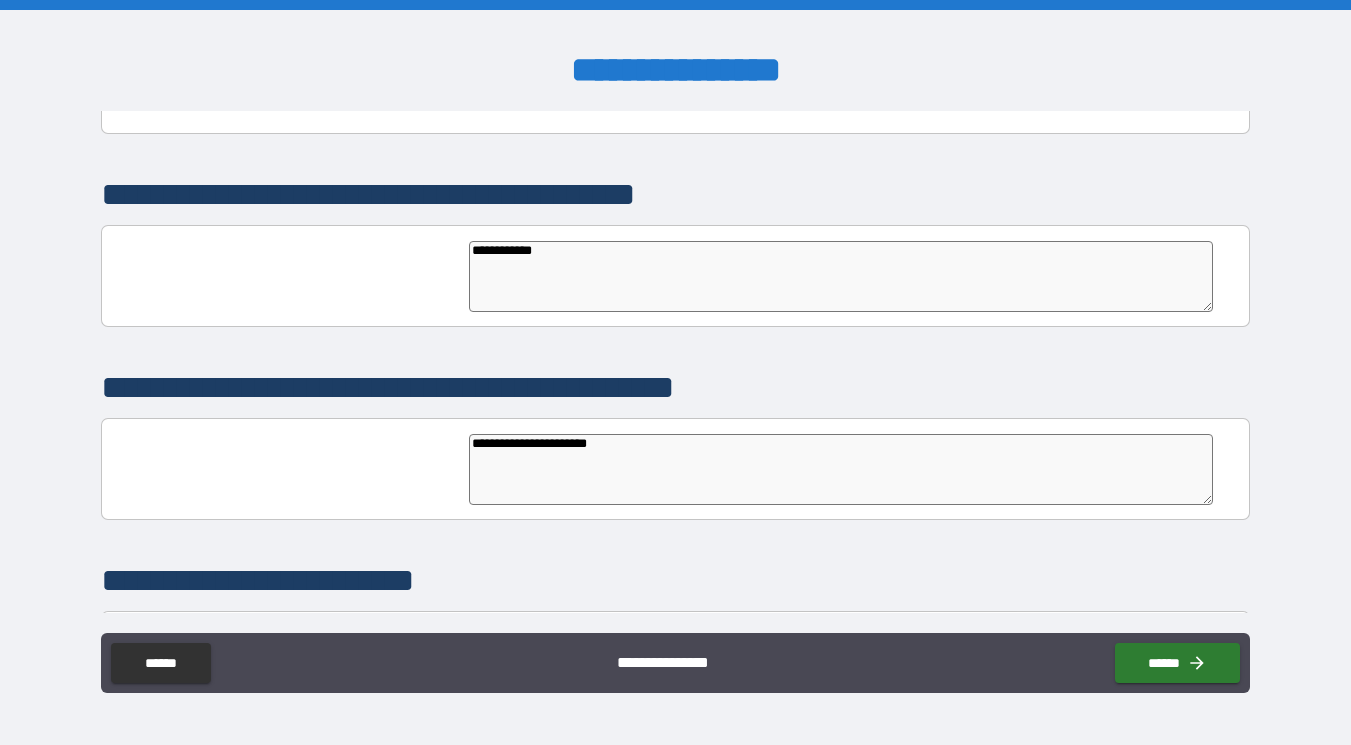 type on "*" 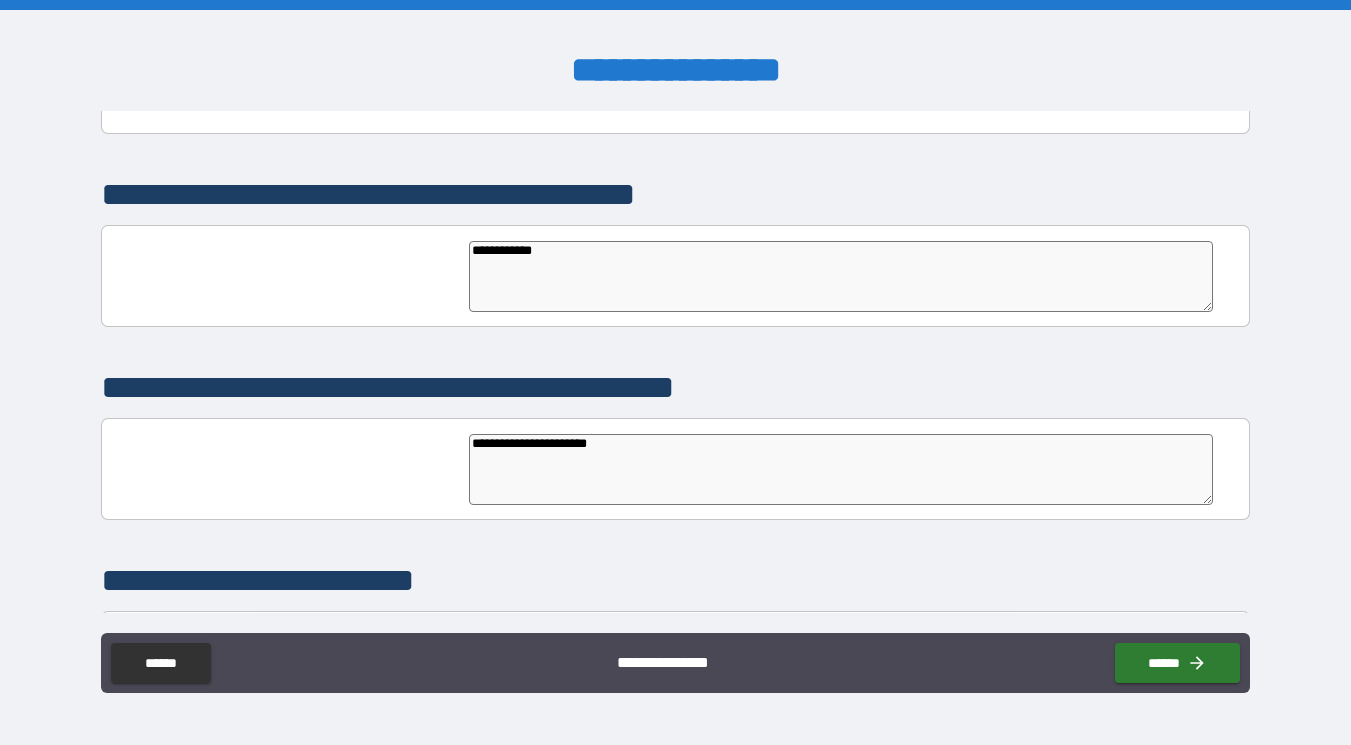 type on "**********" 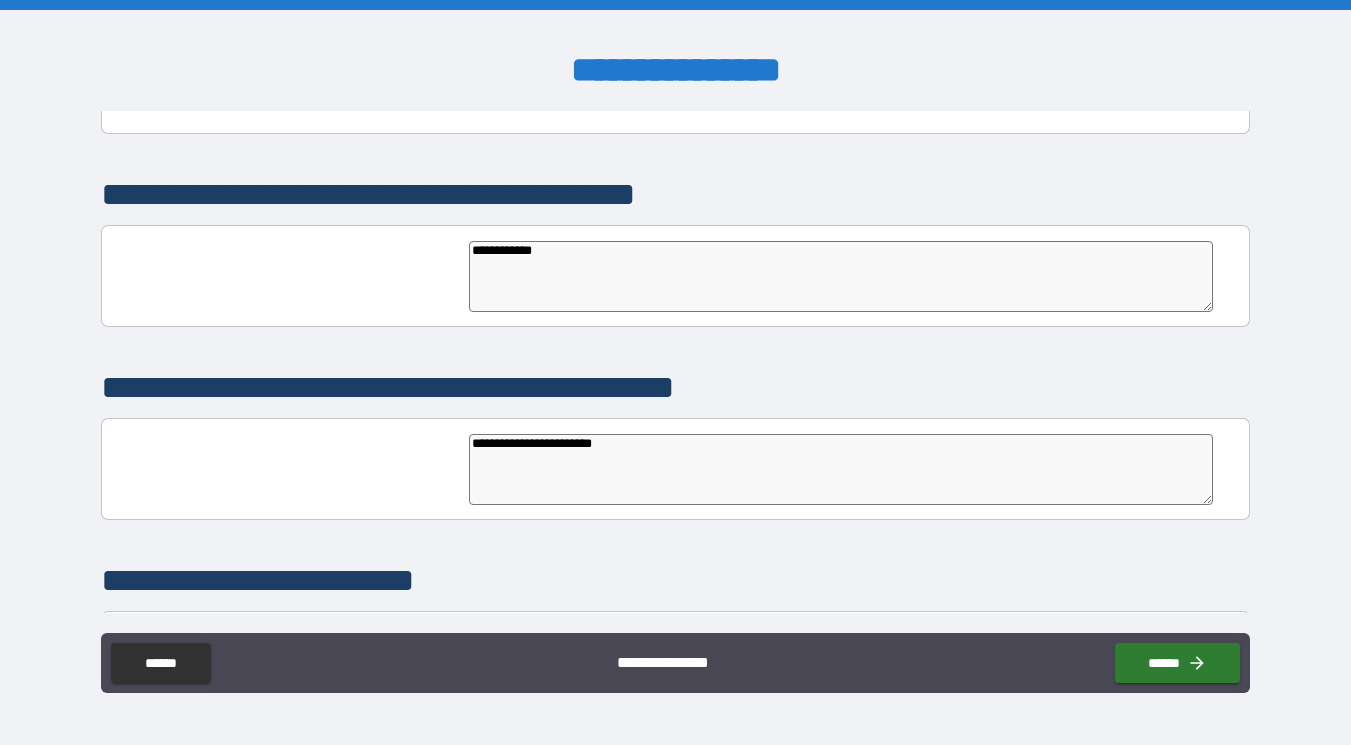 type on "*" 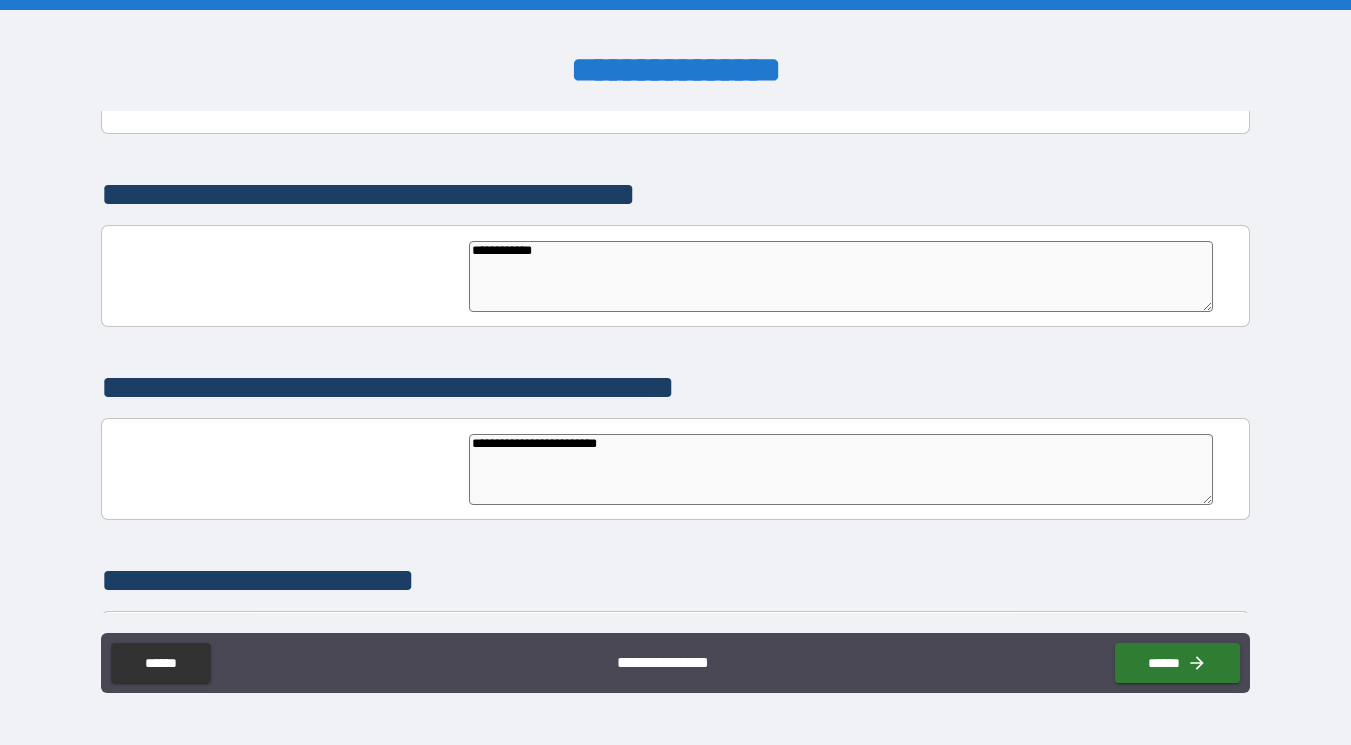 type on "*" 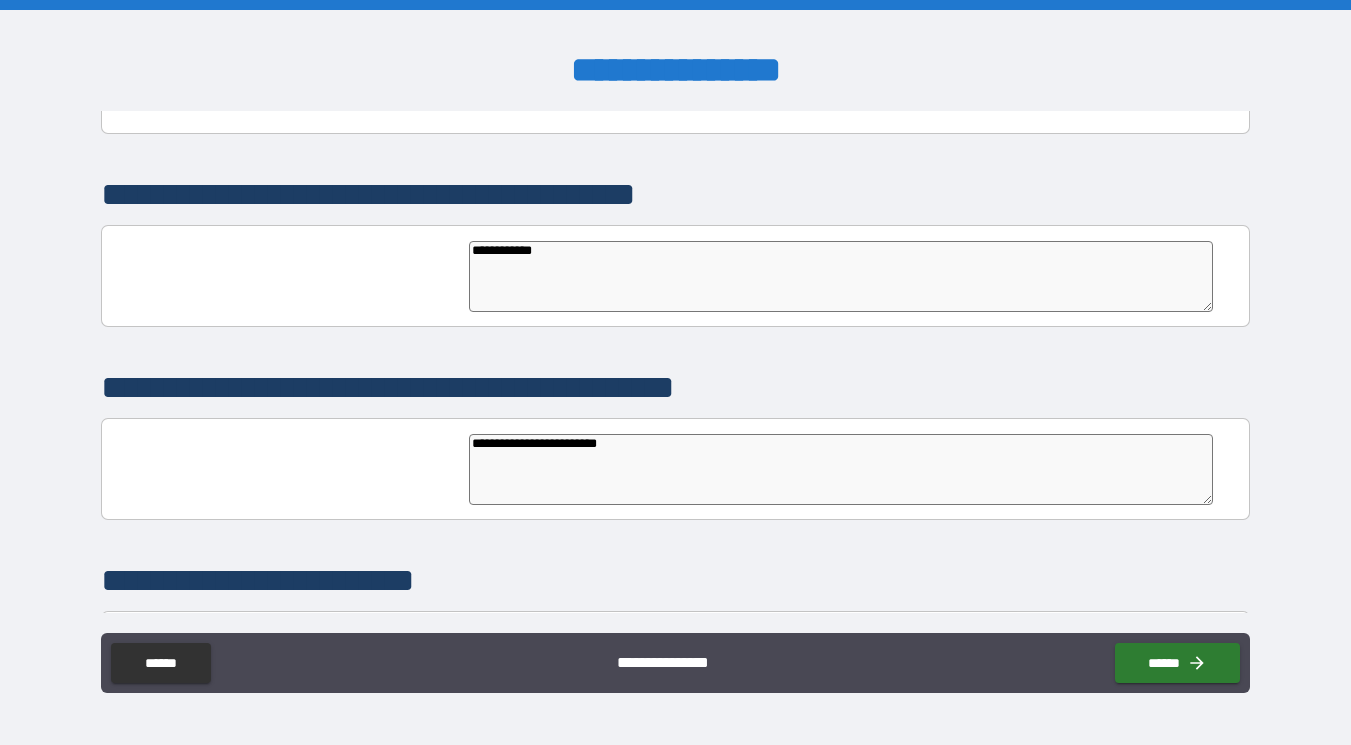 type on "**********" 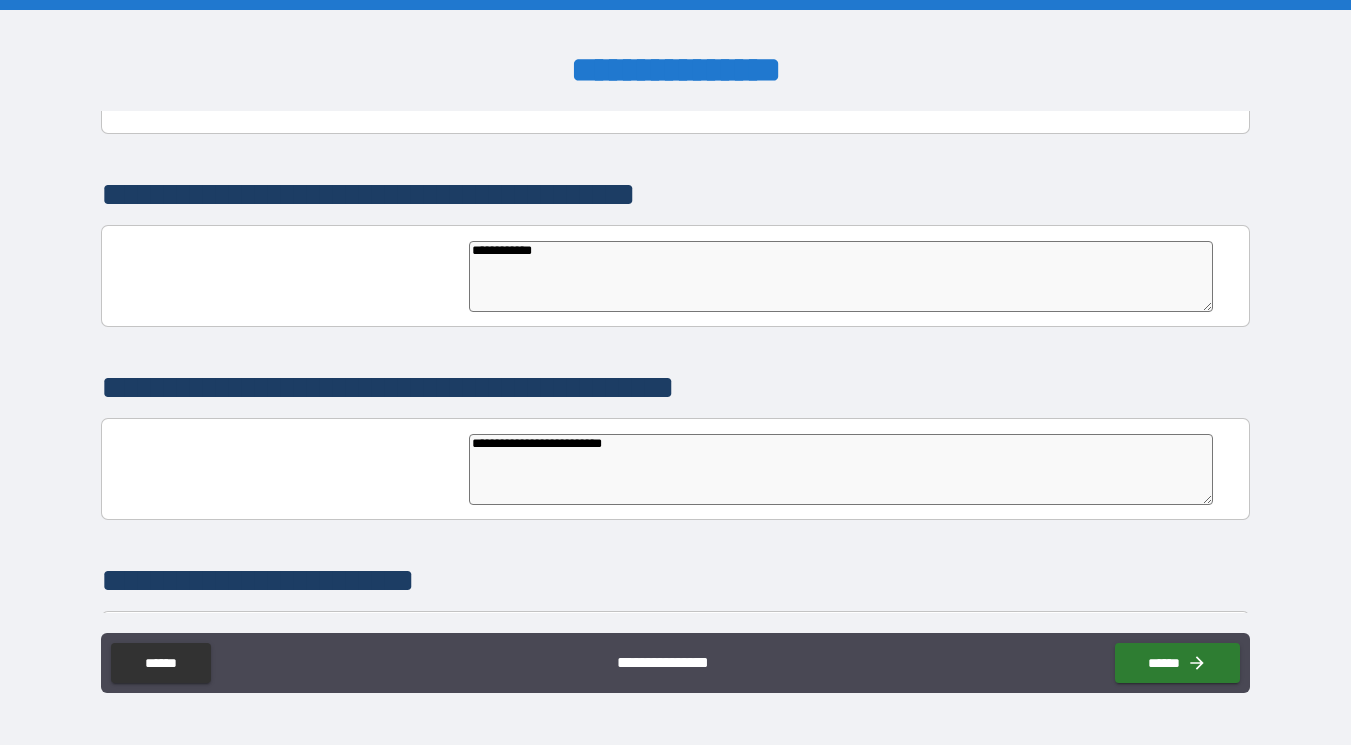 type on "*" 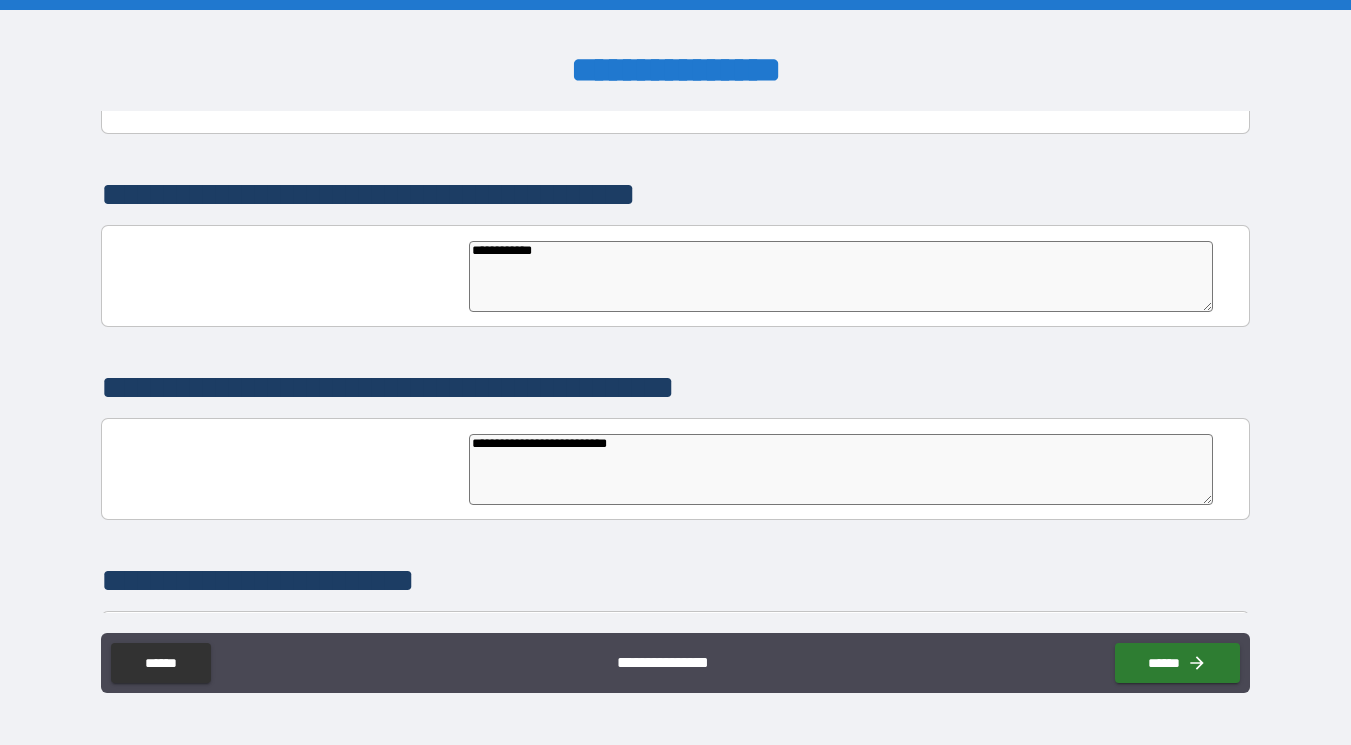 type on "*" 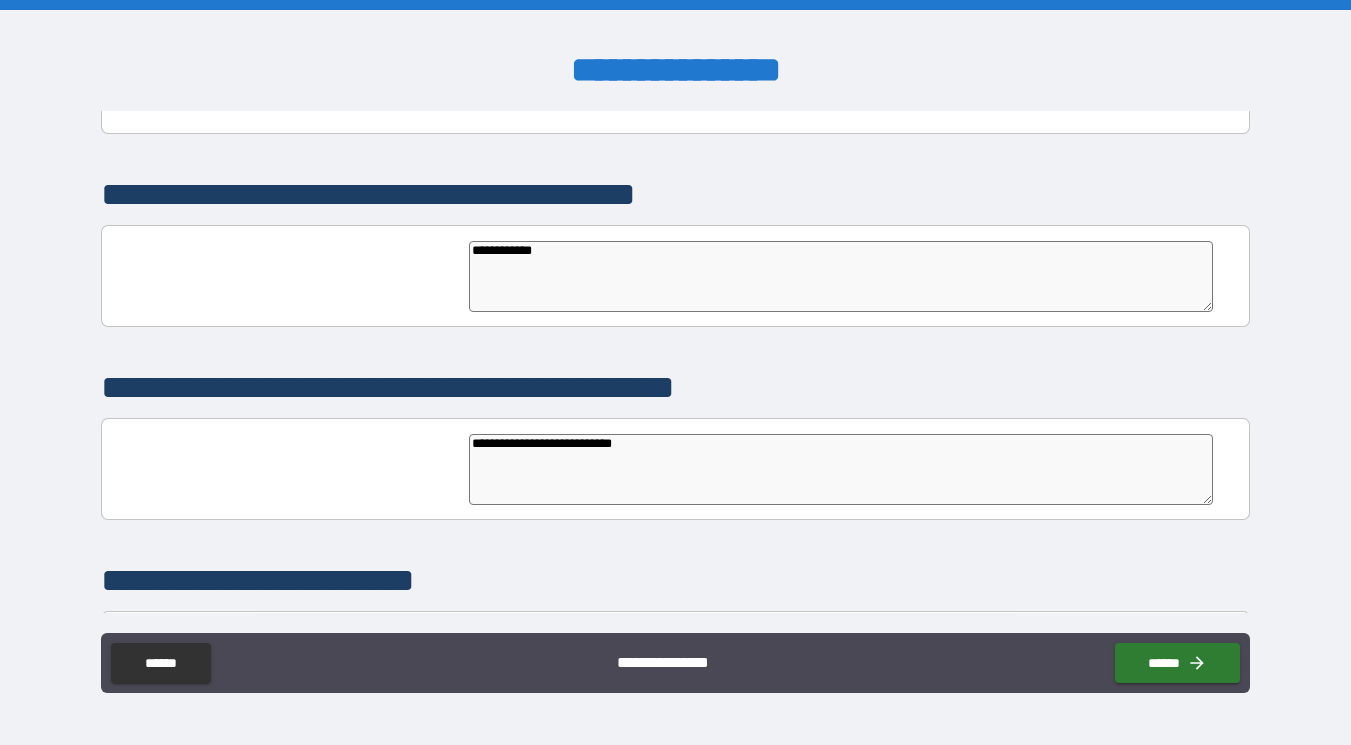 type on "*" 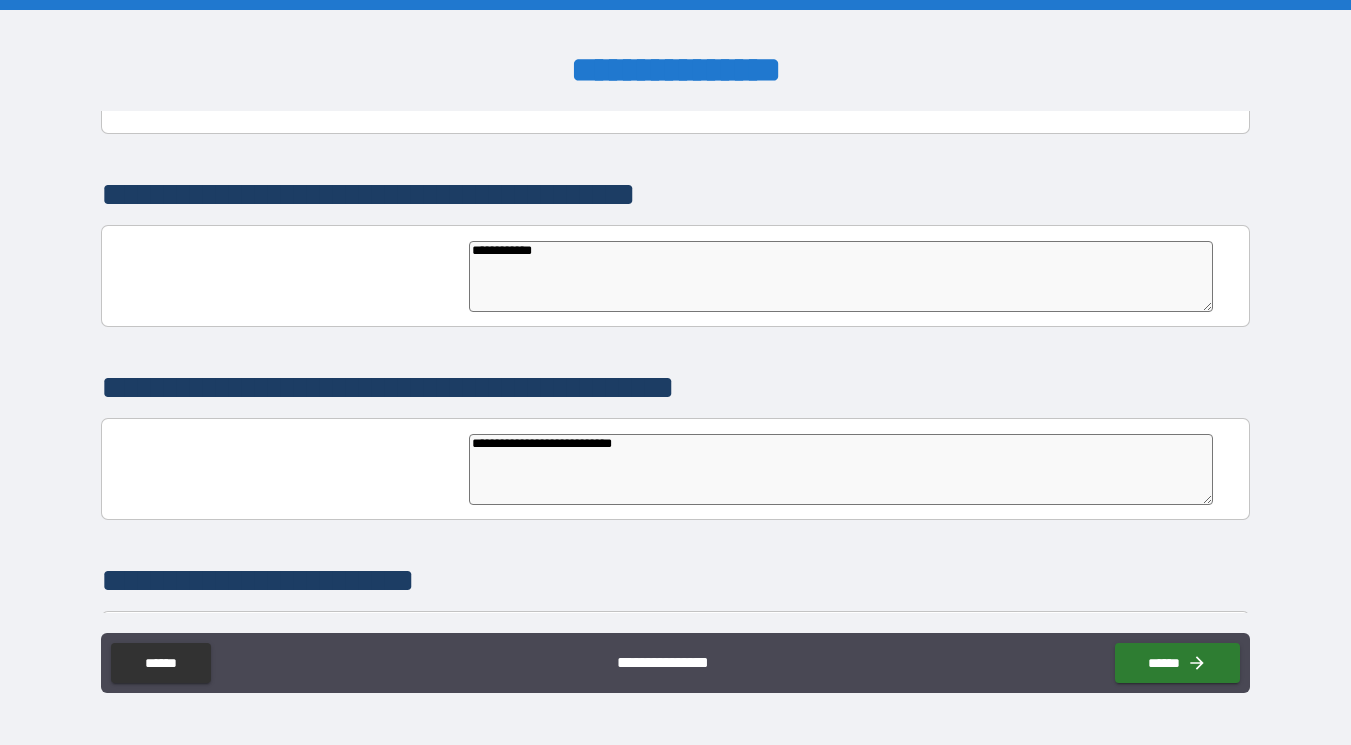 type on "*" 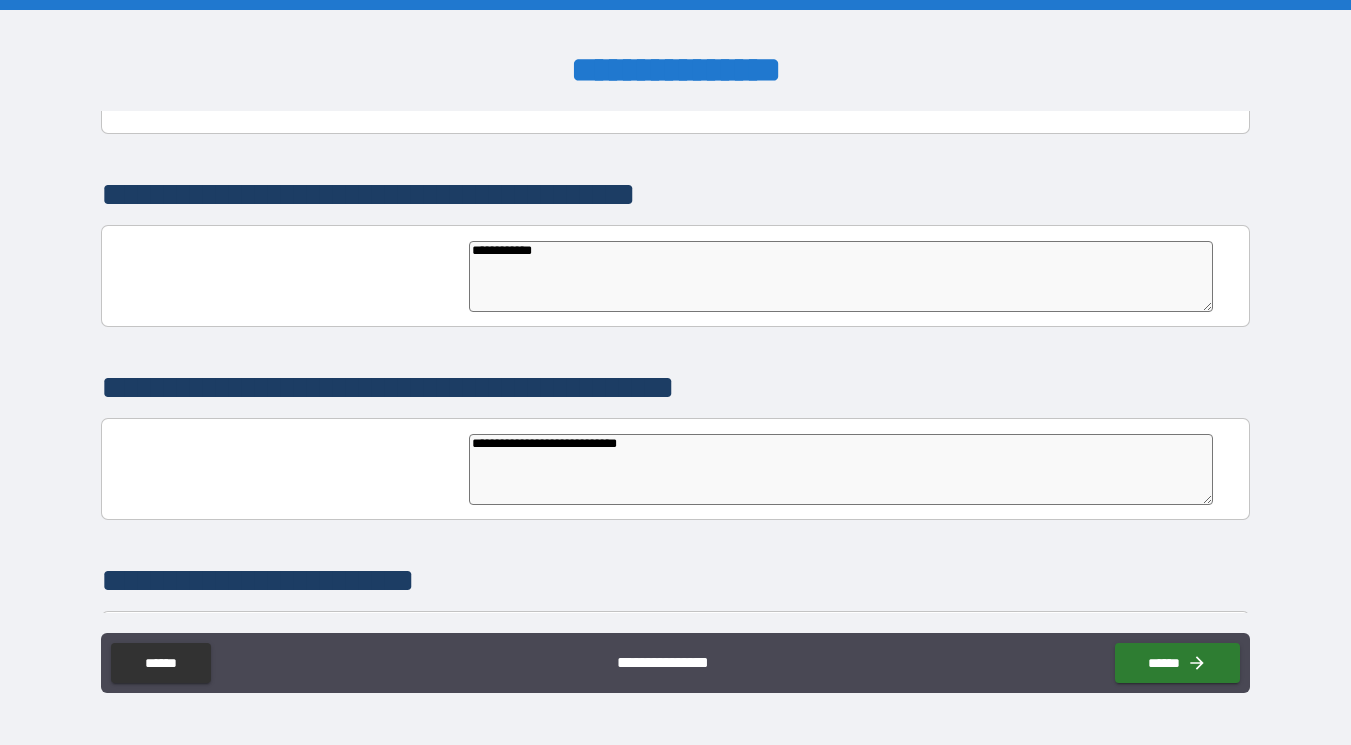 type on "*" 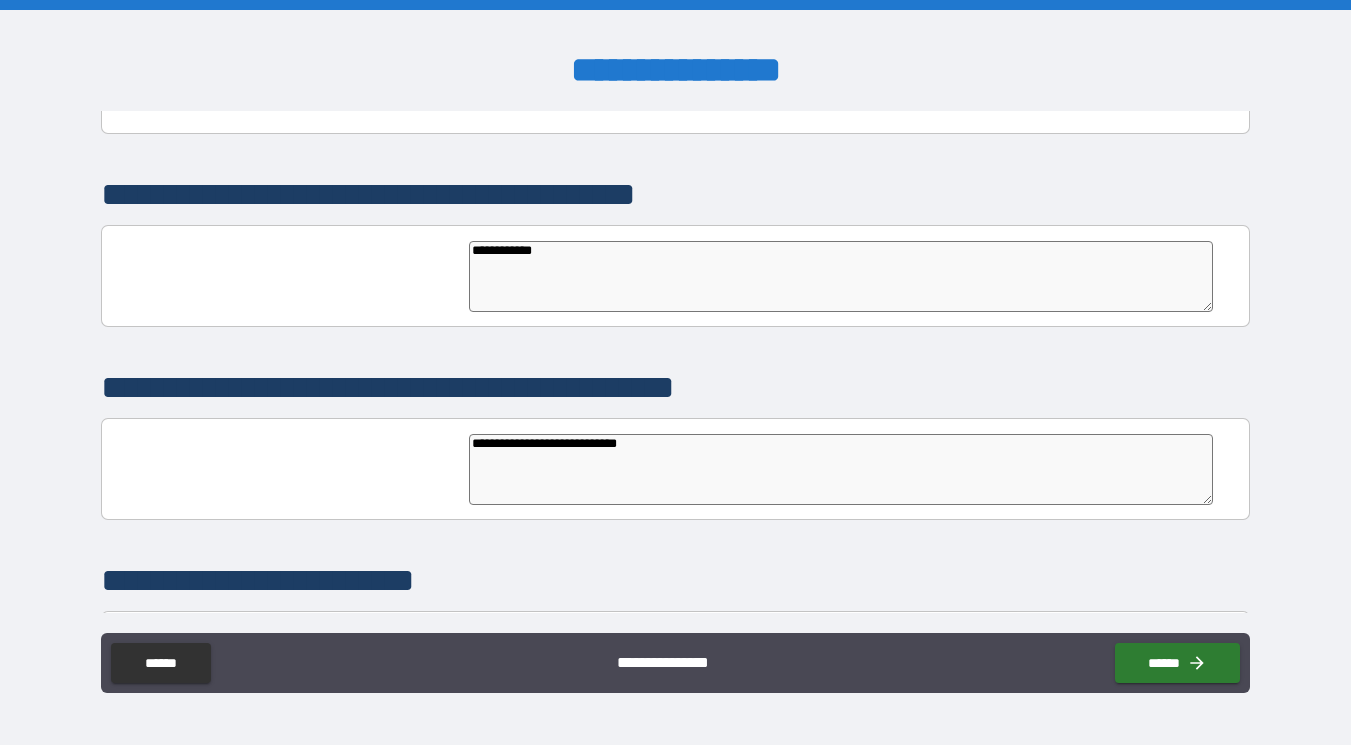 type on "**********" 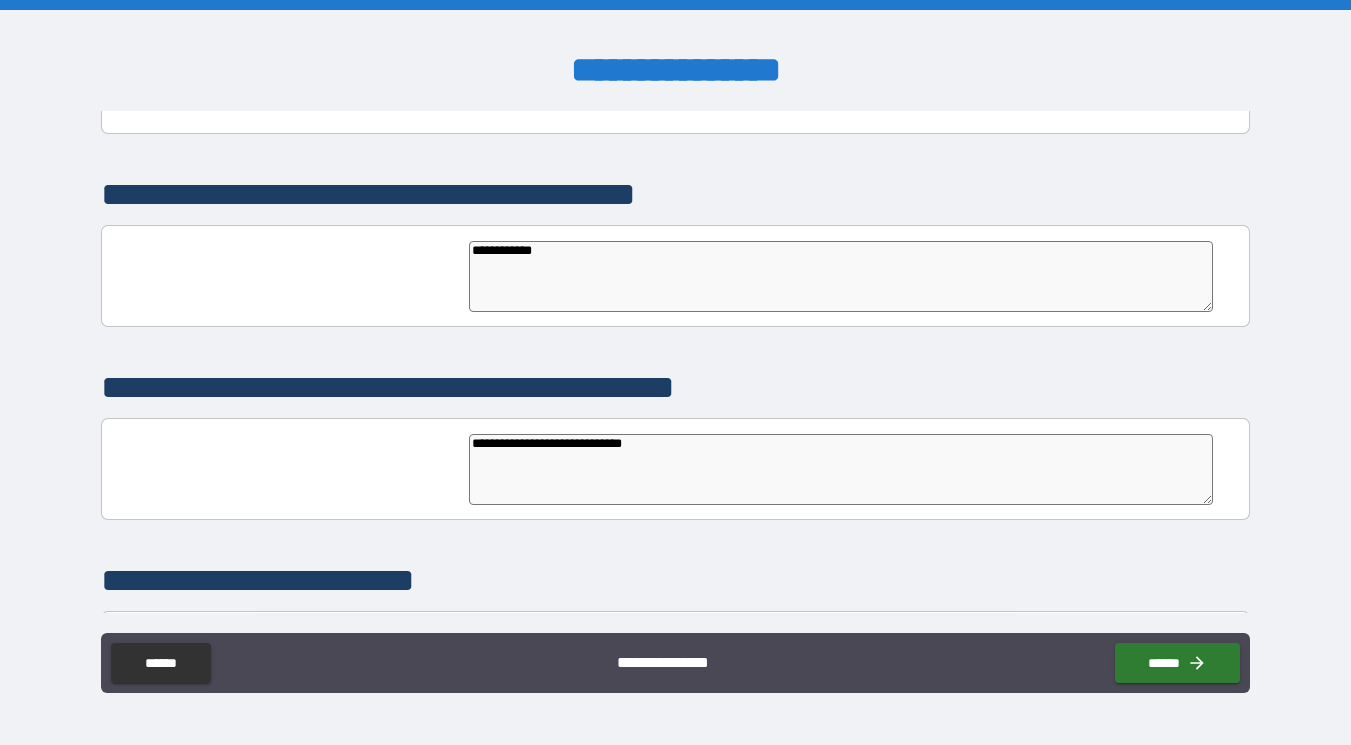 type on "*" 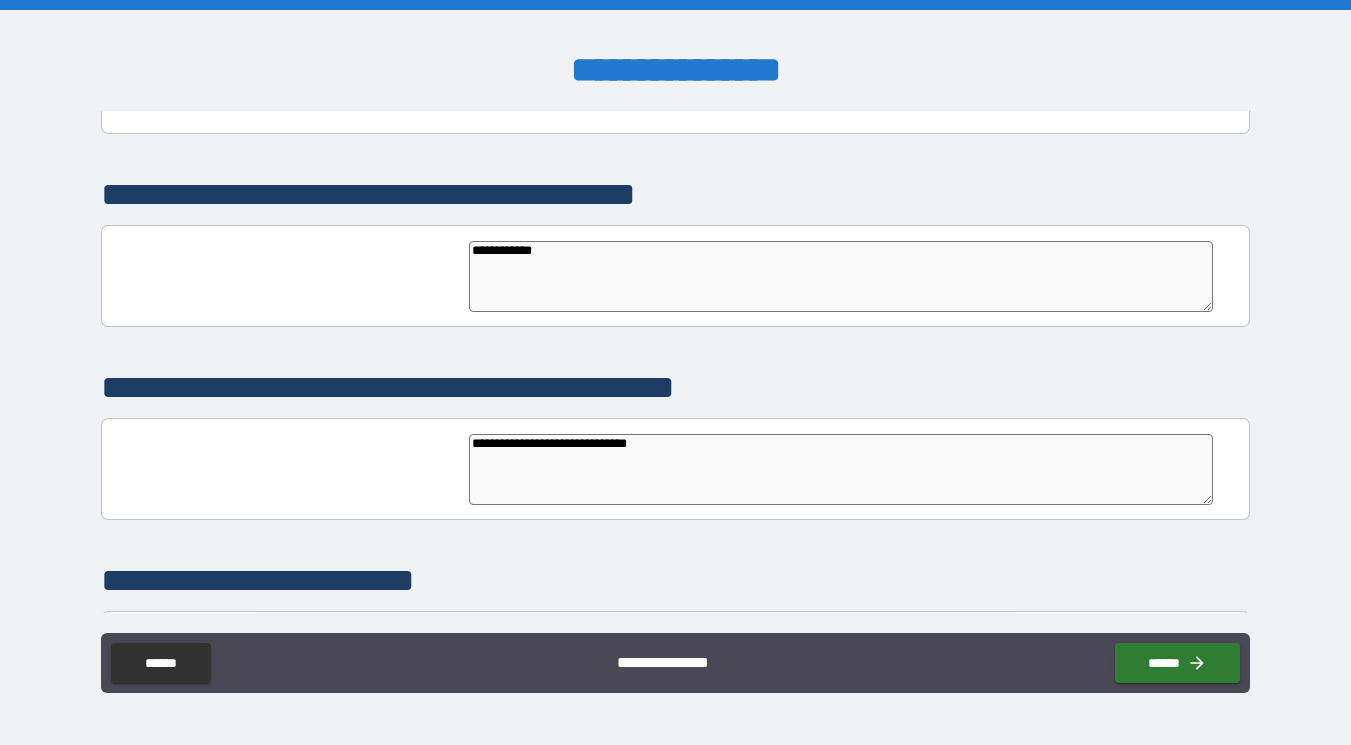 type on "*" 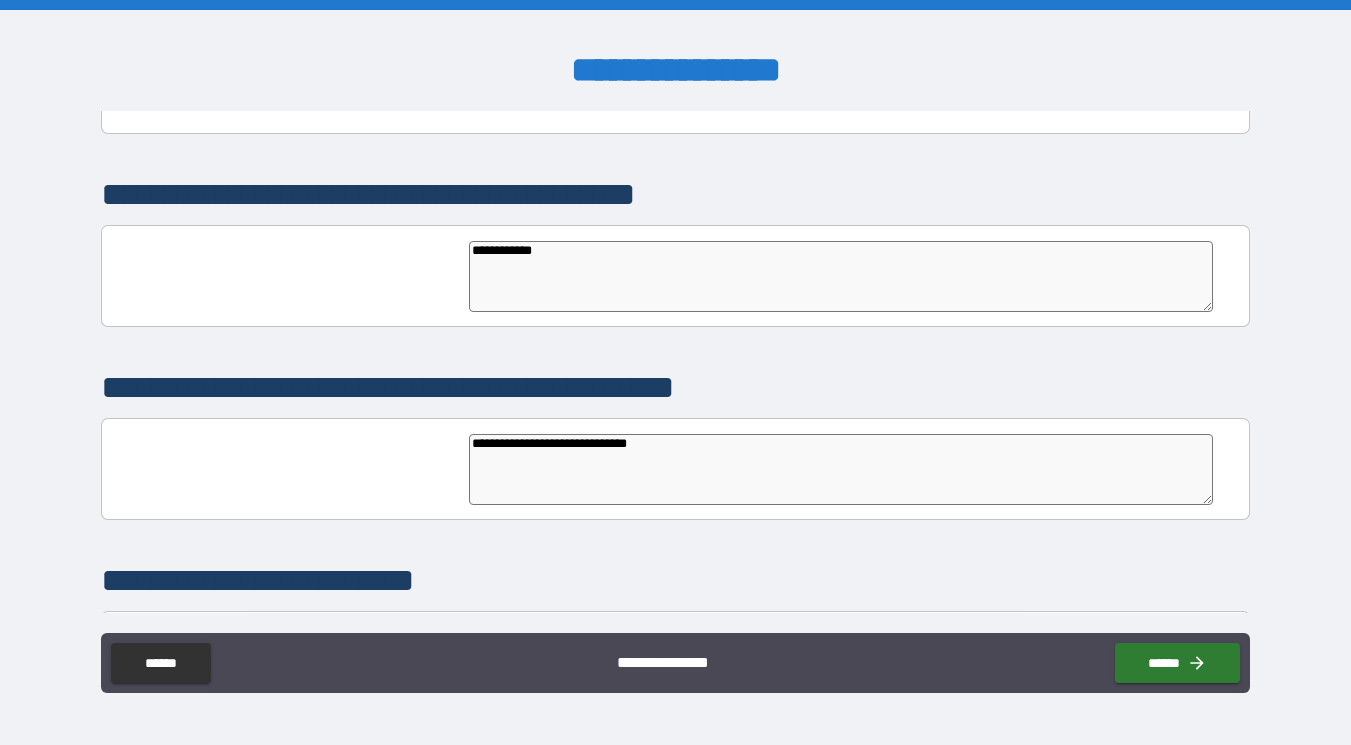 type on "**********" 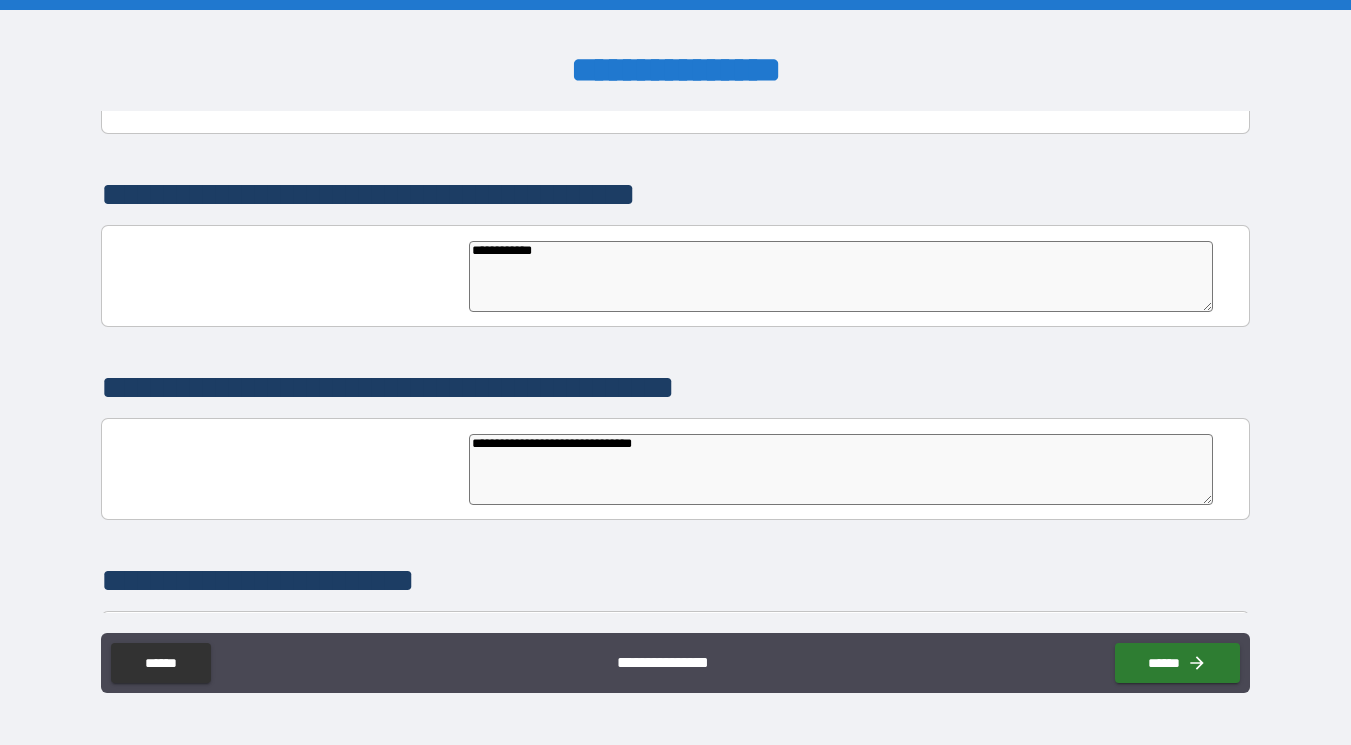 type on "*" 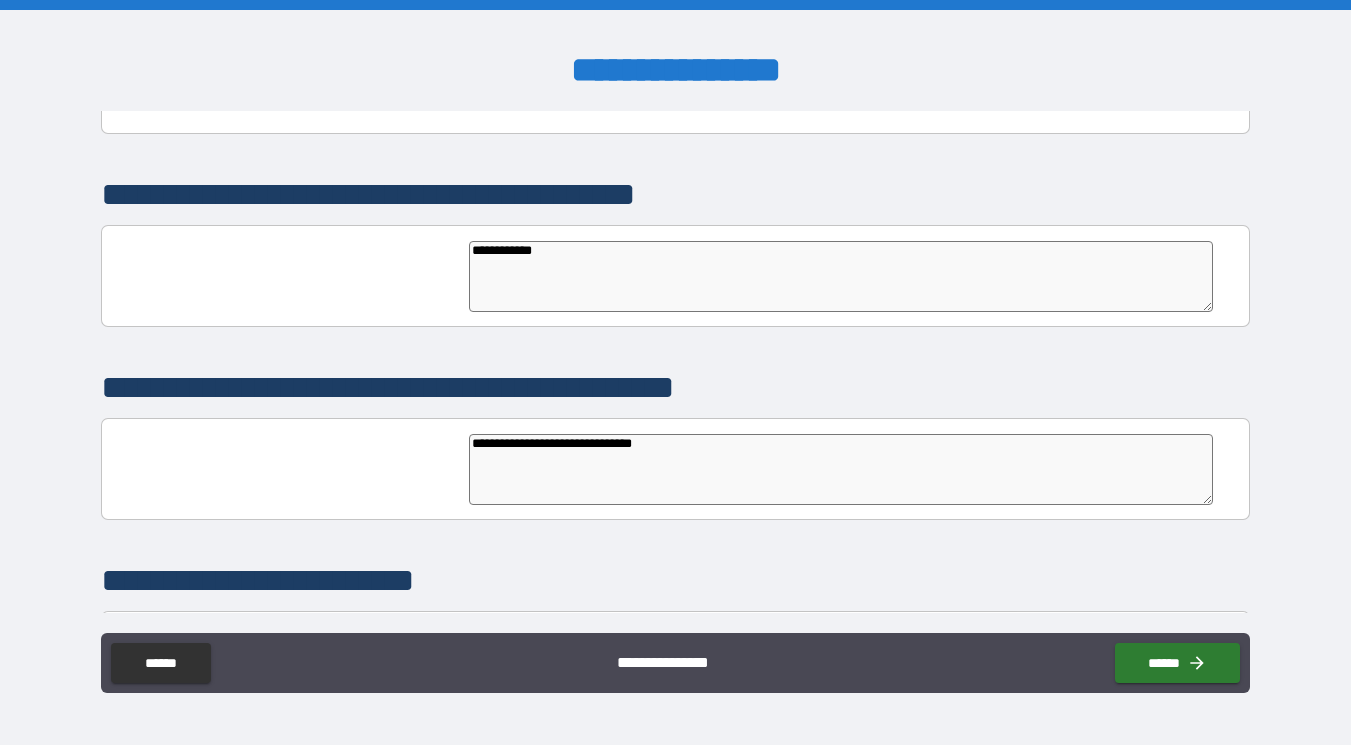 type on "**********" 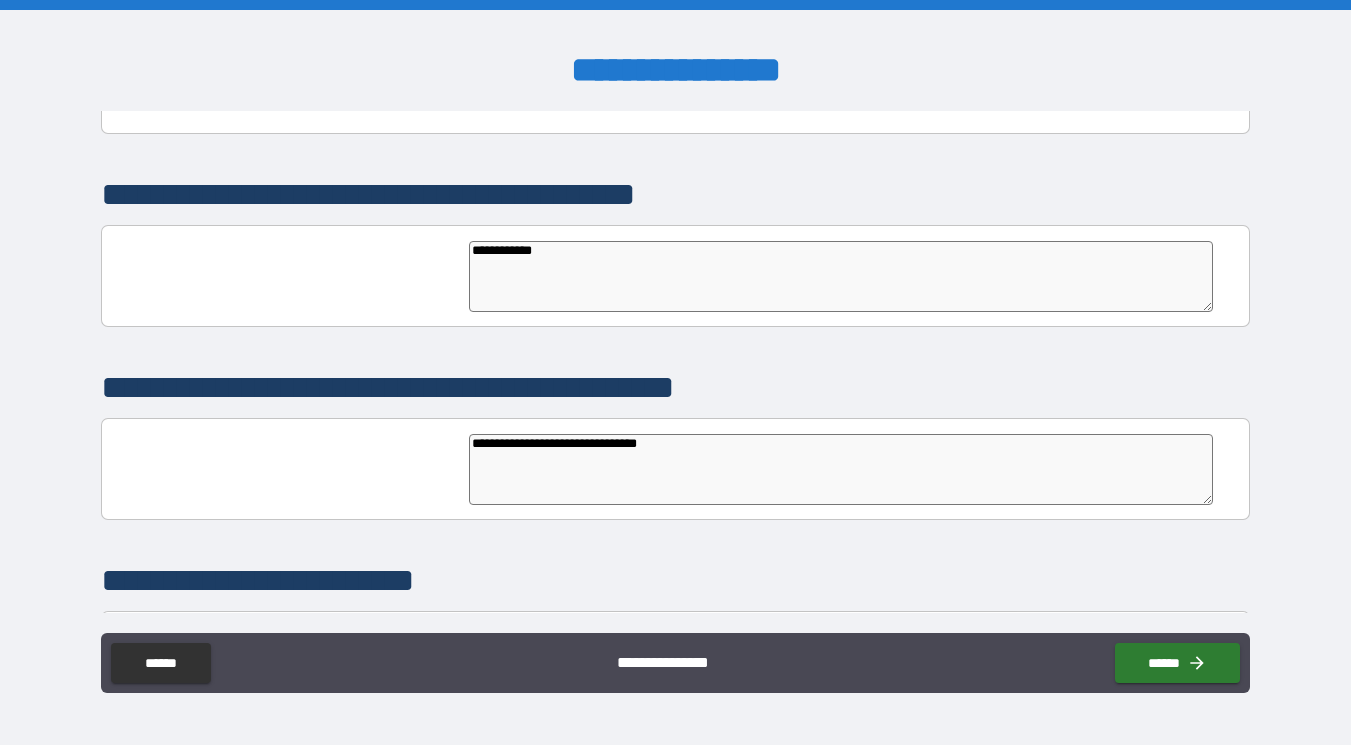 type on "*" 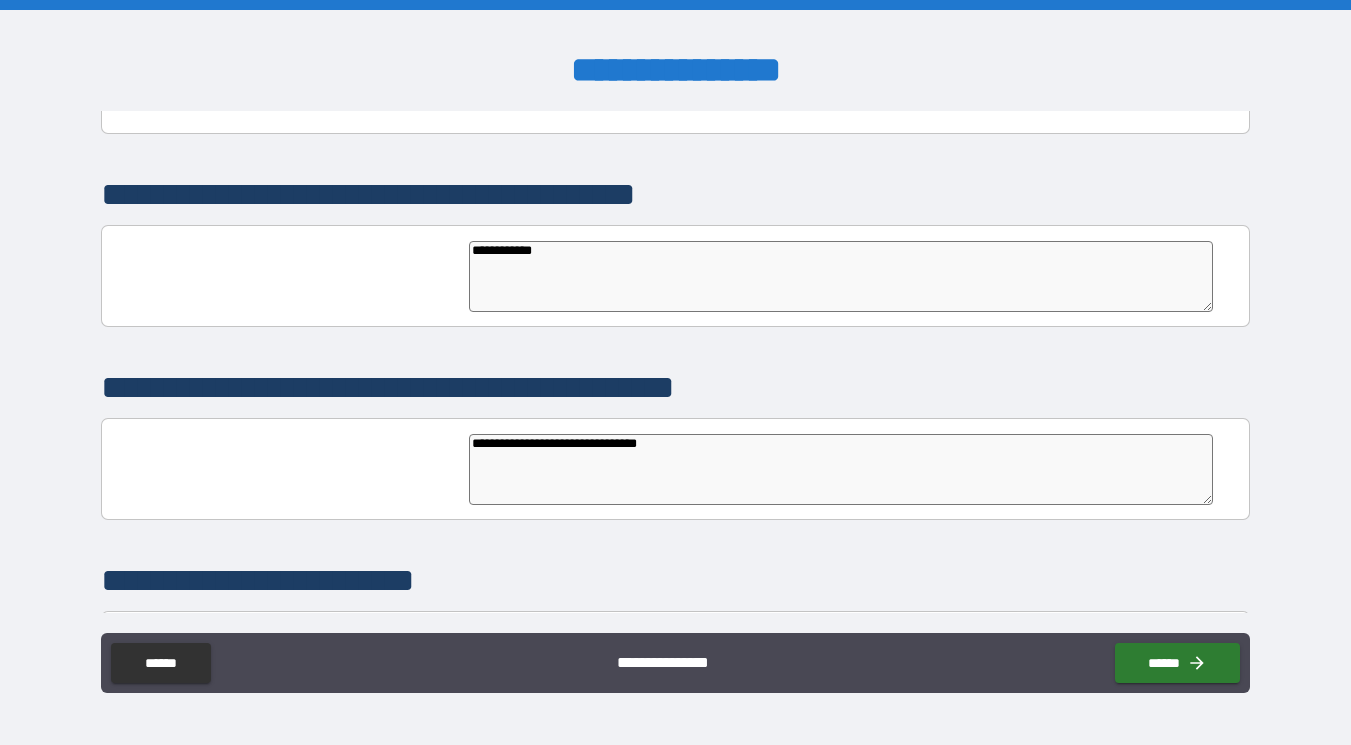 type on "*" 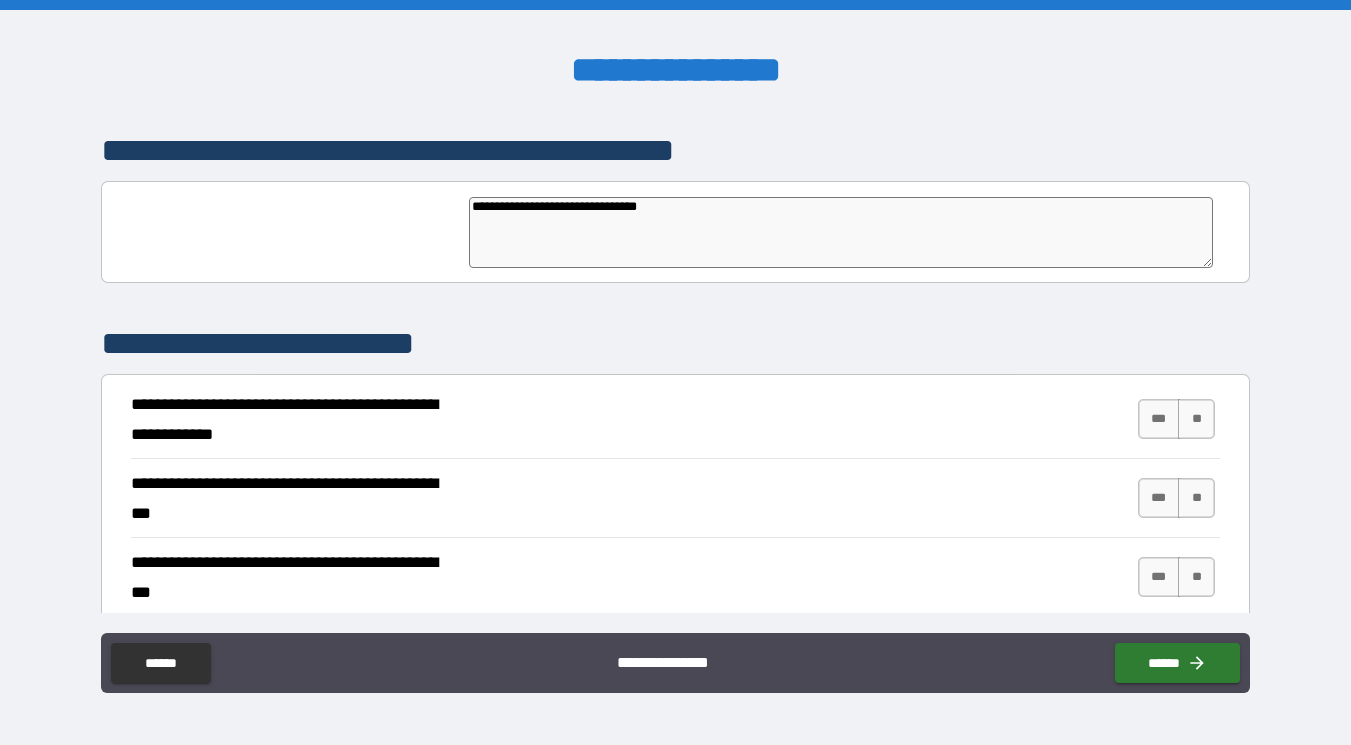 scroll, scrollTop: 540, scrollLeft: 0, axis: vertical 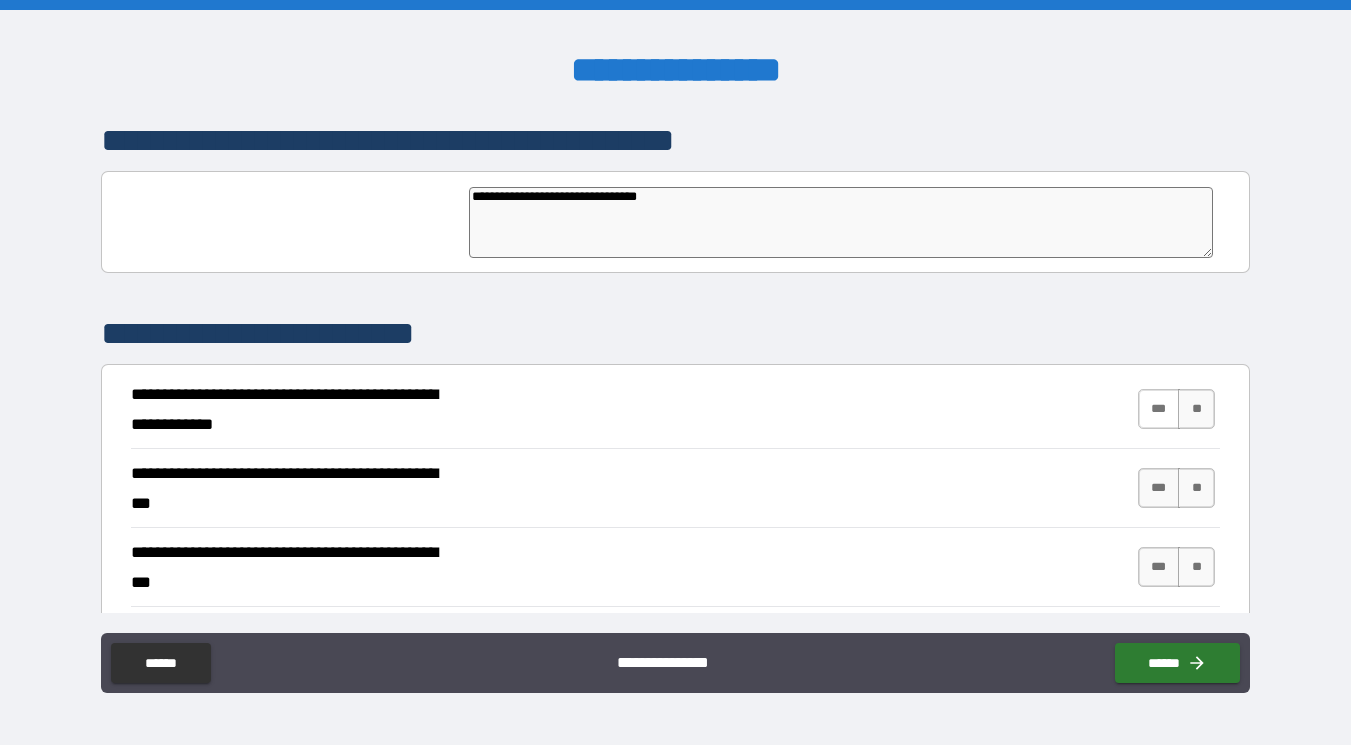 type on "**********" 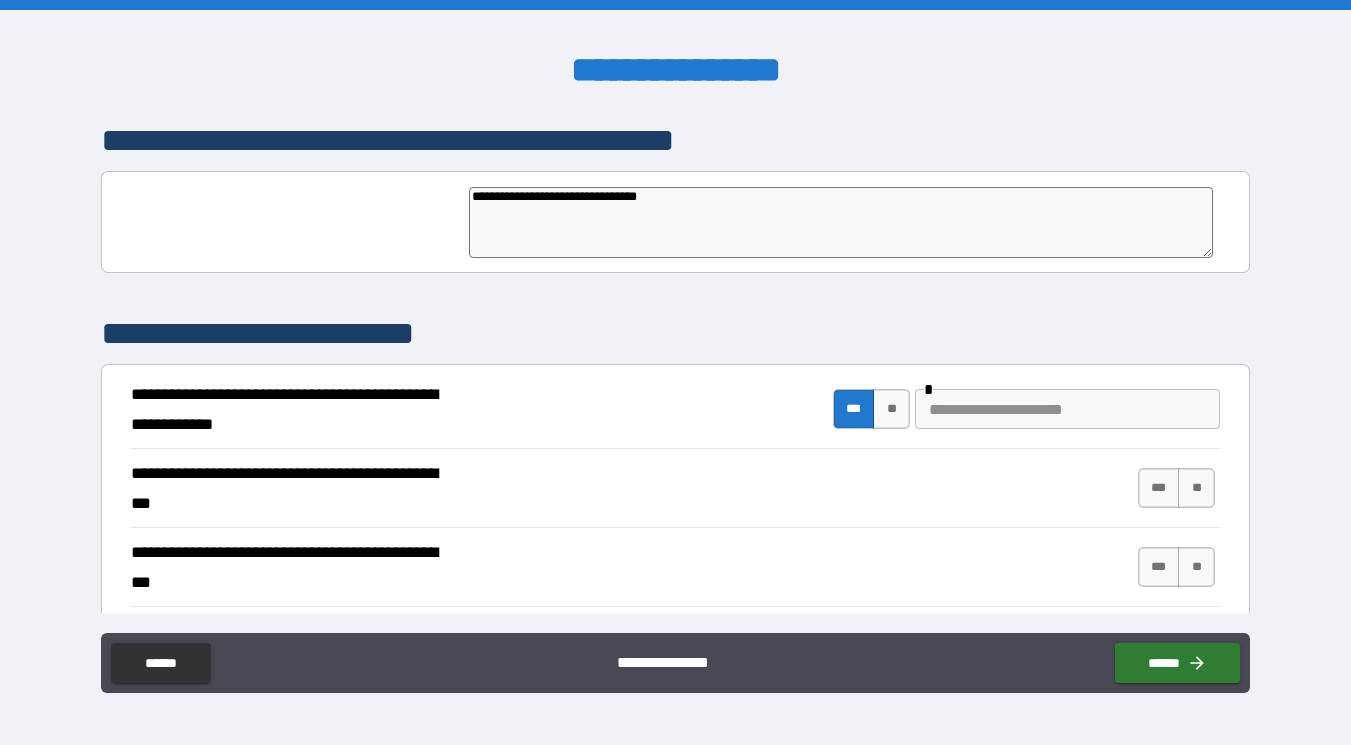 type on "*" 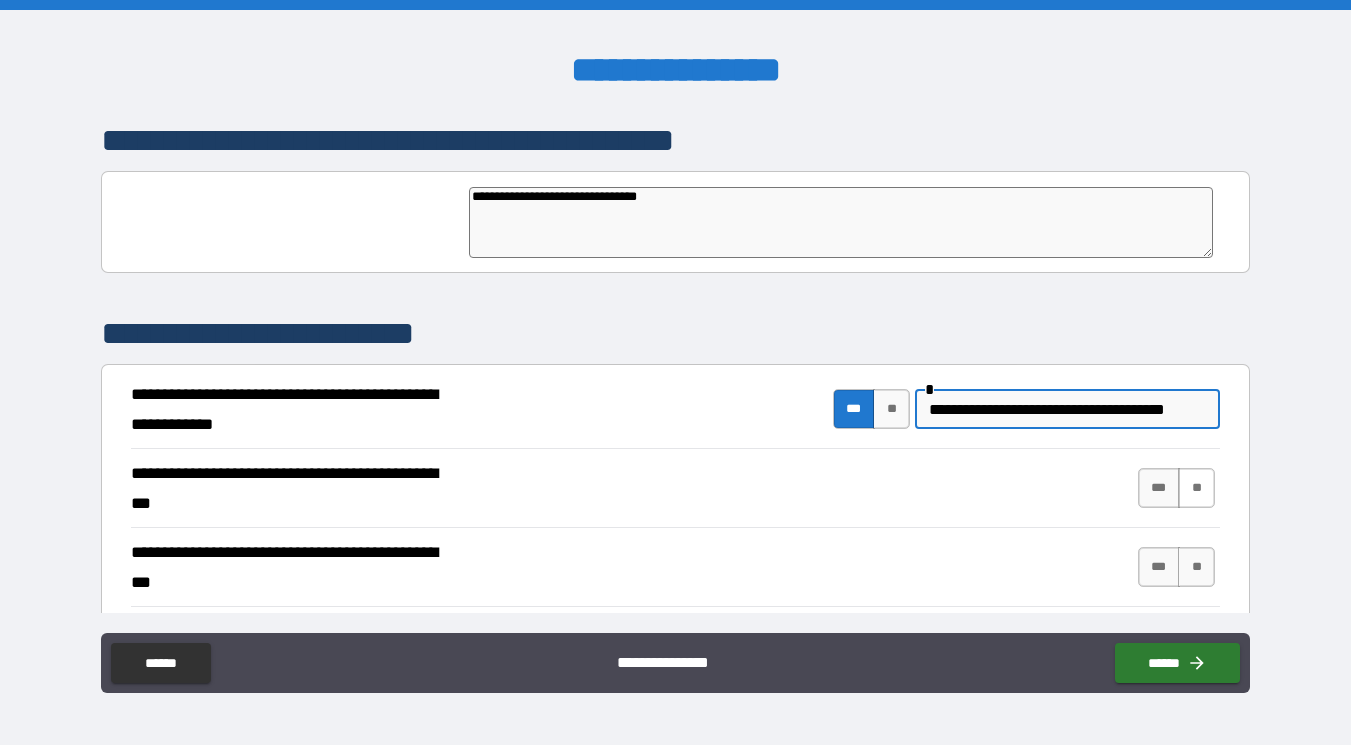 type on "**********" 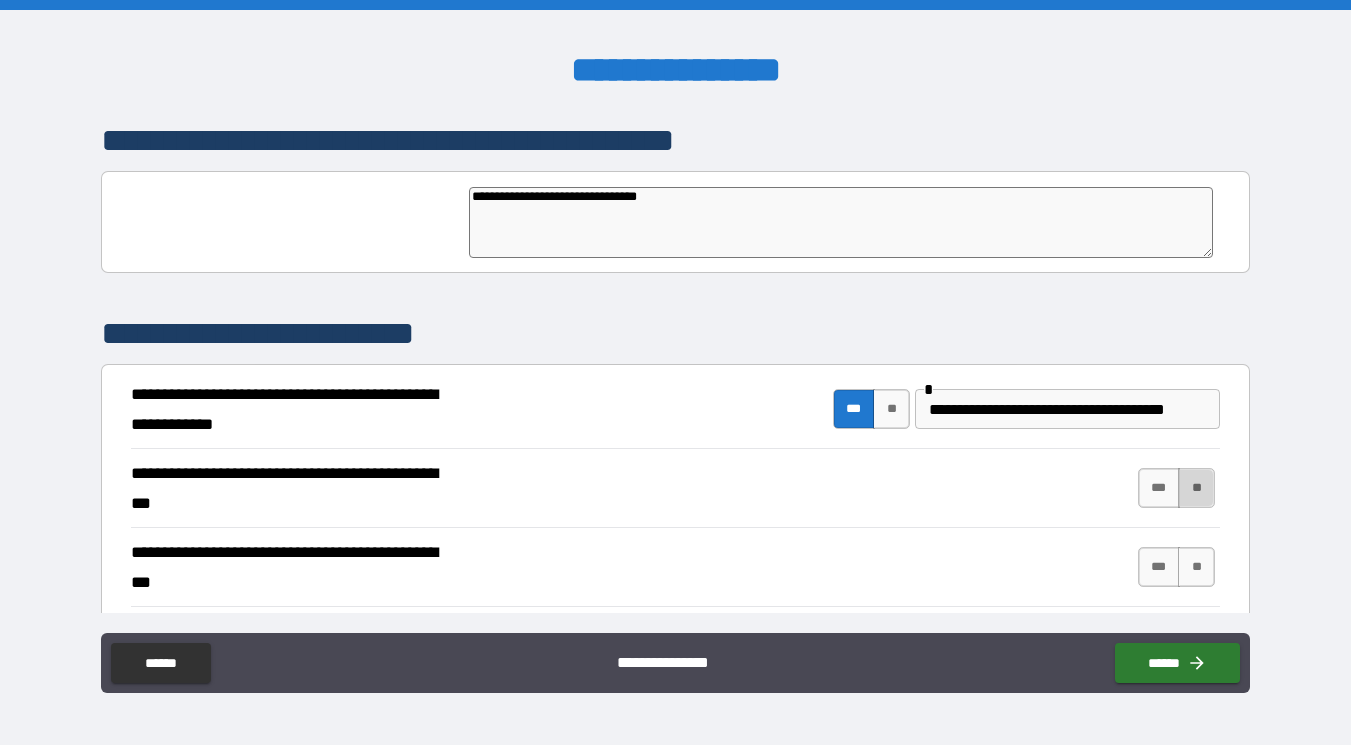 type on "*" 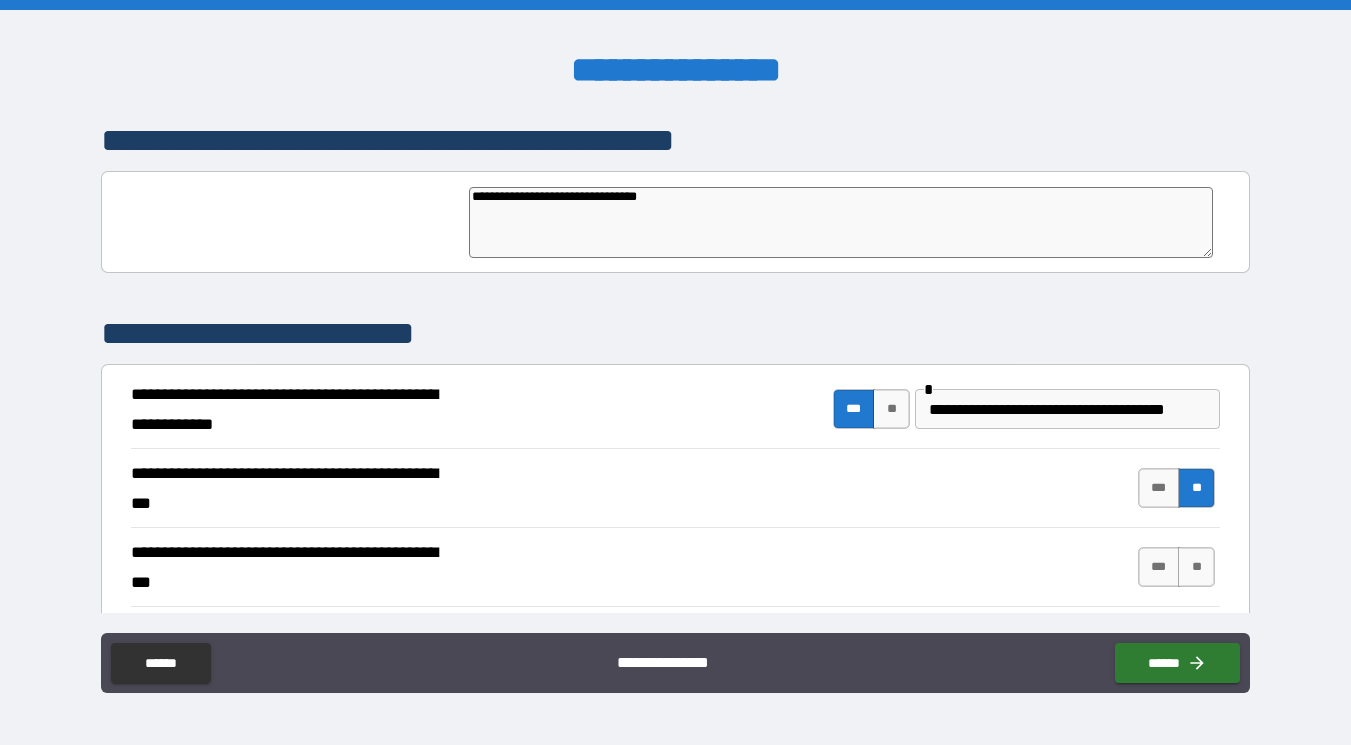 type on "*" 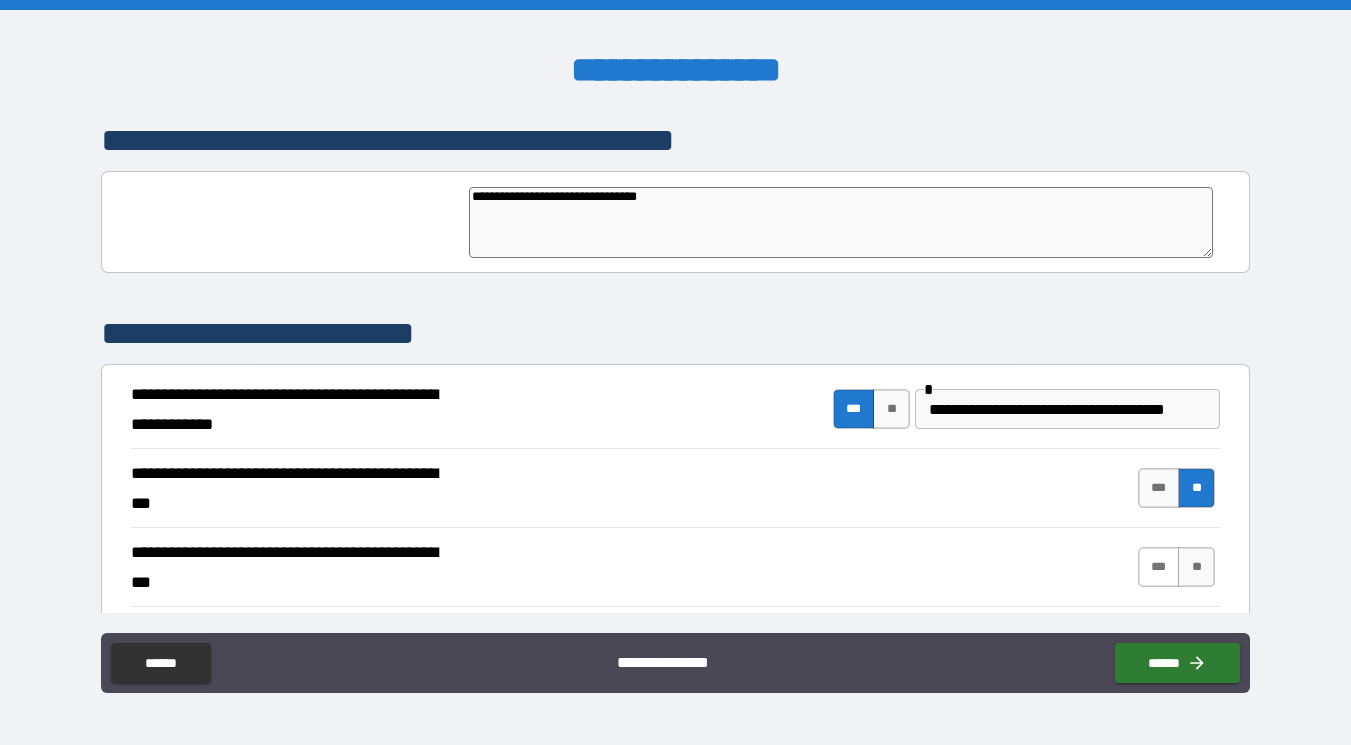 click on "***" at bounding box center (1159, 567) 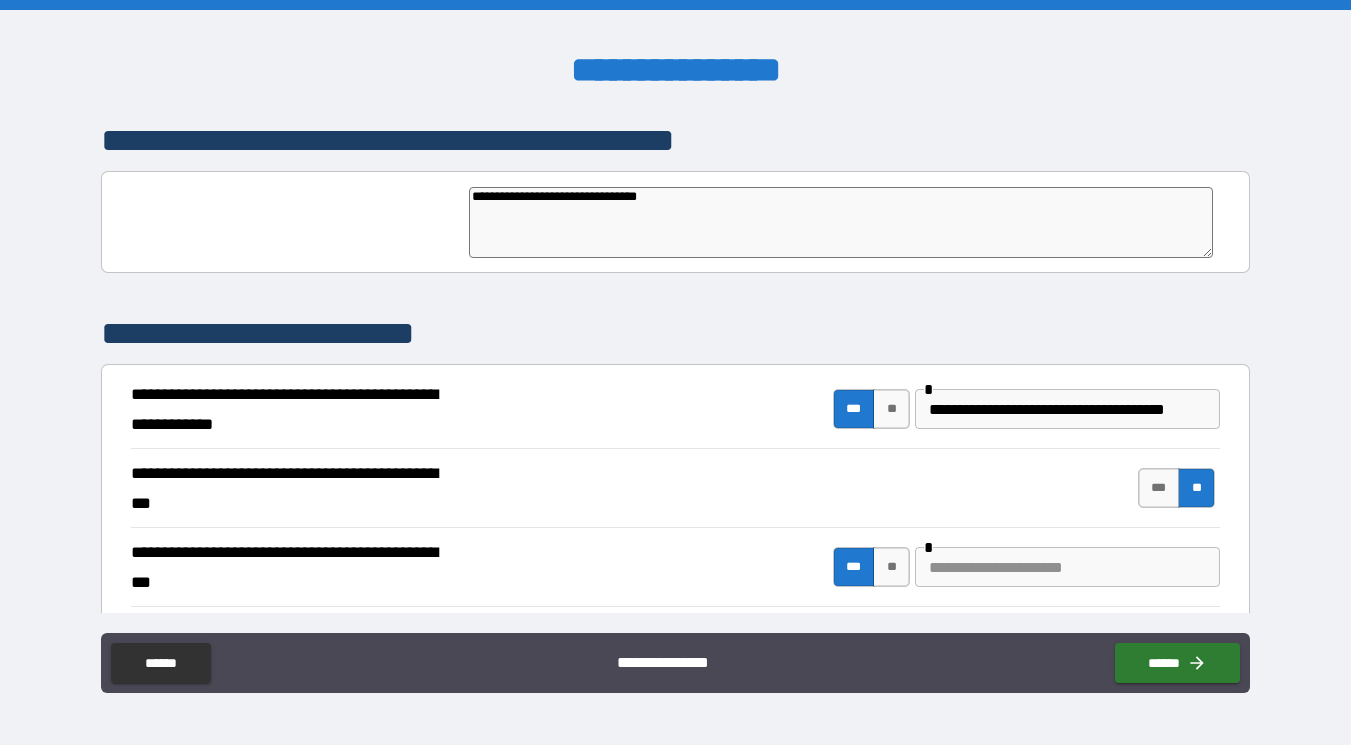 type on "*" 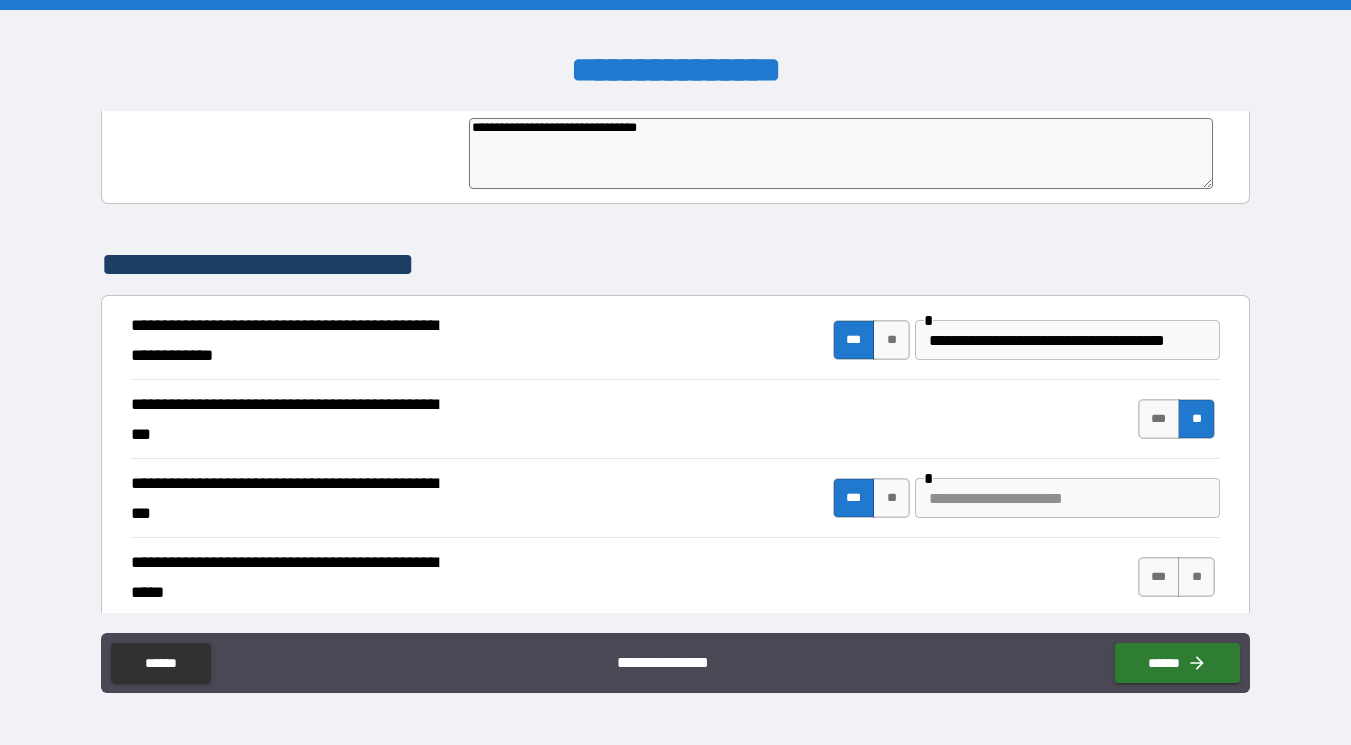 scroll, scrollTop: 628, scrollLeft: 0, axis: vertical 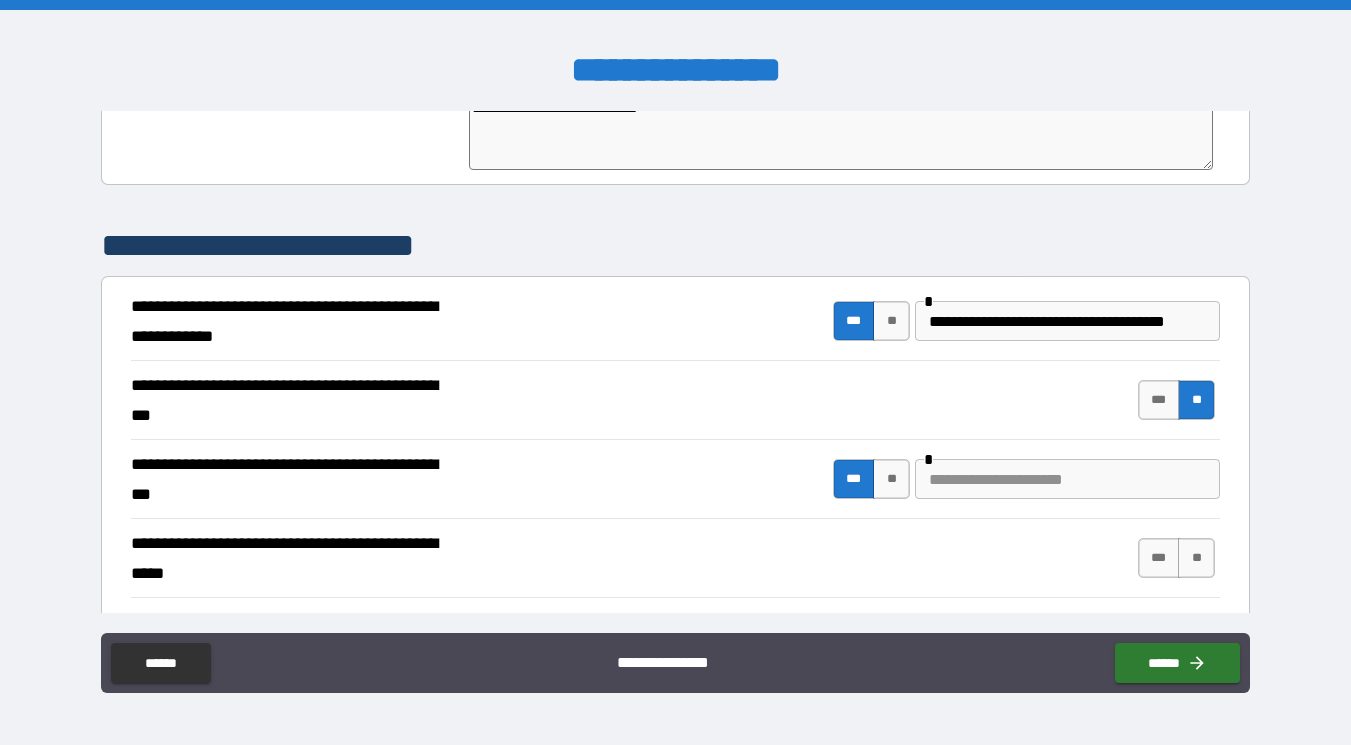 click at bounding box center [1067, 479] 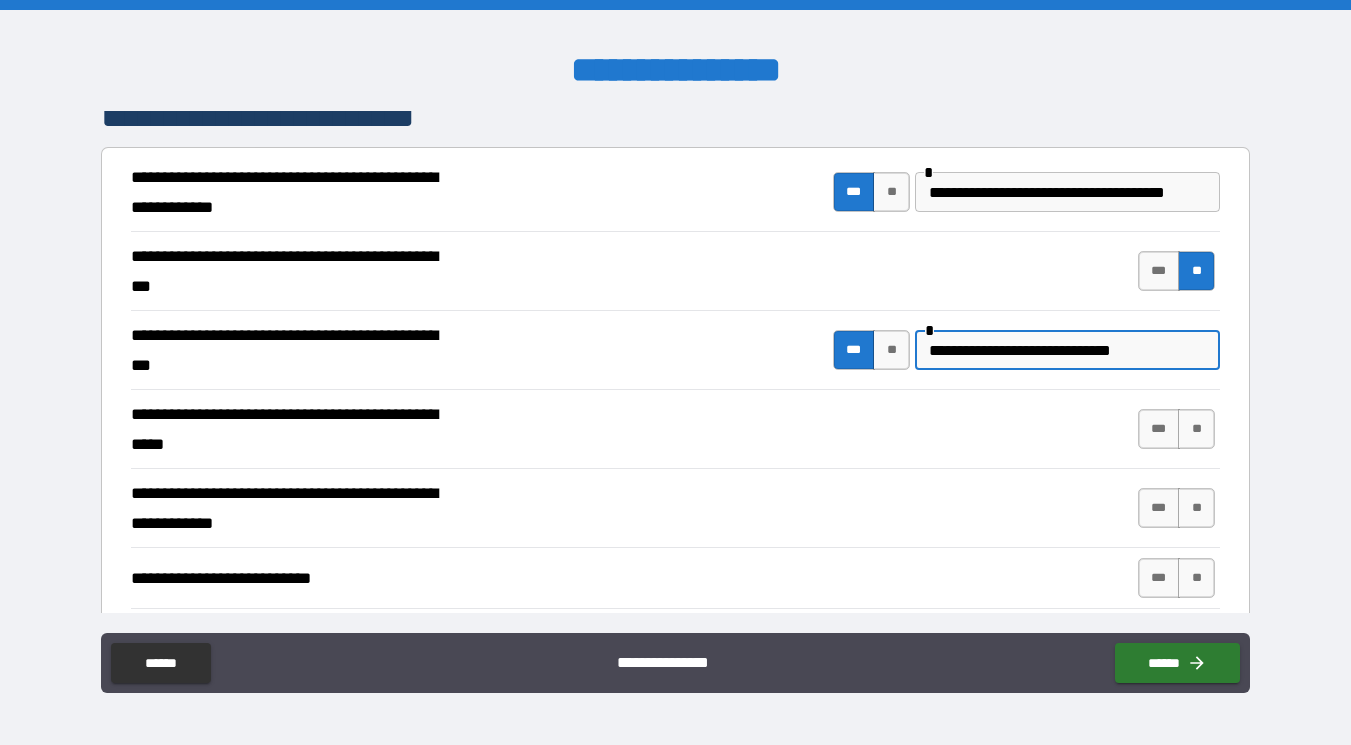 scroll, scrollTop: 806, scrollLeft: 0, axis: vertical 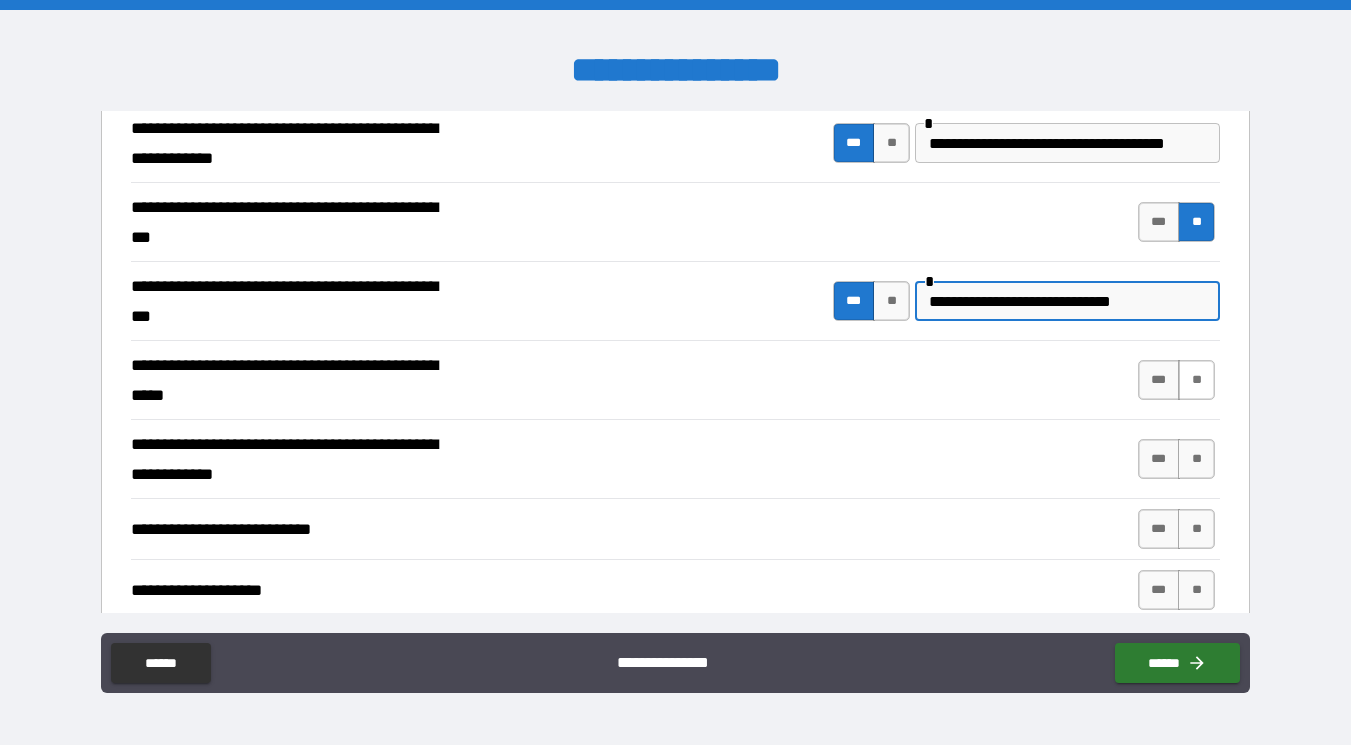 type on "**********" 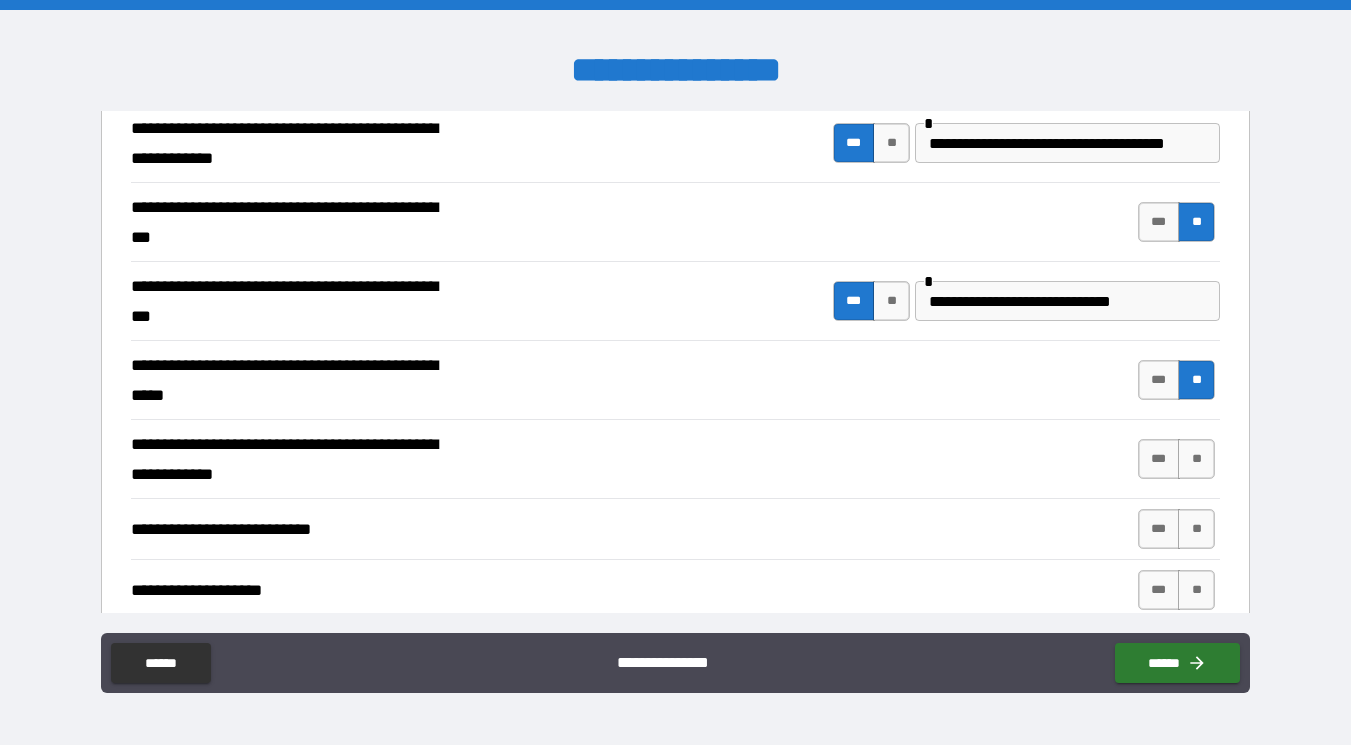 type on "*" 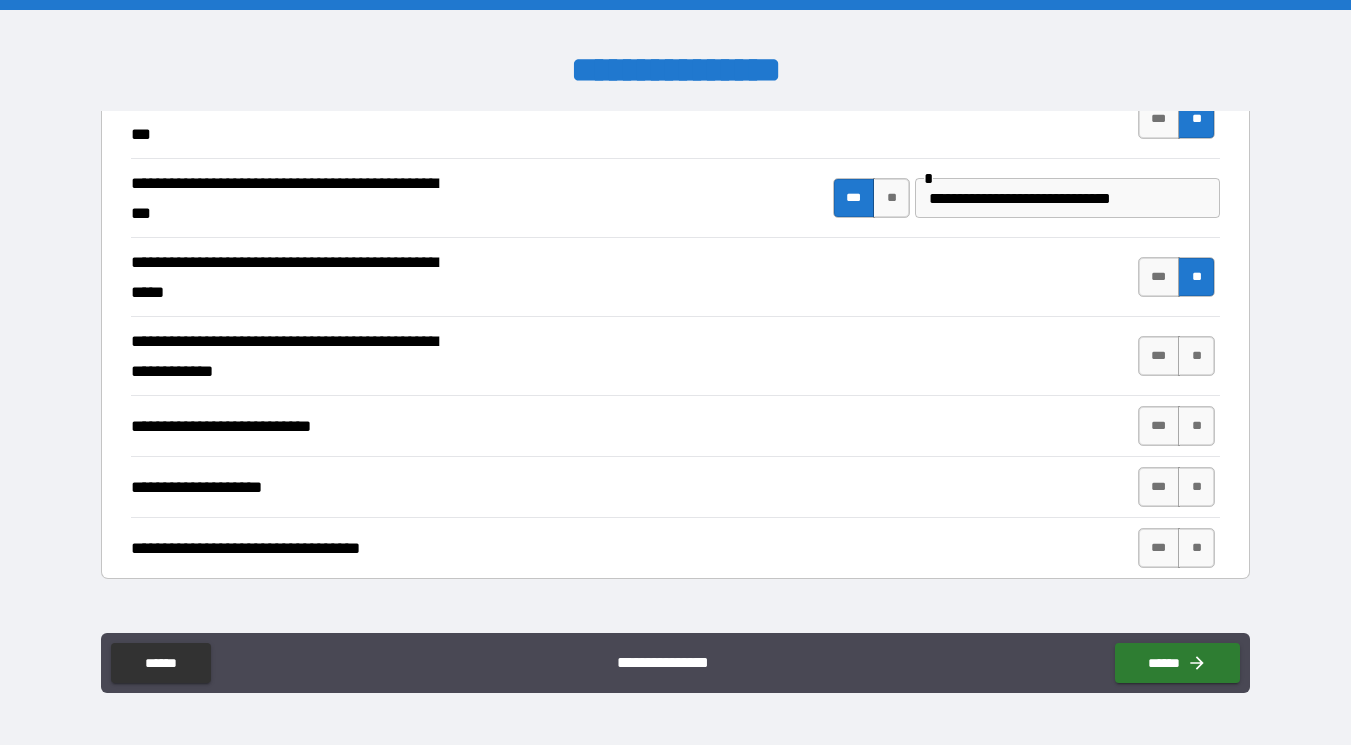 scroll, scrollTop: 916, scrollLeft: 0, axis: vertical 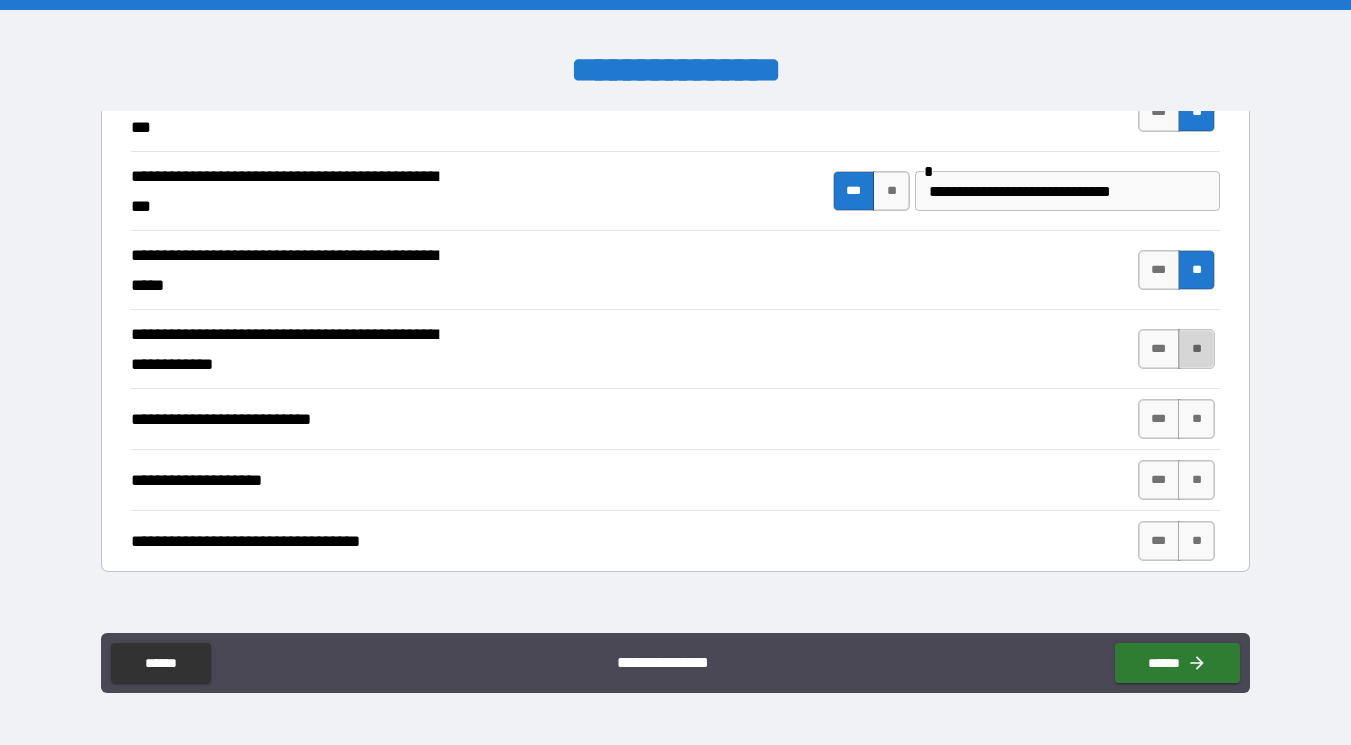 click on "**" at bounding box center [1196, 349] 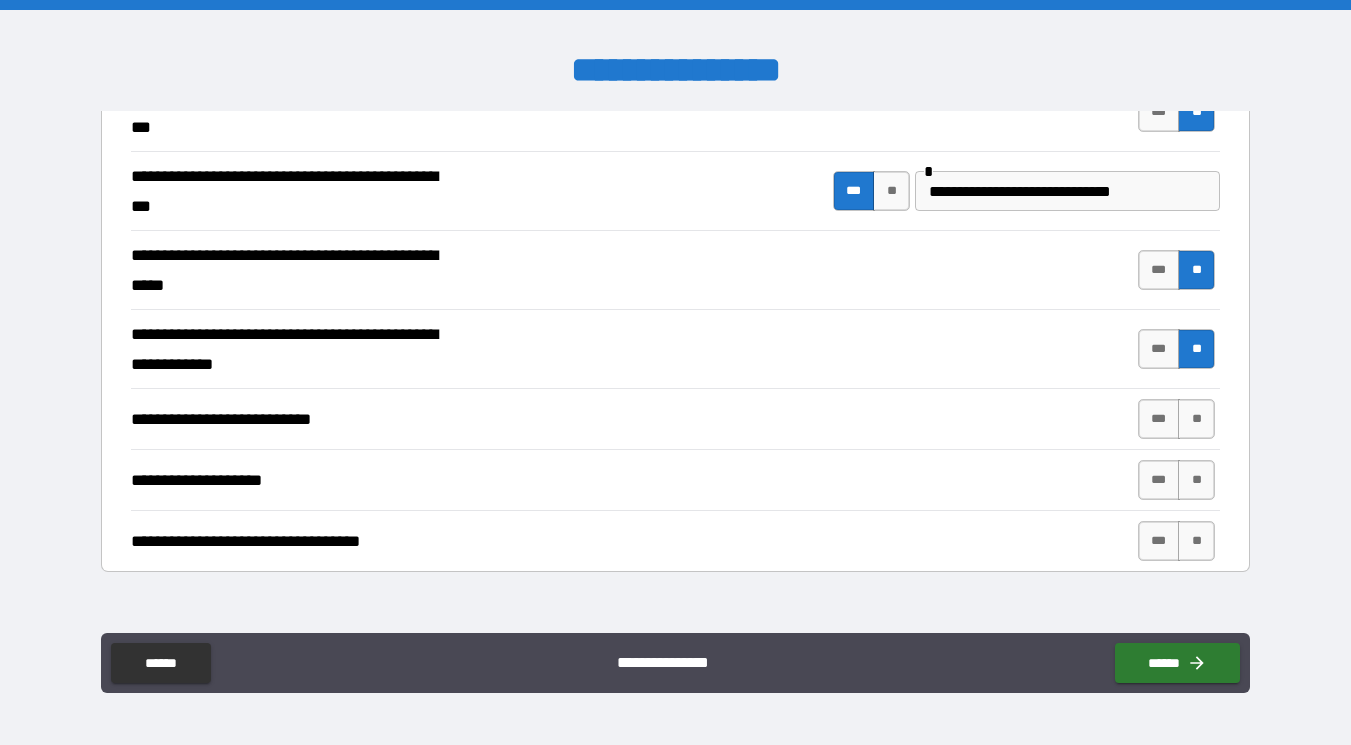 type on "*" 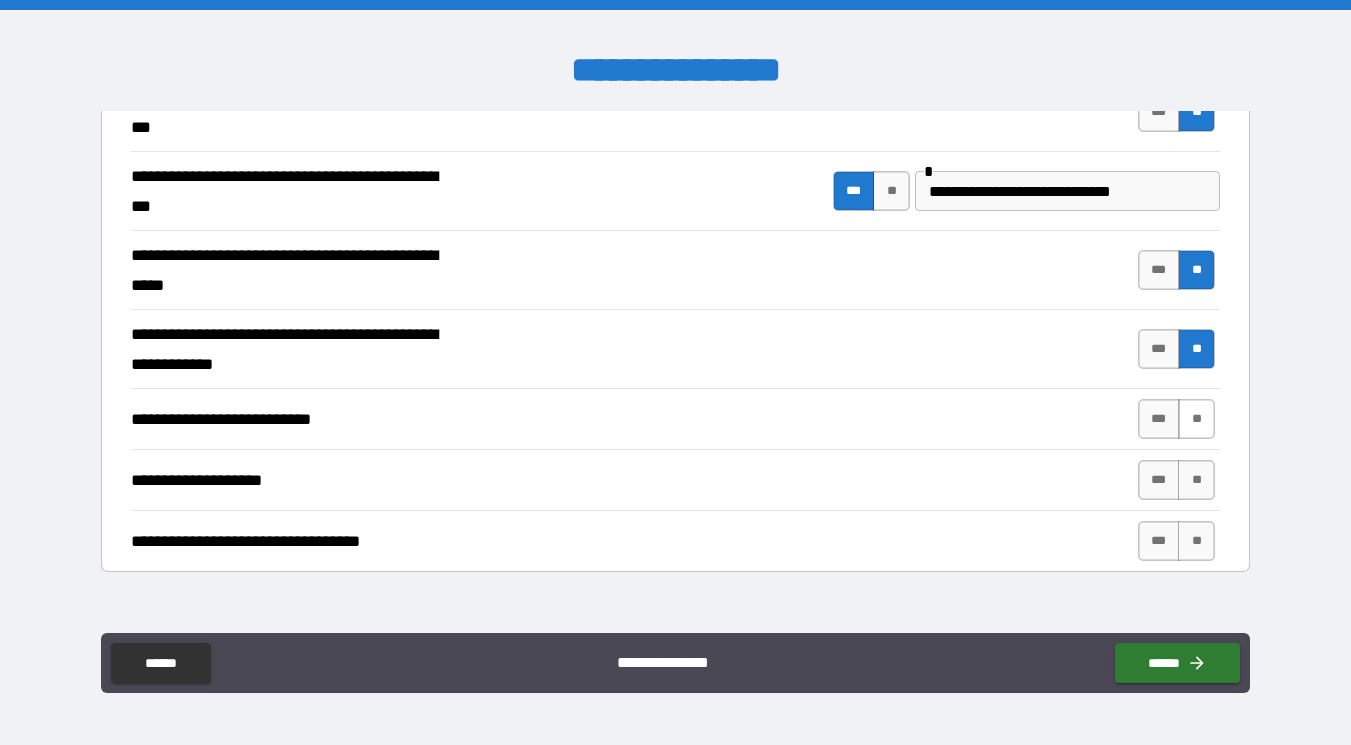 click on "**" at bounding box center [1196, 419] 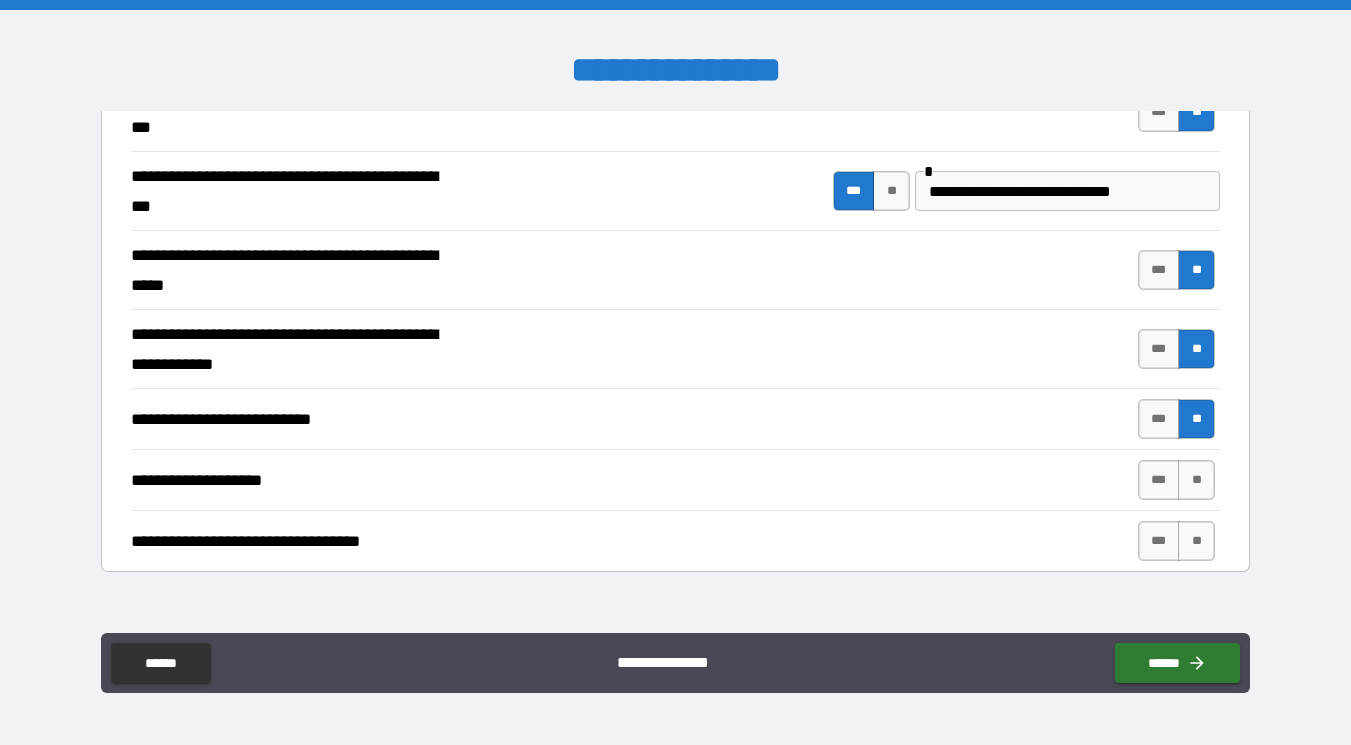 type on "*" 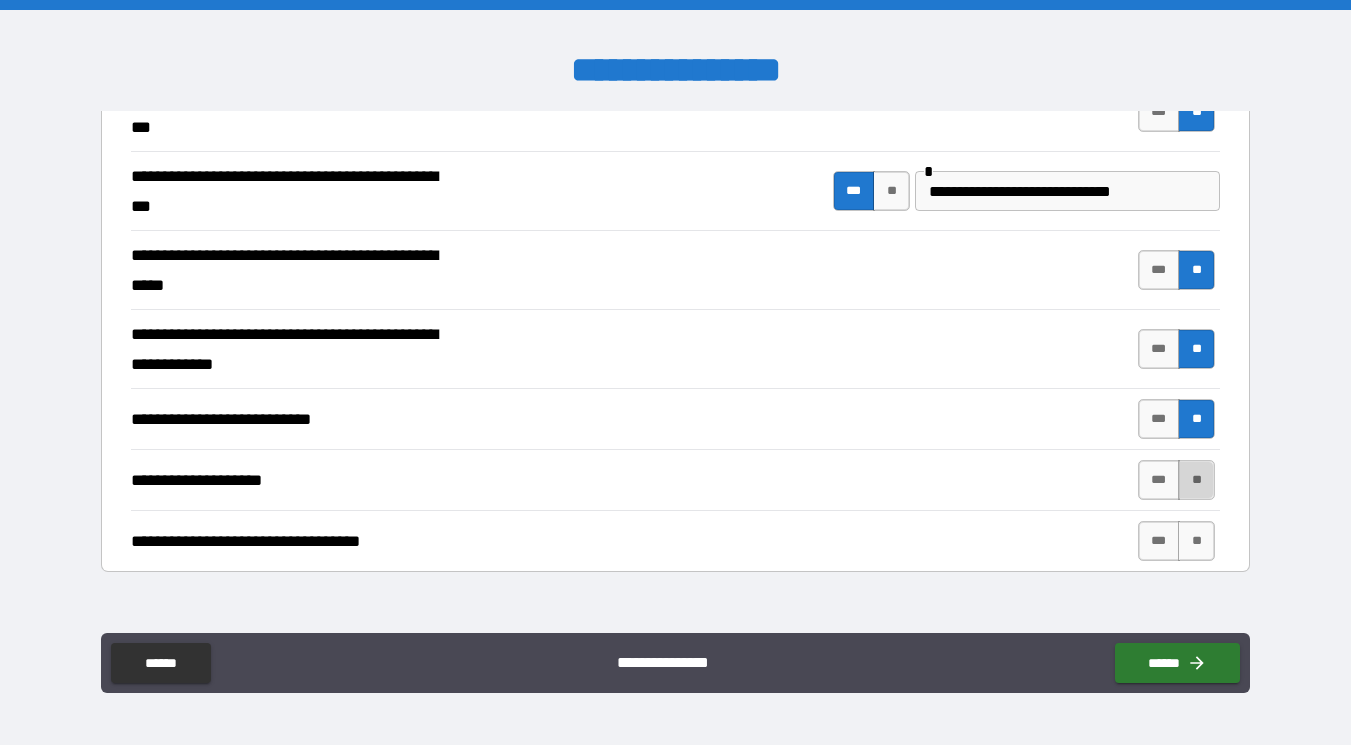 click on "**" at bounding box center [1196, 480] 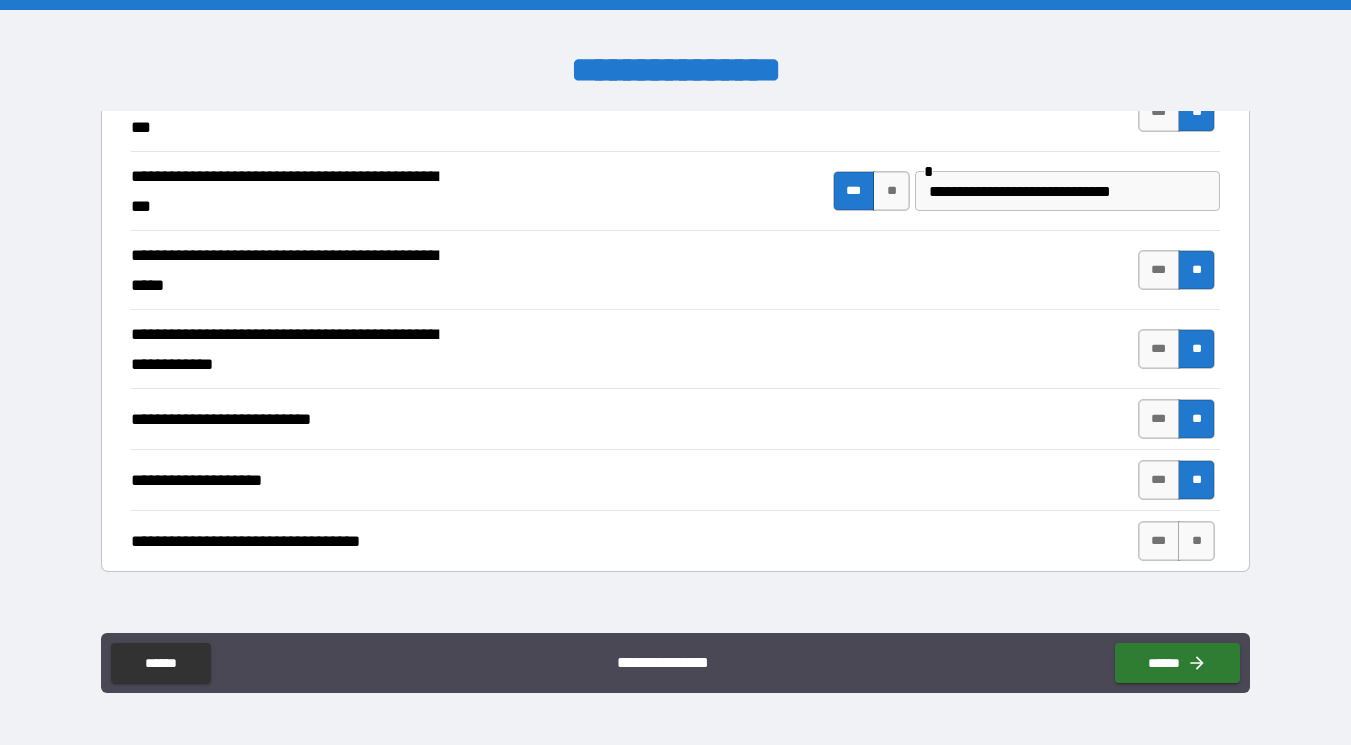 type on "*" 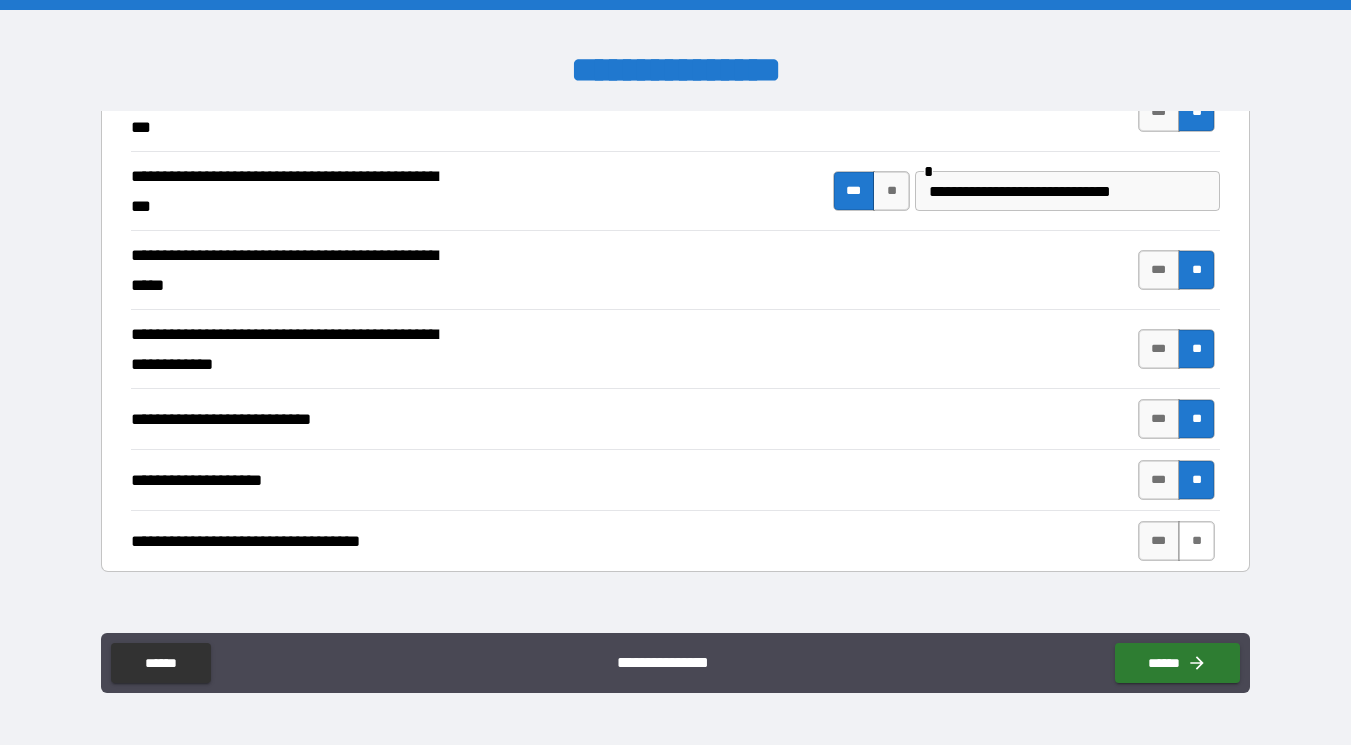 click on "**" at bounding box center (1196, 541) 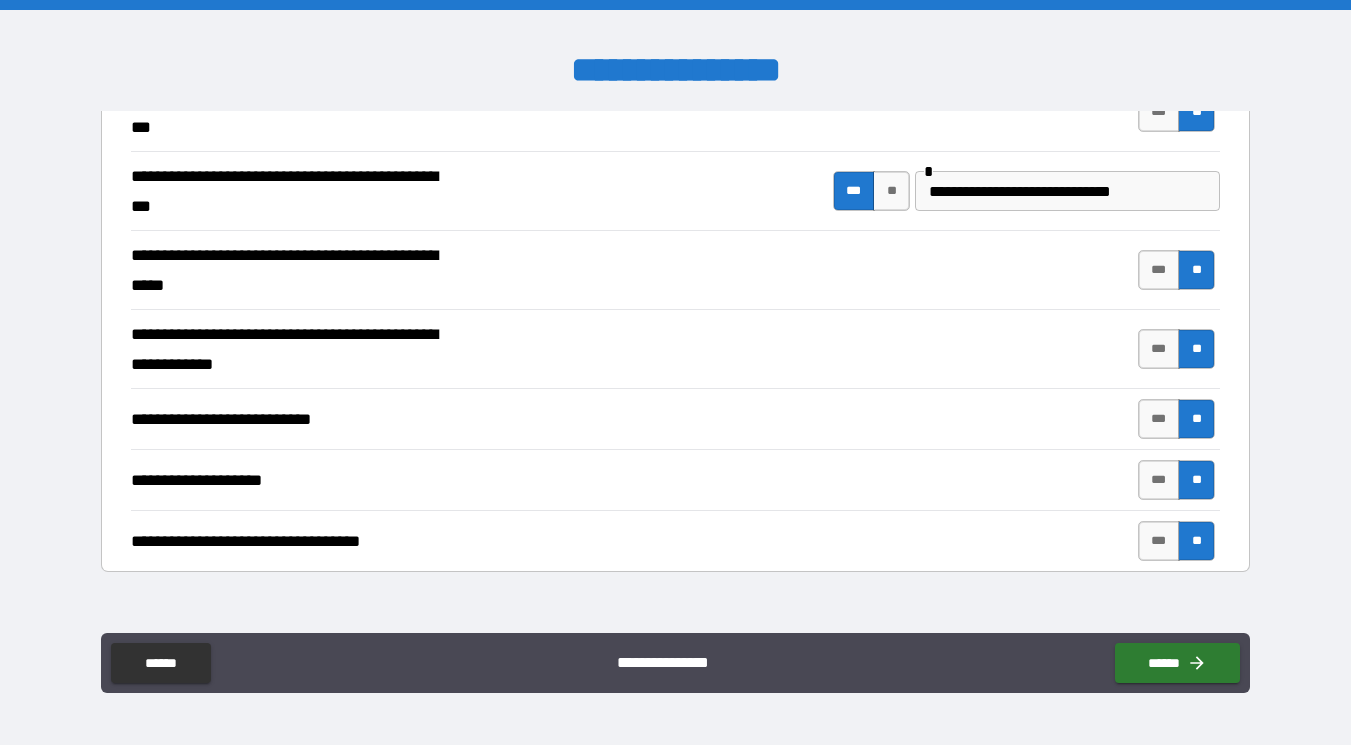 type on "*" 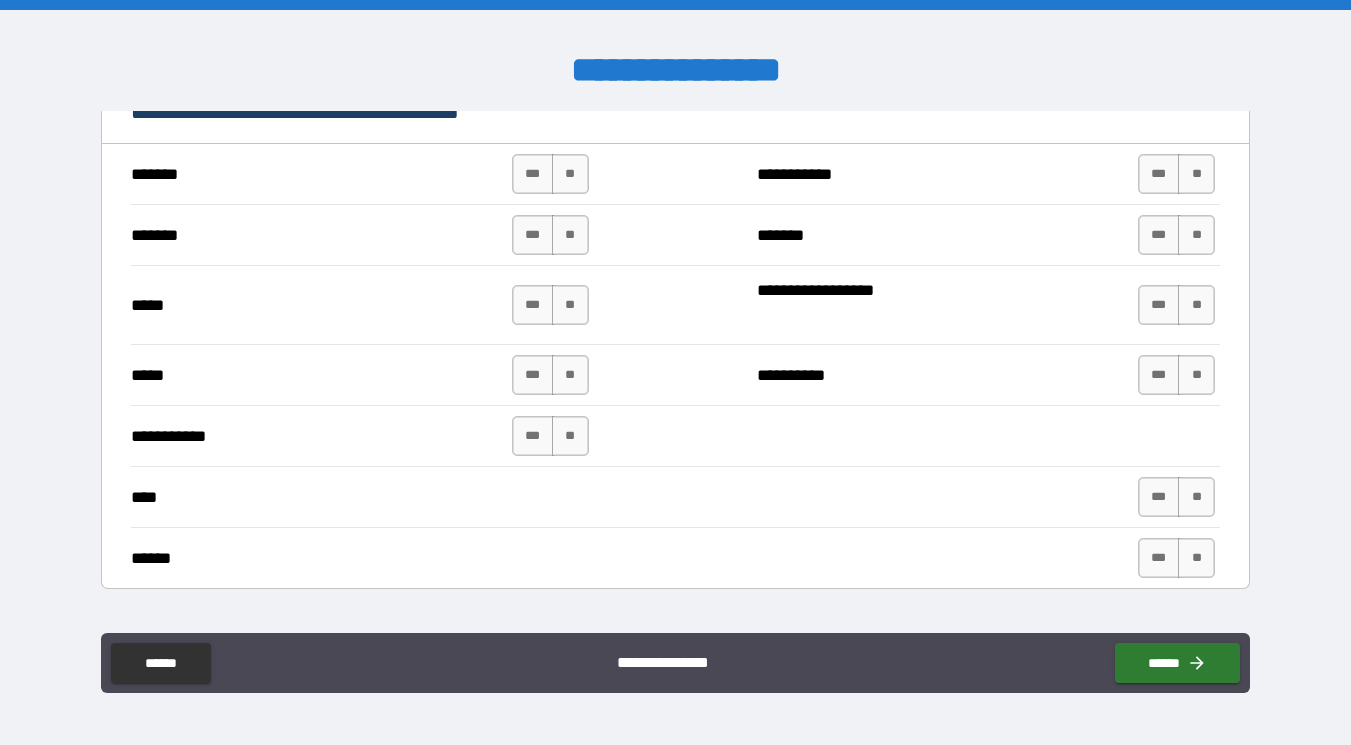 scroll, scrollTop: 1752, scrollLeft: 0, axis: vertical 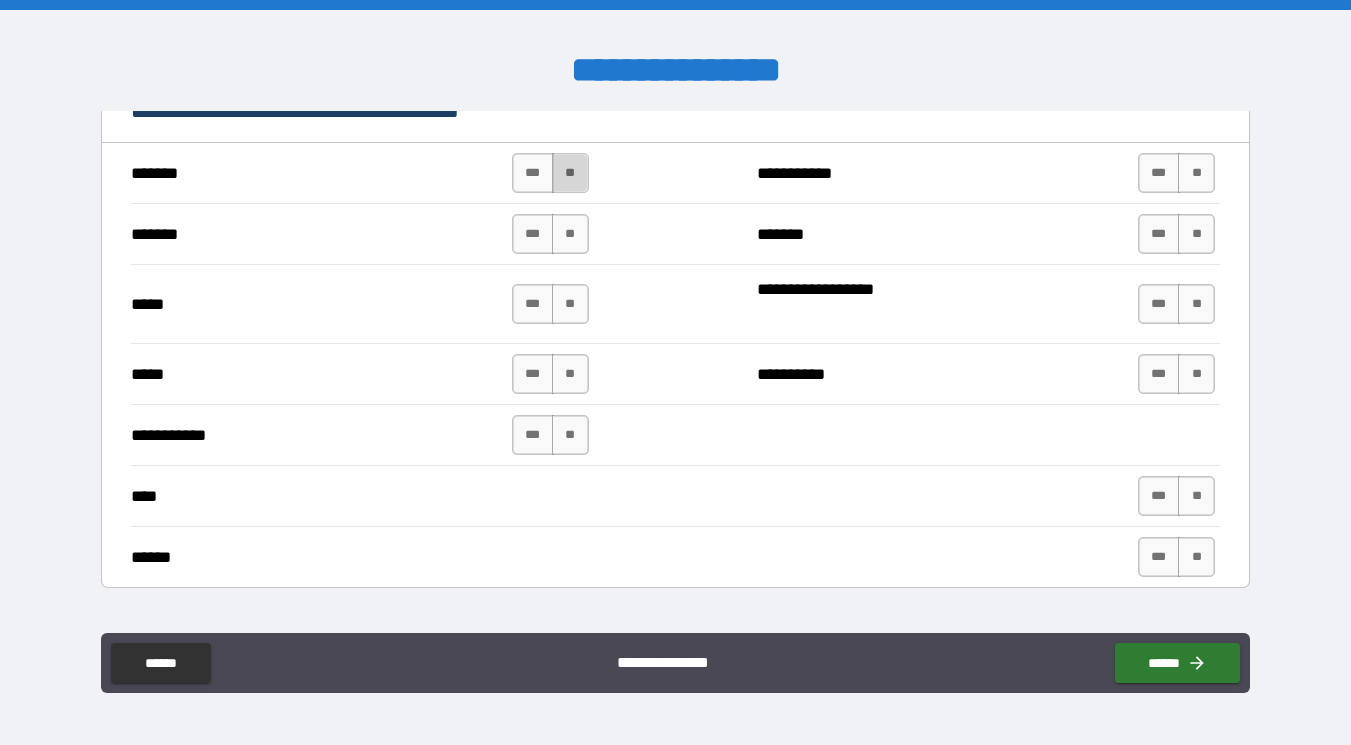 click on "**" at bounding box center (570, 173) 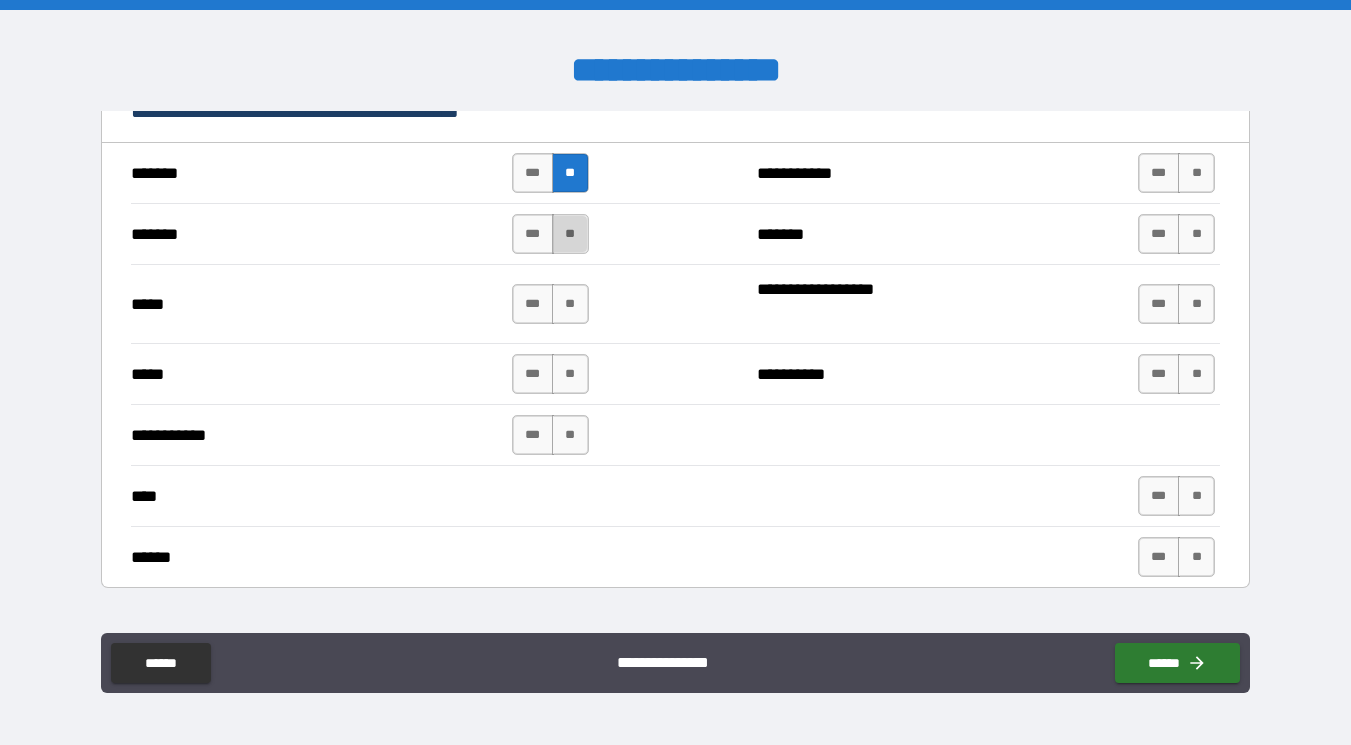 click on "**" at bounding box center (570, 234) 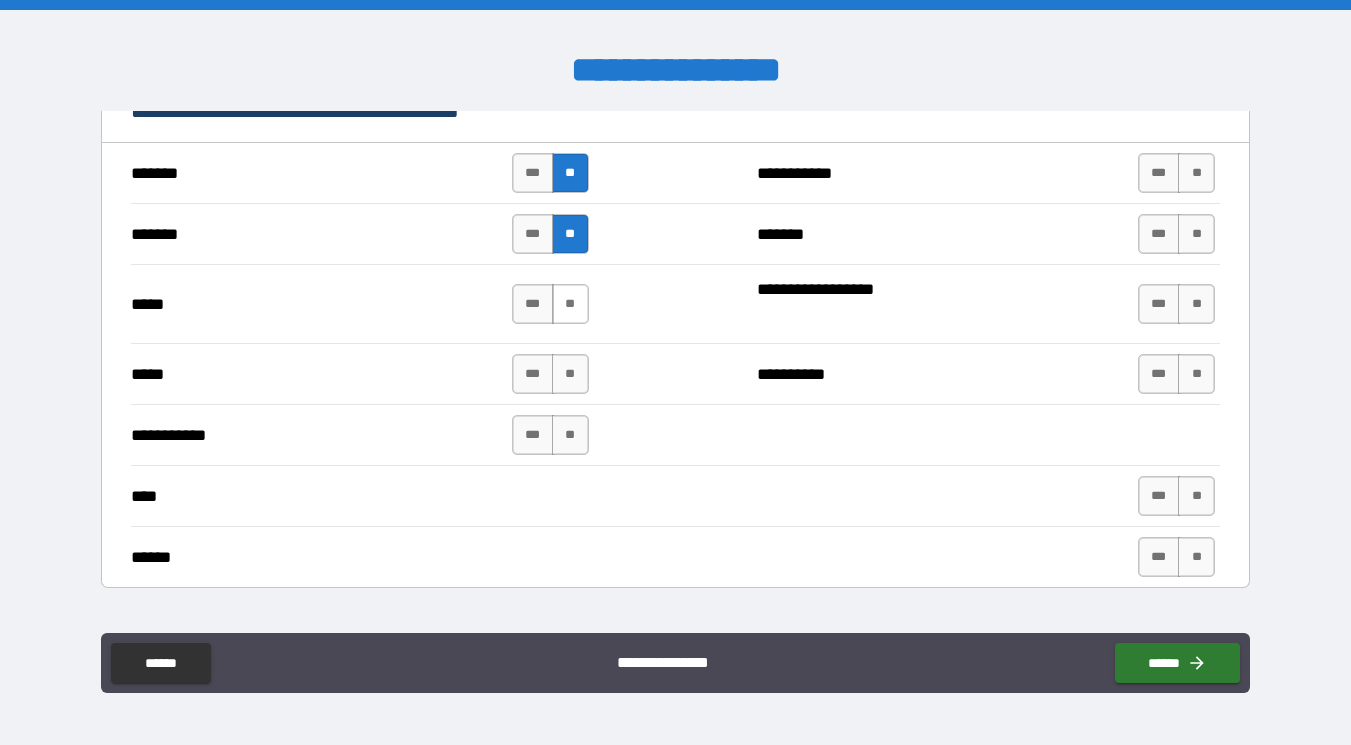 click on "**" at bounding box center (570, 304) 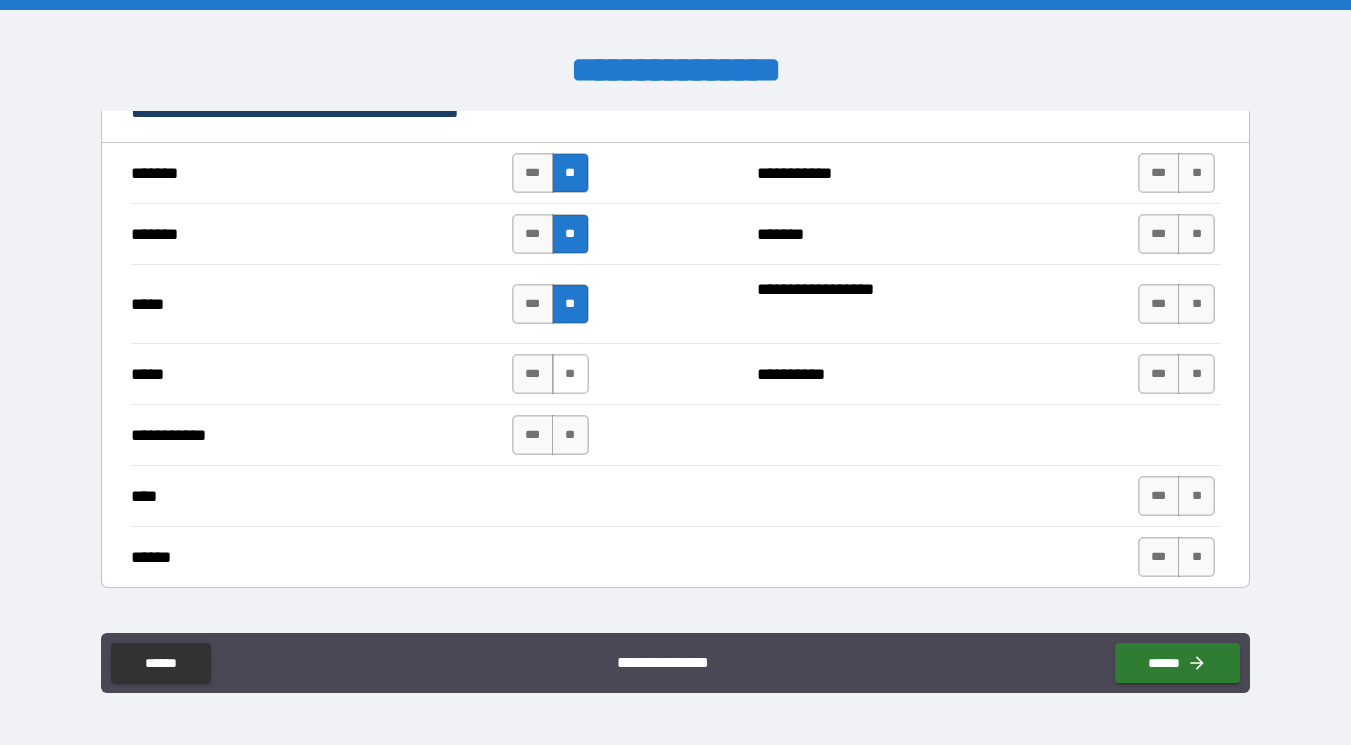 click on "**" at bounding box center [570, 374] 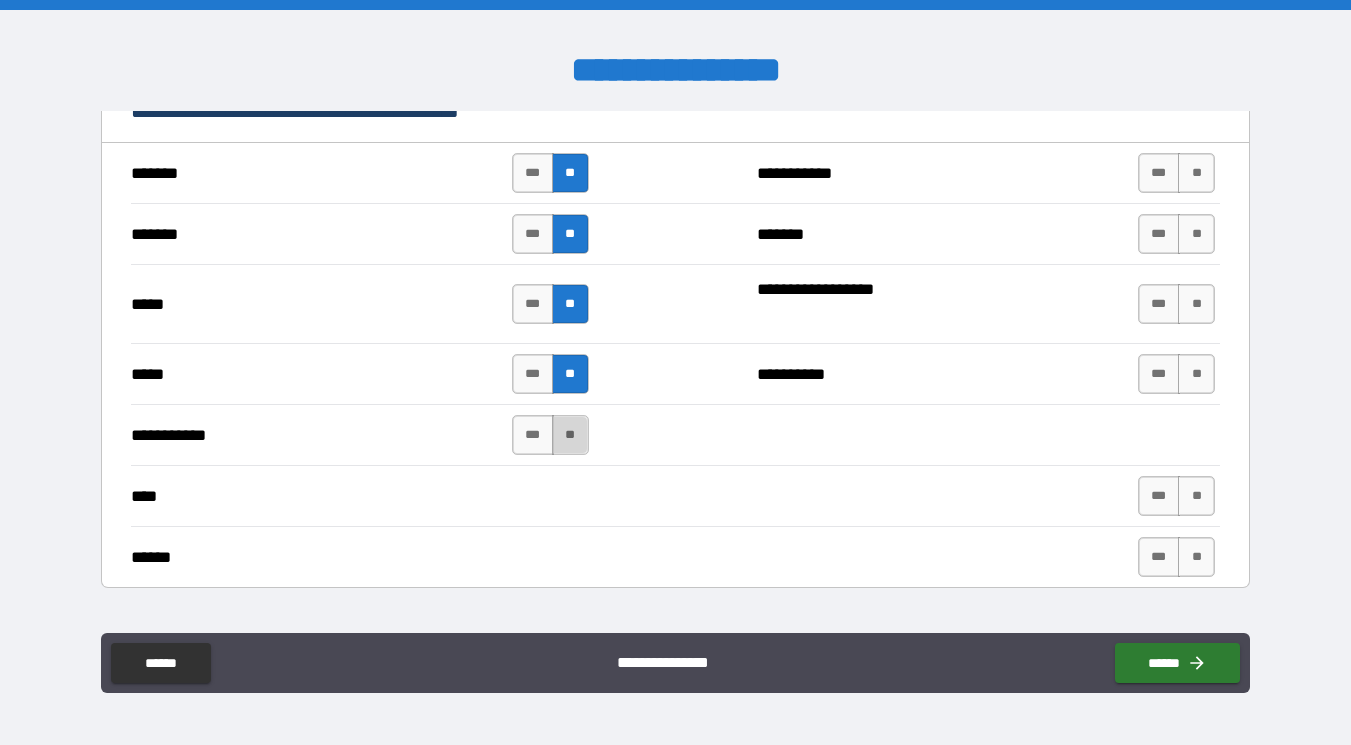 click on "**" at bounding box center (570, 435) 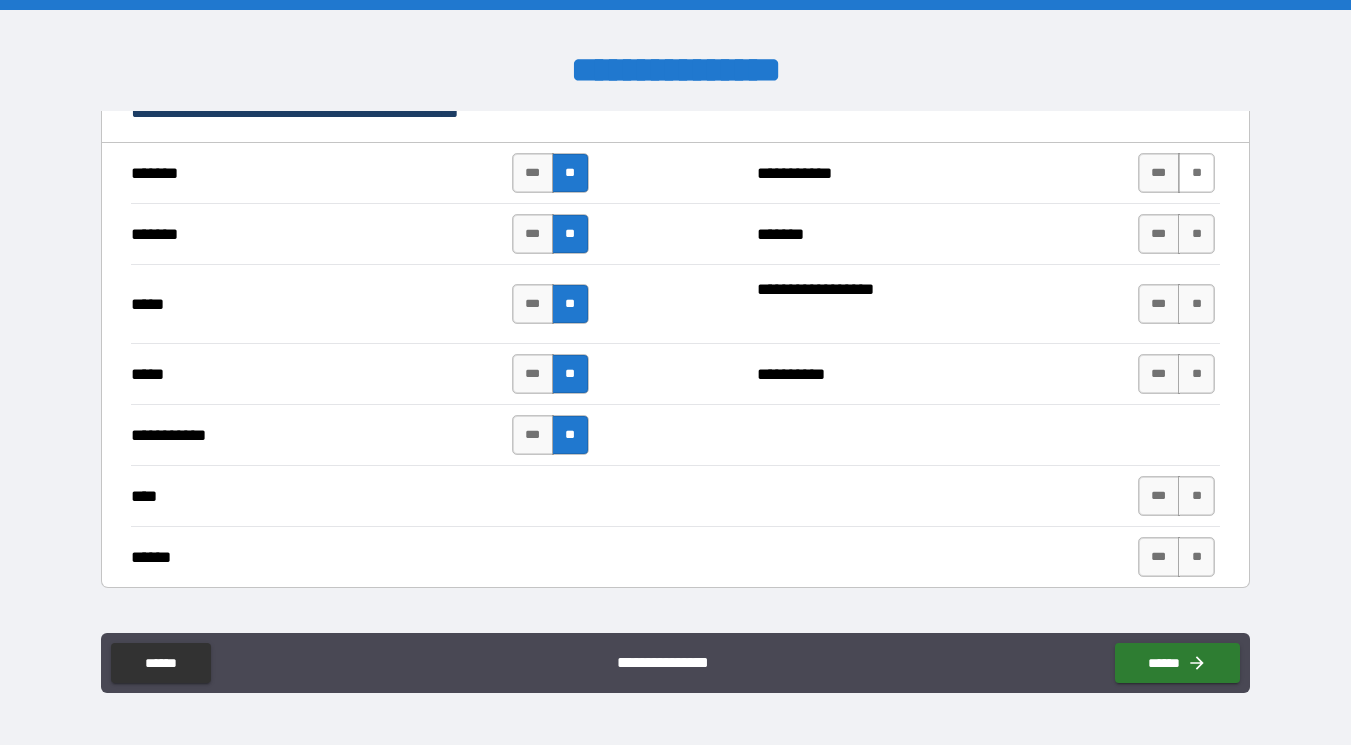 click on "**" at bounding box center (1196, 173) 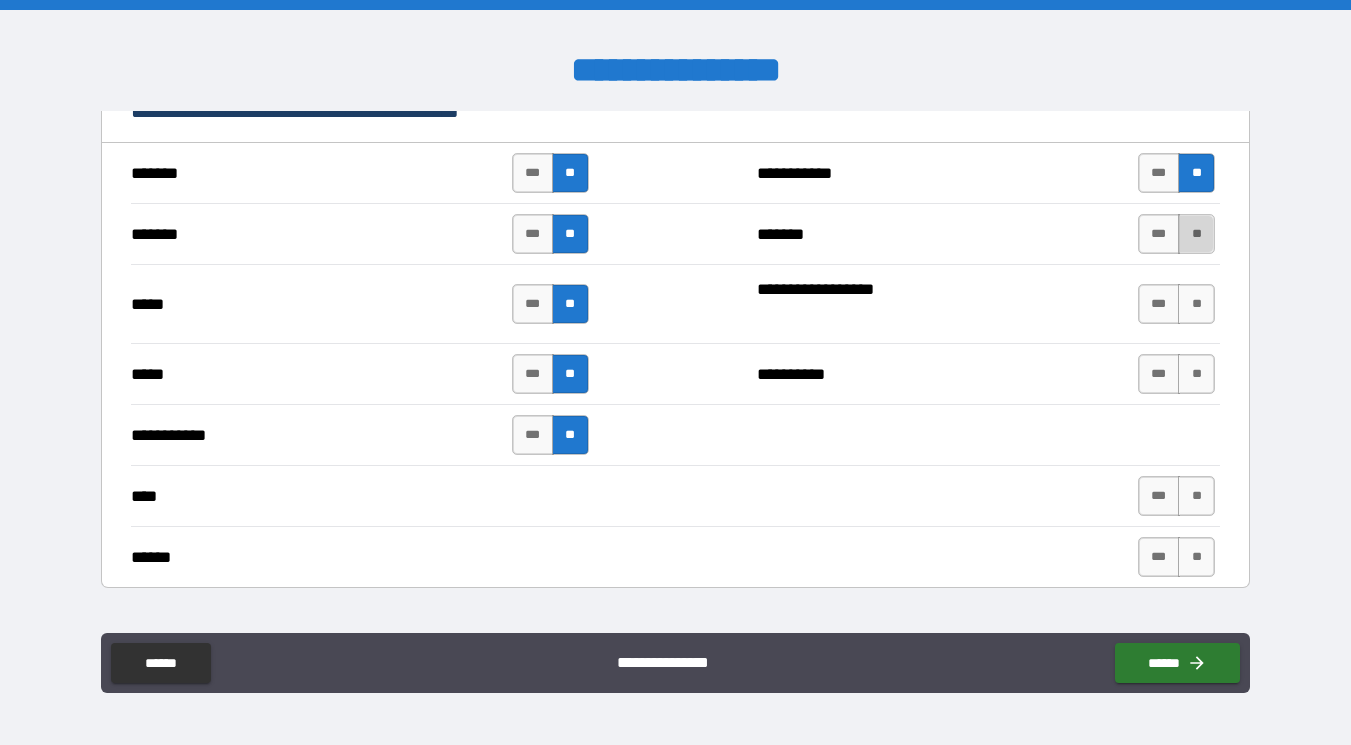 click on "**" at bounding box center (1196, 234) 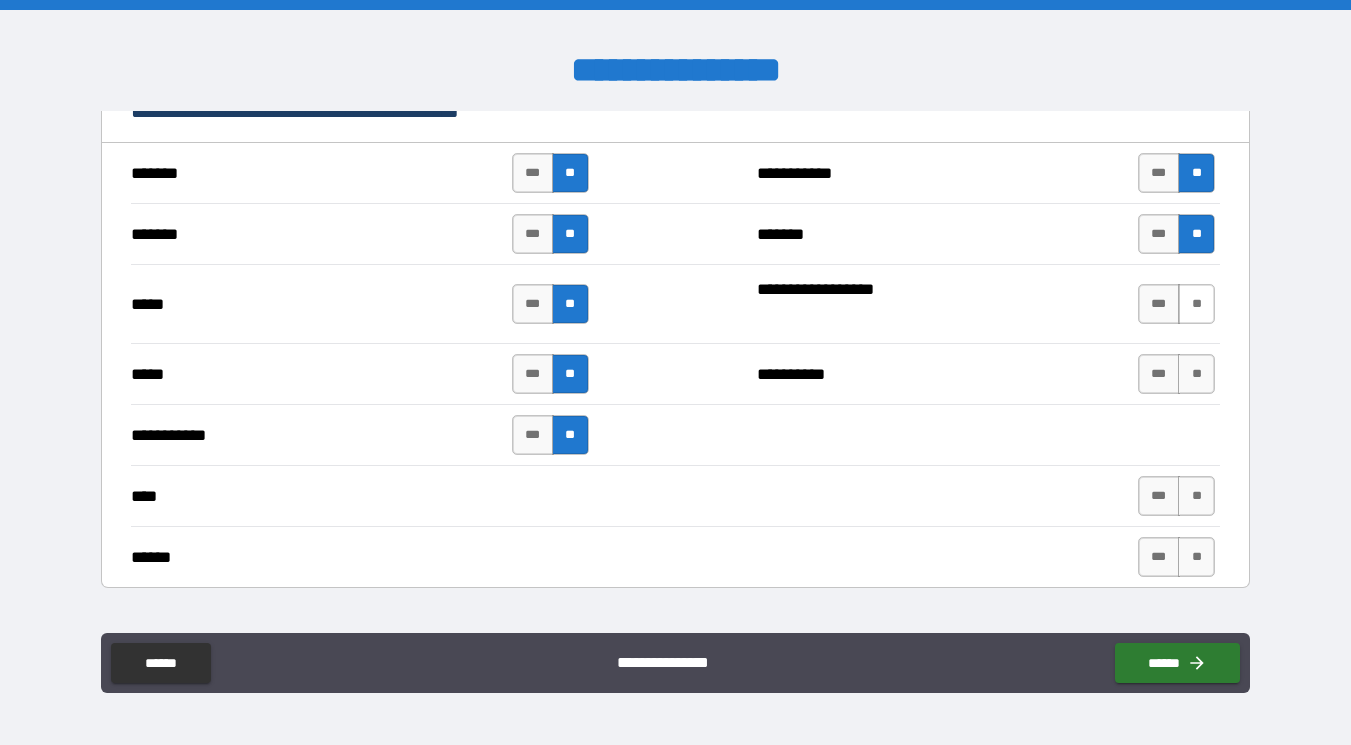 click on "**" at bounding box center (1196, 304) 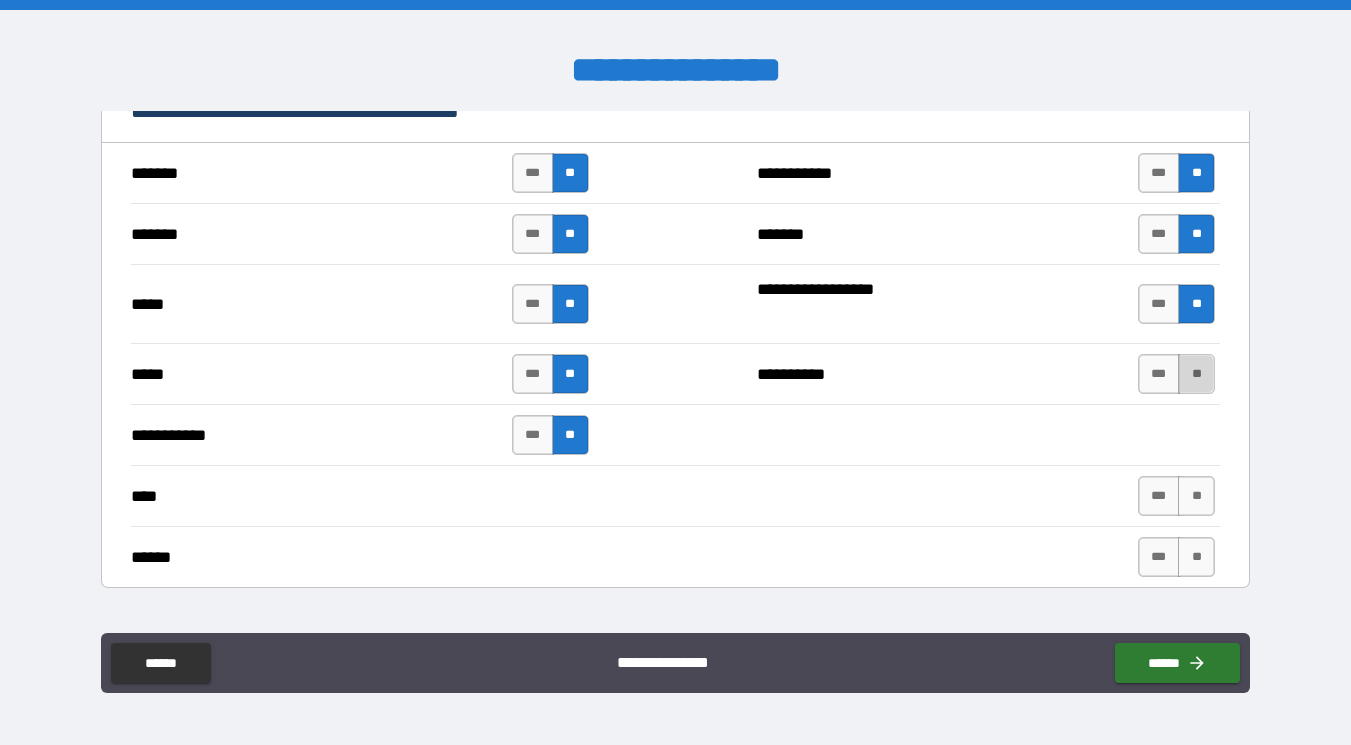 click on "**" at bounding box center [1196, 374] 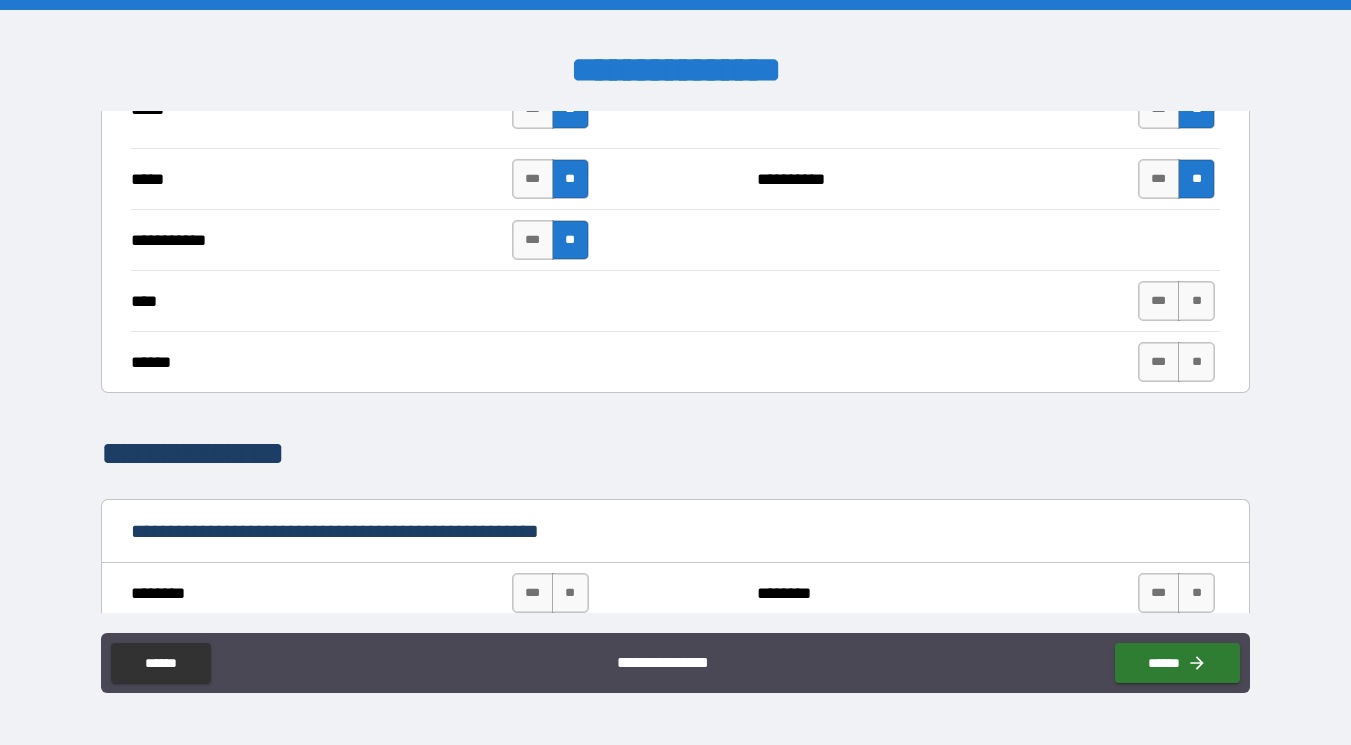 scroll, scrollTop: 1948, scrollLeft: 0, axis: vertical 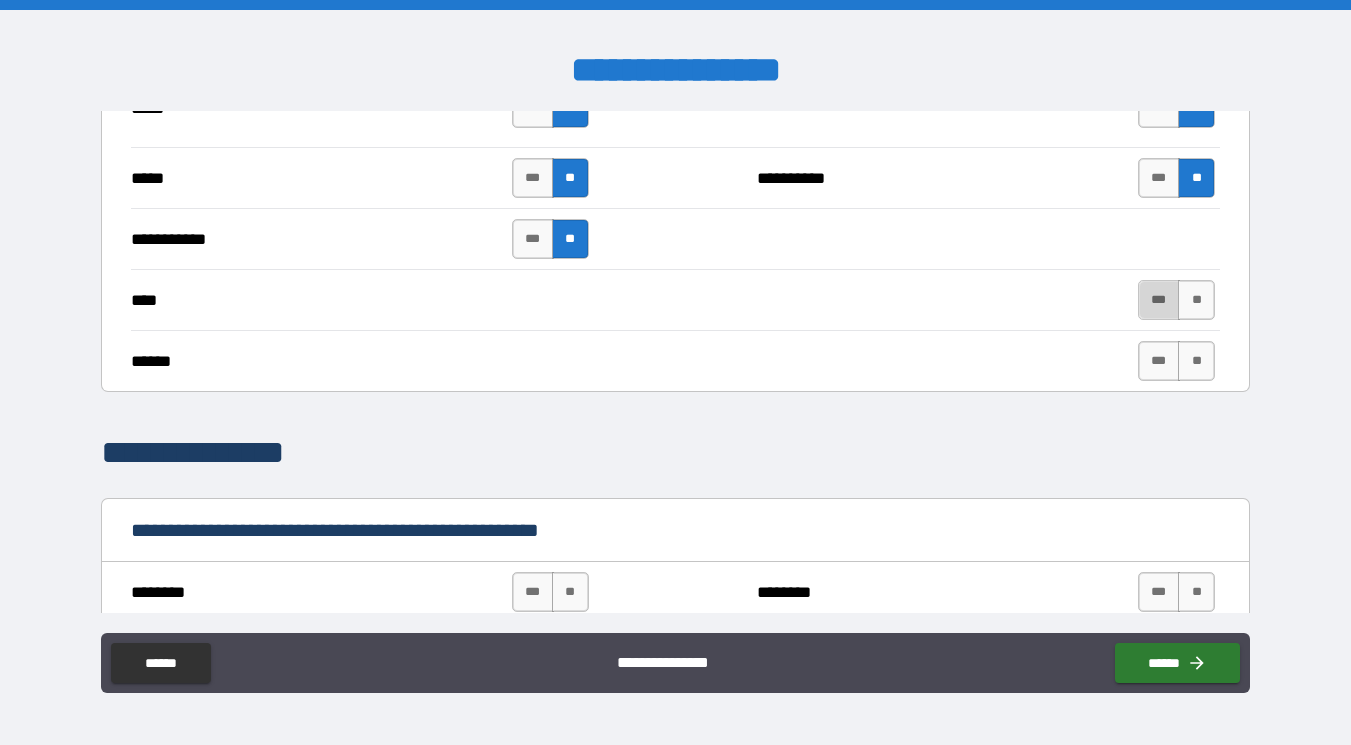 click on "***" at bounding box center [1159, 300] 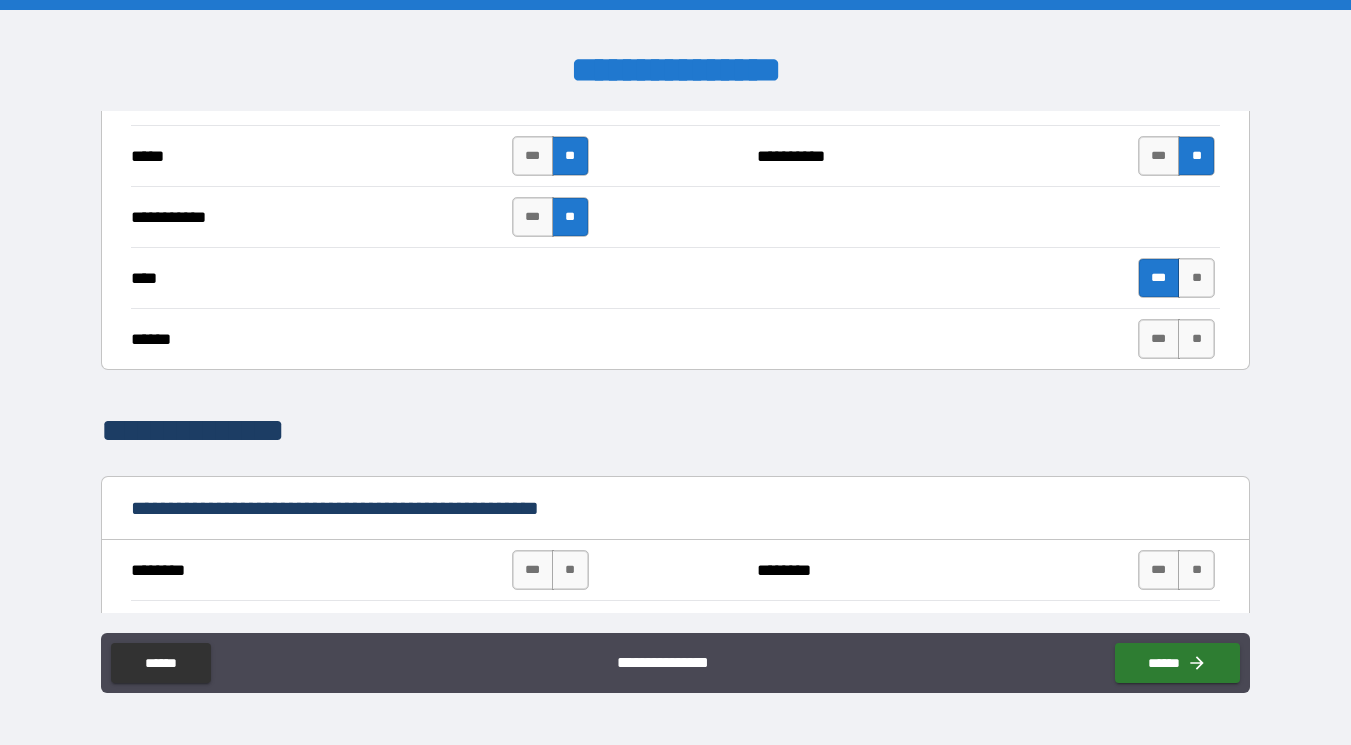 scroll, scrollTop: 1977, scrollLeft: 0, axis: vertical 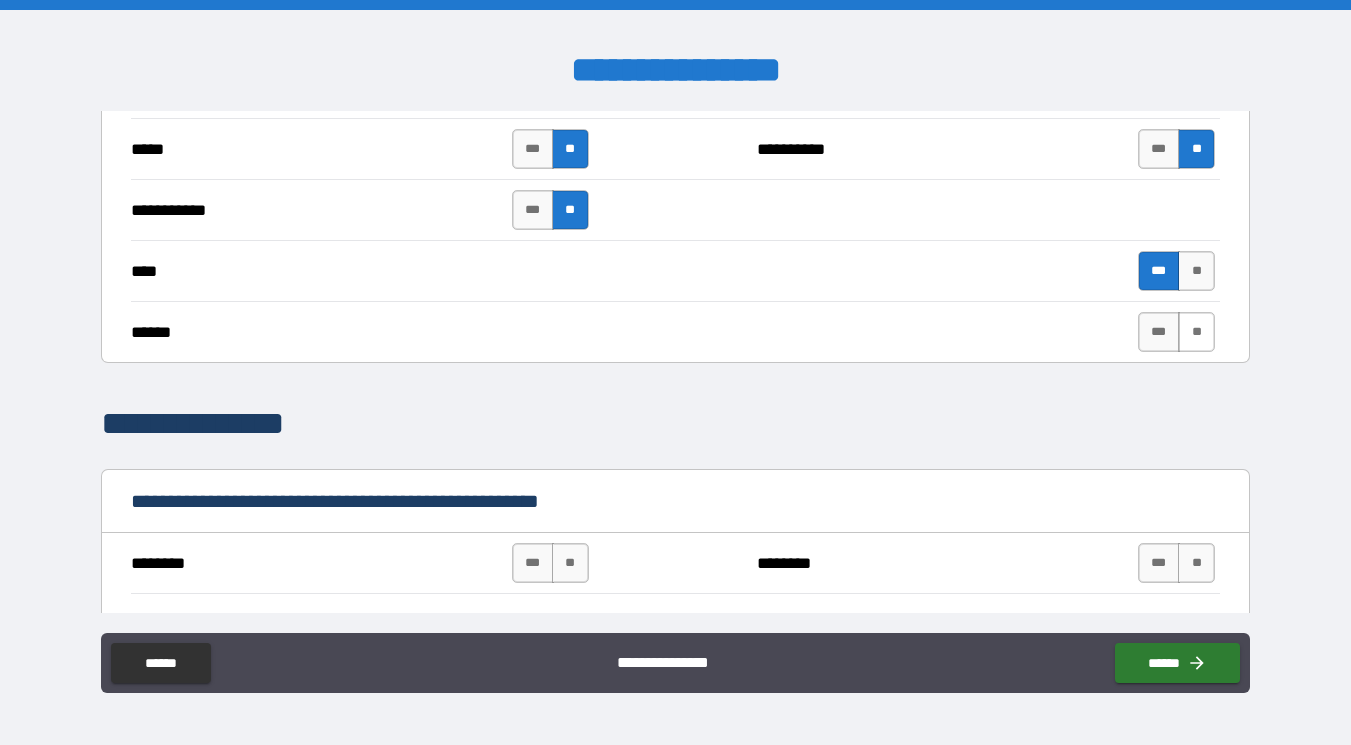 click on "**" at bounding box center (1196, 332) 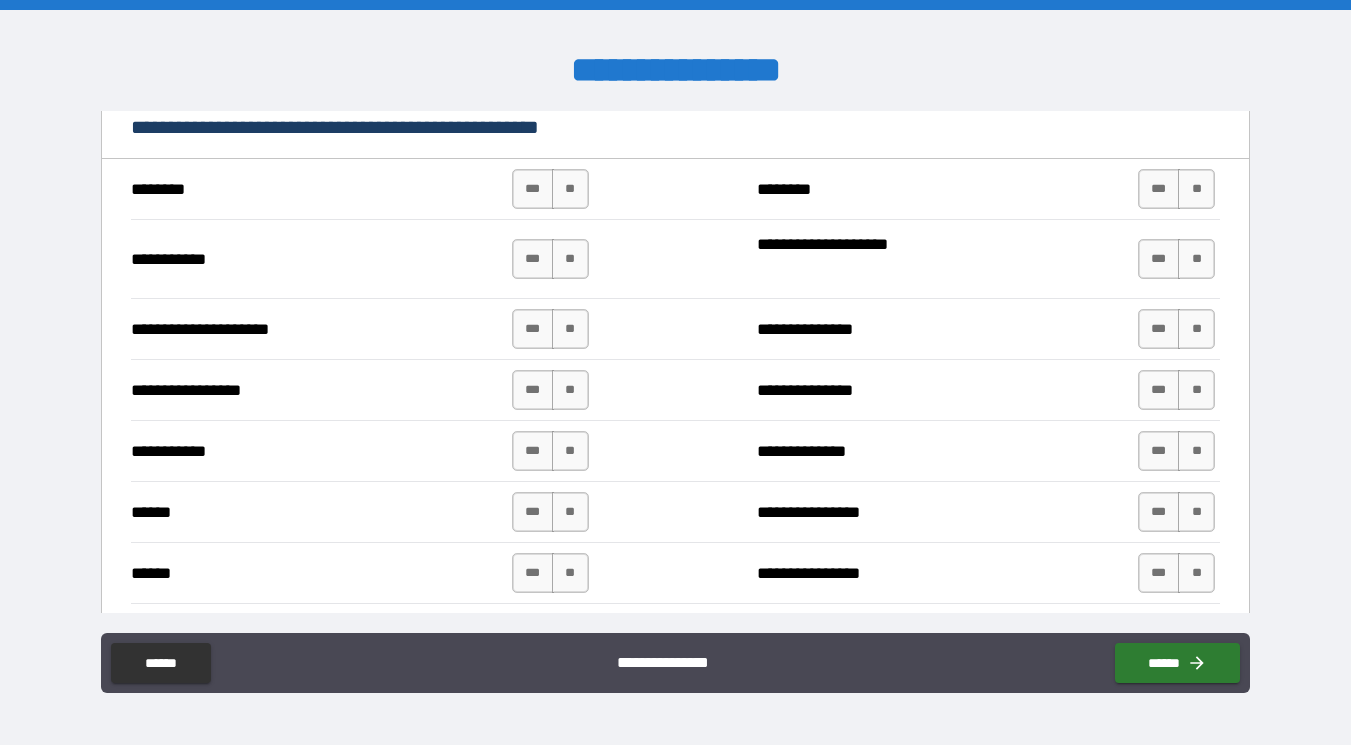 scroll, scrollTop: 2397, scrollLeft: 0, axis: vertical 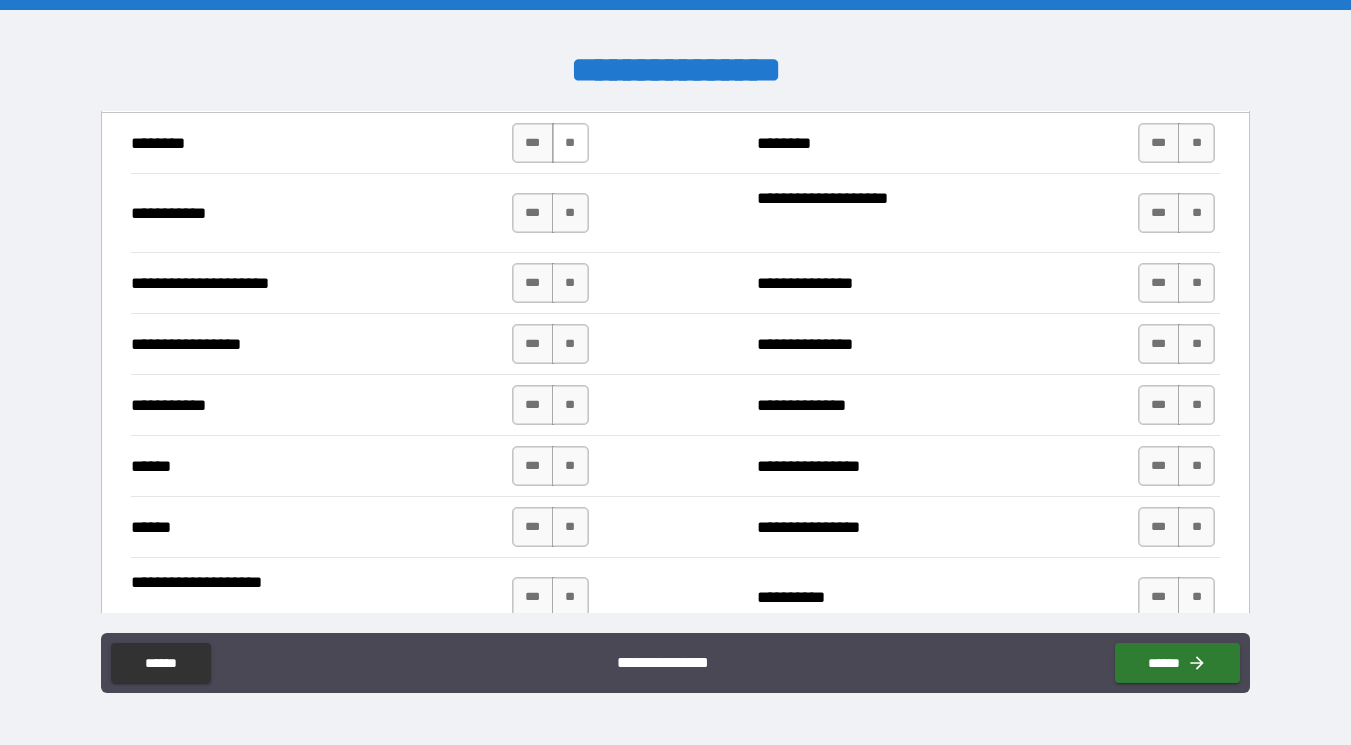 click on "**" at bounding box center (570, 143) 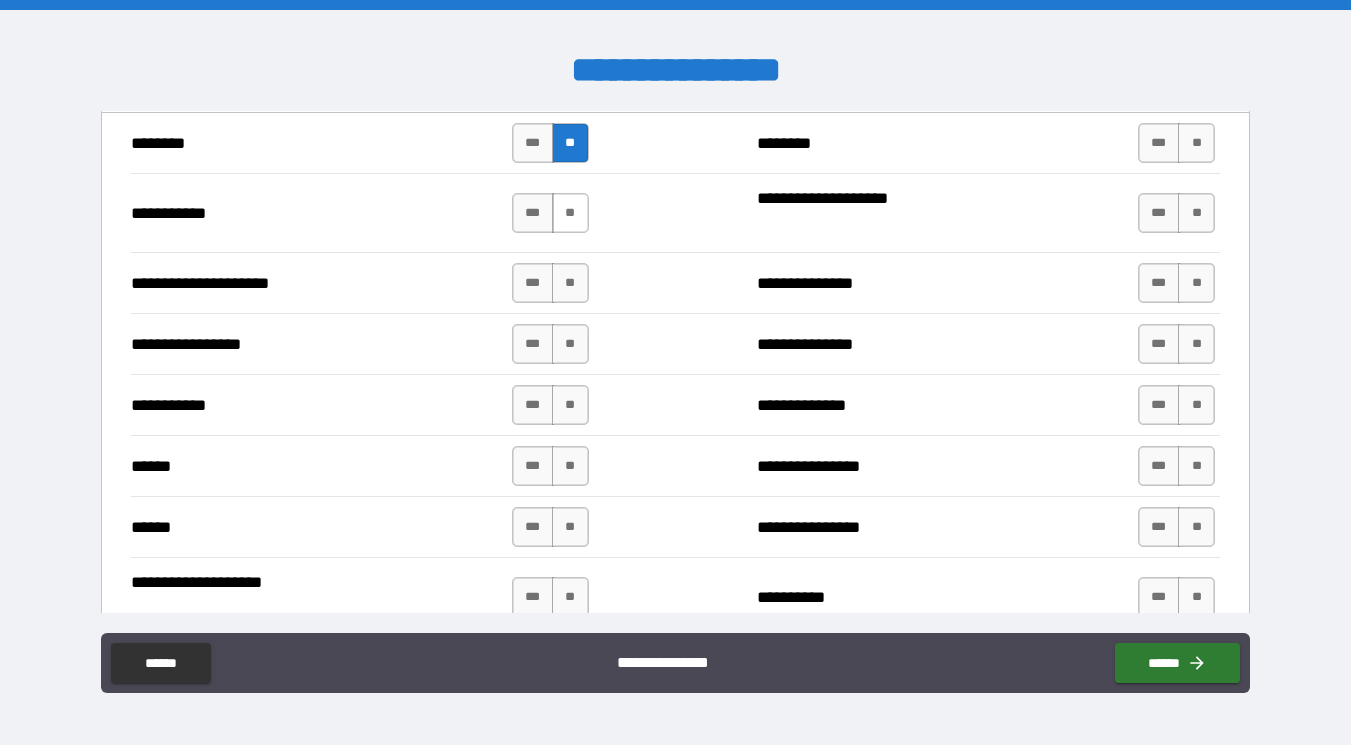 click on "**" at bounding box center [570, 213] 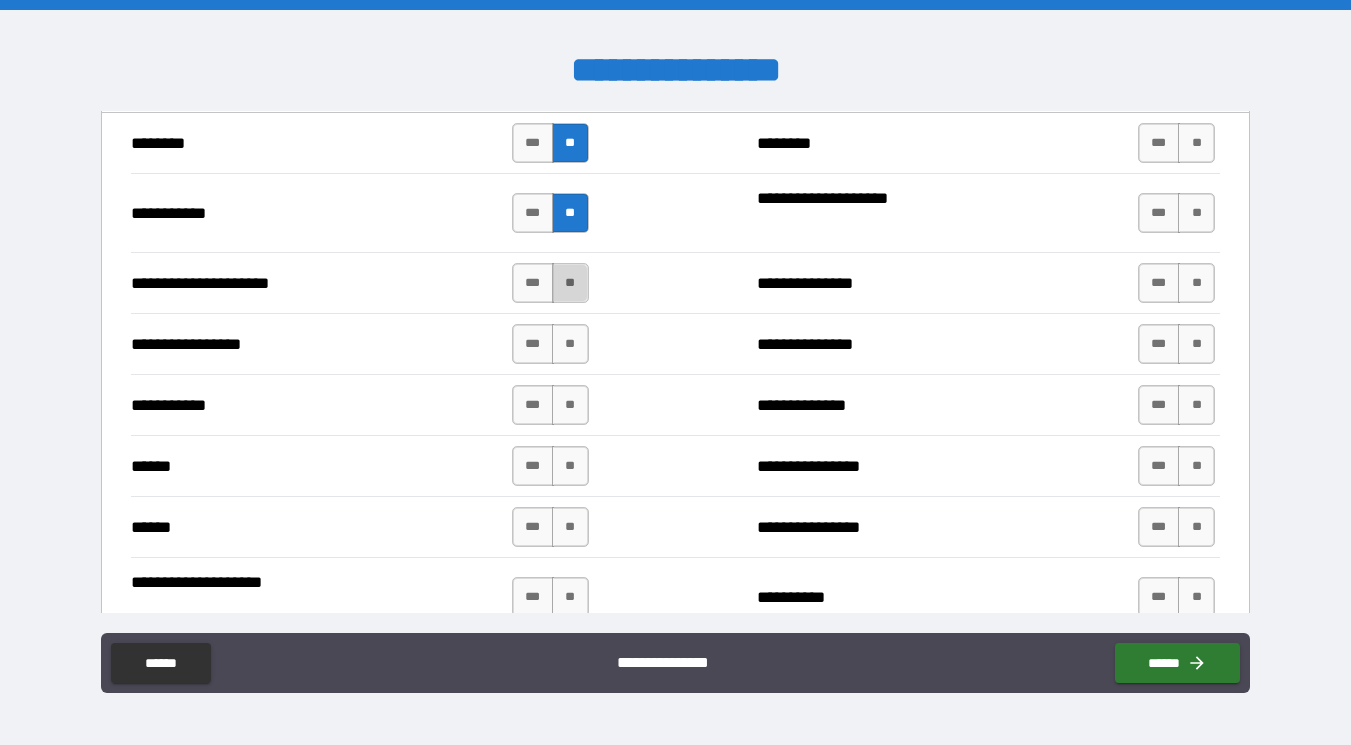 click on "**" at bounding box center (570, 283) 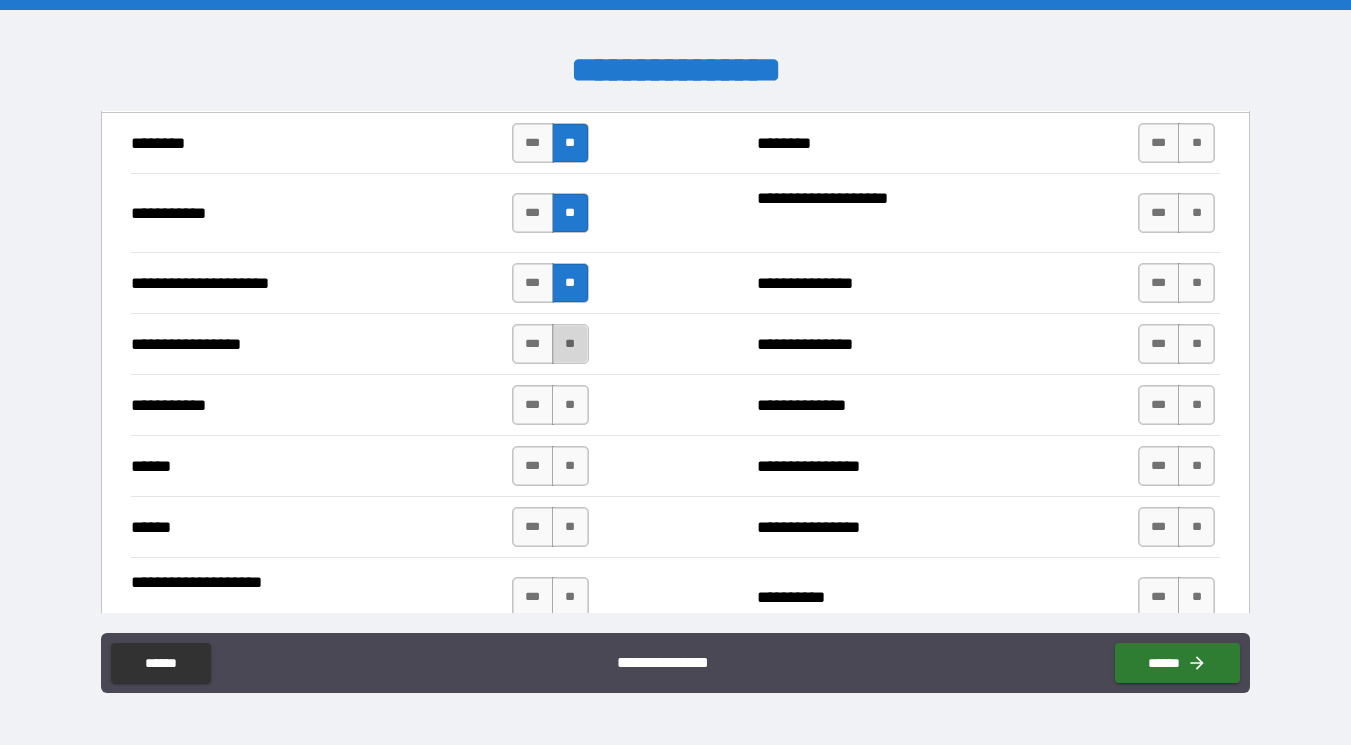 click on "**" at bounding box center (570, 344) 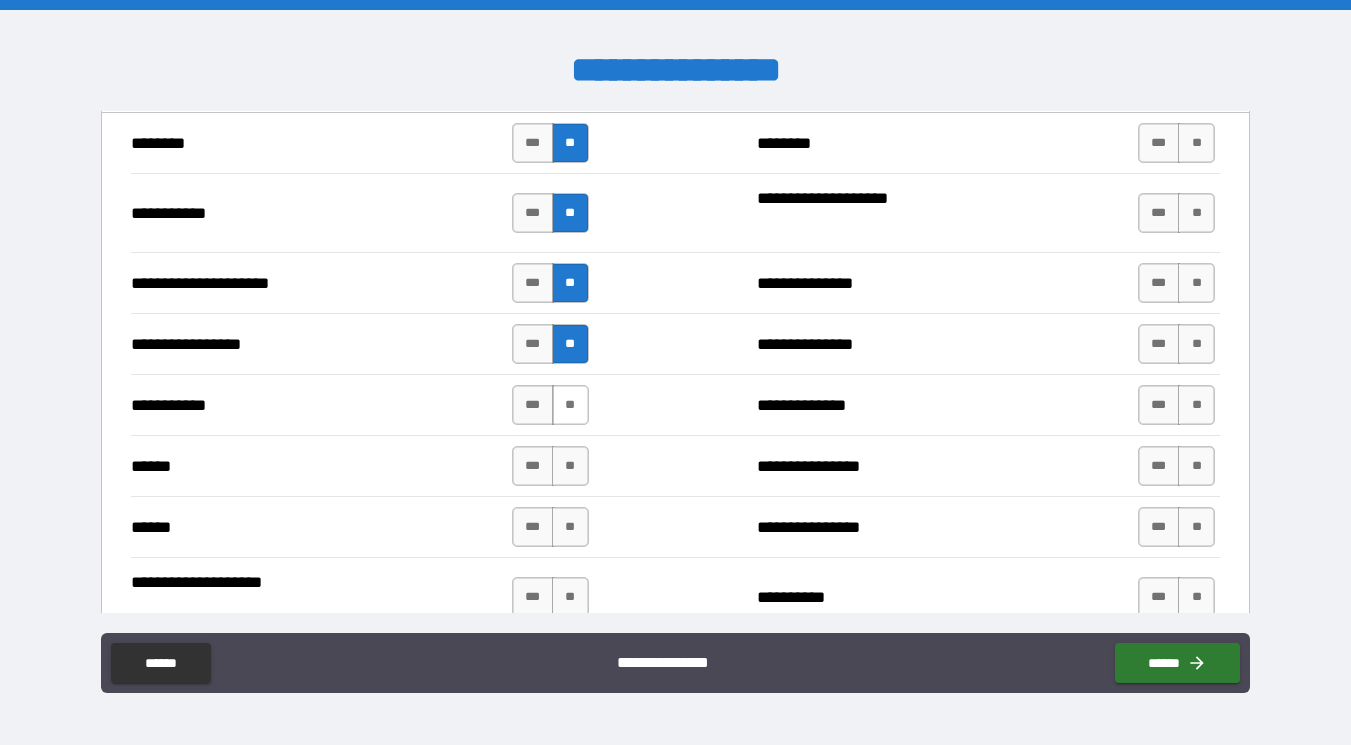 click on "**" at bounding box center [570, 405] 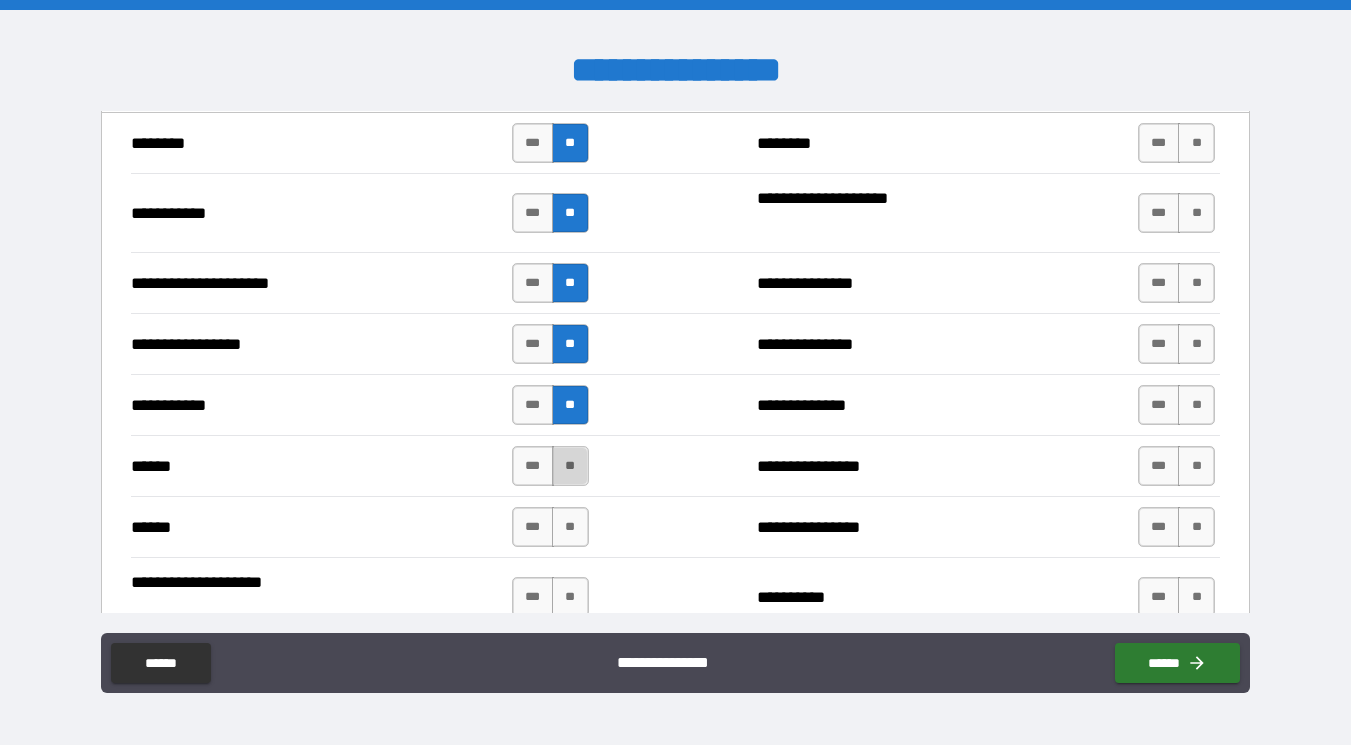 click on "**" at bounding box center [570, 466] 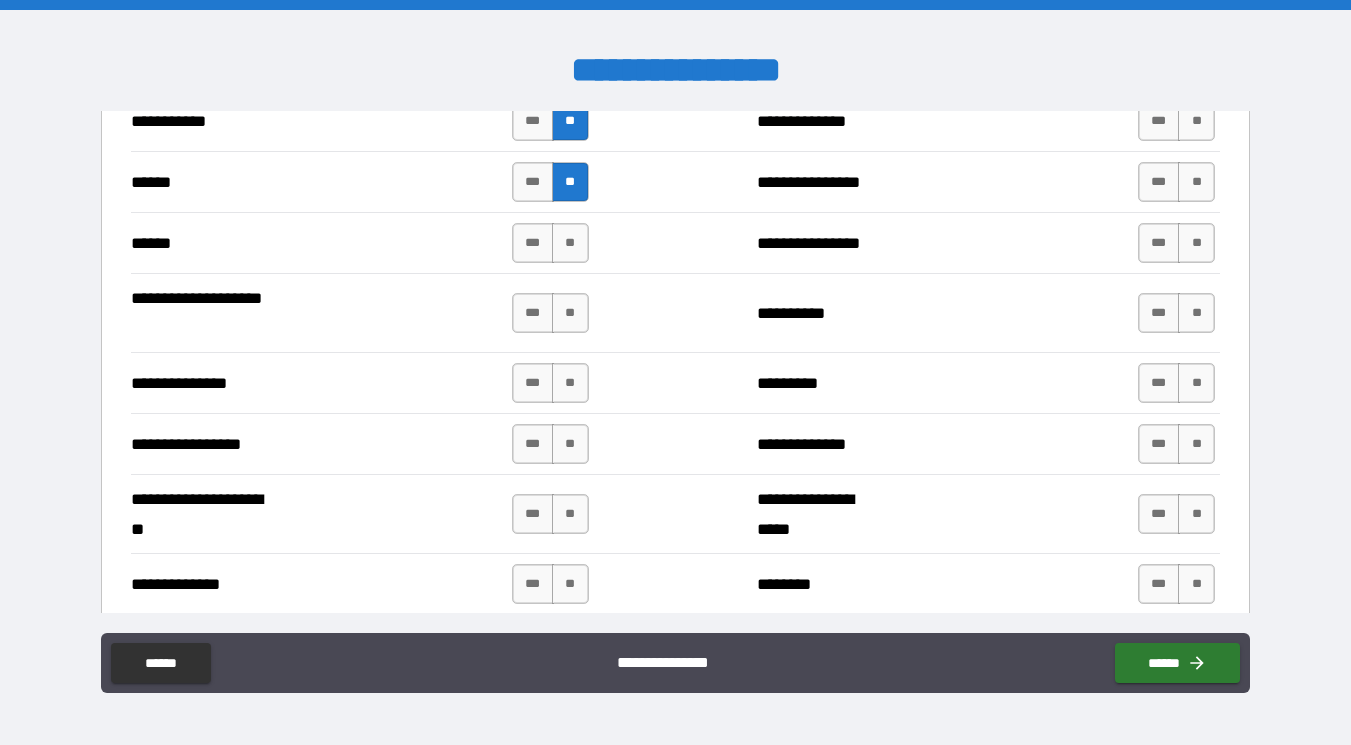 scroll, scrollTop: 2682, scrollLeft: 0, axis: vertical 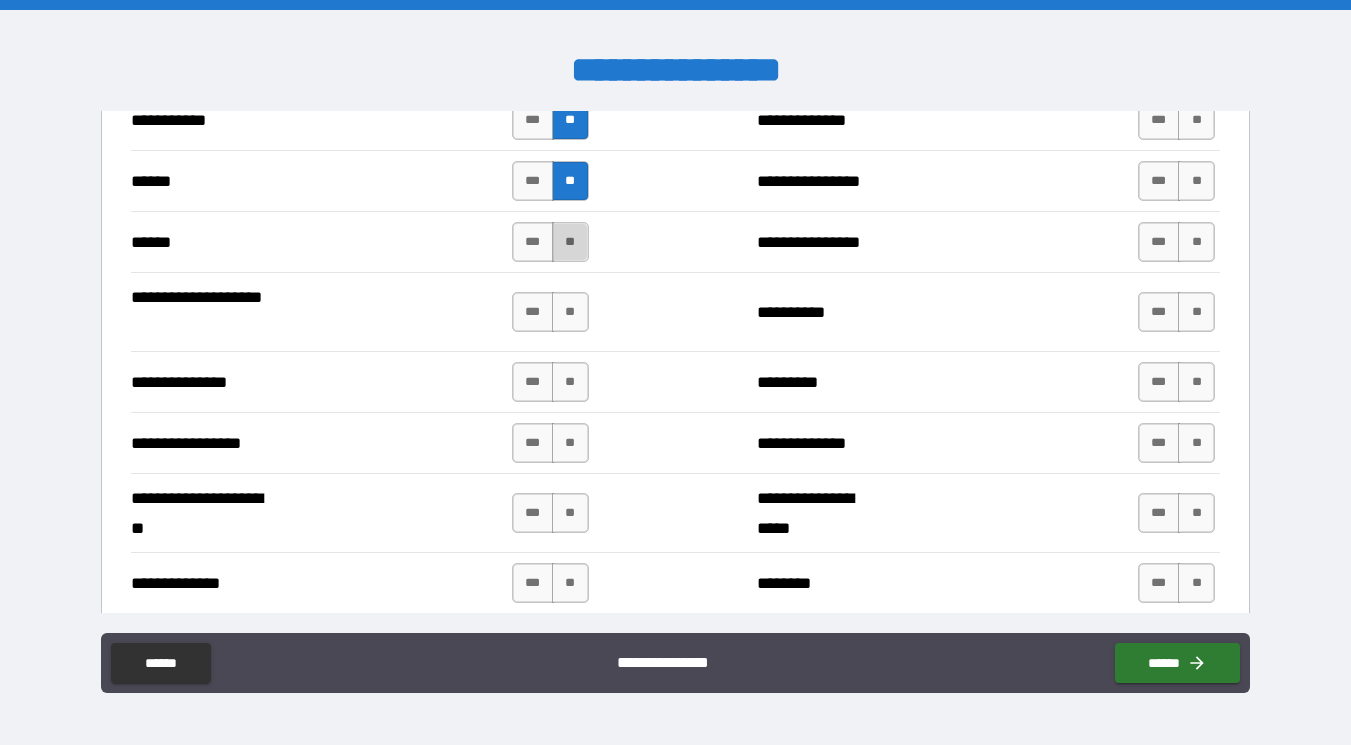 click on "**" at bounding box center [570, 242] 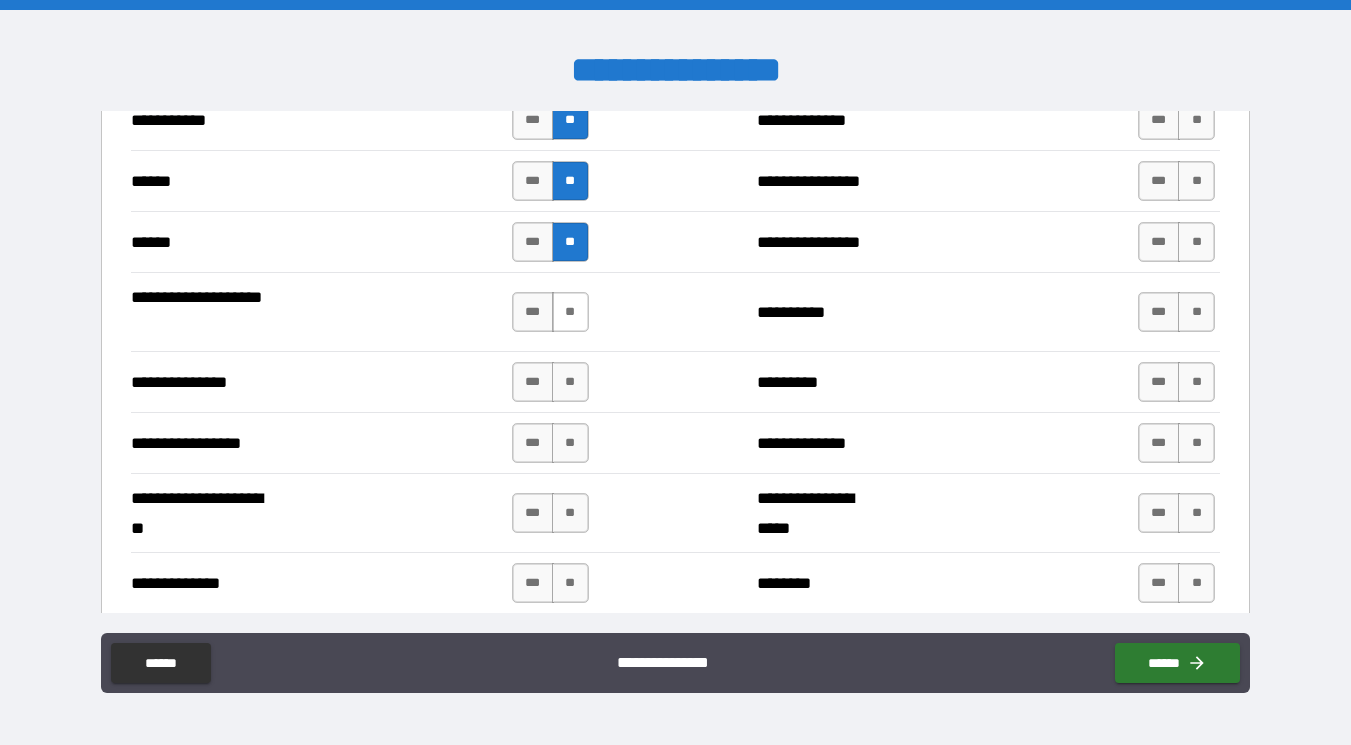 click on "**" at bounding box center [570, 312] 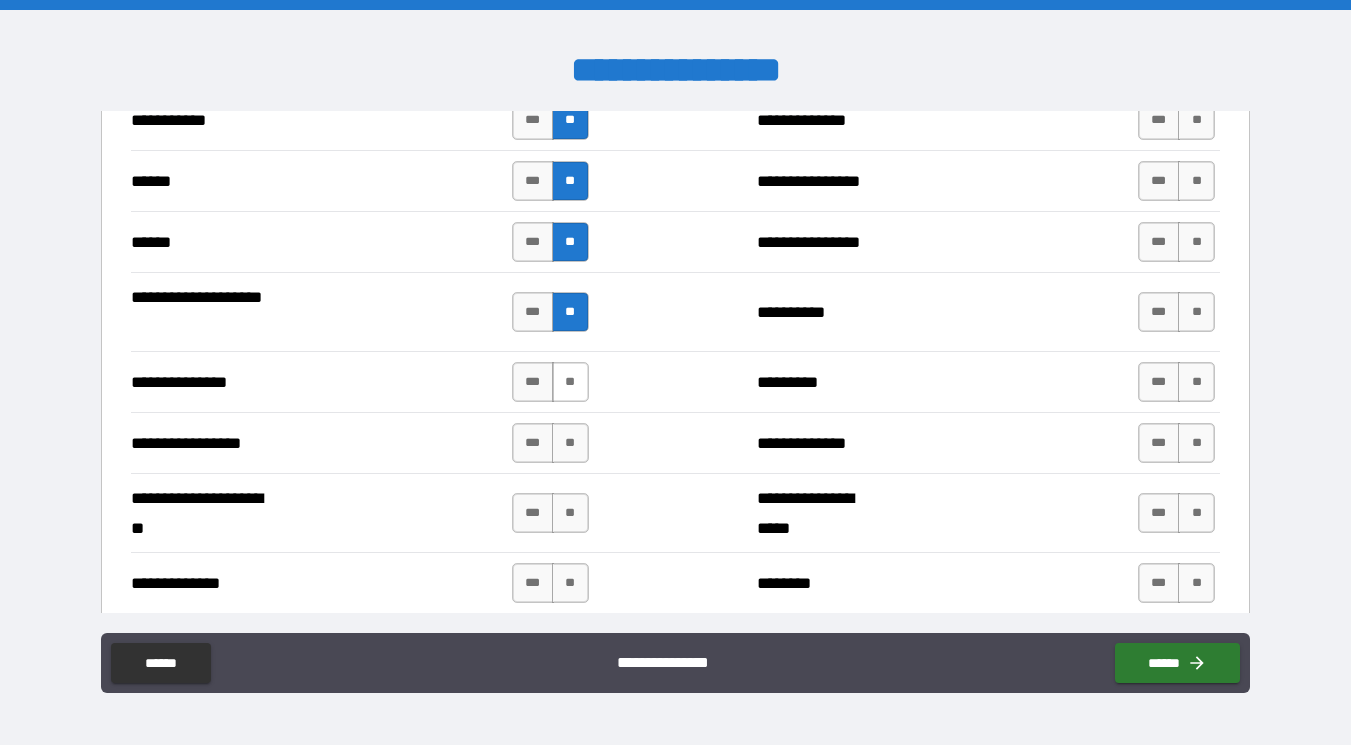 click on "**" at bounding box center [570, 382] 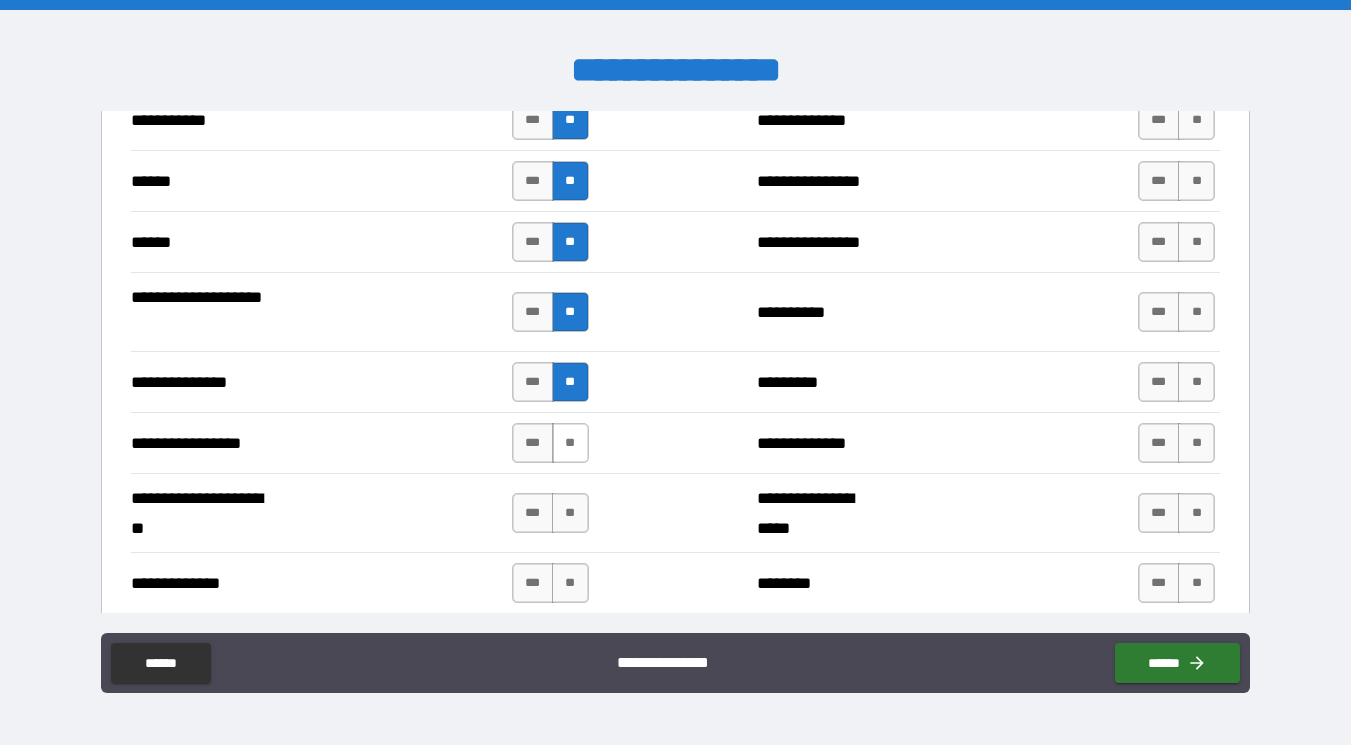 click on "**" at bounding box center (570, 443) 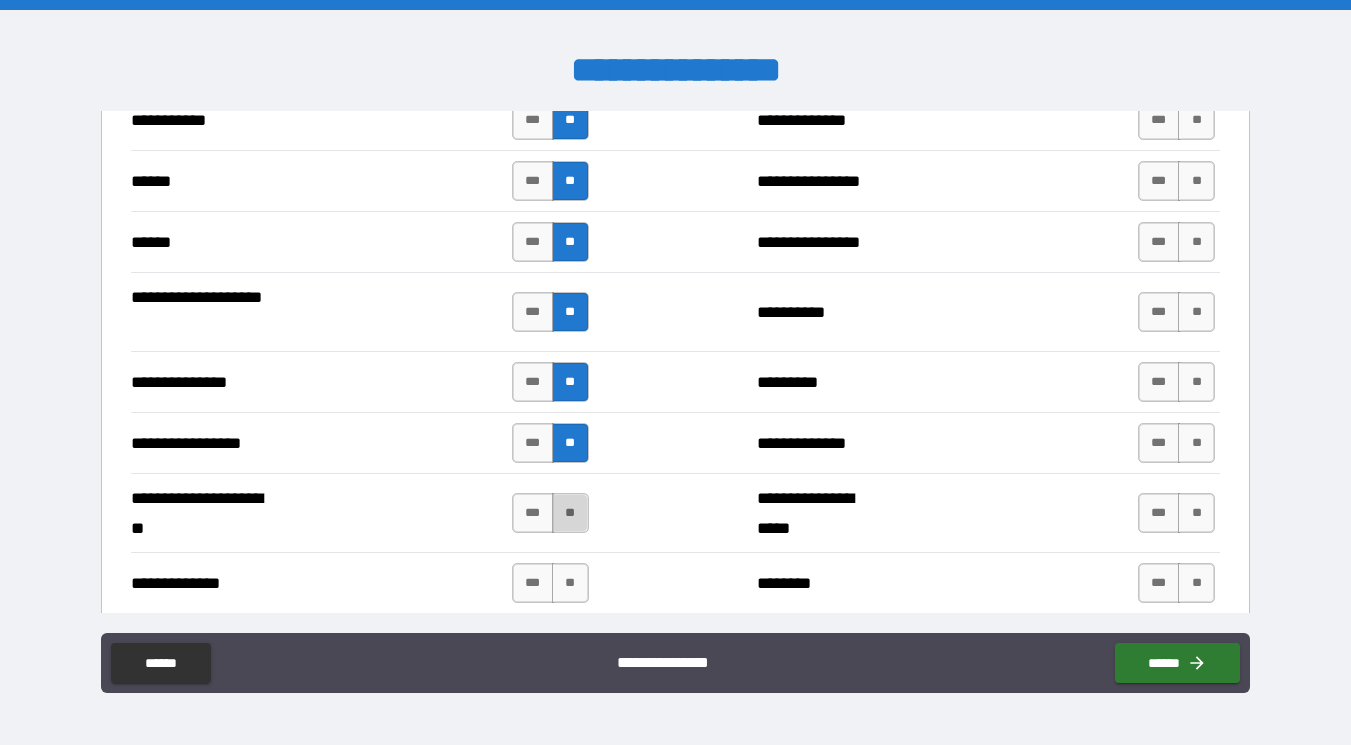 click on "**" at bounding box center [570, 513] 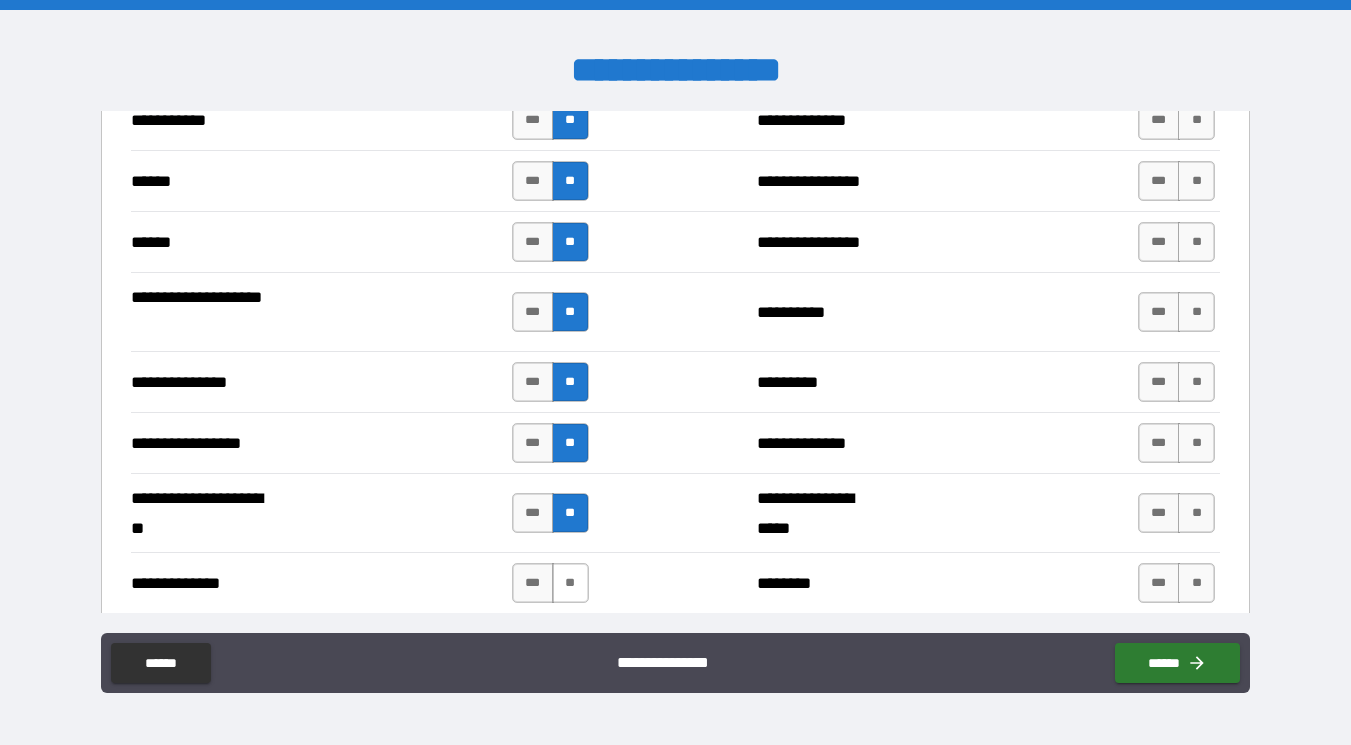 click on "**" at bounding box center [570, 583] 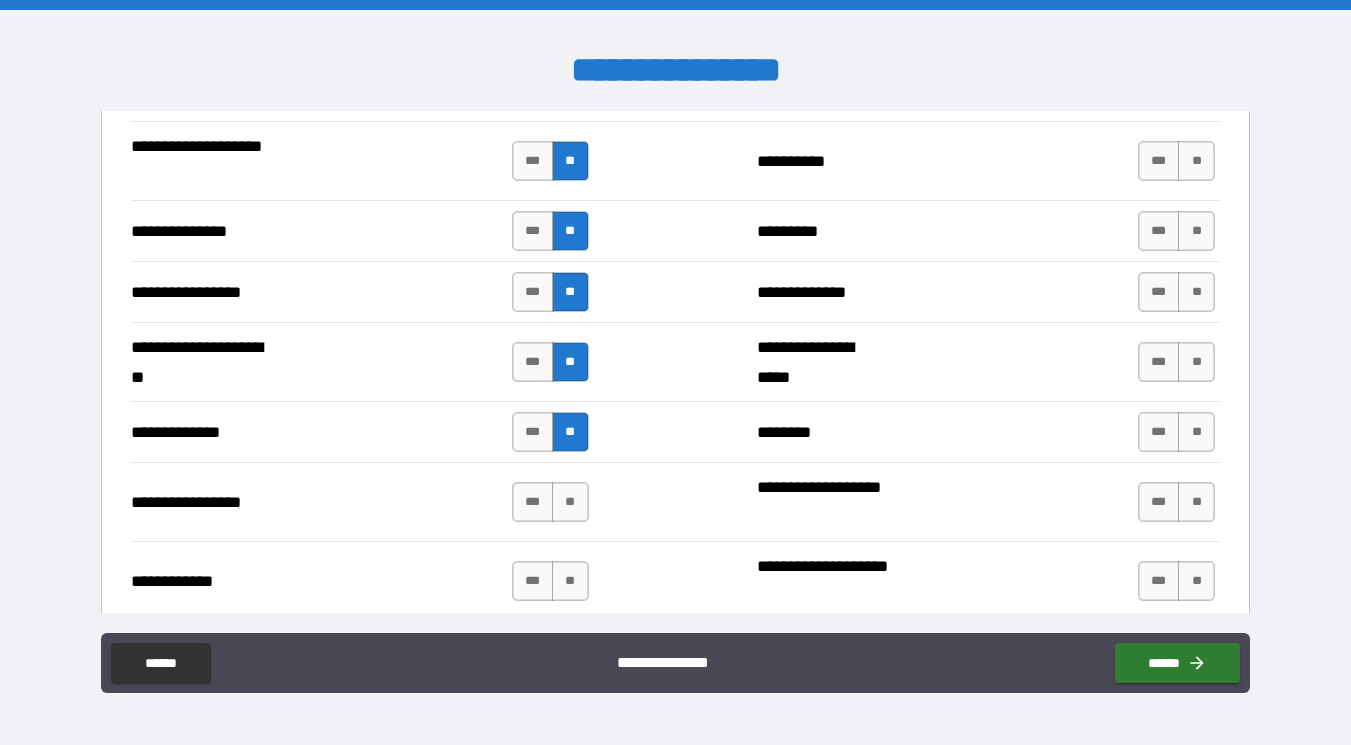 scroll, scrollTop: 2839, scrollLeft: 0, axis: vertical 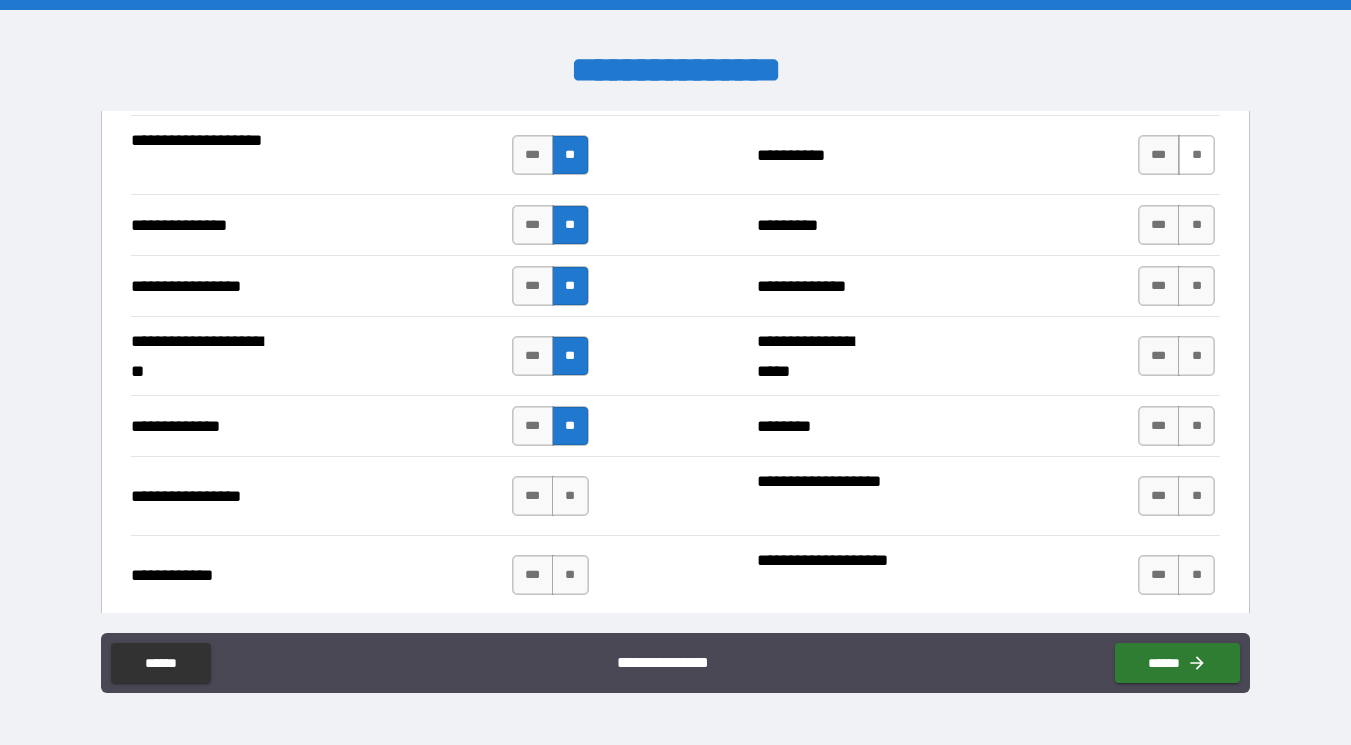 click on "**" at bounding box center [1196, 155] 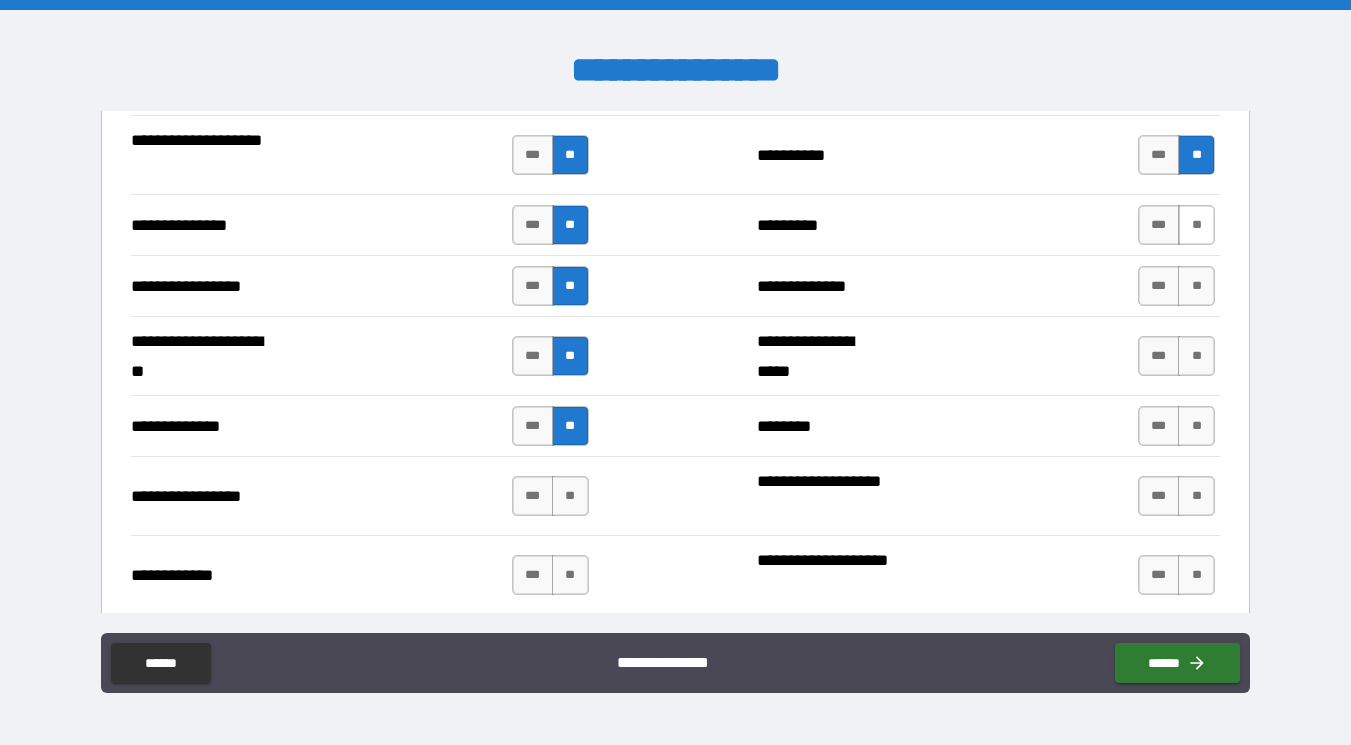 click on "**" at bounding box center (1196, 225) 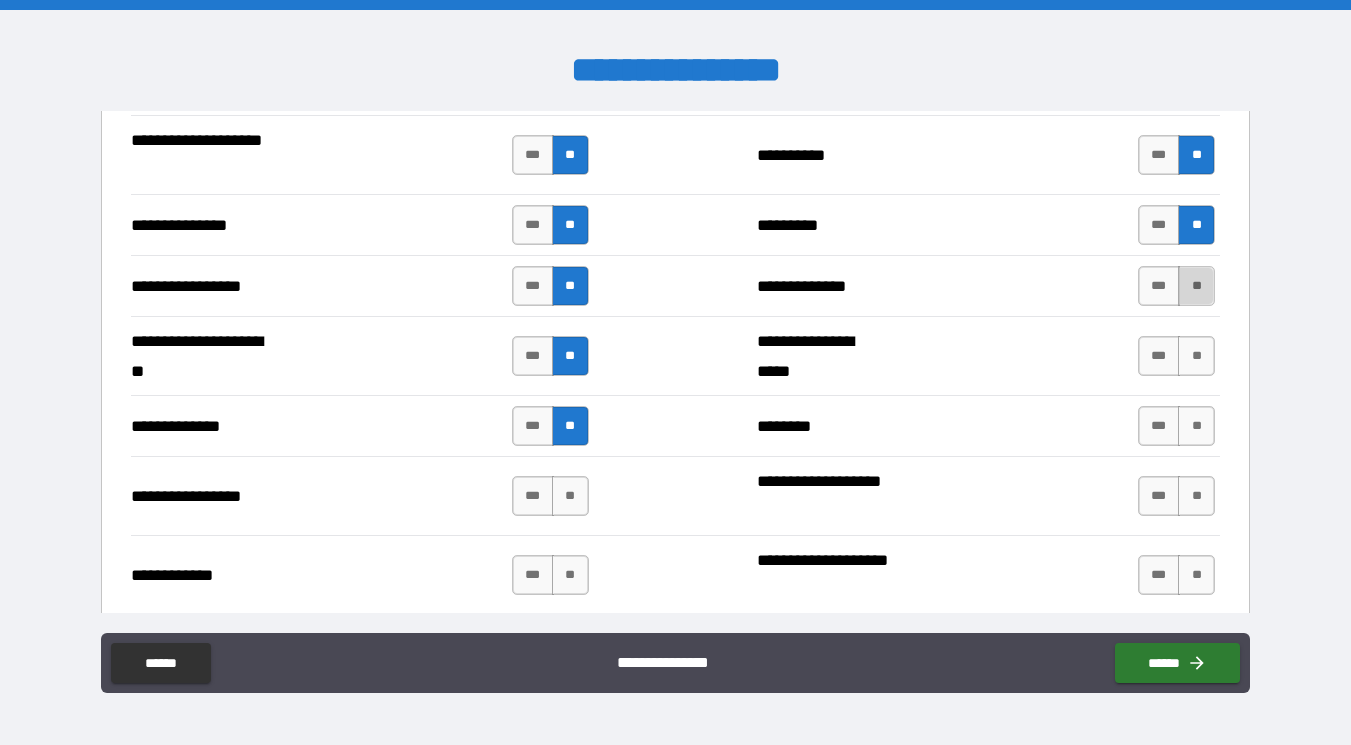 click on "**" at bounding box center [1196, 286] 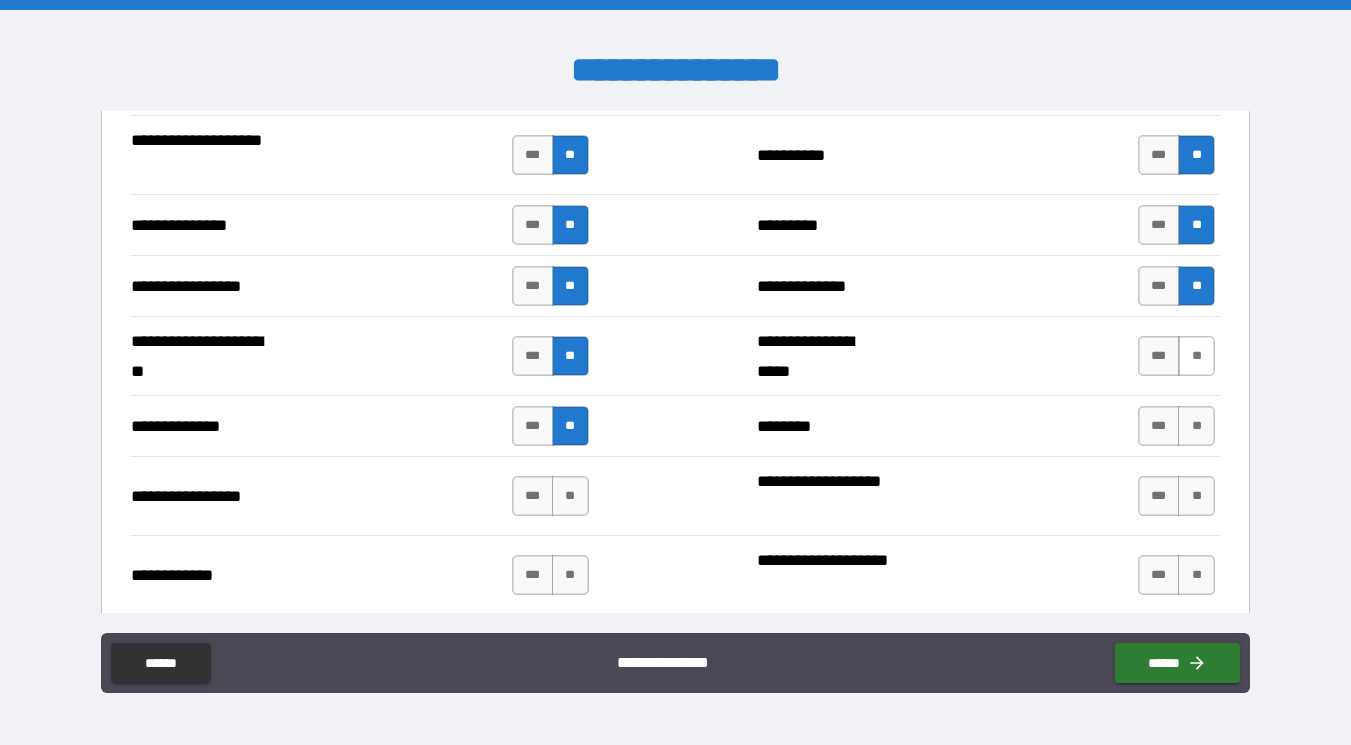 click on "**" at bounding box center (1196, 356) 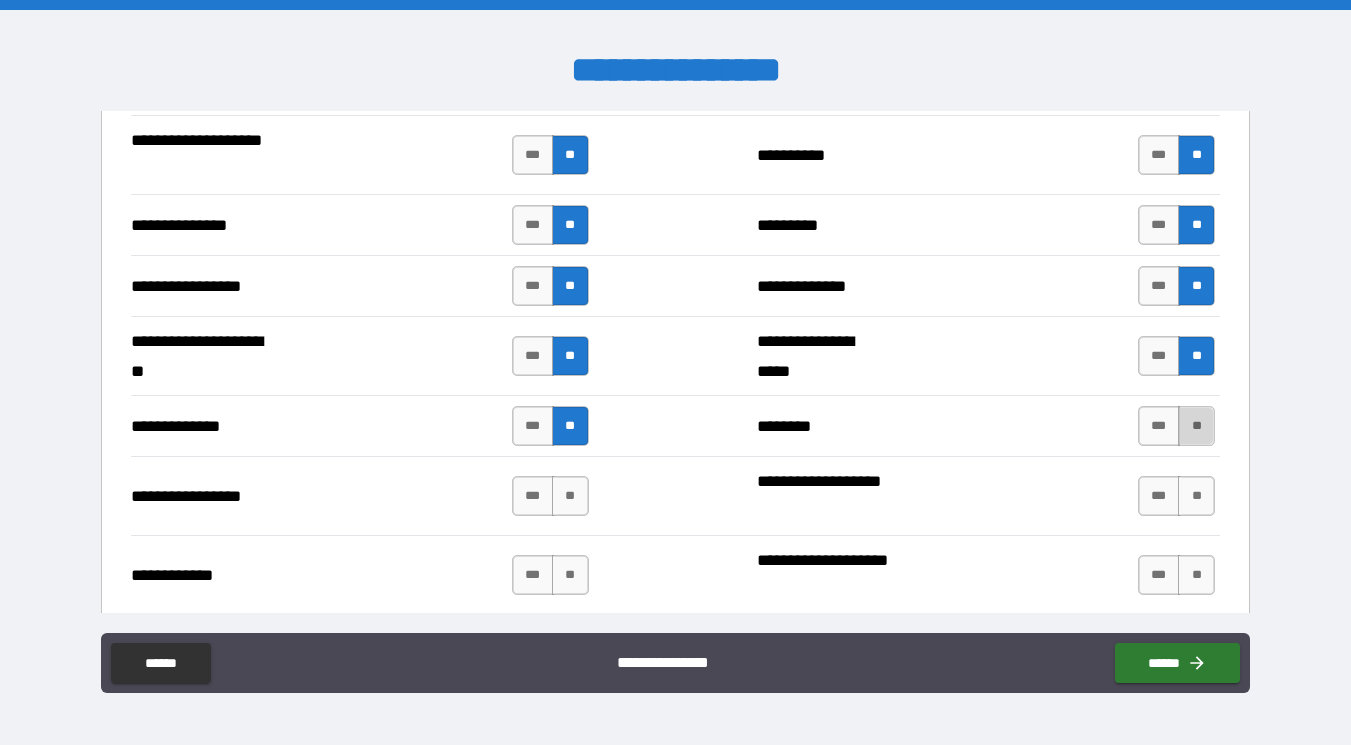 click on "**" at bounding box center [1196, 426] 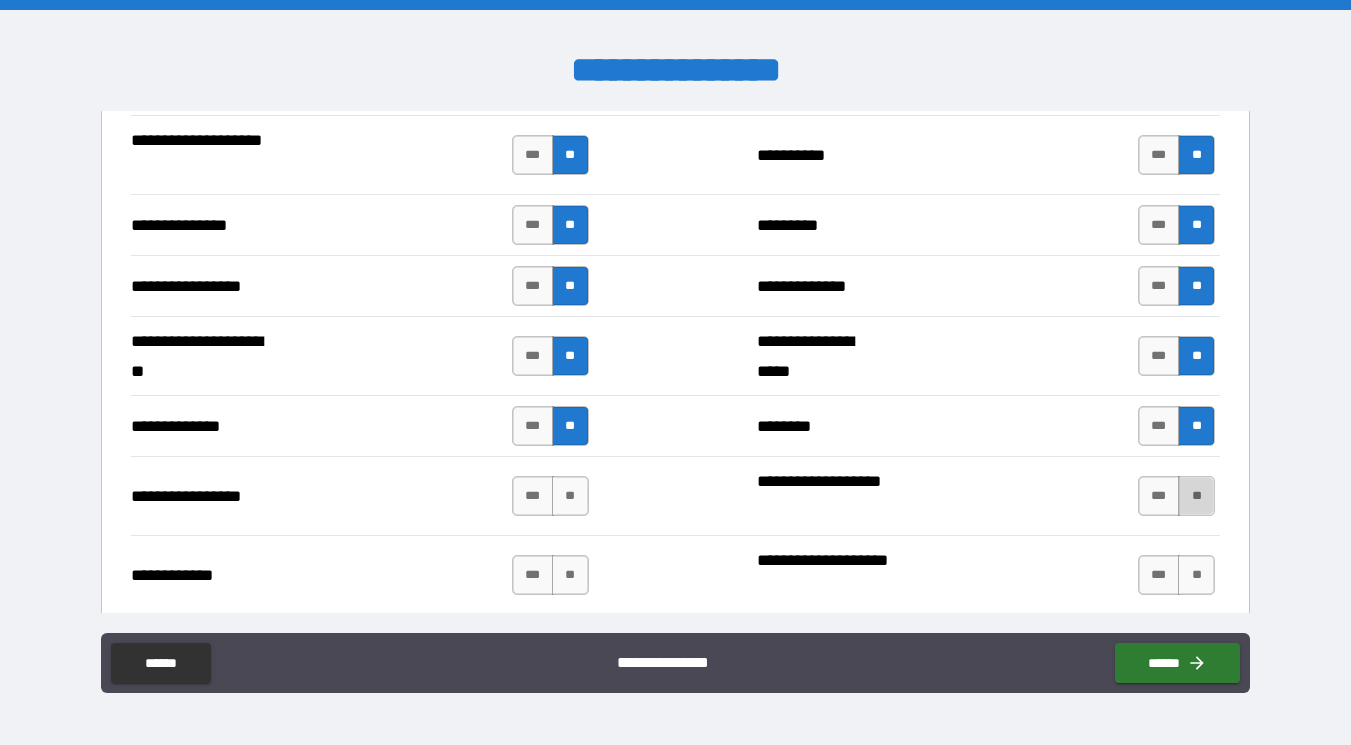 click on "**" at bounding box center (1196, 496) 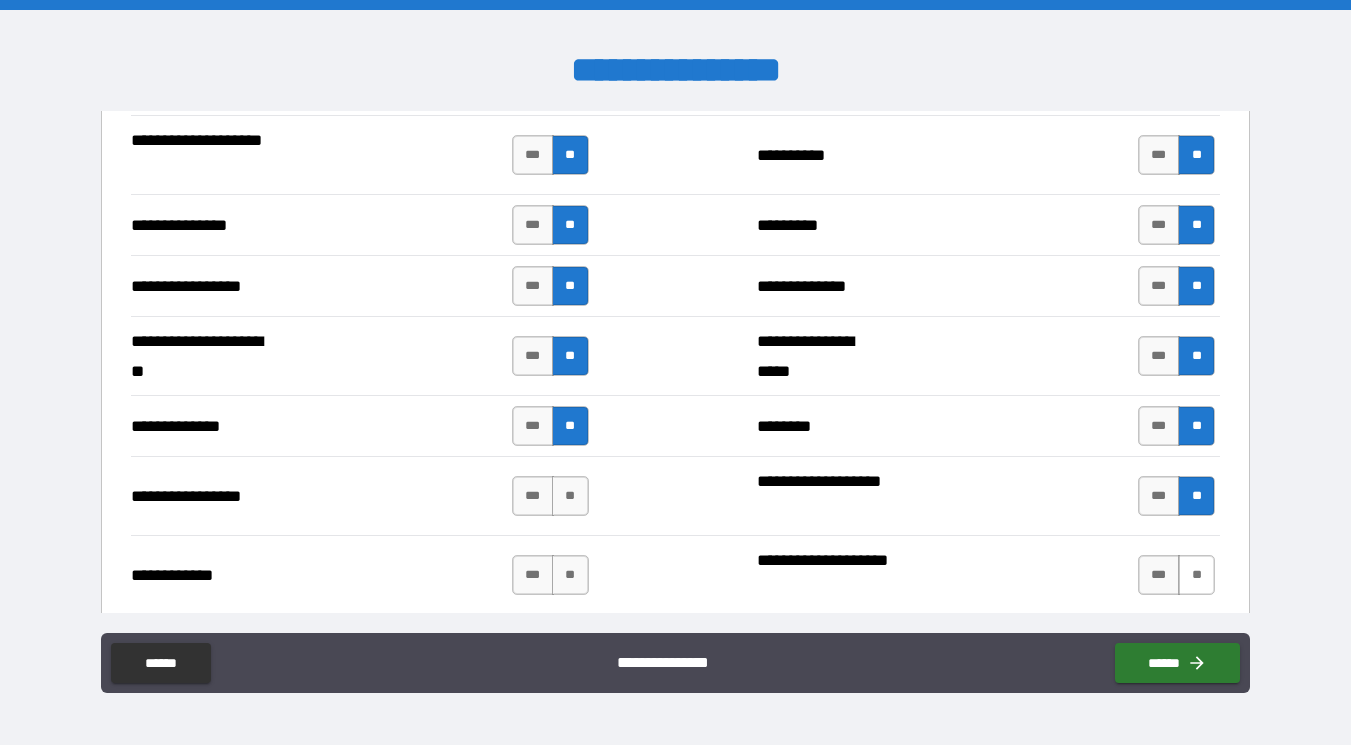 click on "**" at bounding box center (1196, 575) 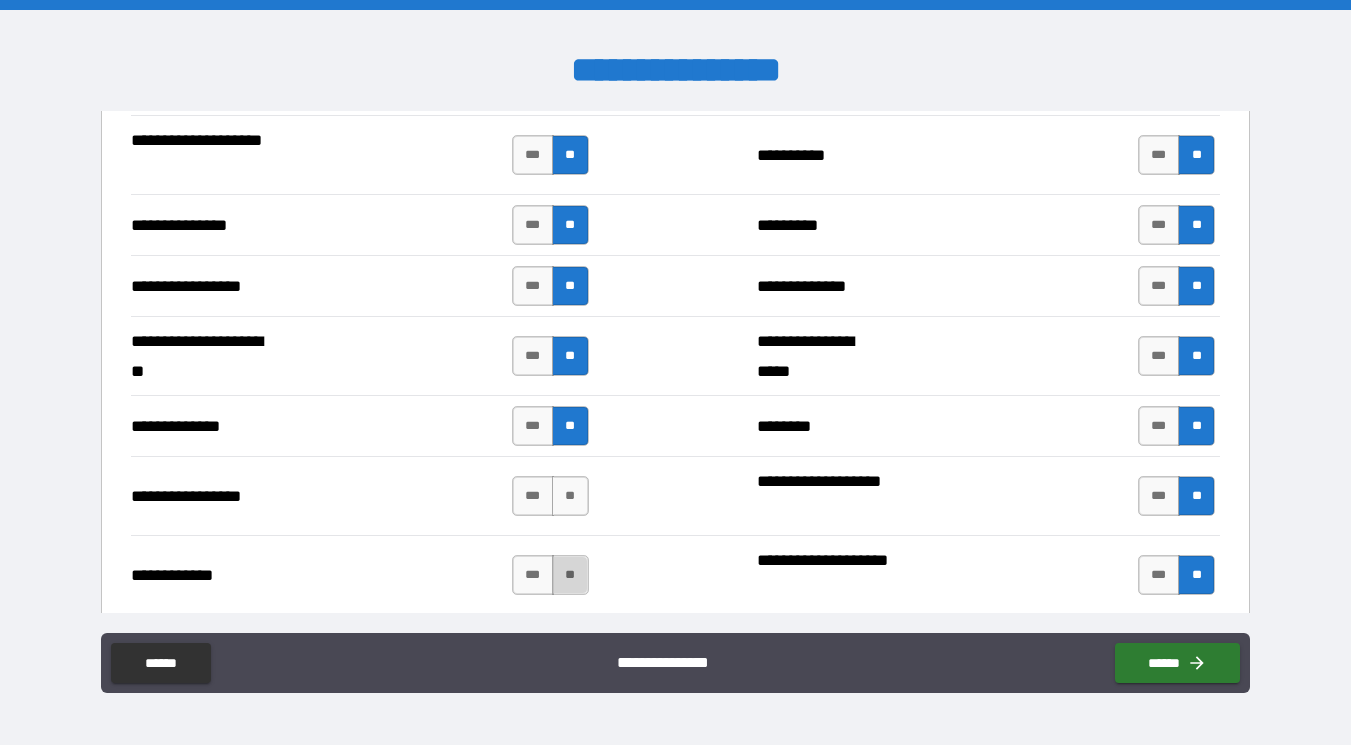 click on "**" at bounding box center [570, 575] 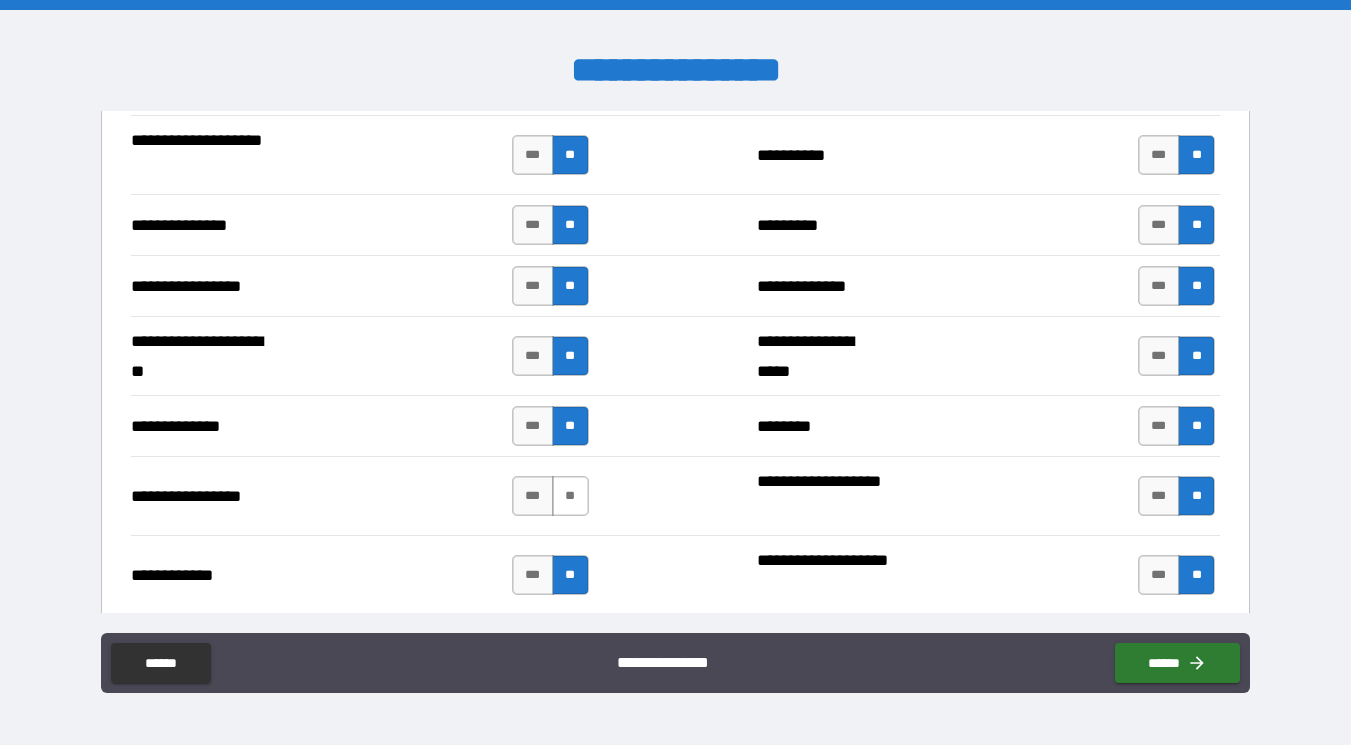 click on "**" at bounding box center (570, 496) 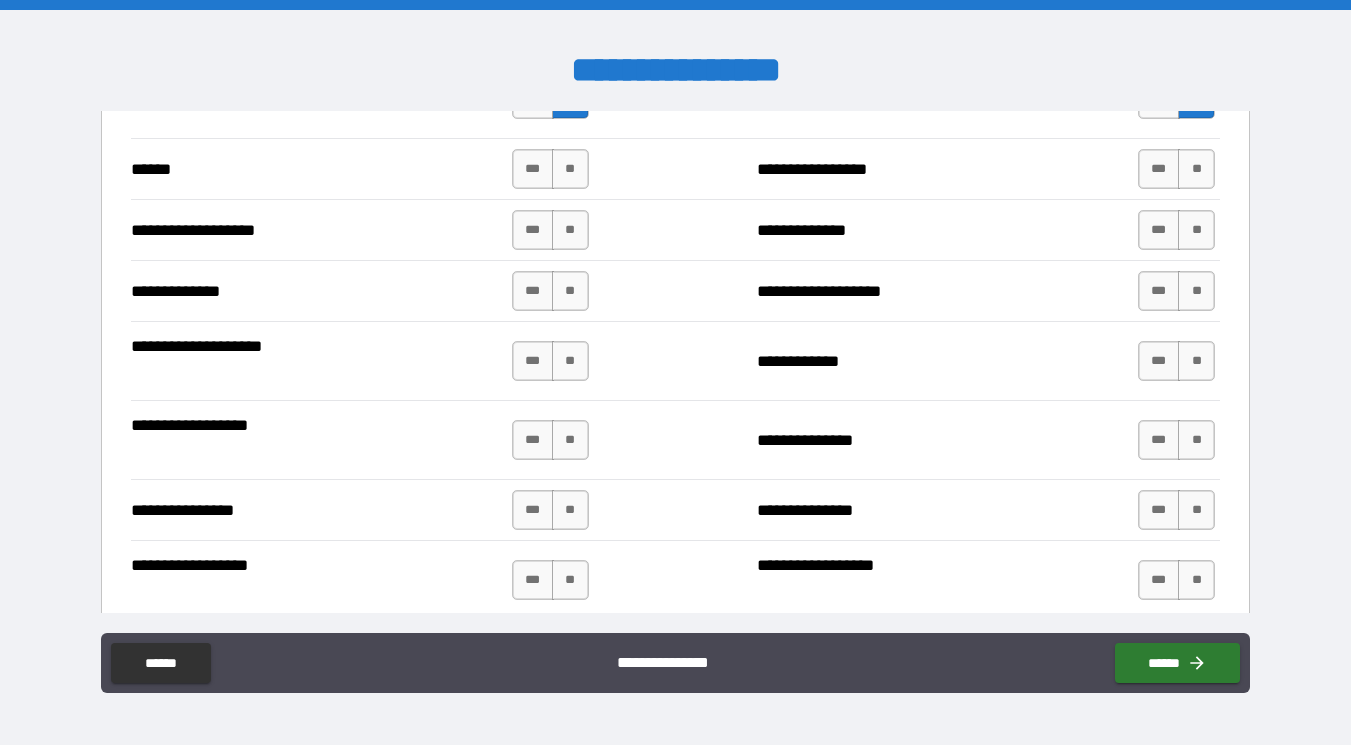scroll, scrollTop: 3325, scrollLeft: 0, axis: vertical 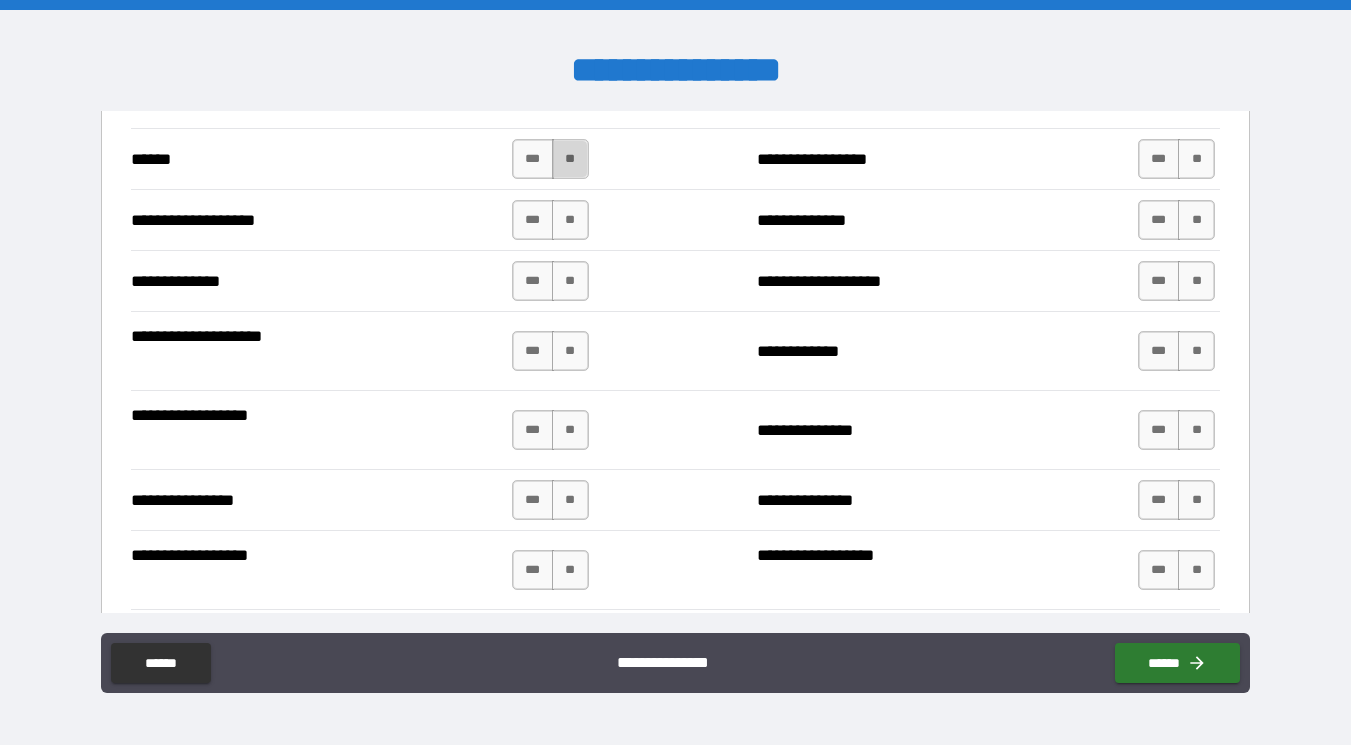 click on "**" at bounding box center [570, 159] 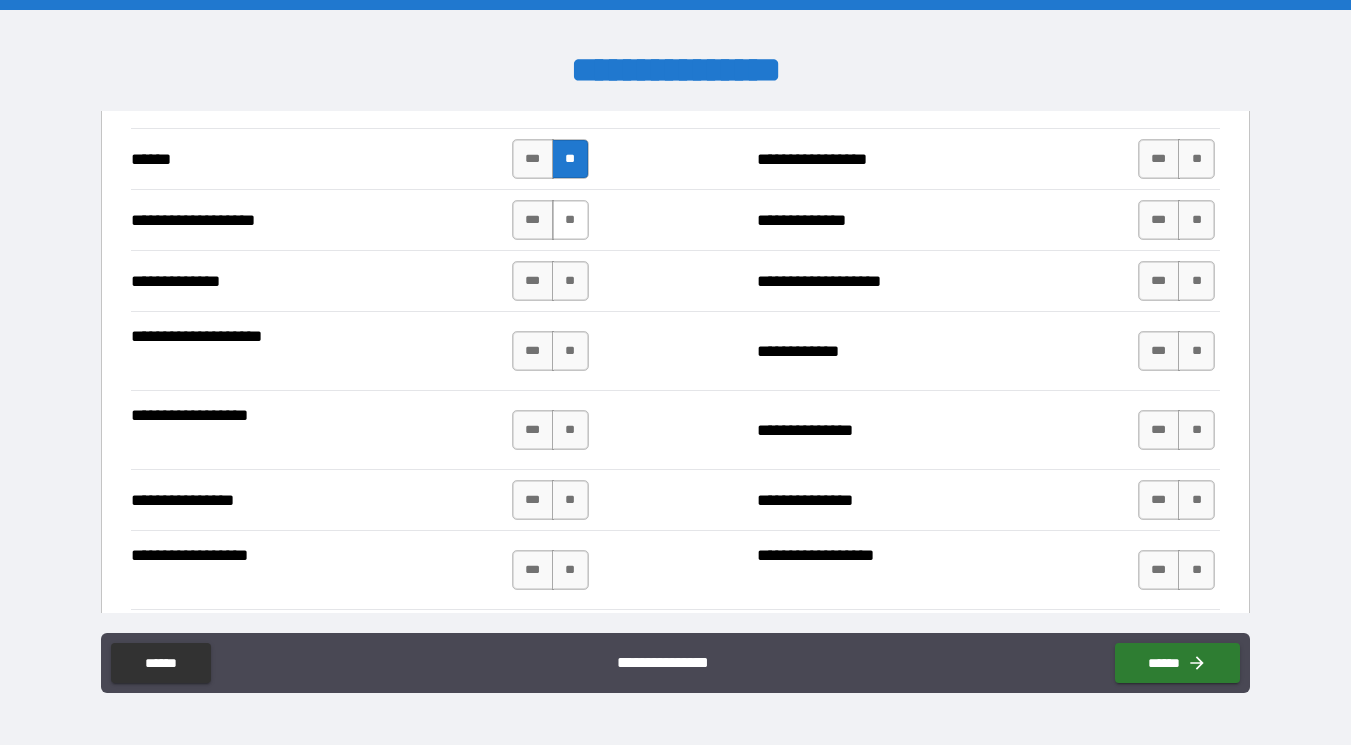 click on "**" at bounding box center [570, 220] 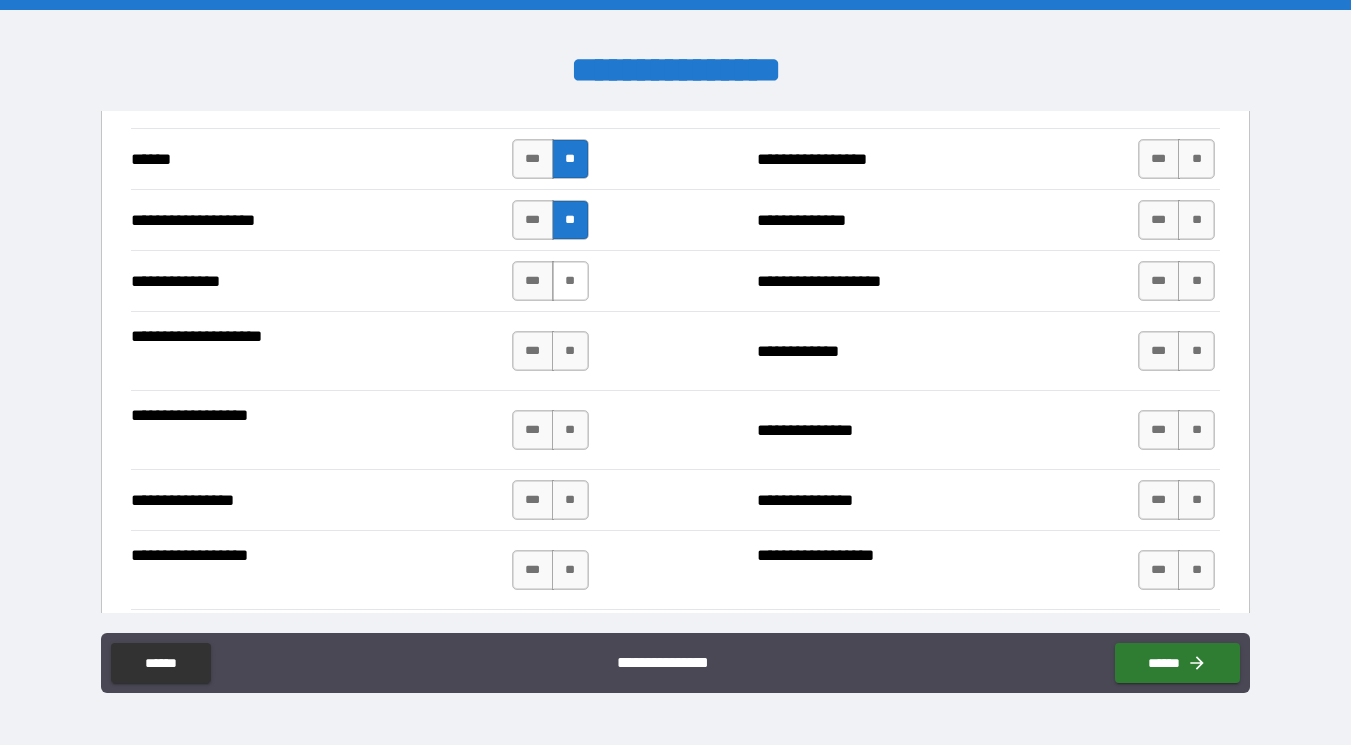 click on "**" at bounding box center (570, 281) 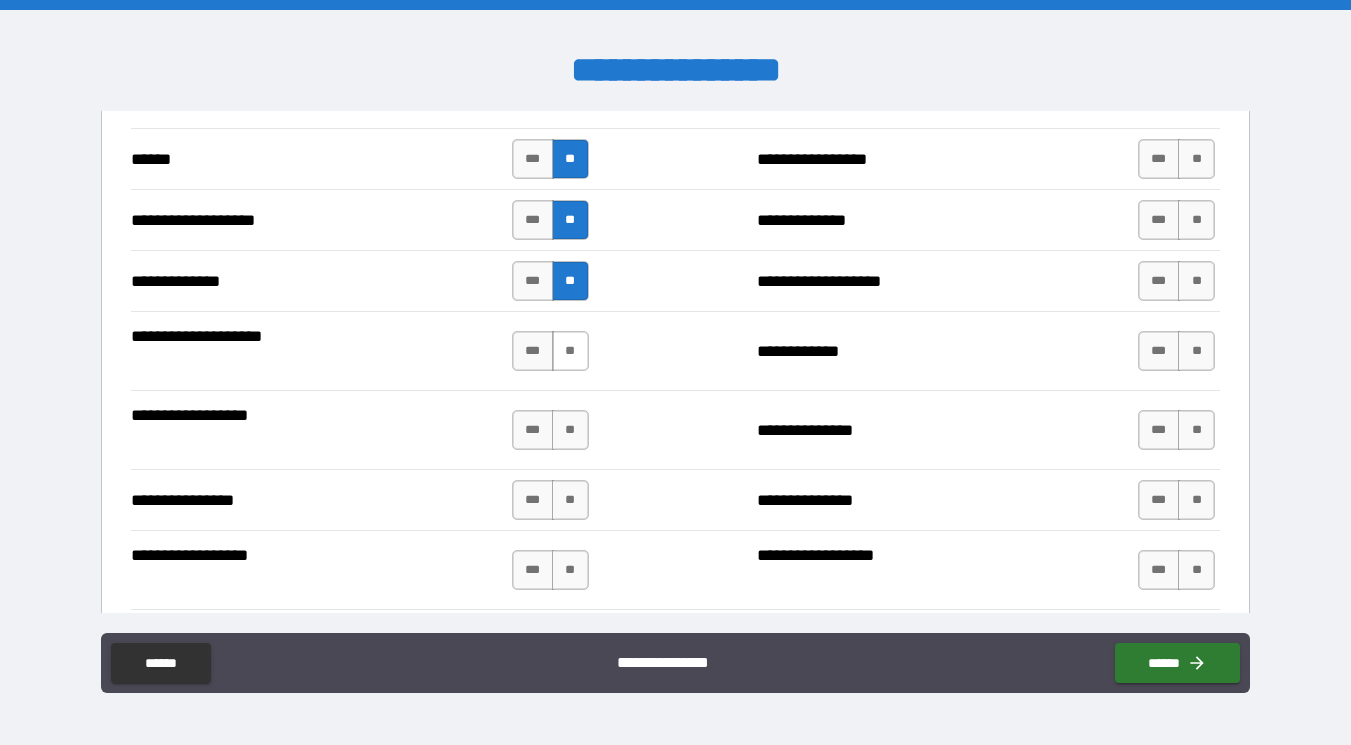 click on "**" at bounding box center [570, 351] 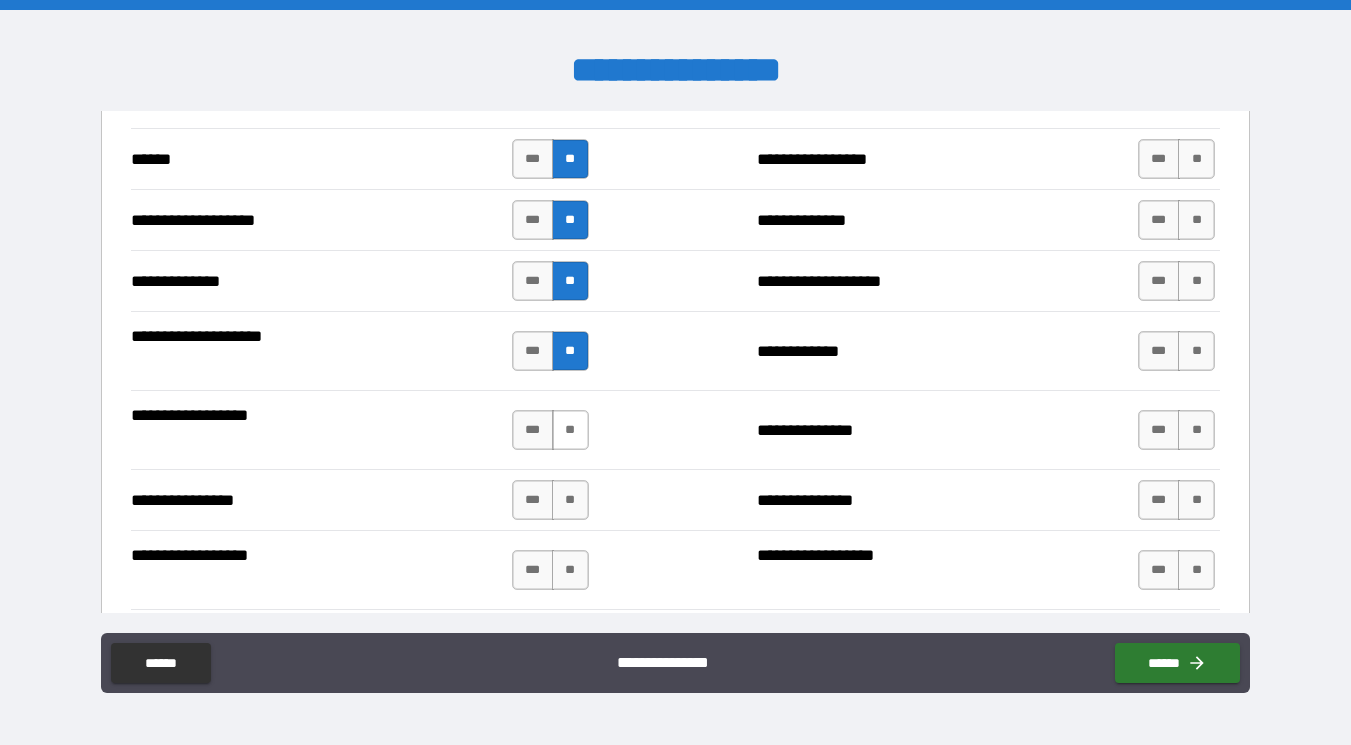 click on "**" at bounding box center (570, 430) 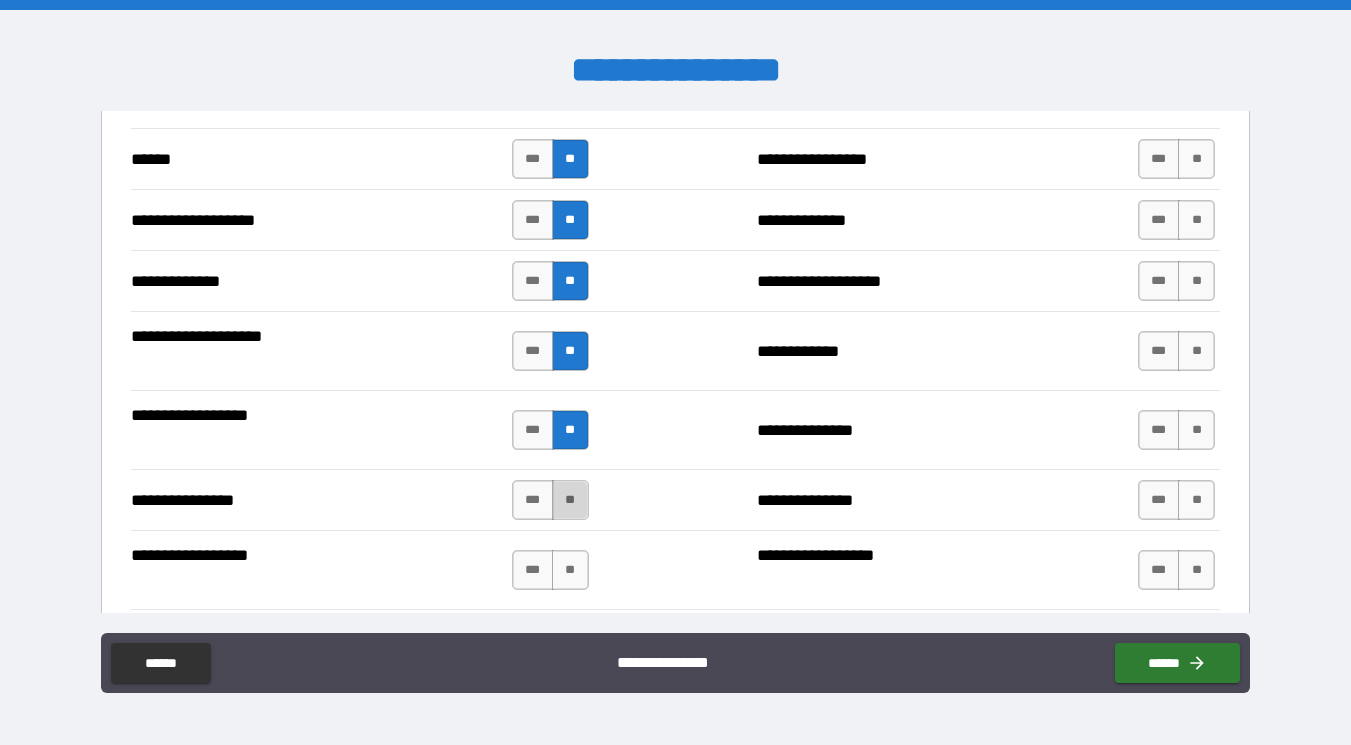 click on "**" at bounding box center (570, 500) 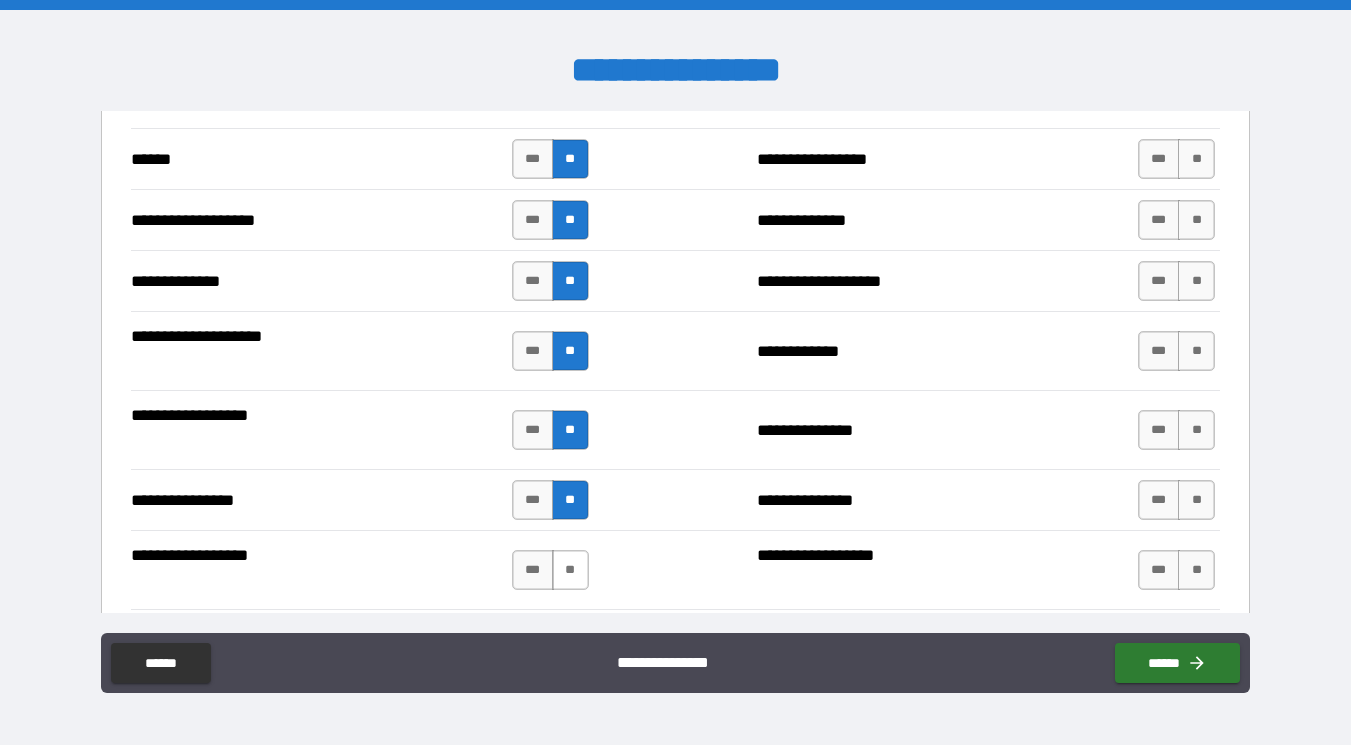 click on "**" at bounding box center [570, 570] 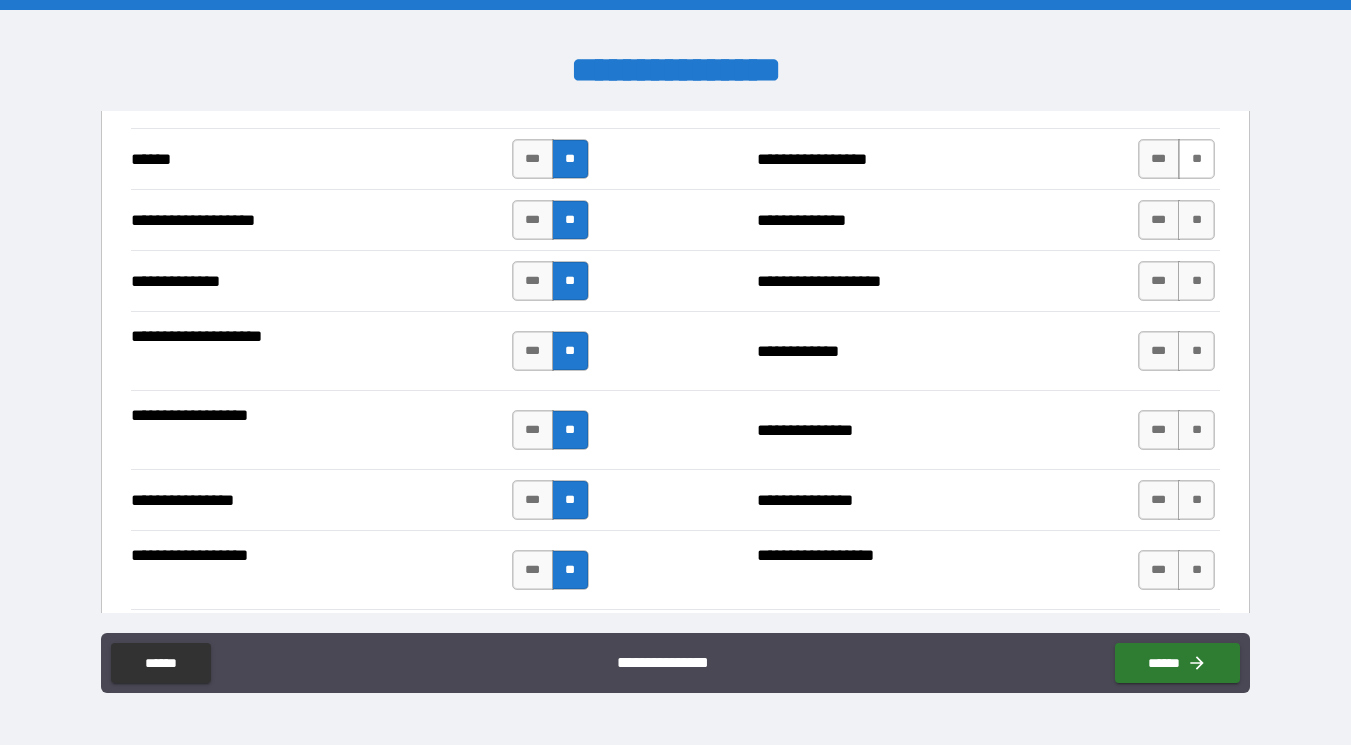 click on "**" at bounding box center (1196, 159) 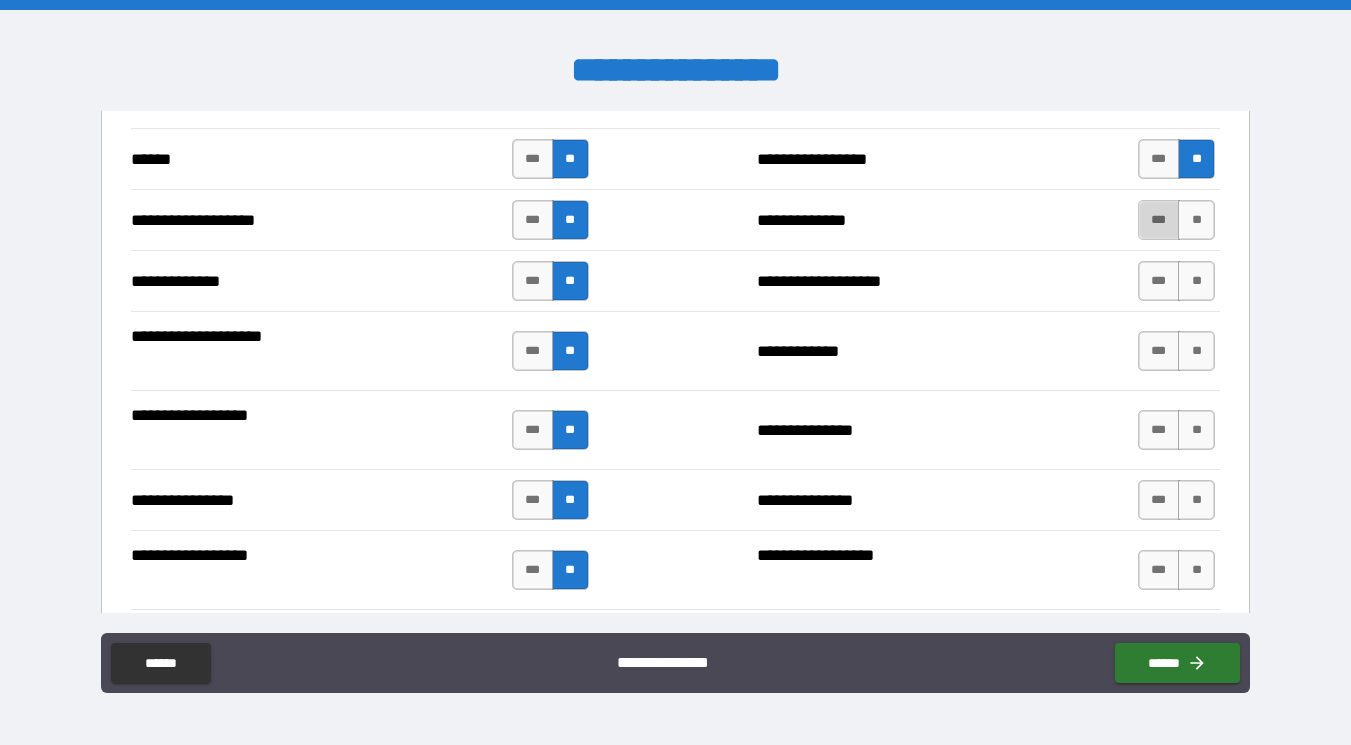 click on "***" at bounding box center (1159, 220) 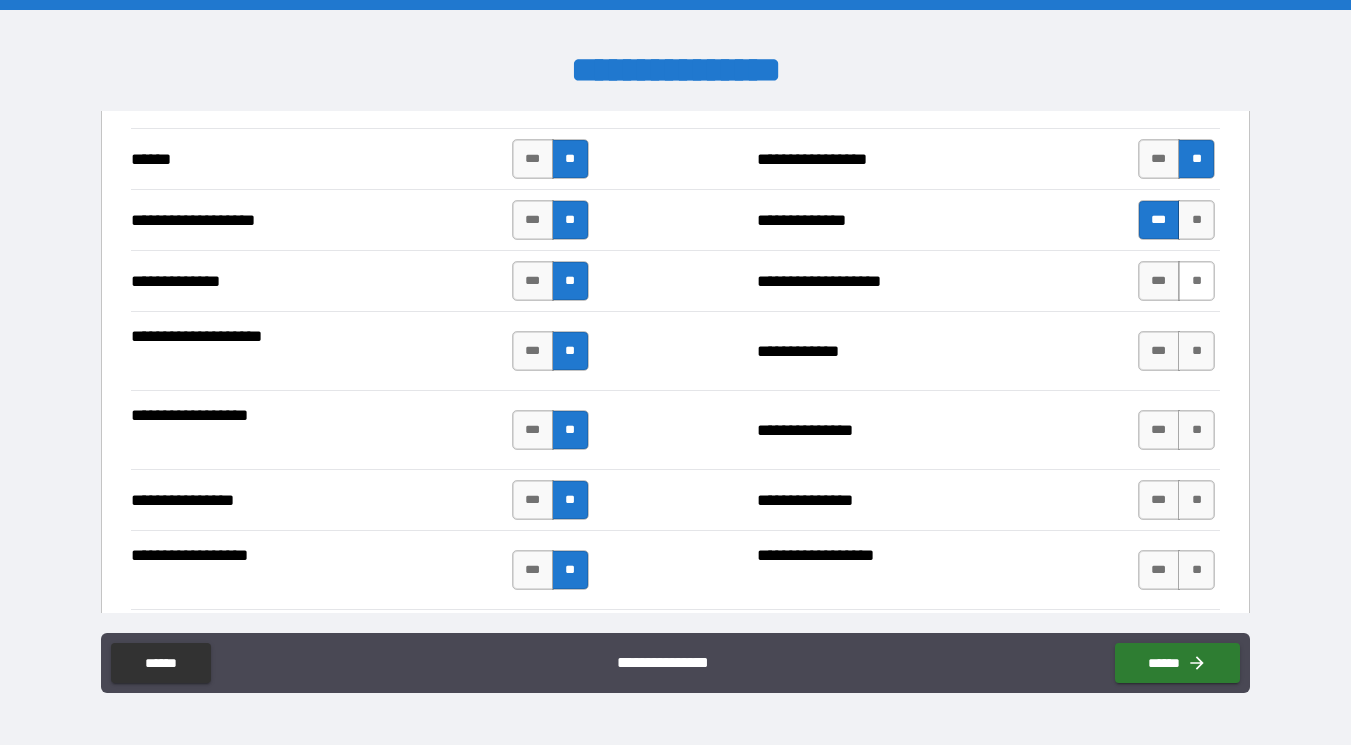 click on "**" at bounding box center [1196, 281] 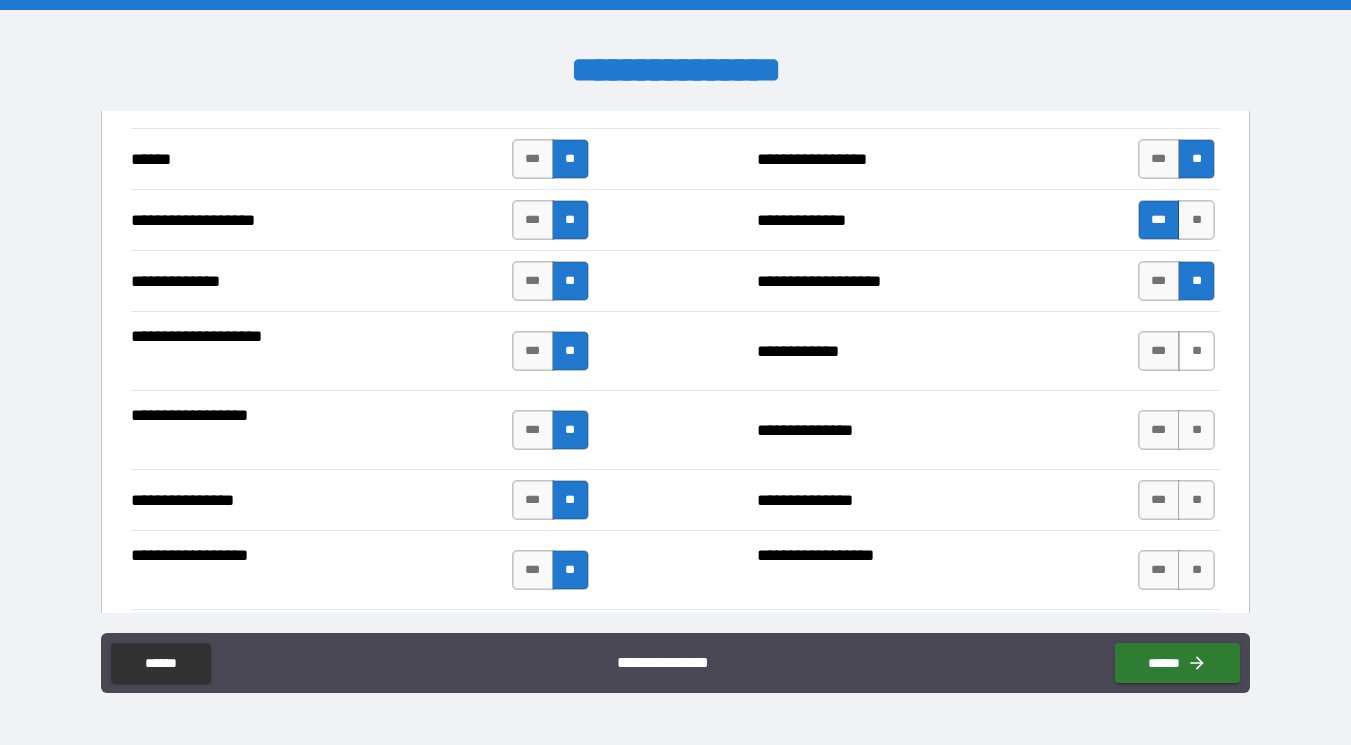 click on "**" at bounding box center (1196, 351) 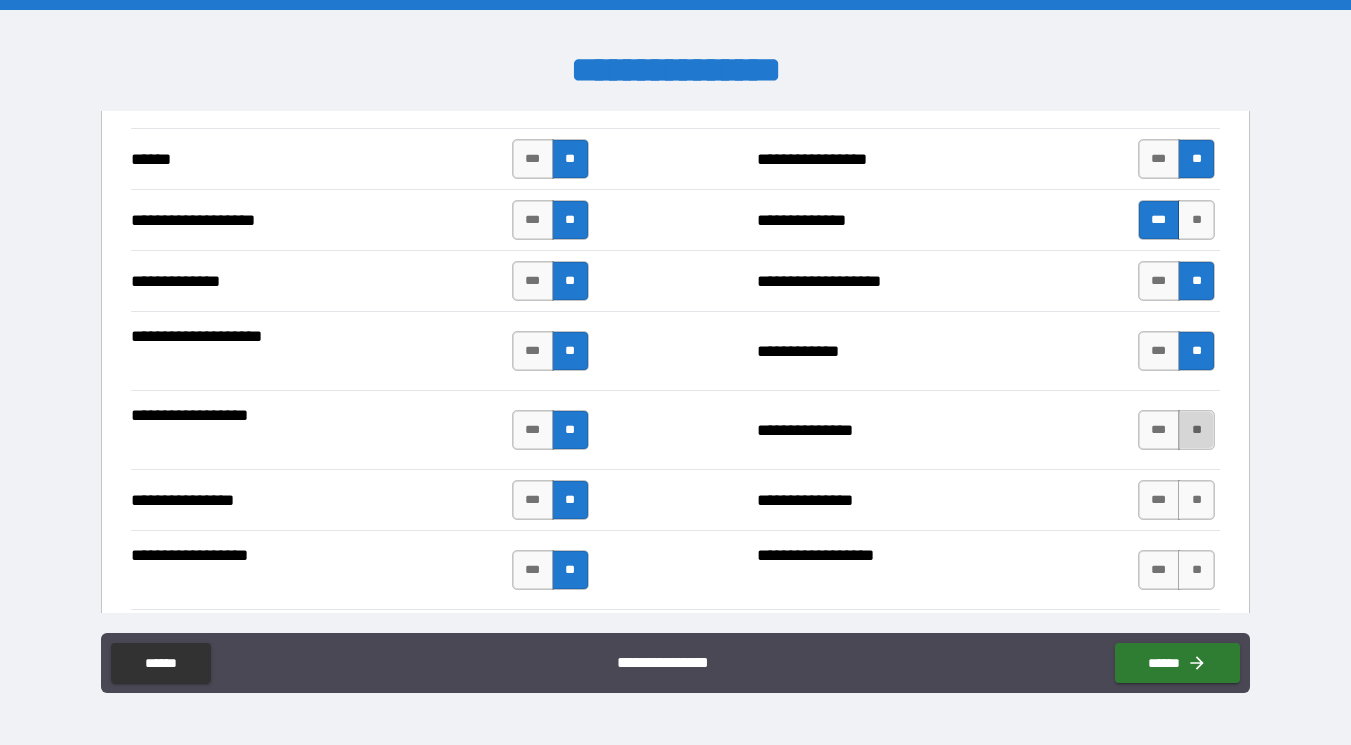 click on "**" at bounding box center (1196, 430) 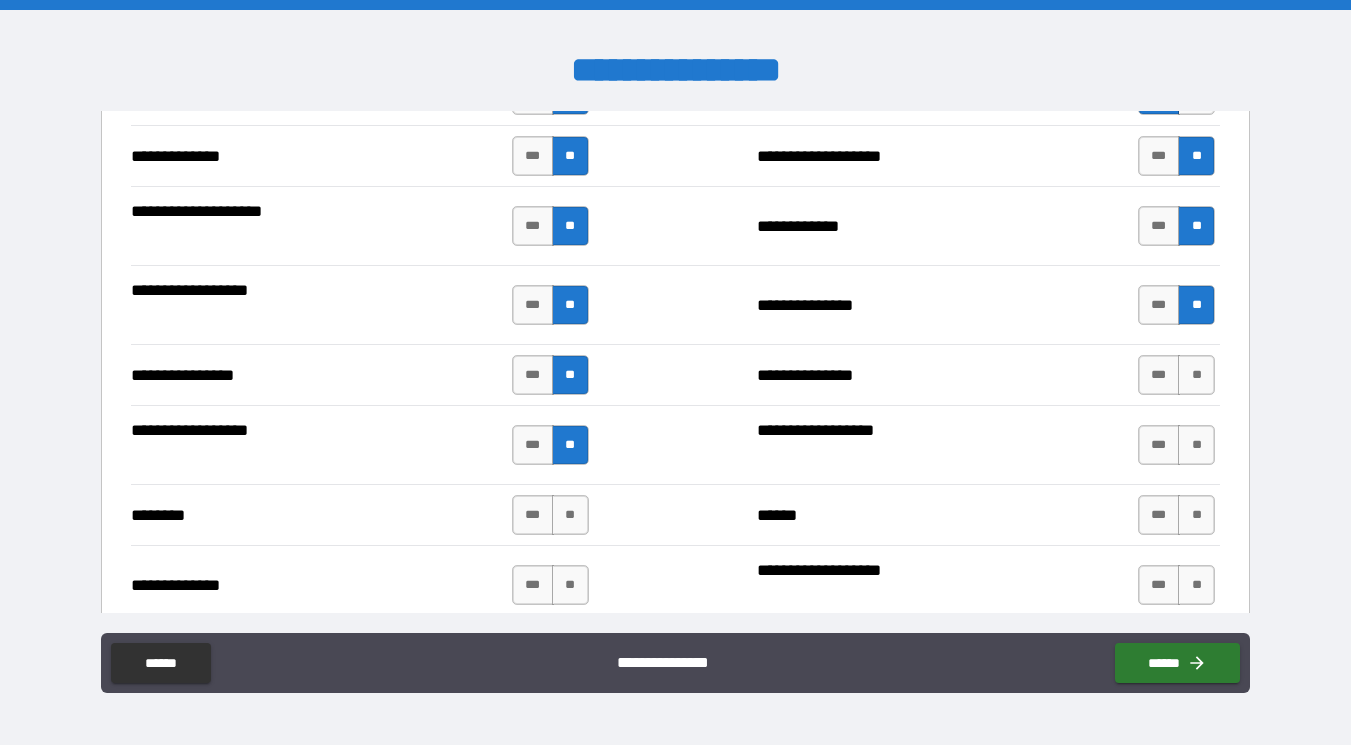 scroll, scrollTop: 3455, scrollLeft: 0, axis: vertical 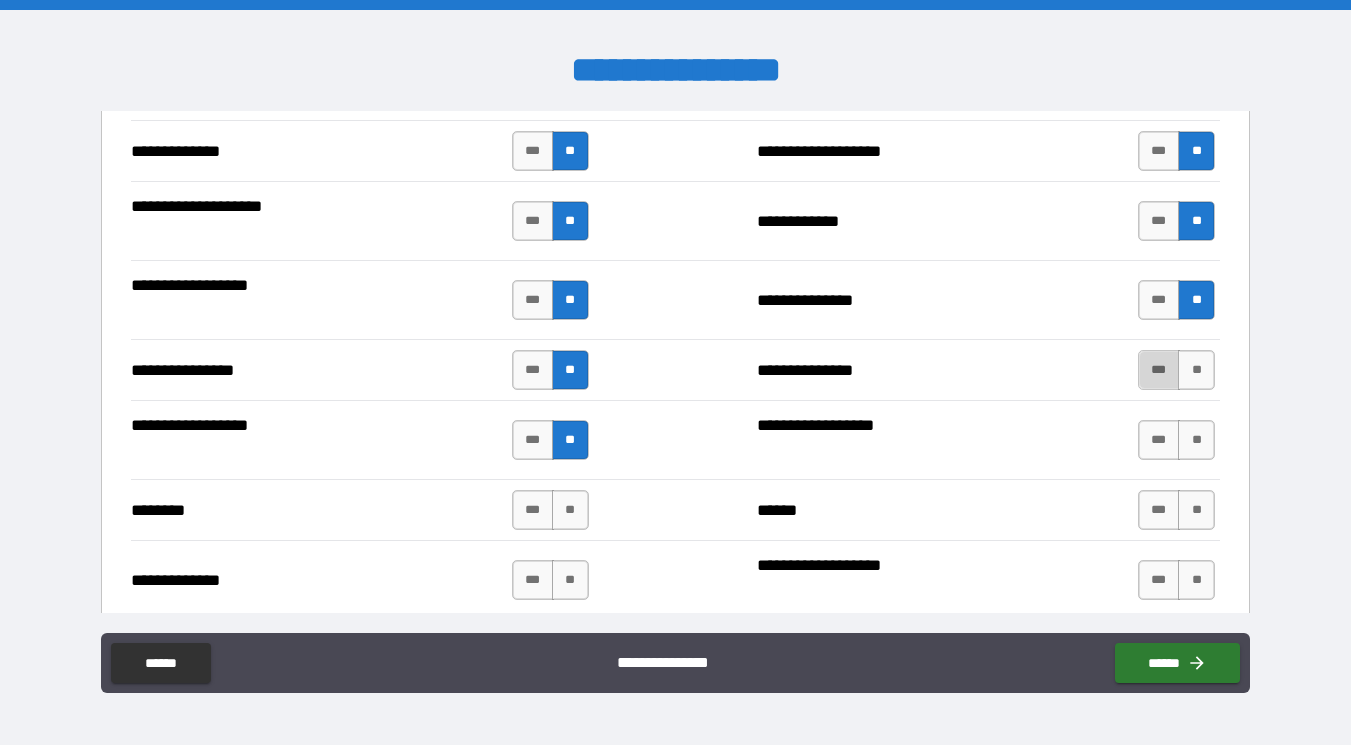 click on "***" at bounding box center [1159, 370] 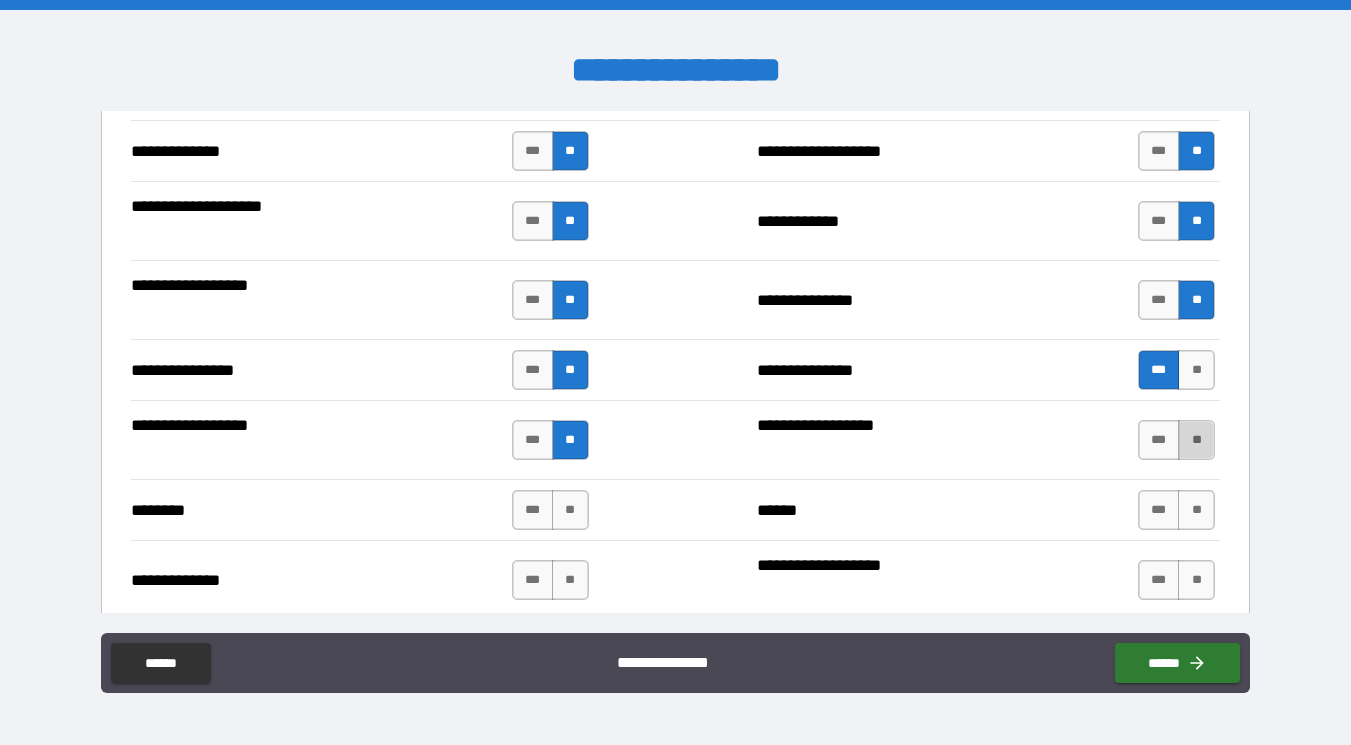 click on "**" at bounding box center [1196, 440] 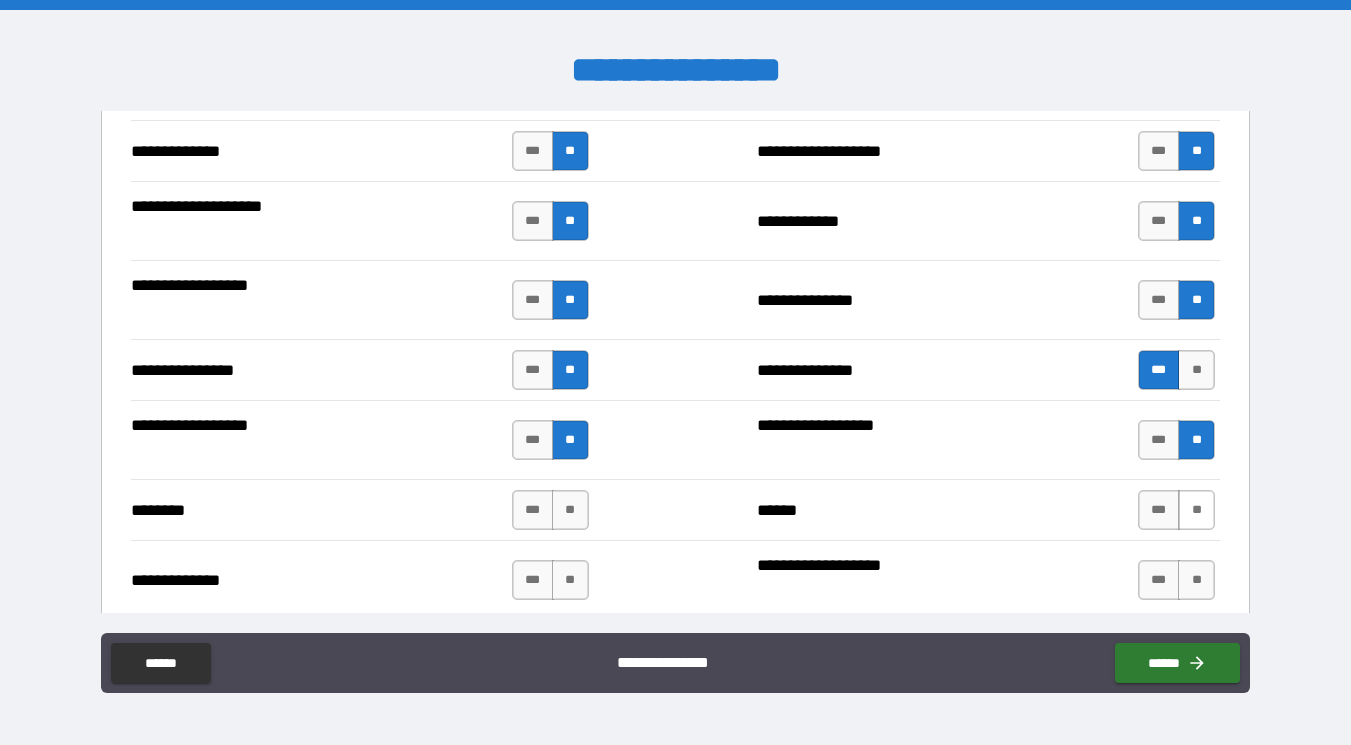 click on "**" at bounding box center [1196, 510] 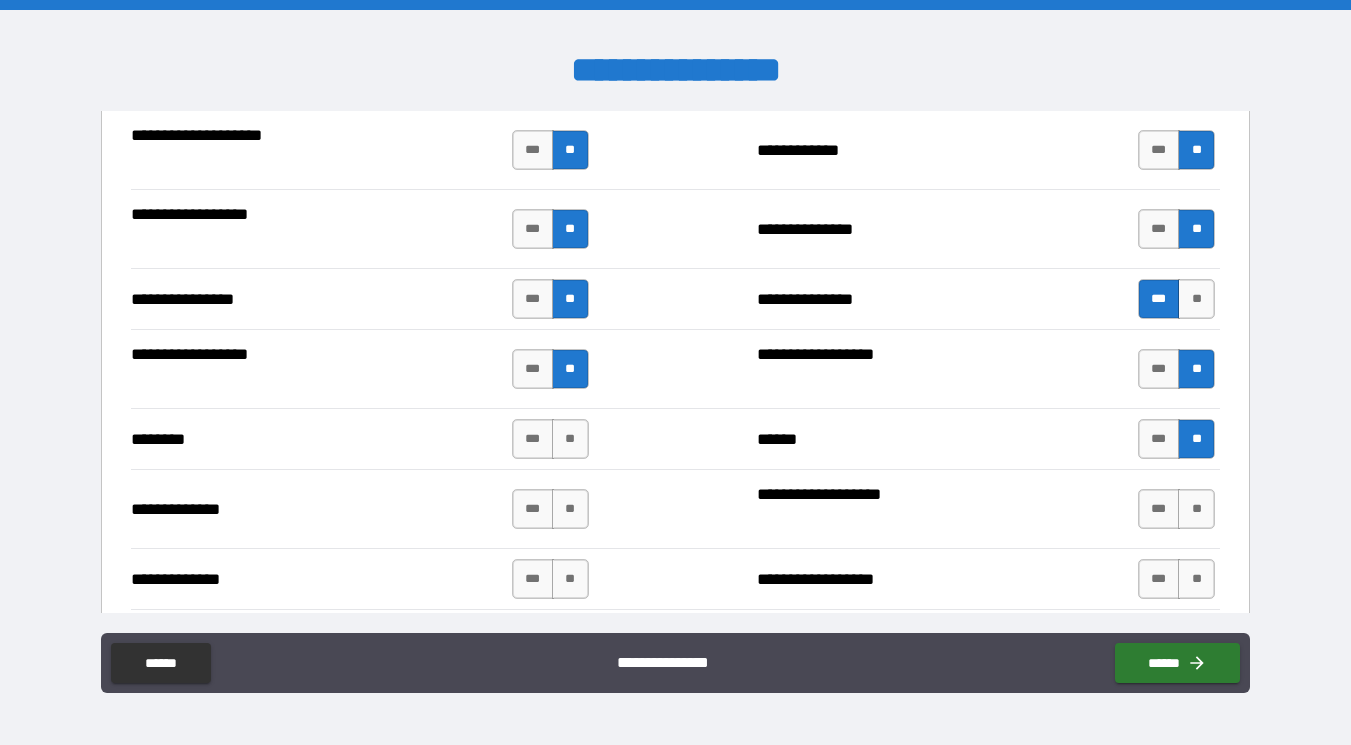 scroll, scrollTop: 3552, scrollLeft: 0, axis: vertical 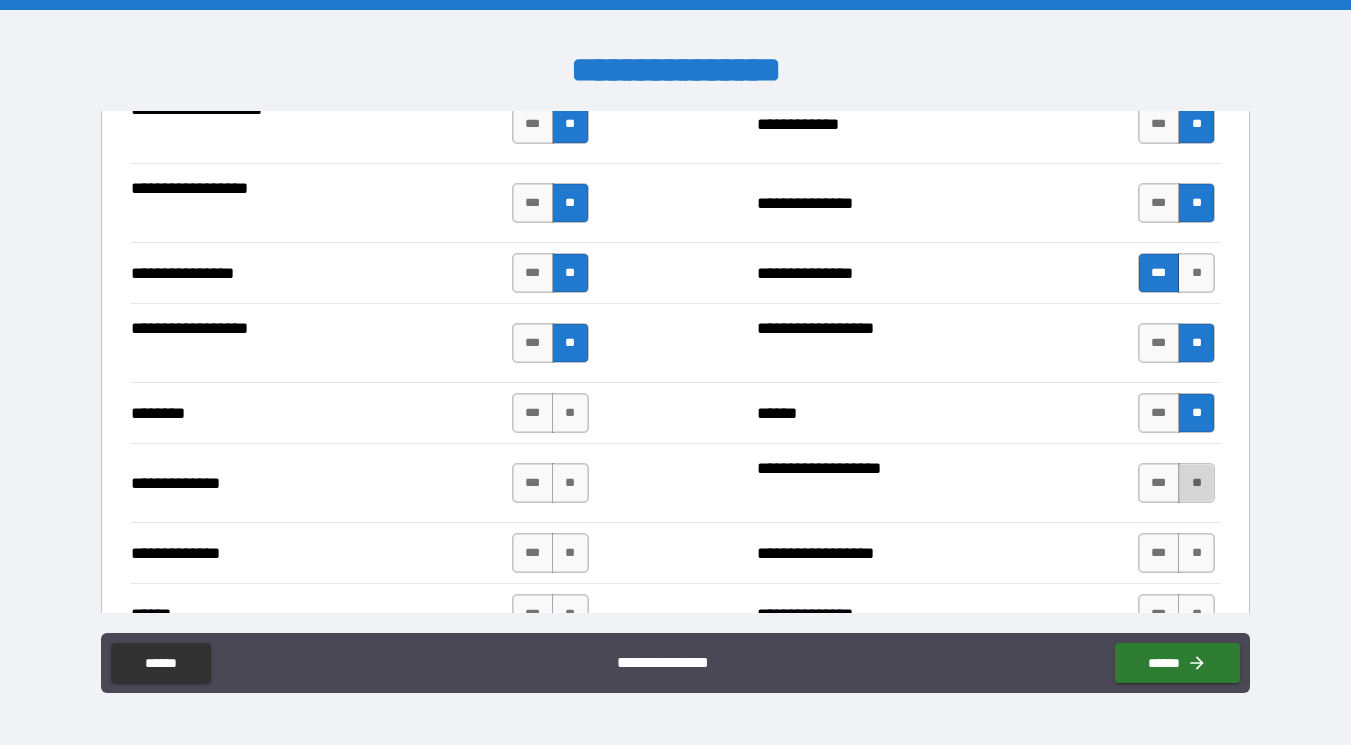 click on "**" at bounding box center (1196, 483) 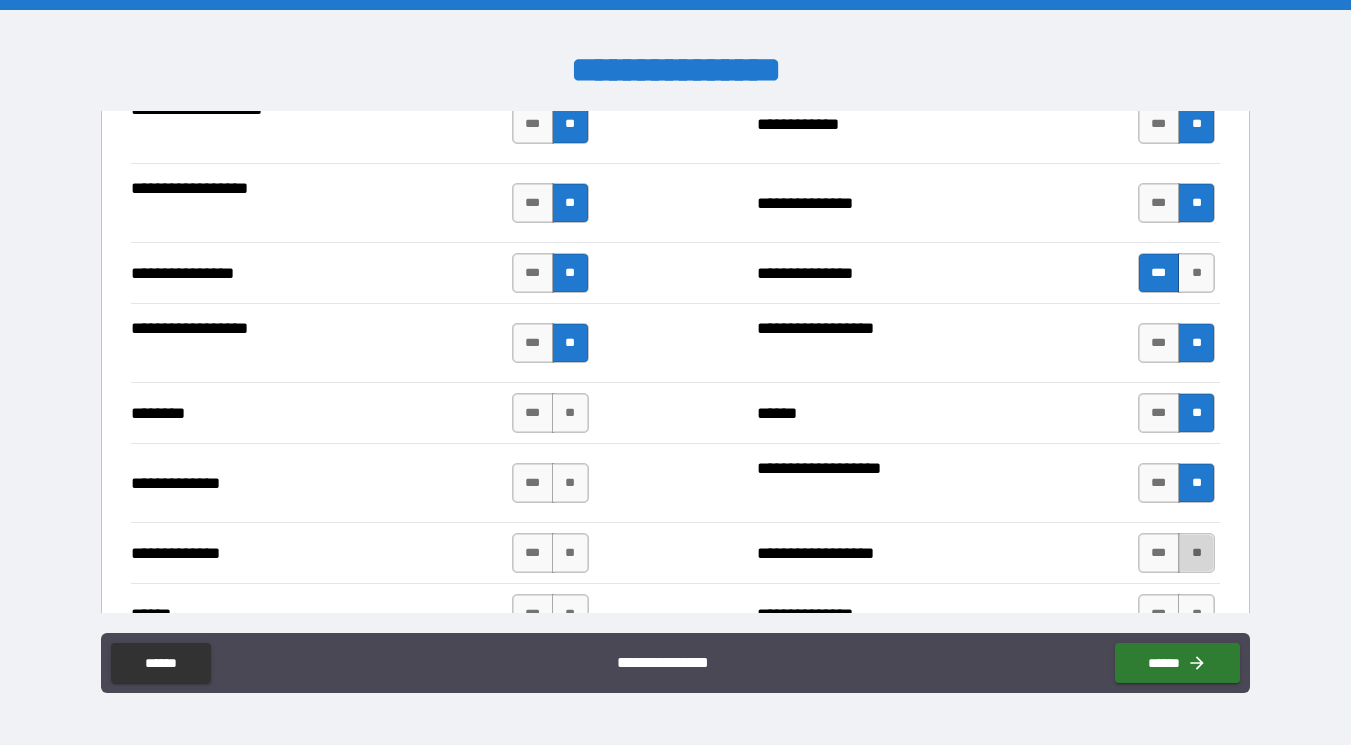 click on "**" at bounding box center (1196, 553) 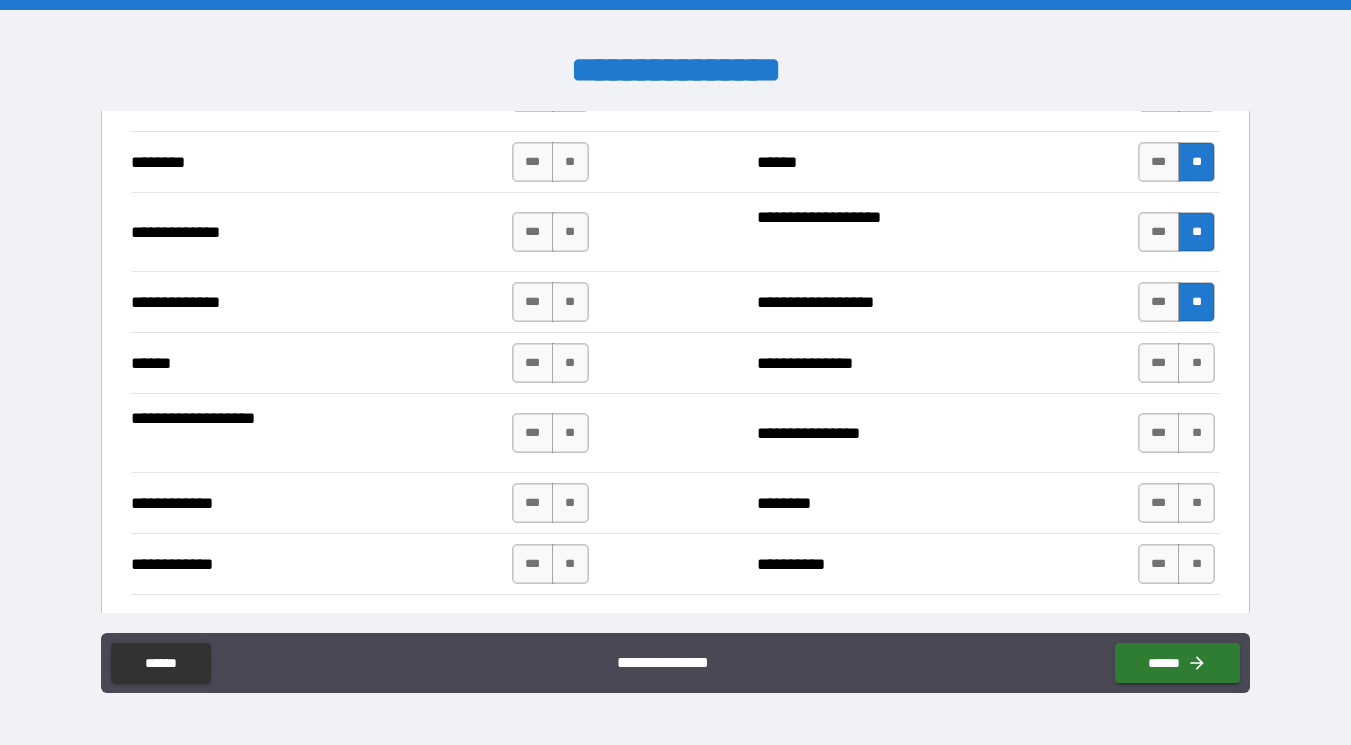 scroll, scrollTop: 3806, scrollLeft: 0, axis: vertical 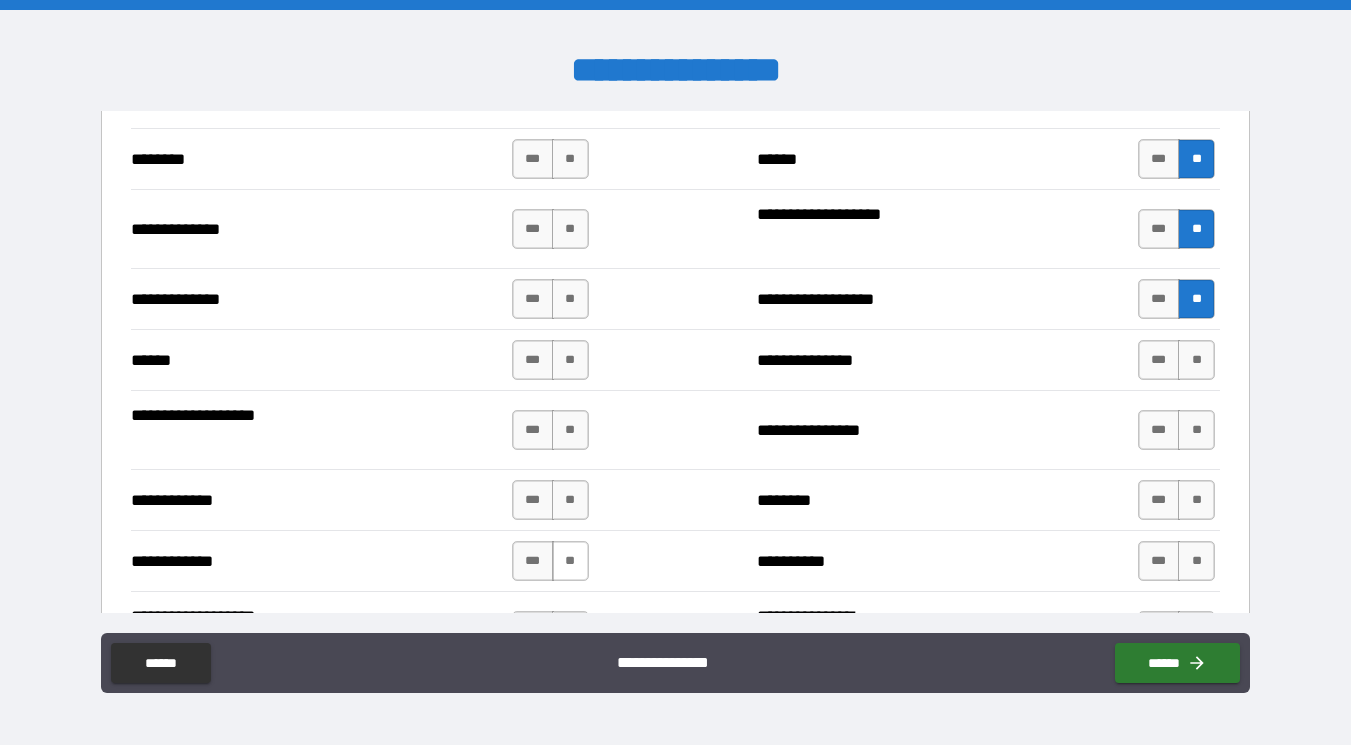 click on "**" at bounding box center (570, 561) 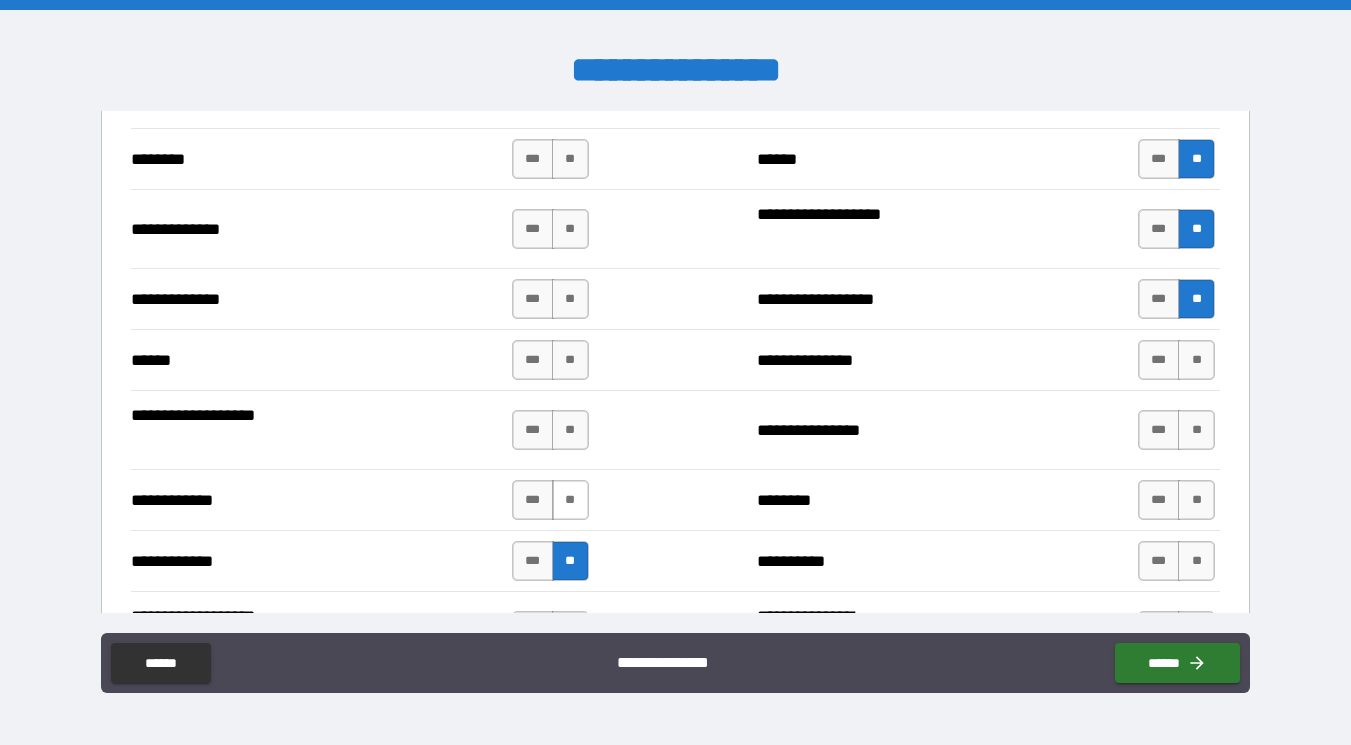 click on "**" at bounding box center (570, 500) 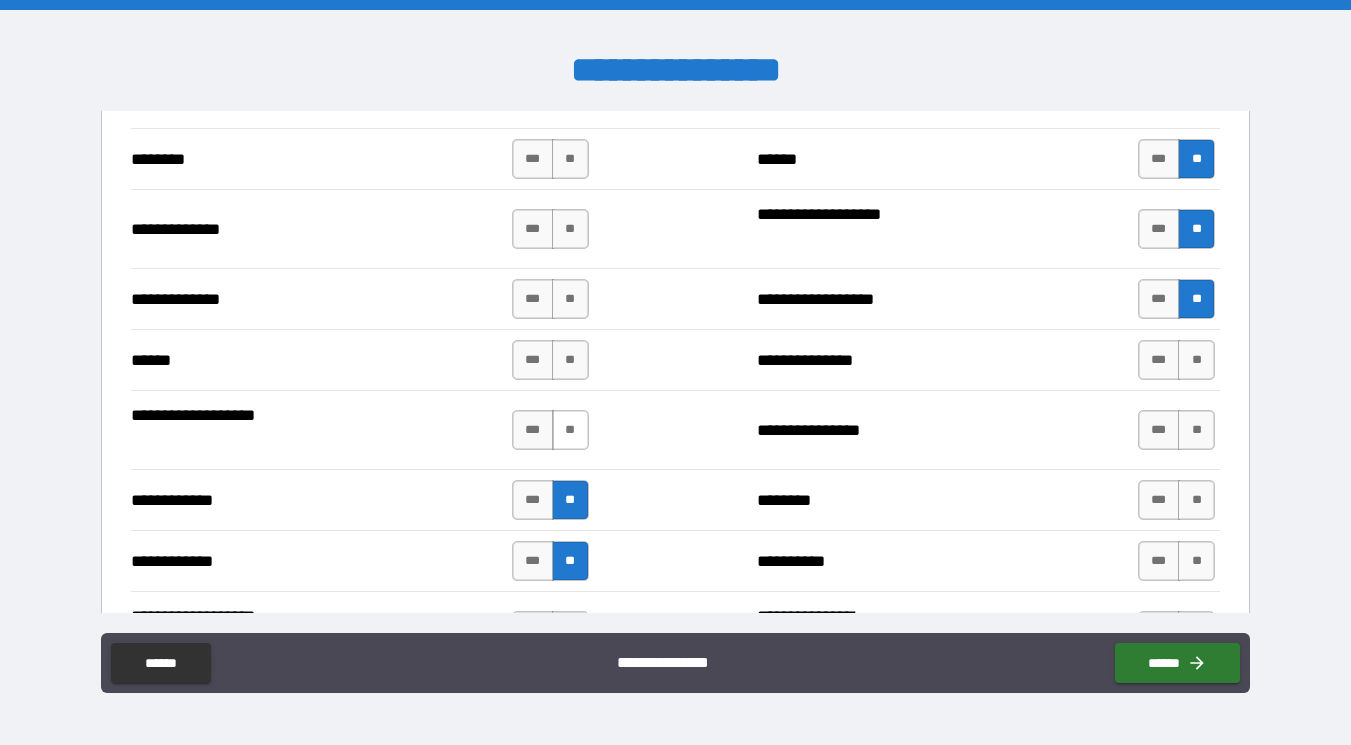 click on "**" at bounding box center [570, 430] 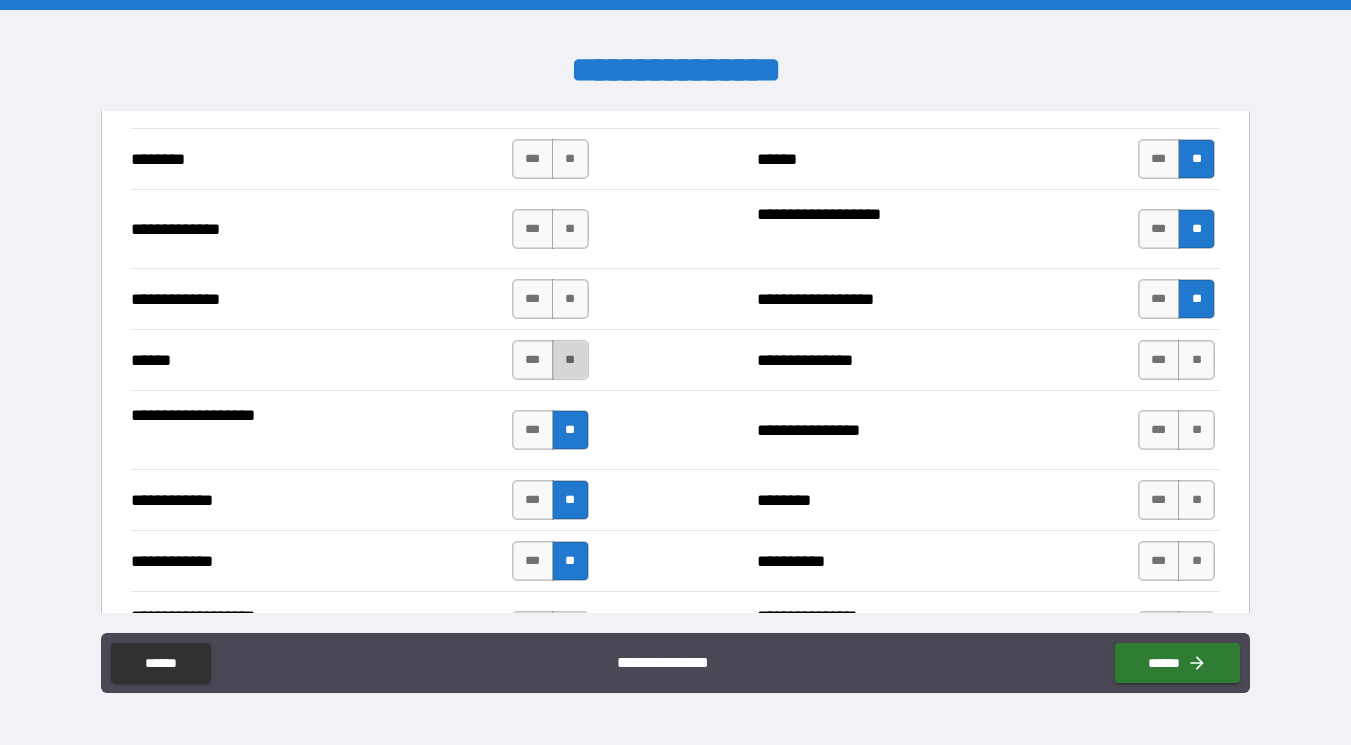 click on "**" at bounding box center (570, 360) 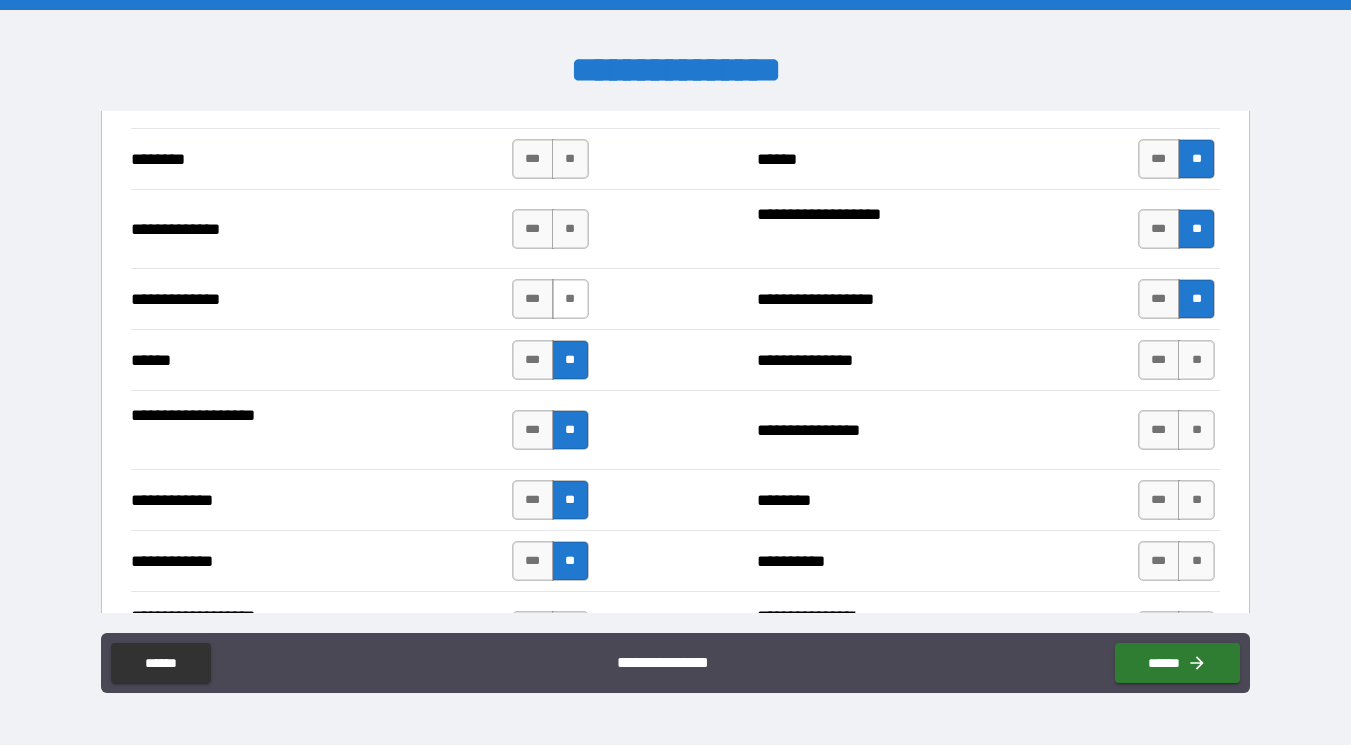 click on "**" at bounding box center [570, 299] 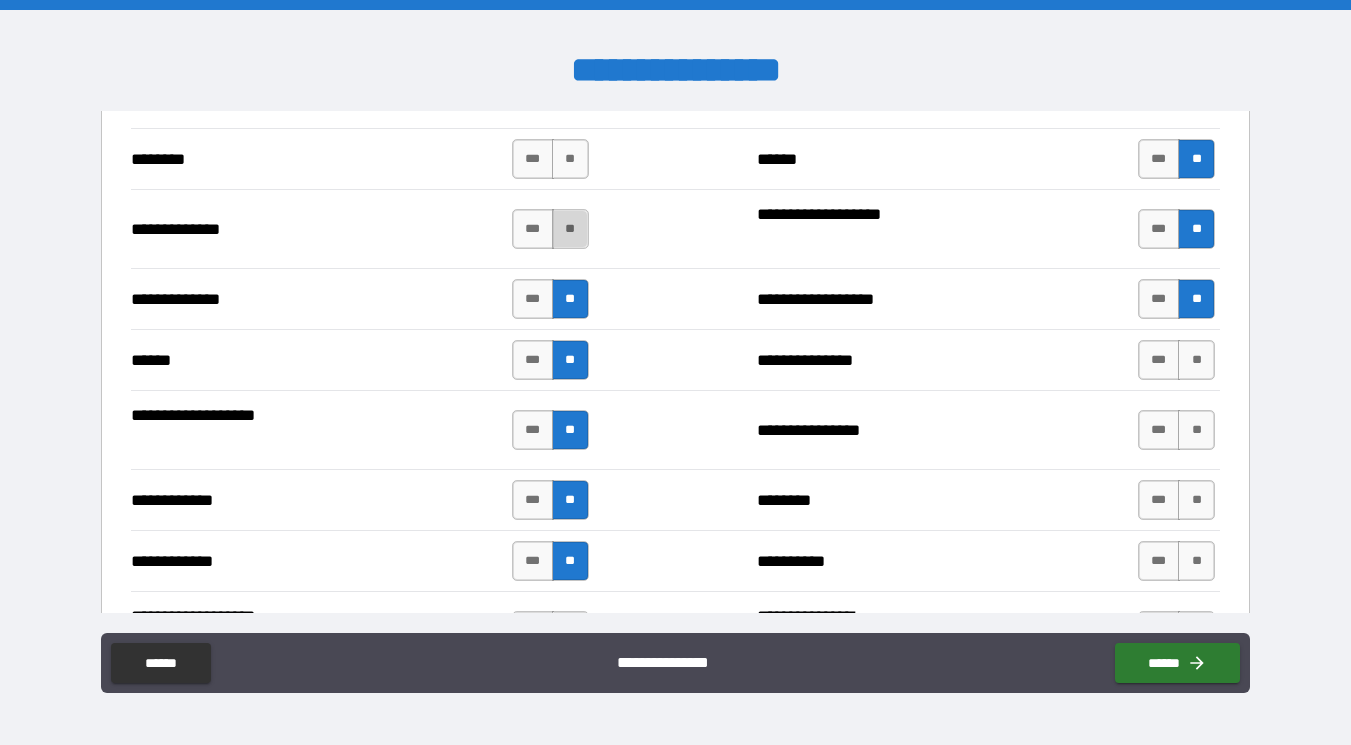 click on "**" at bounding box center [570, 229] 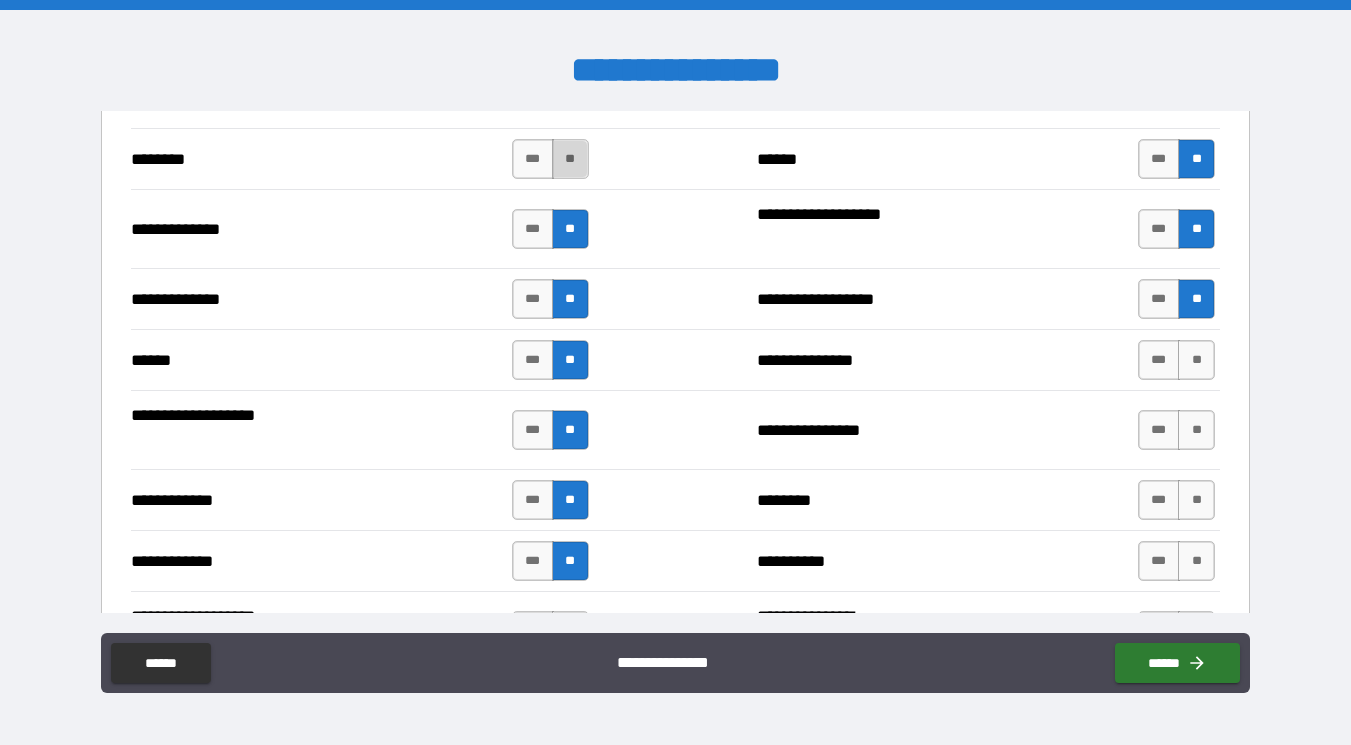 click on "**" at bounding box center (570, 159) 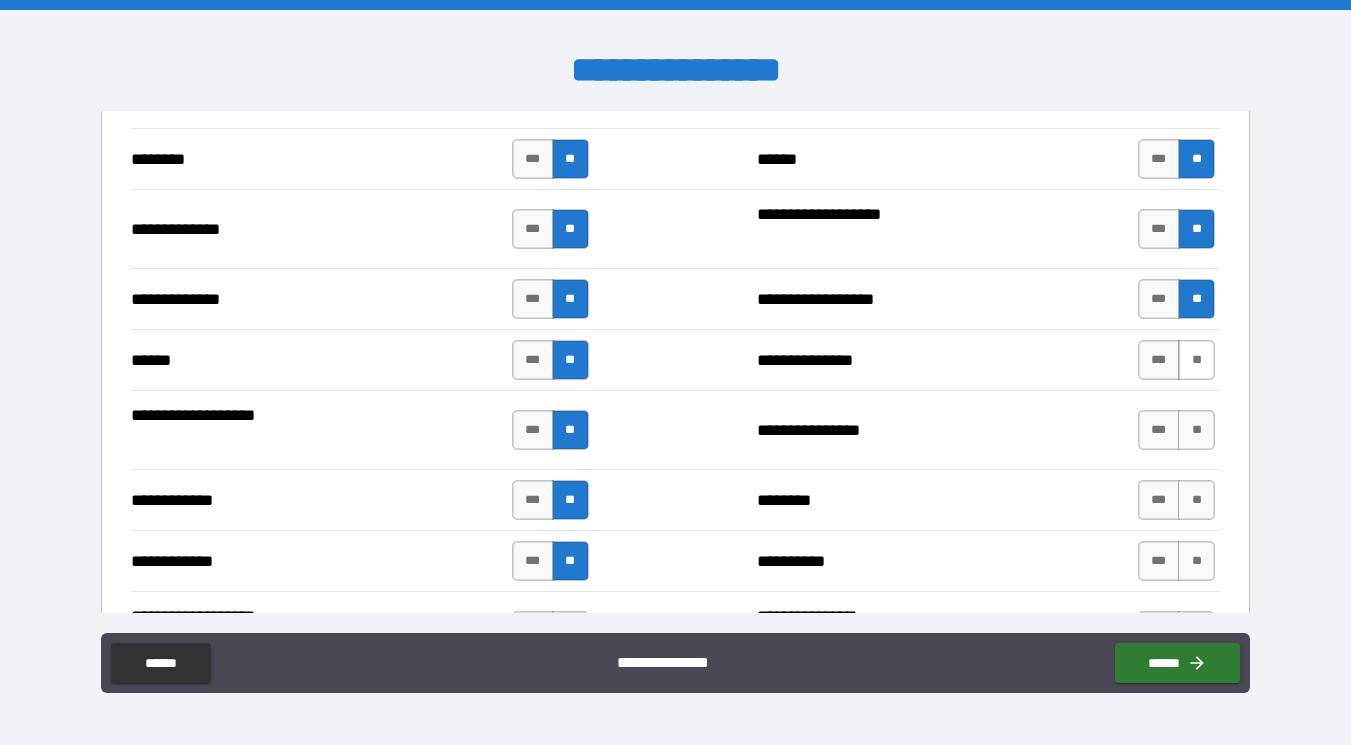 click on "**" at bounding box center [1196, 360] 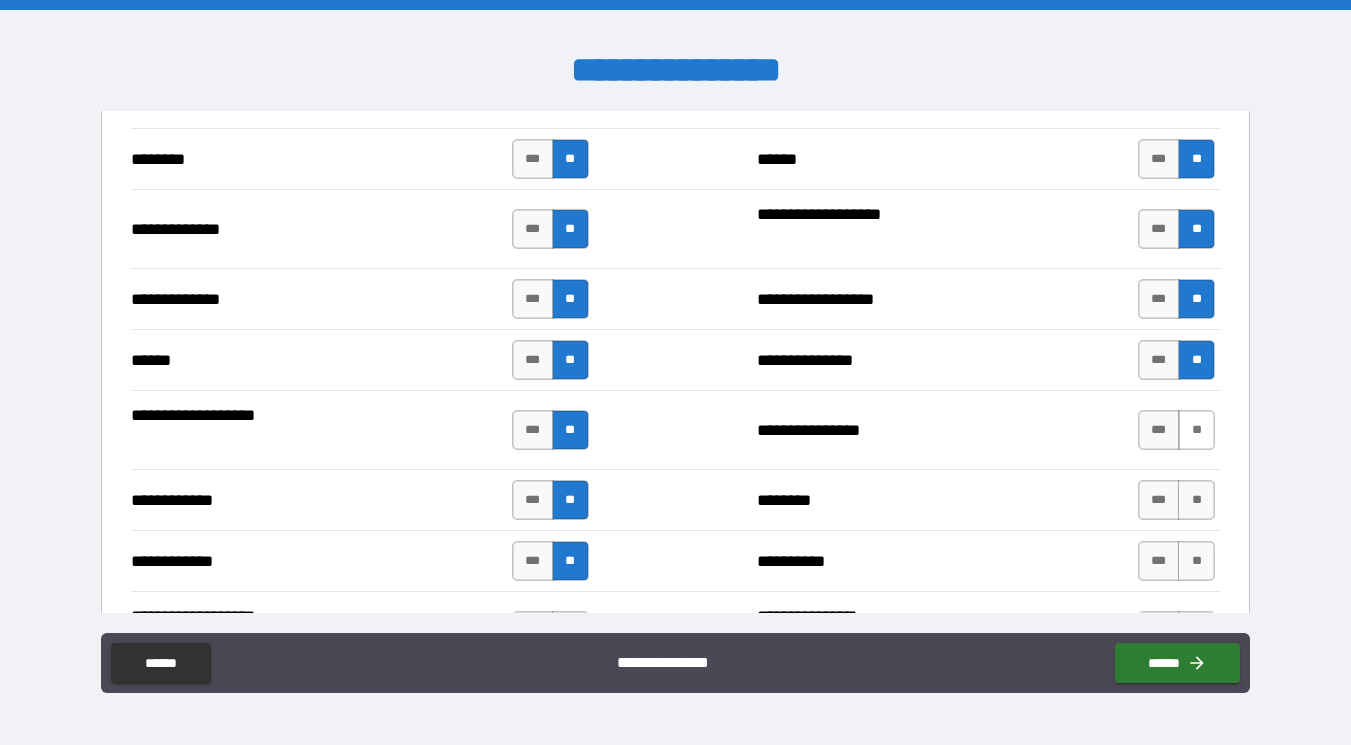 click on "**" at bounding box center (1196, 430) 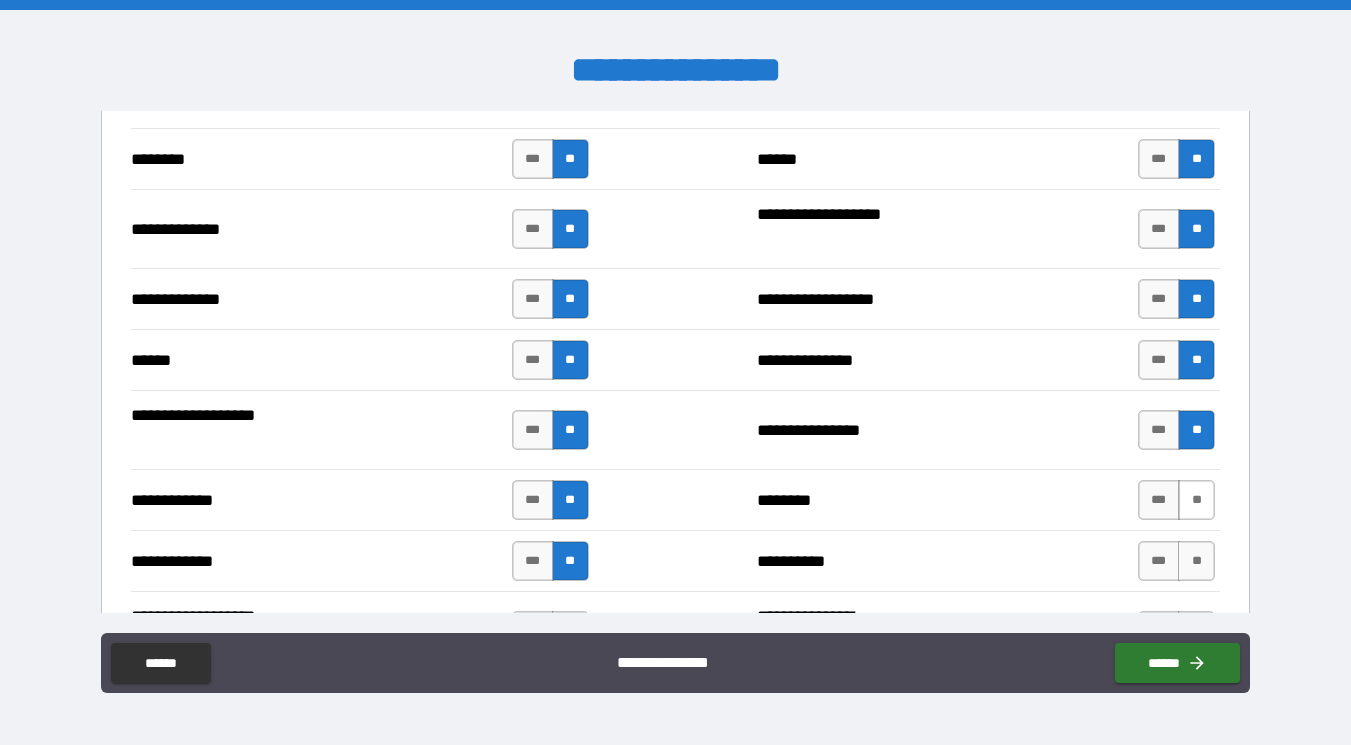 click on "**" at bounding box center [1196, 500] 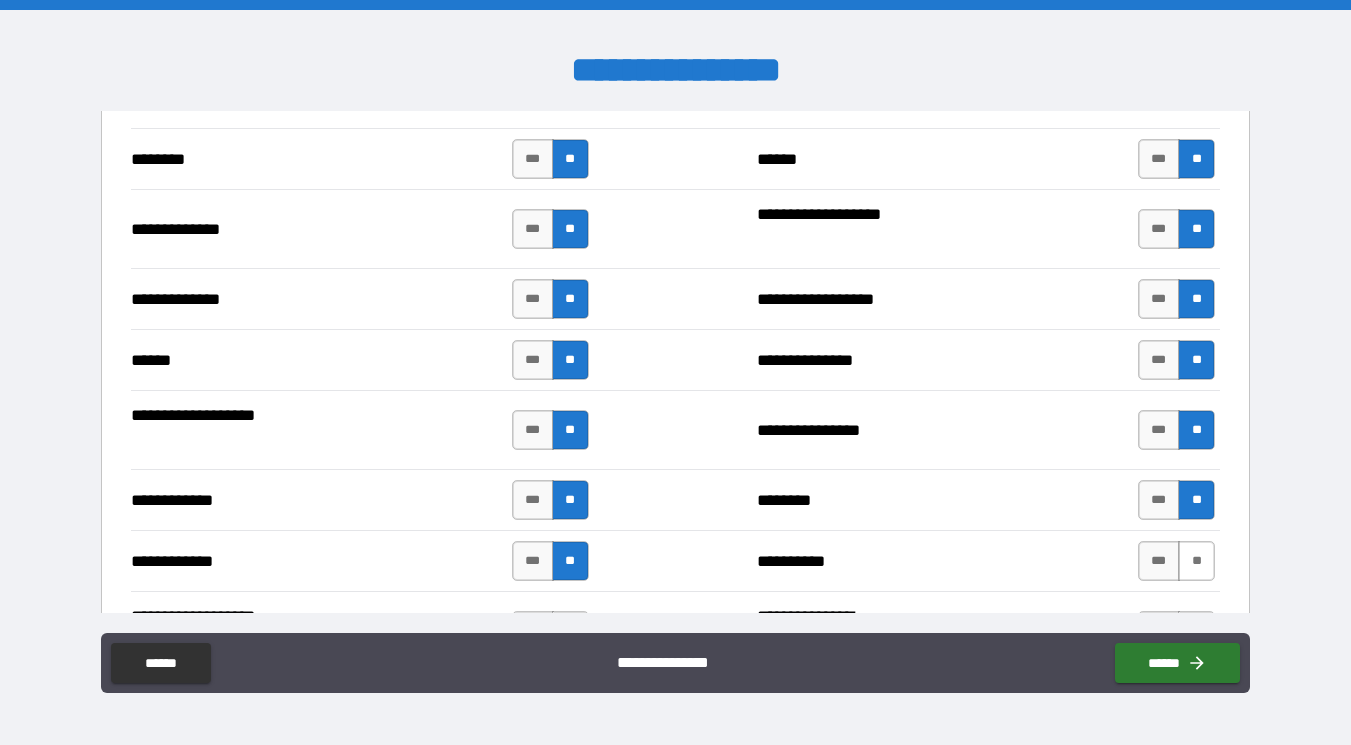 click on "**" at bounding box center [1196, 561] 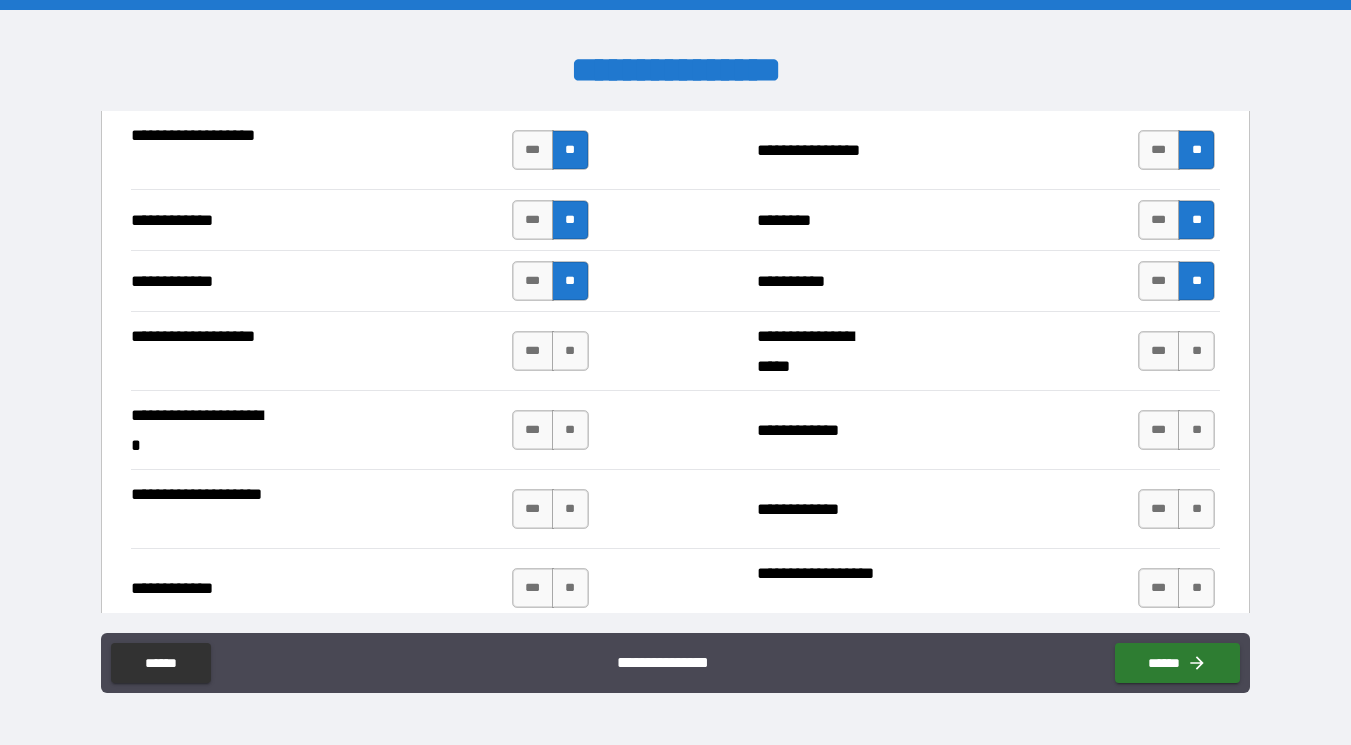 scroll, scrollTop: 4116, scrollLeft: 0, axis: vertical 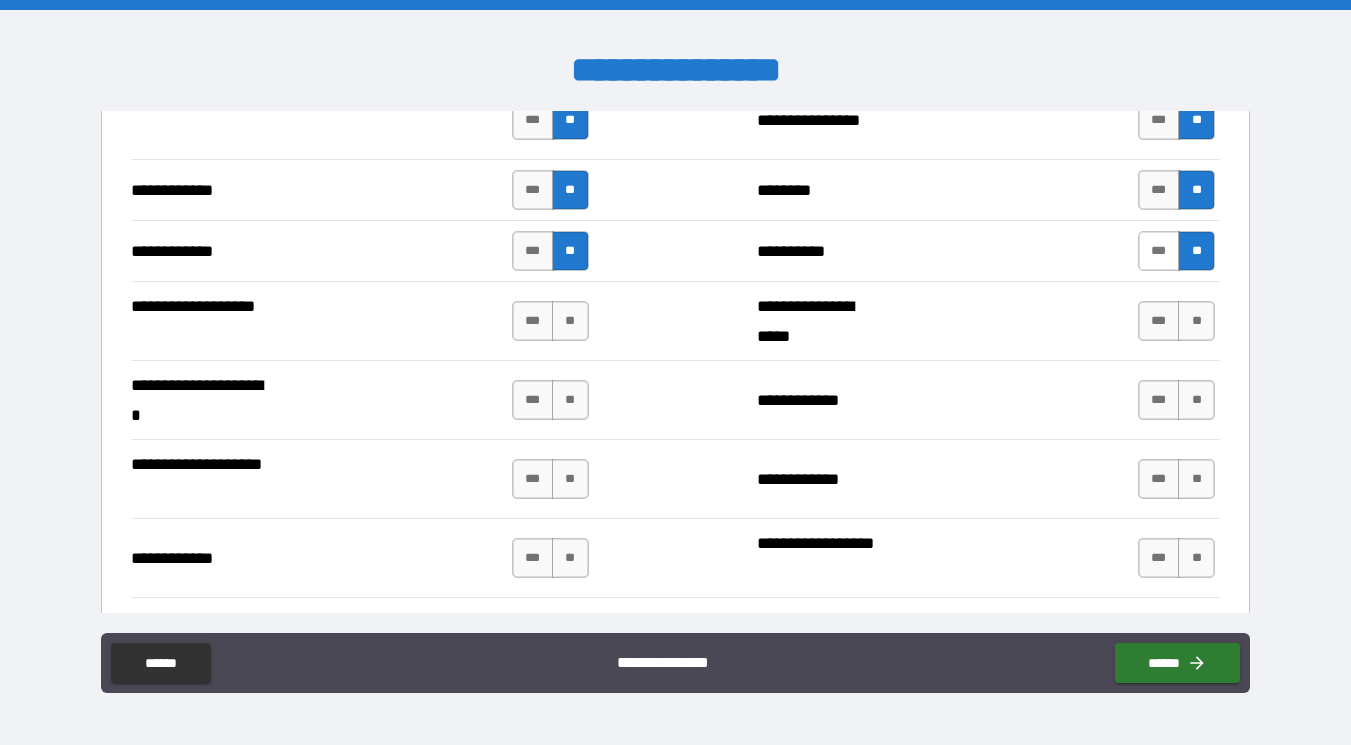 click on "***" at bounding box center (1159, 251) 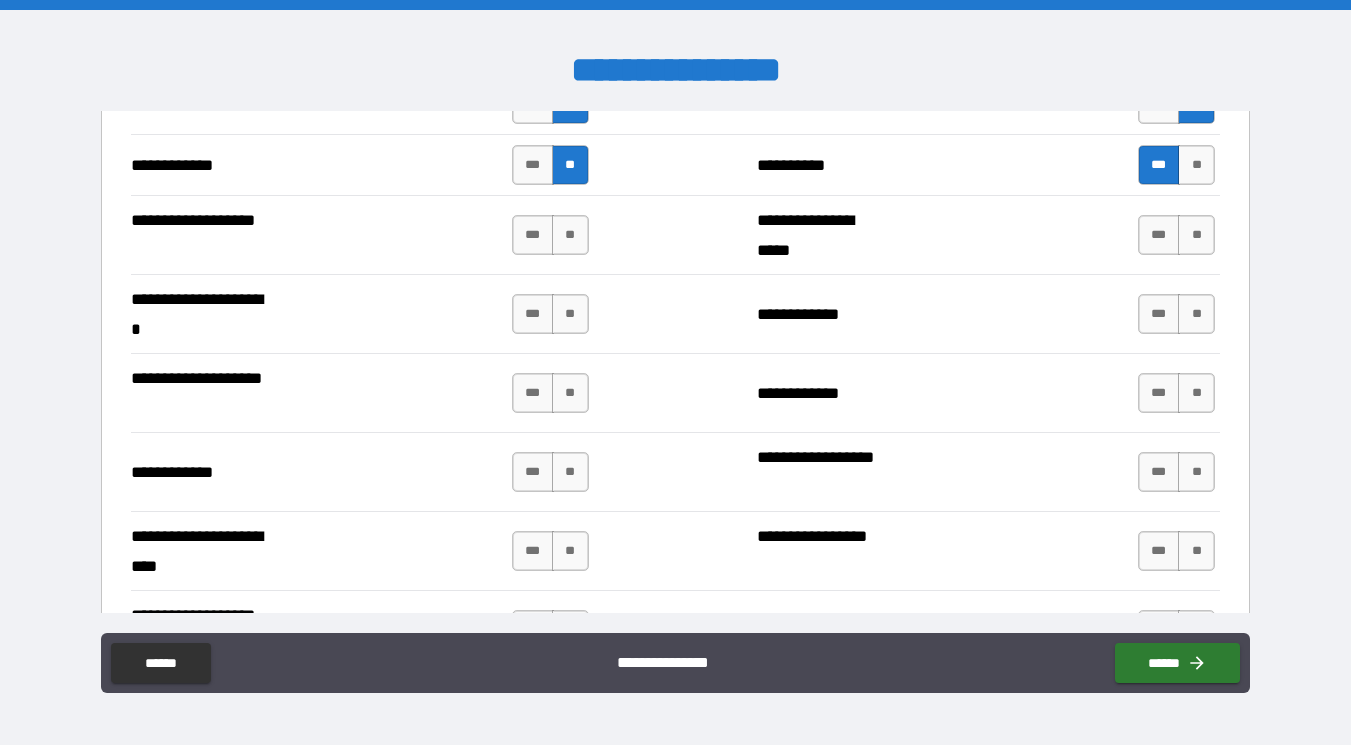 scroll, scrollTop: 4199, scrollLeft: 0, axis: vertical 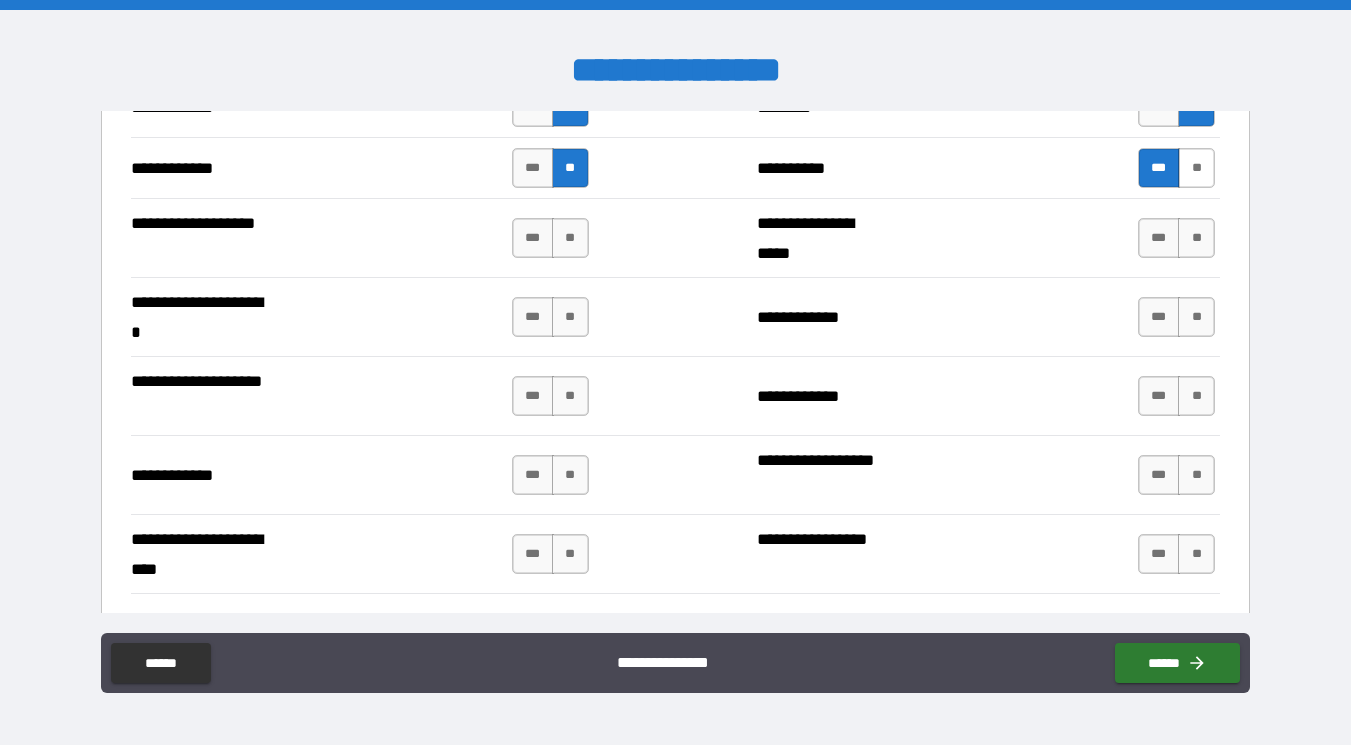 click on "**" at bounding box center [1196, 168] 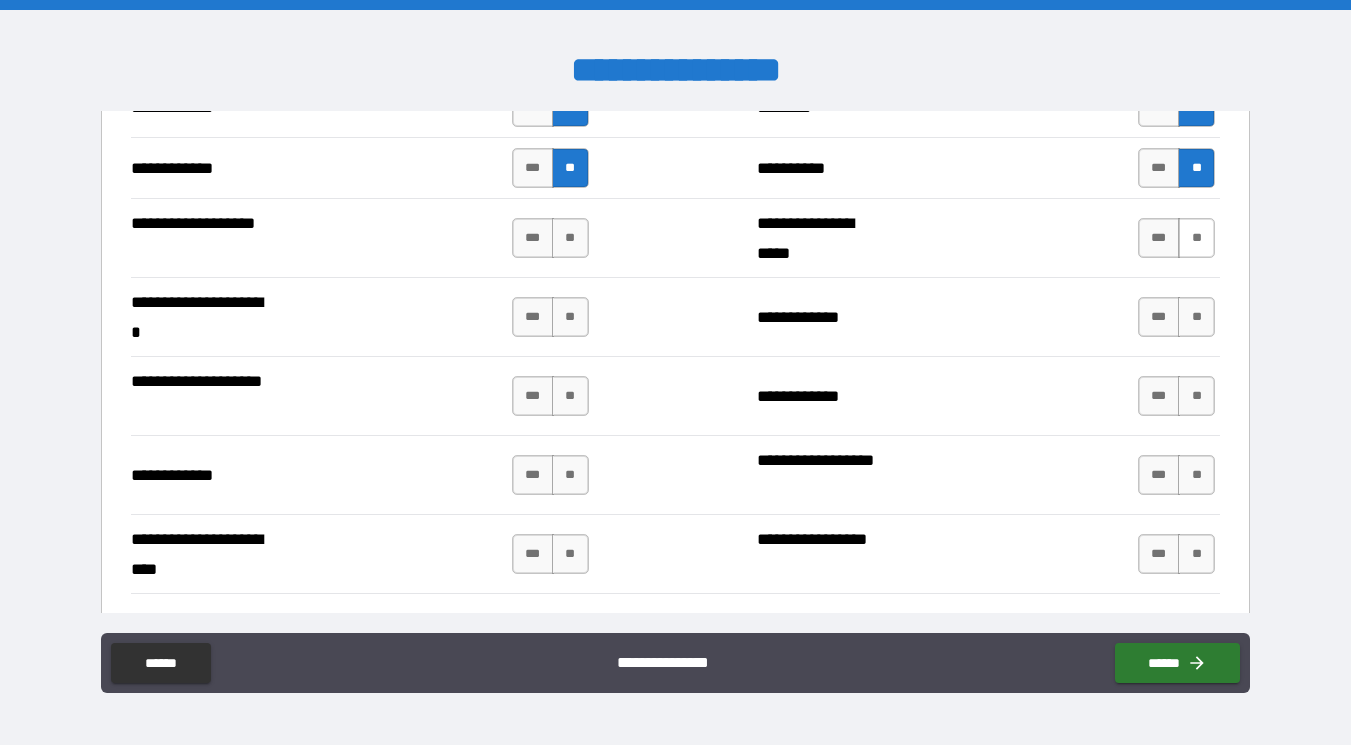 click on "**" at bounding box center [1196, 238] 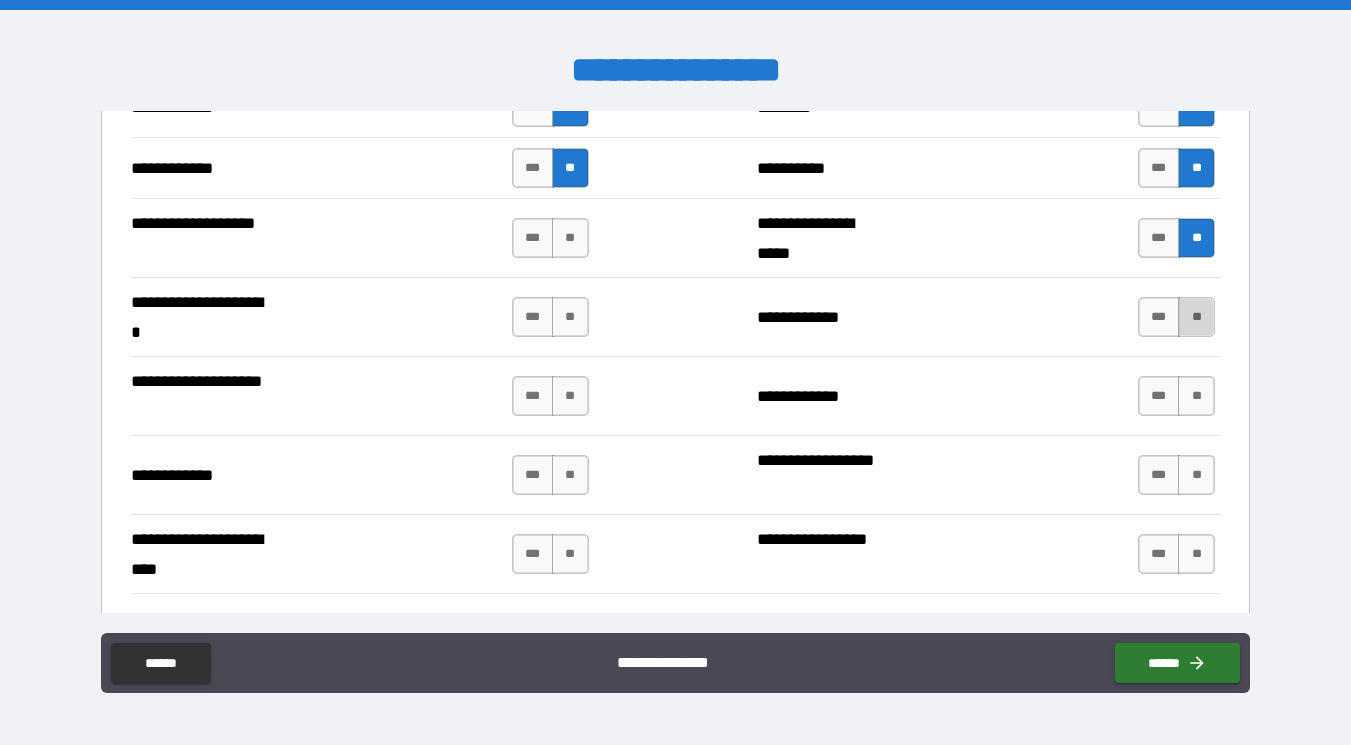 click on "**" at bounding box center (1196, 317) 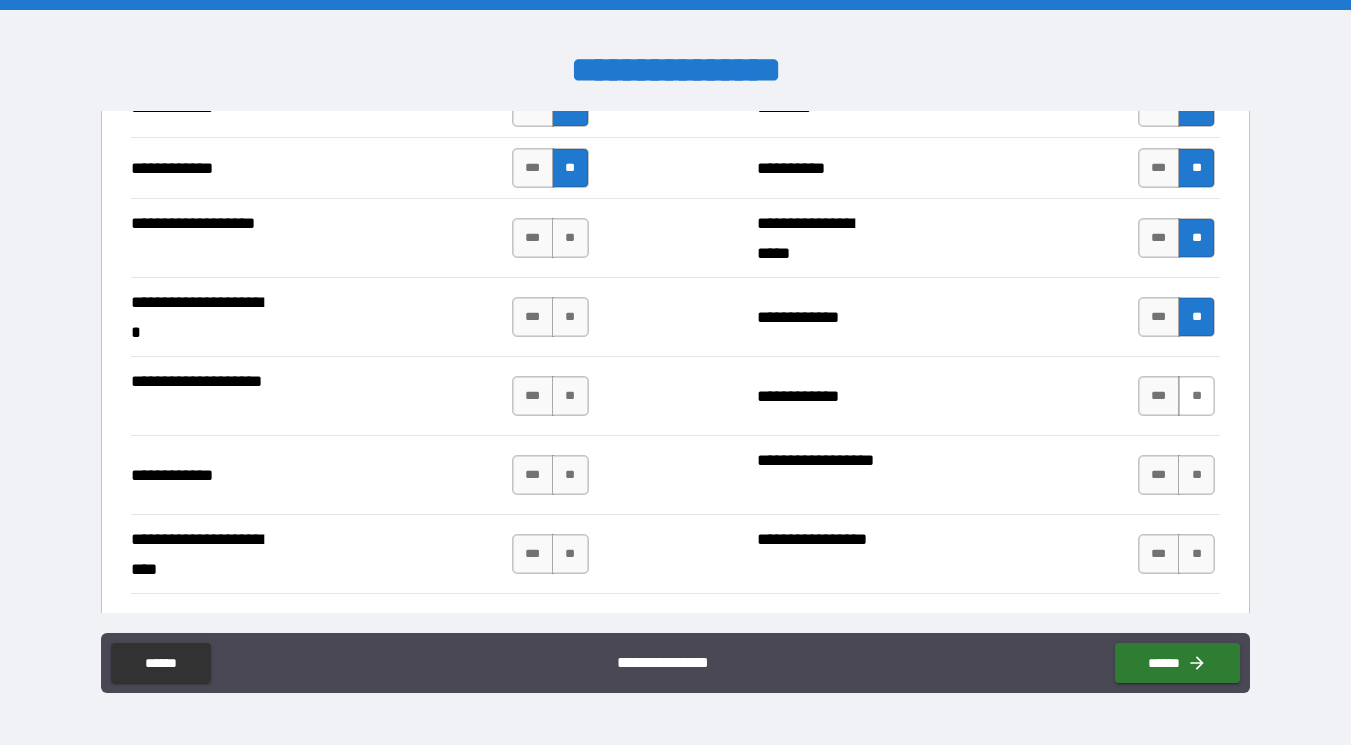 click on "**" at bounding box center (1196, 396) 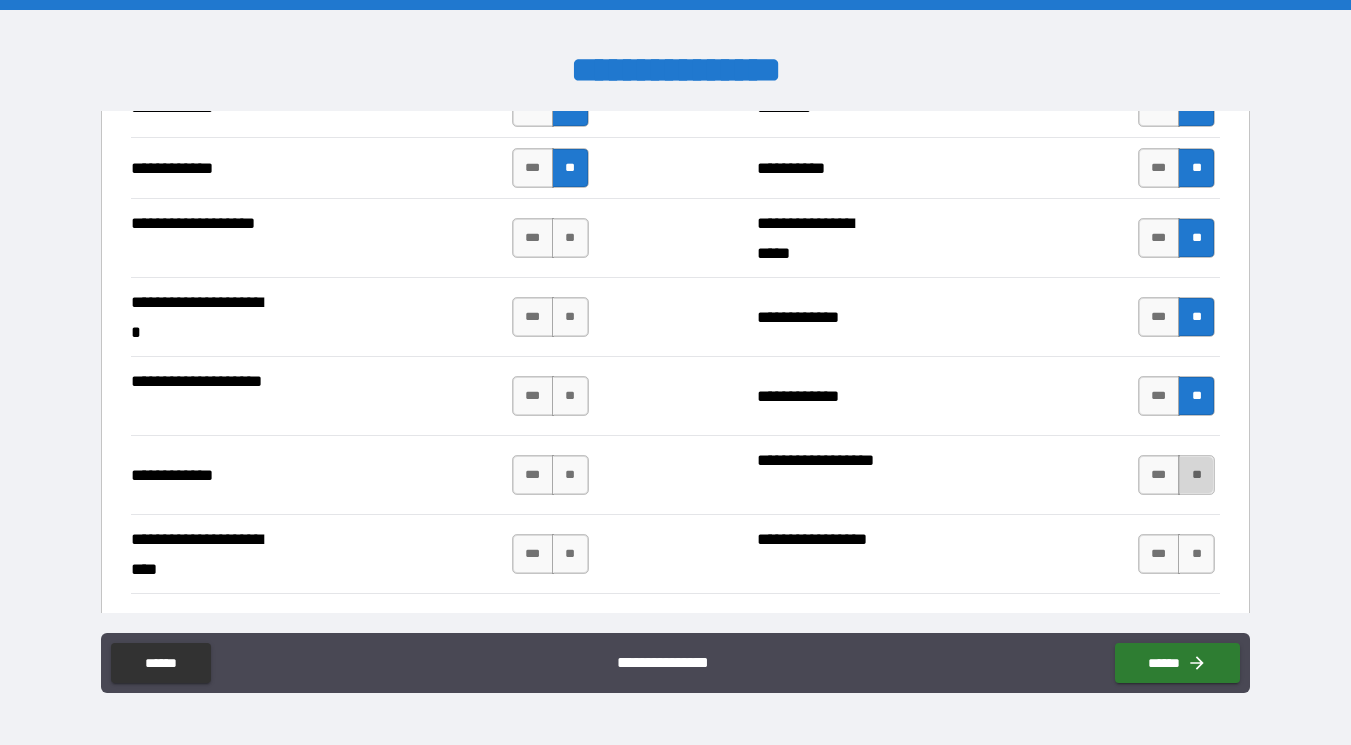 click on "**" at bounding box center [1196, 475] 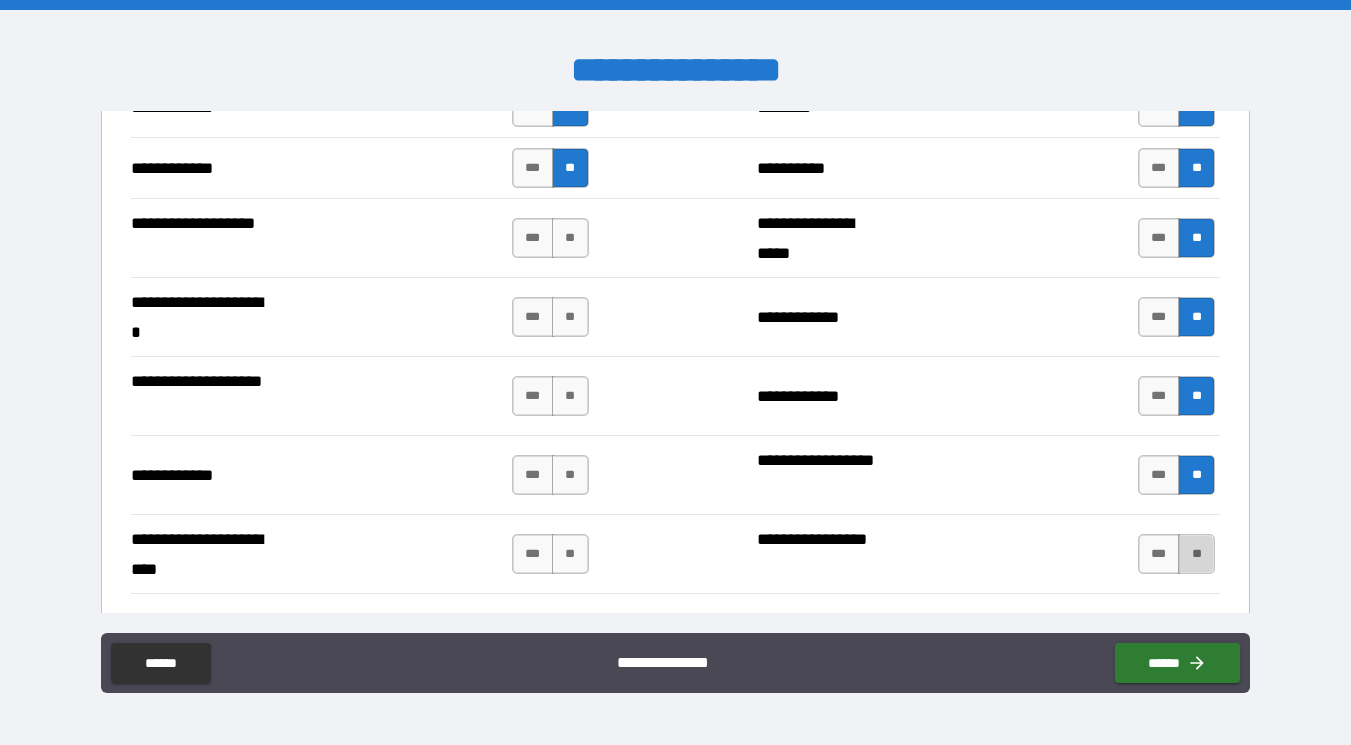 click on "**" at bounding box center [1196, 554] 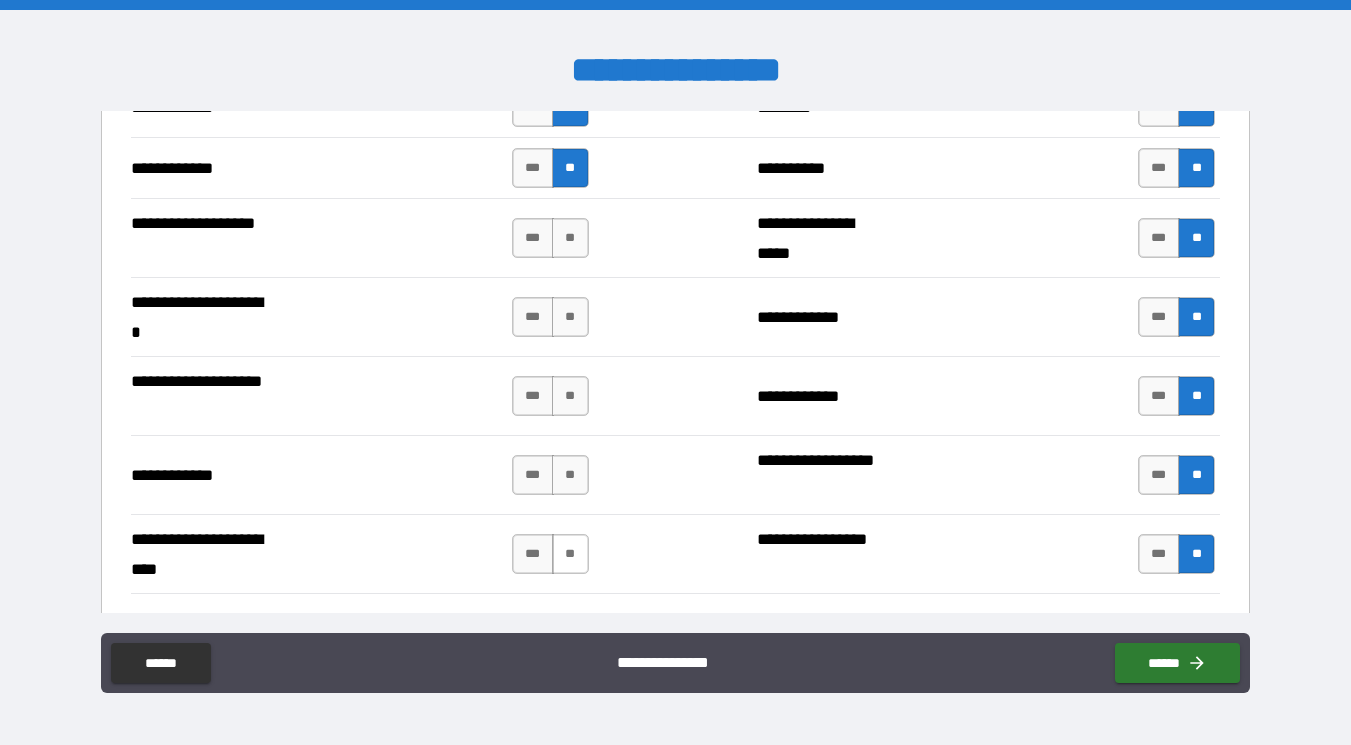 click on "**" at bounding box center [570, 554] 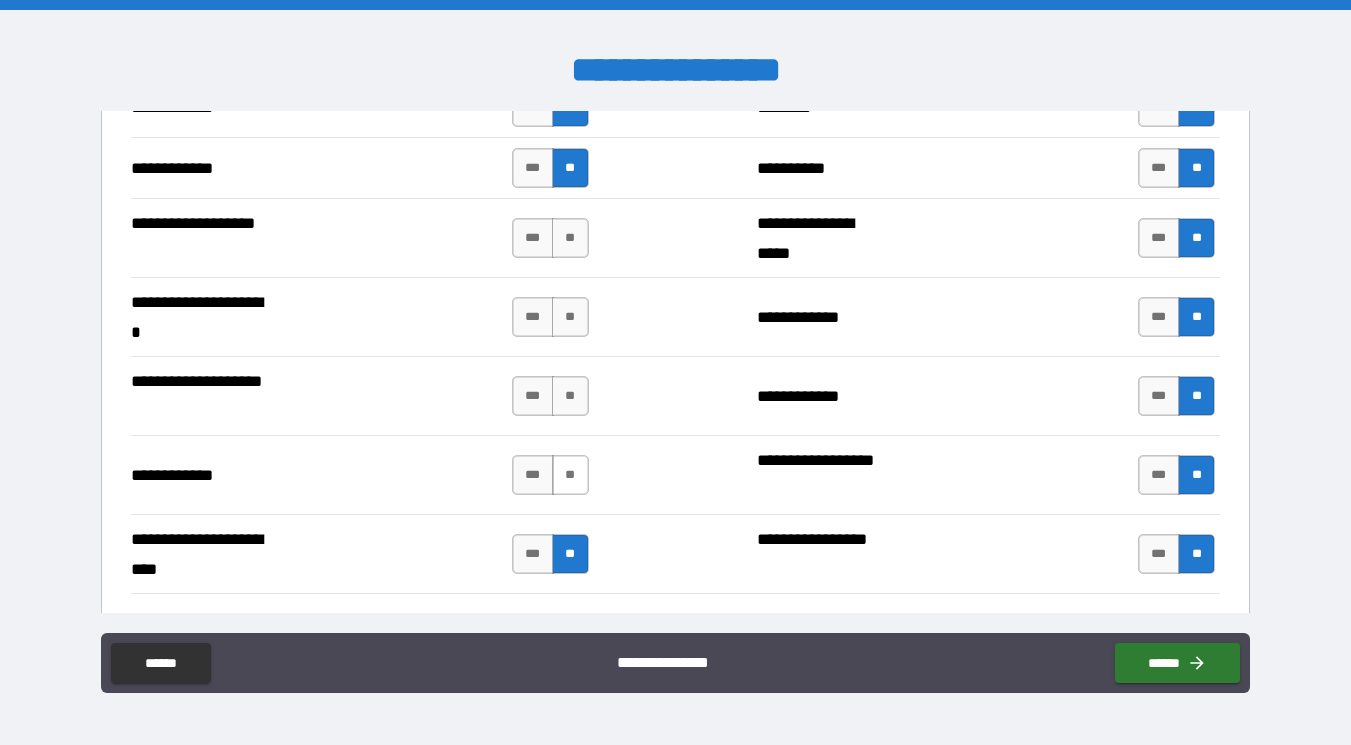 click on "**" at bounding box center [570, 475] 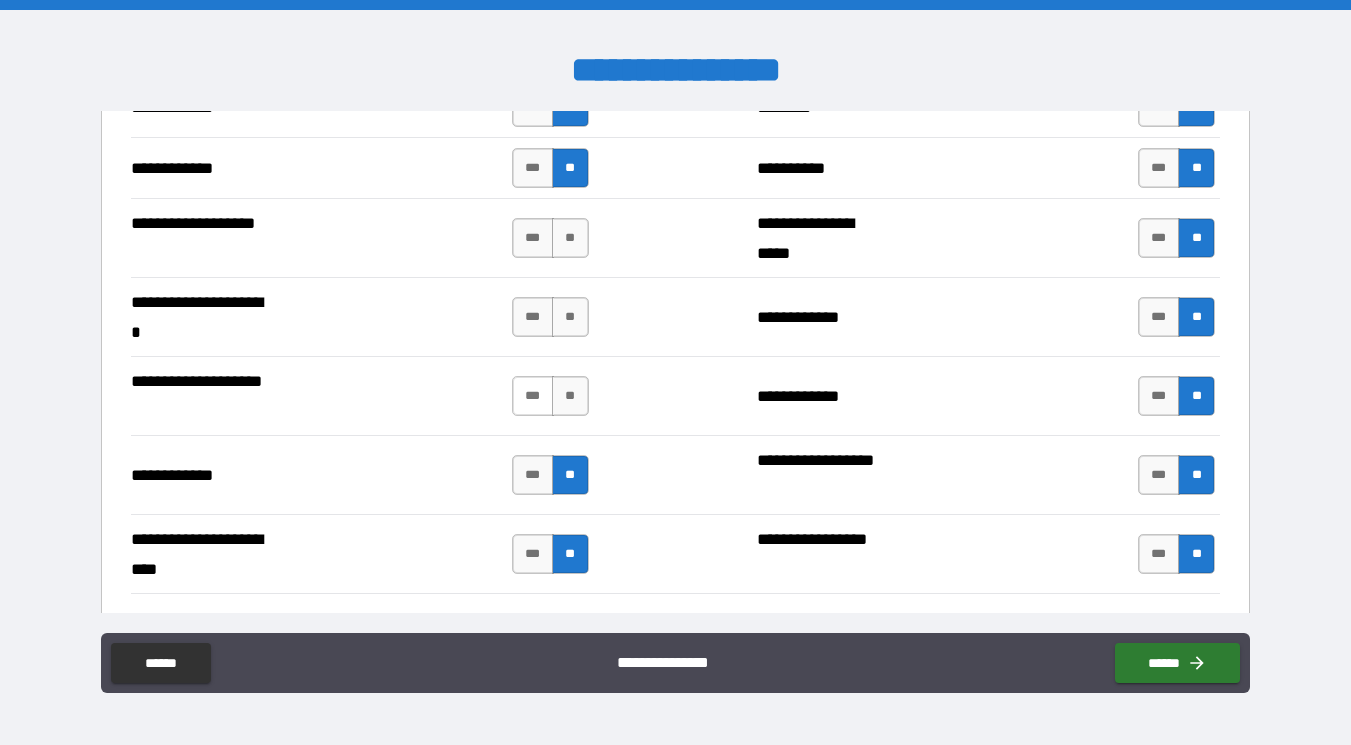 click on "***" at bounding box center [533, 396] 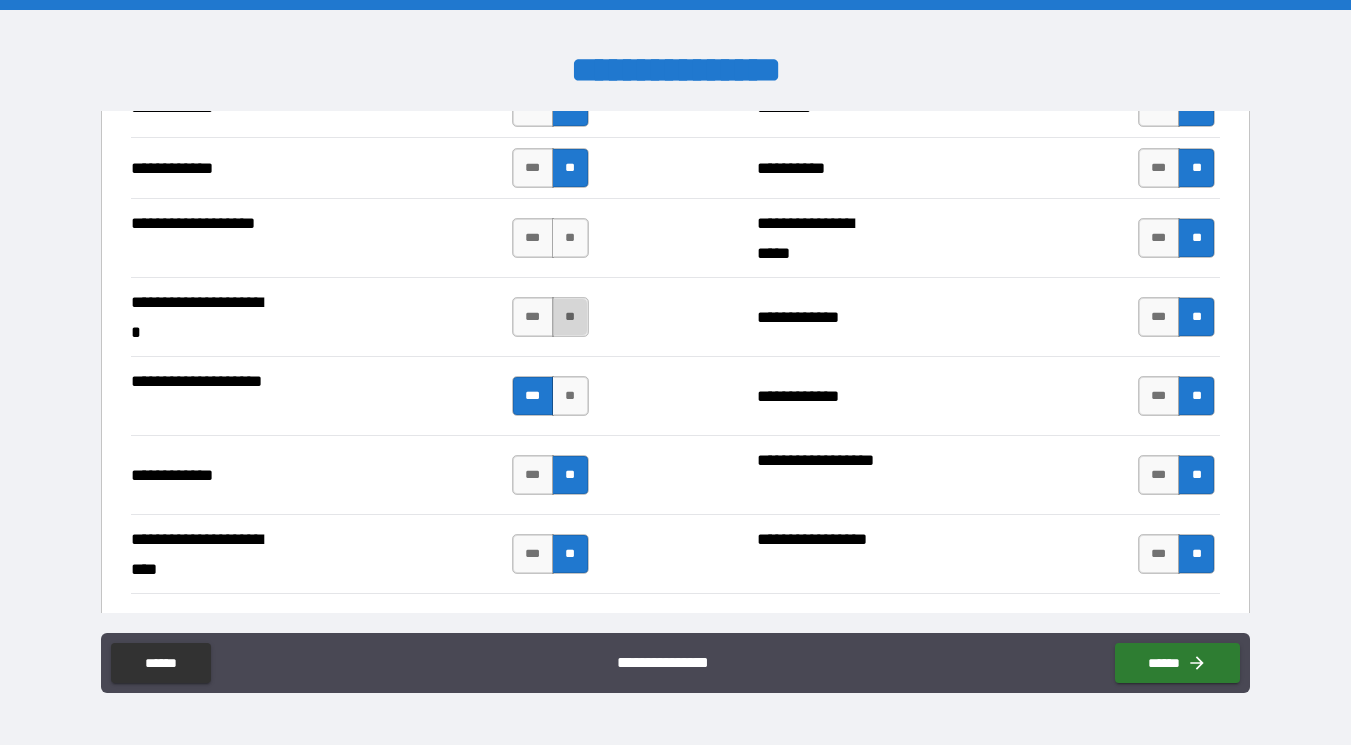 click on "**" at bounding box center (570, 317) 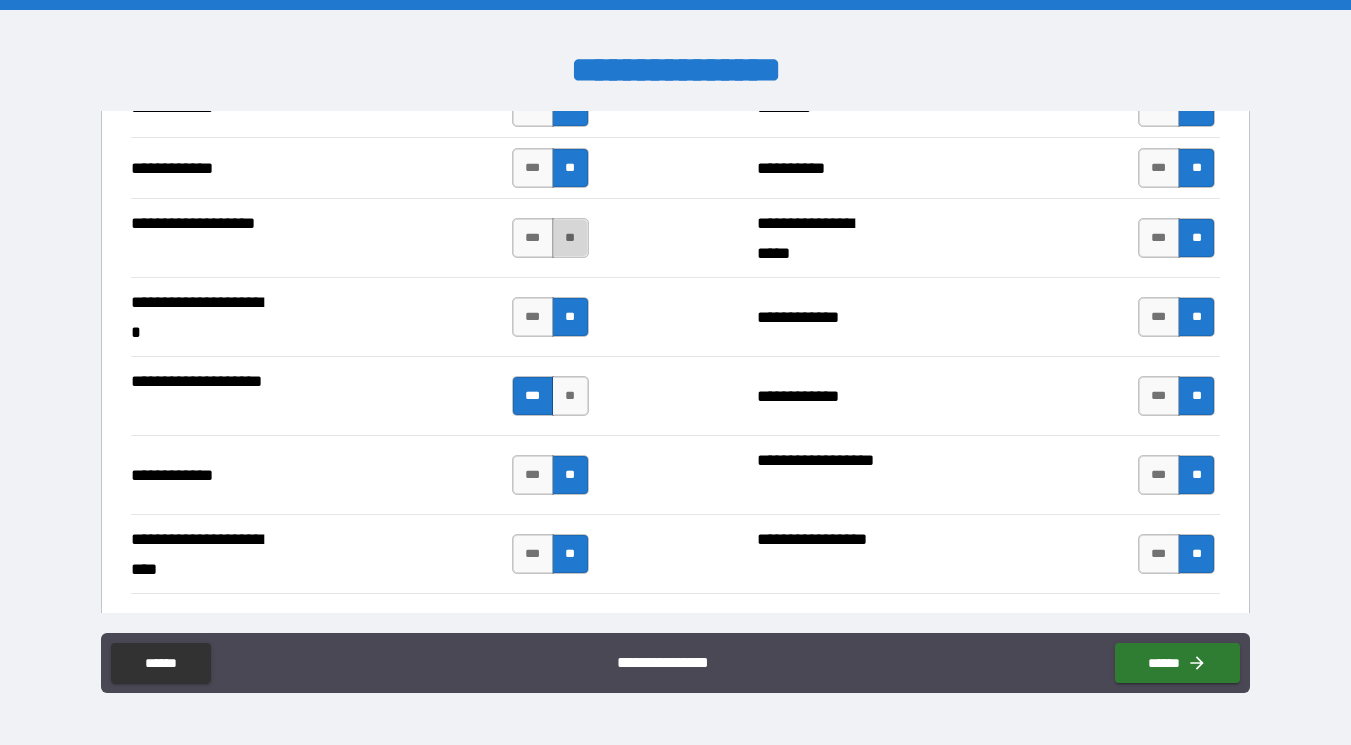 click on "**" at bounding box center [570, 238] 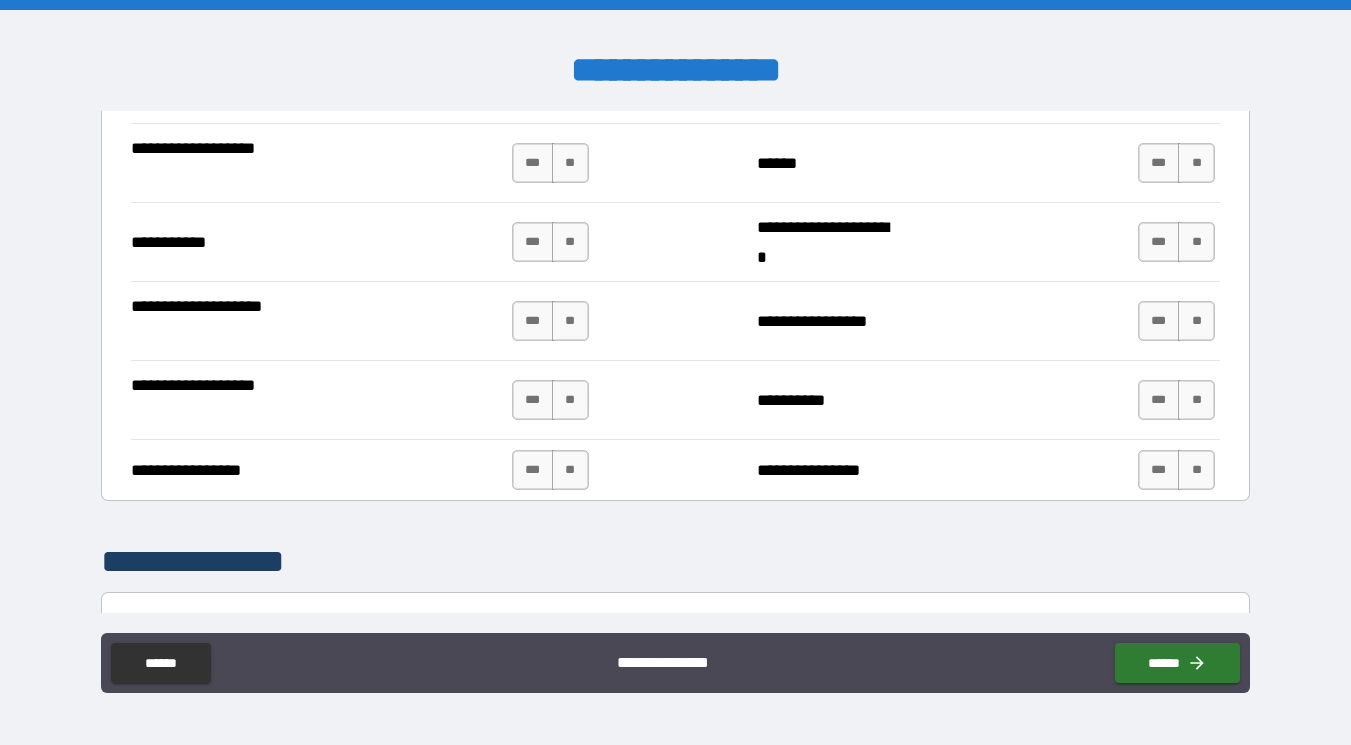 scroll, scrollTop: 4670, scrollLeft: 0, axis: vertical 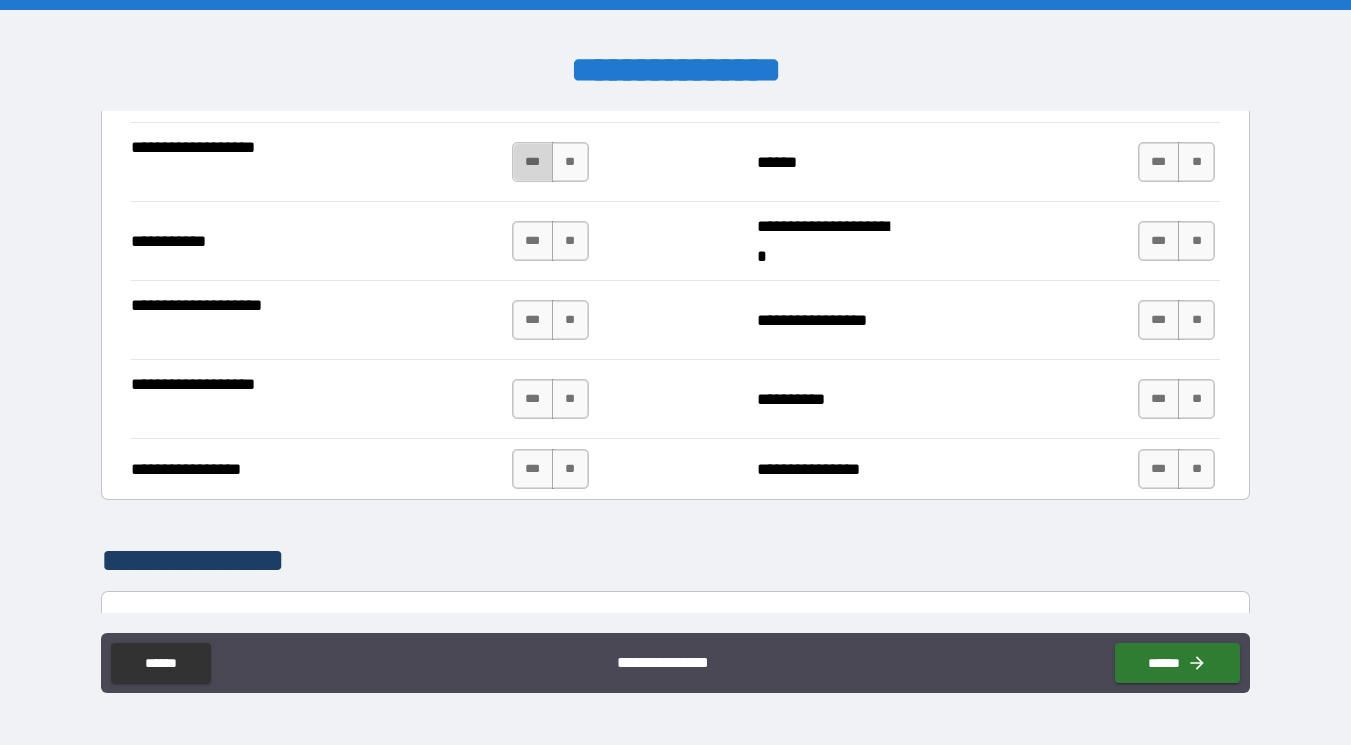 click on "***" at bounding box center (533, 162) 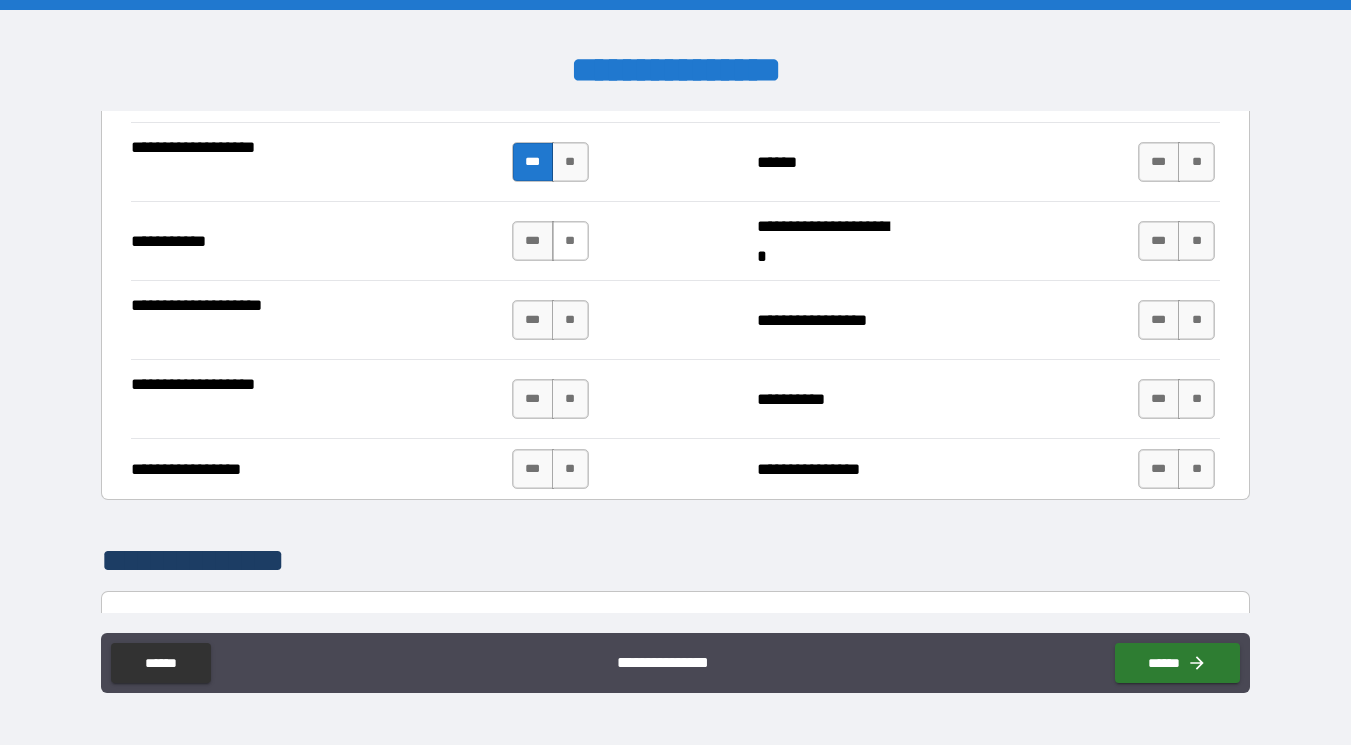 click on "**" at bounding box center (570, 241) 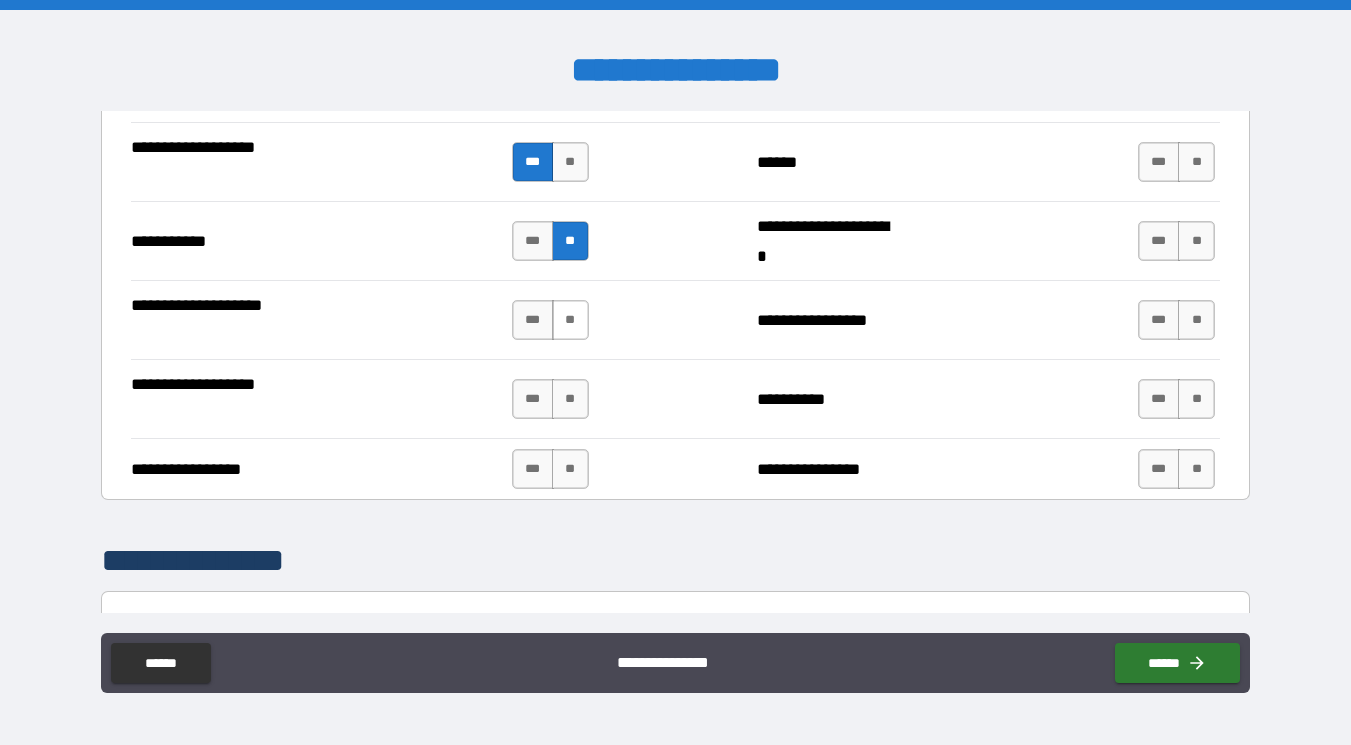 click on "**" at bounding box center (570, 320) 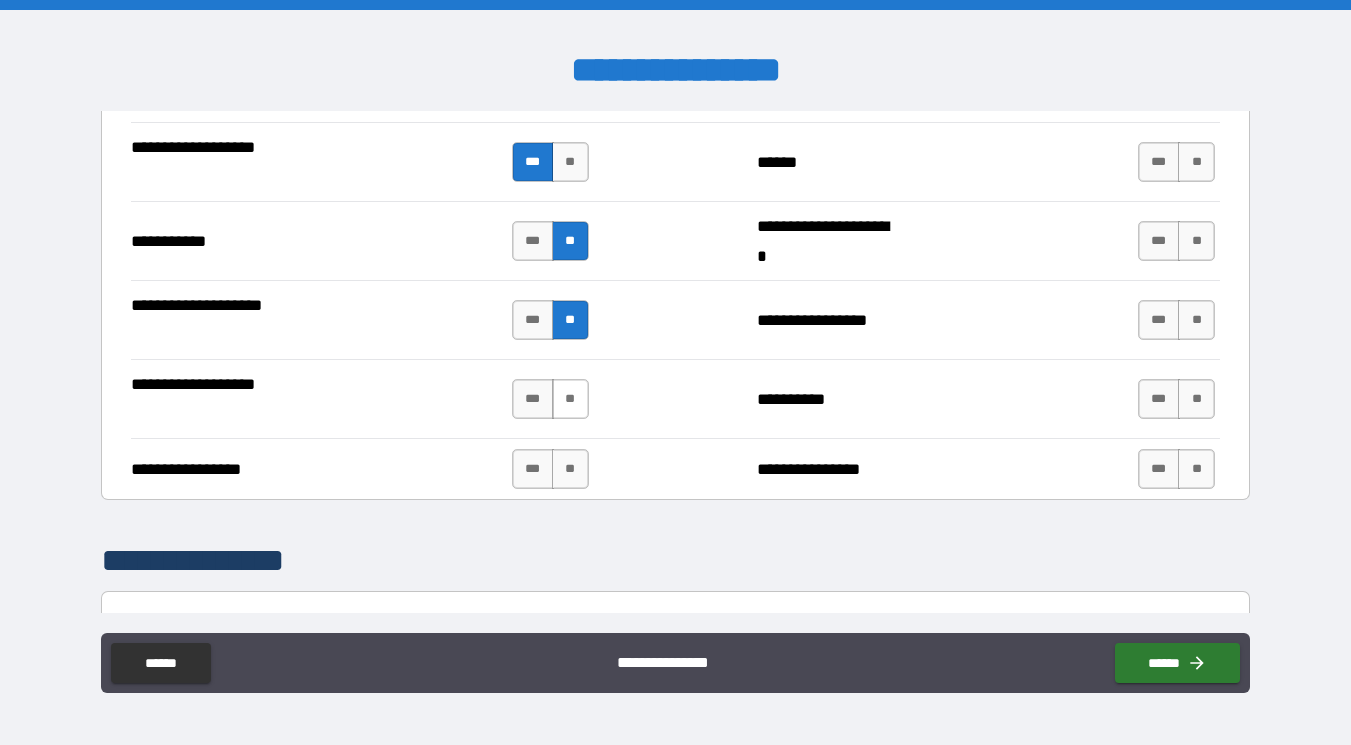 click on "**" at bounding box center (570, 399) 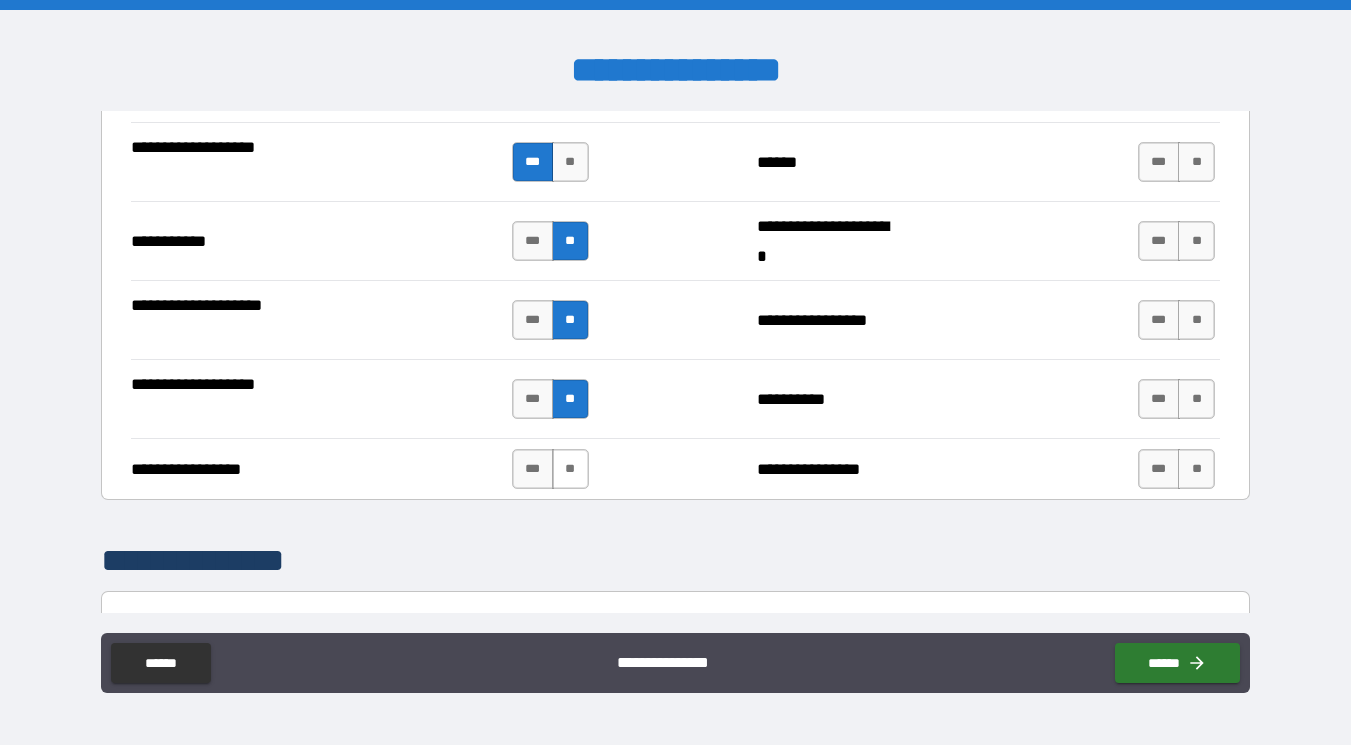 click on "**" at bounding box center [570, 469] 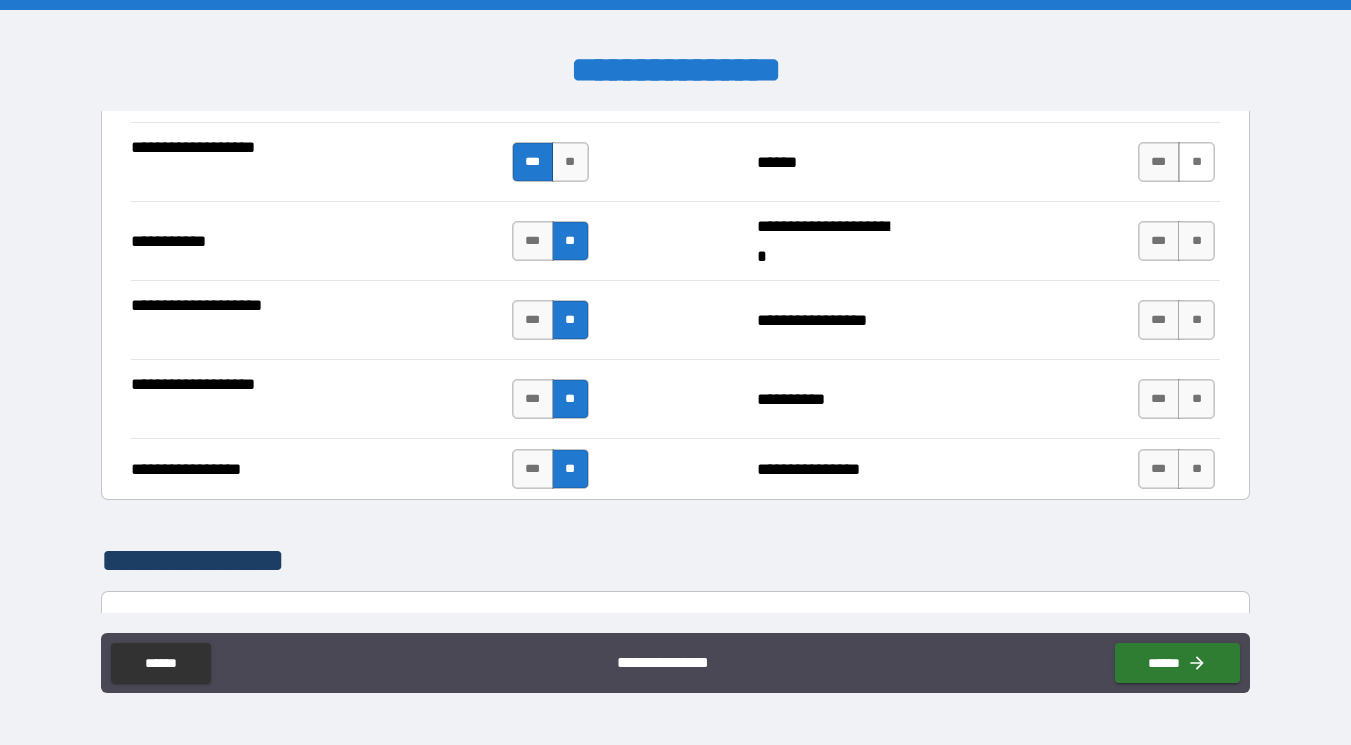 click on "**" at bounding box center [1196, 162] 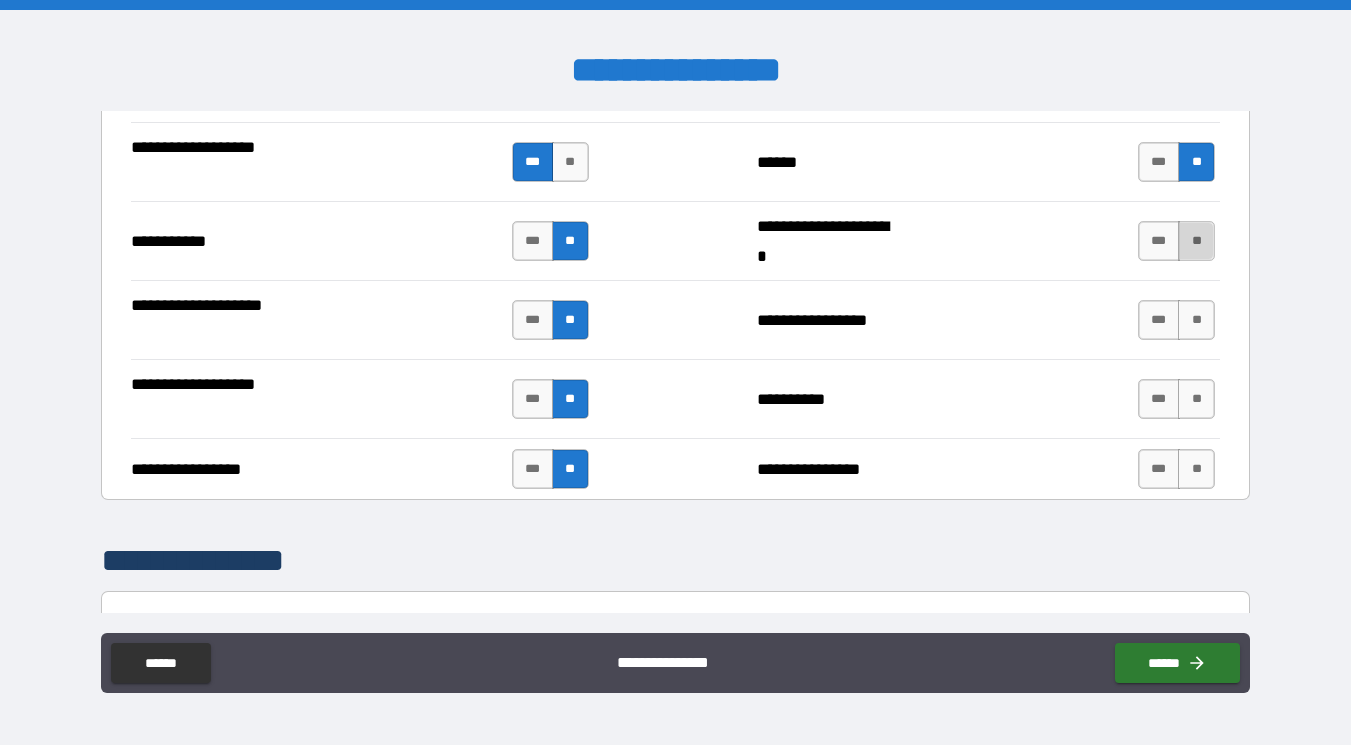 click on "**" at bounding box center [1196, 241] 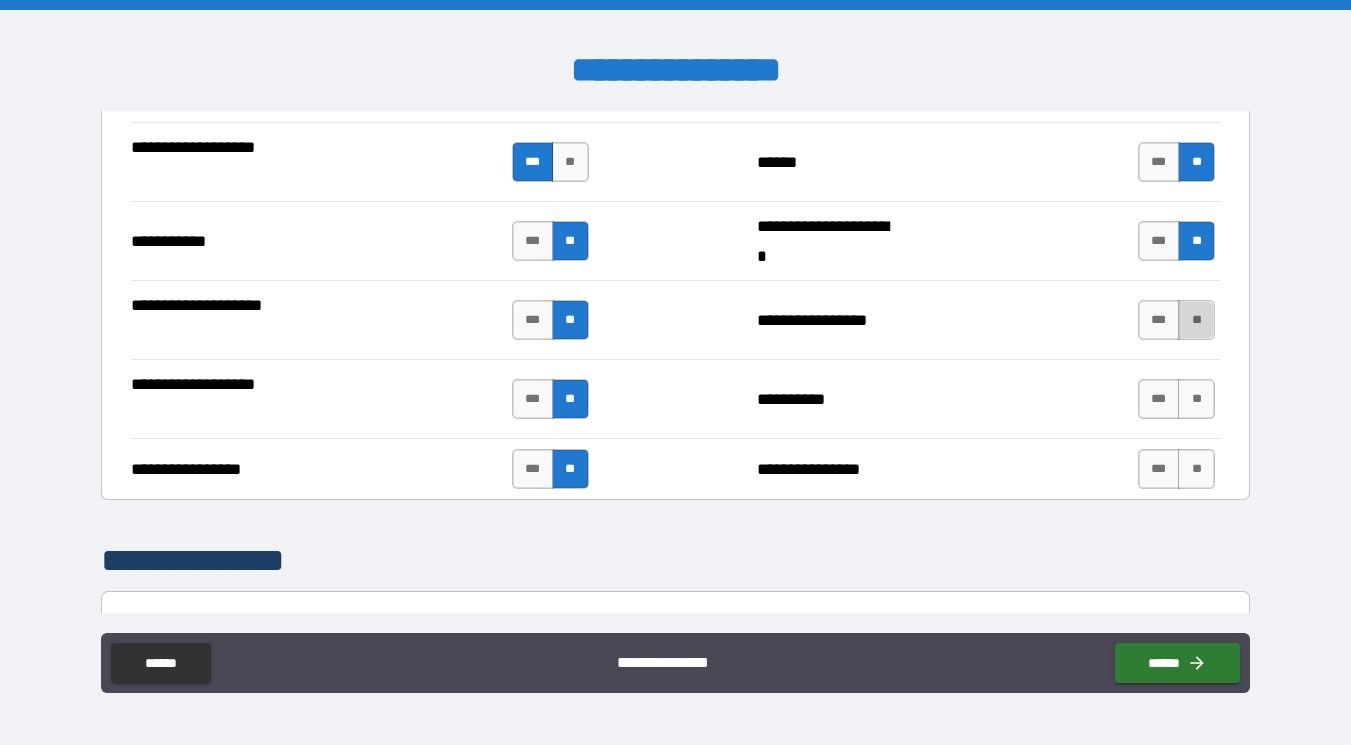click on "**" at bounding box center (1196, 320) 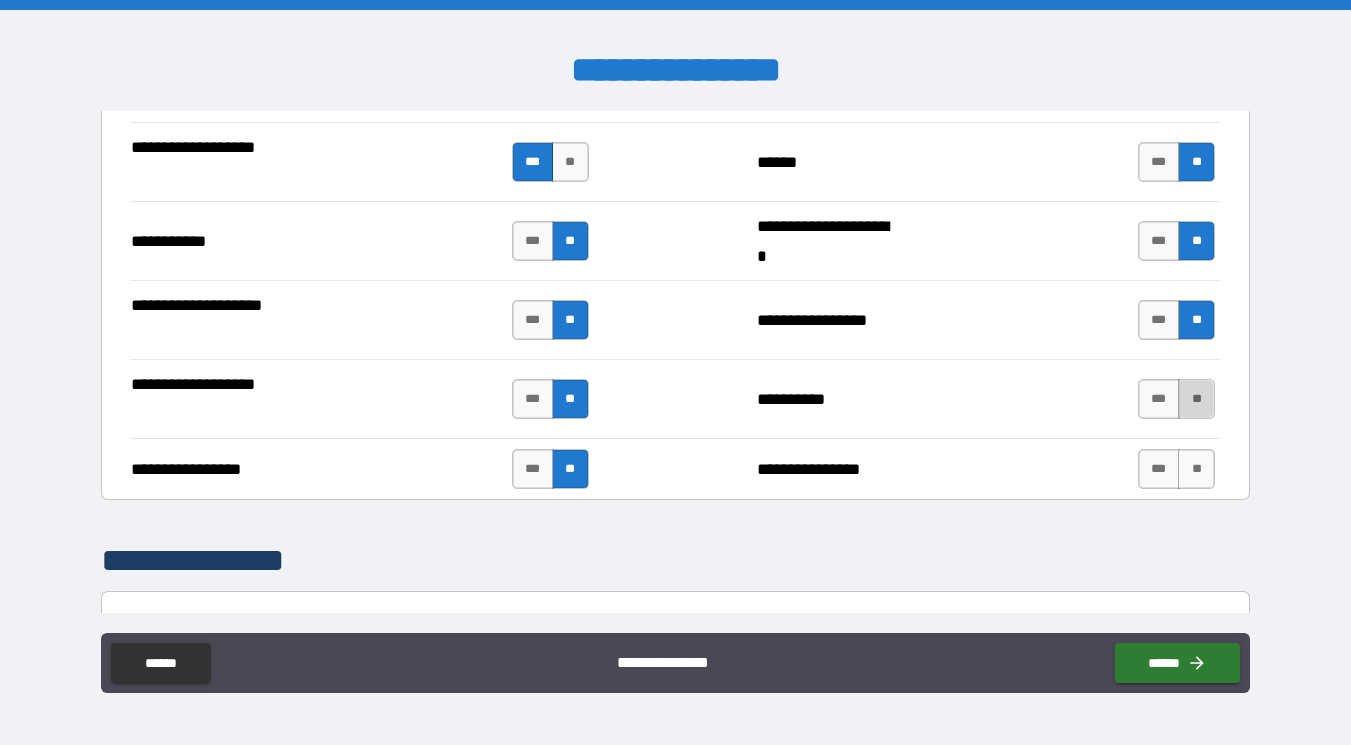 click on "**" at bounding box center (1196, 399) 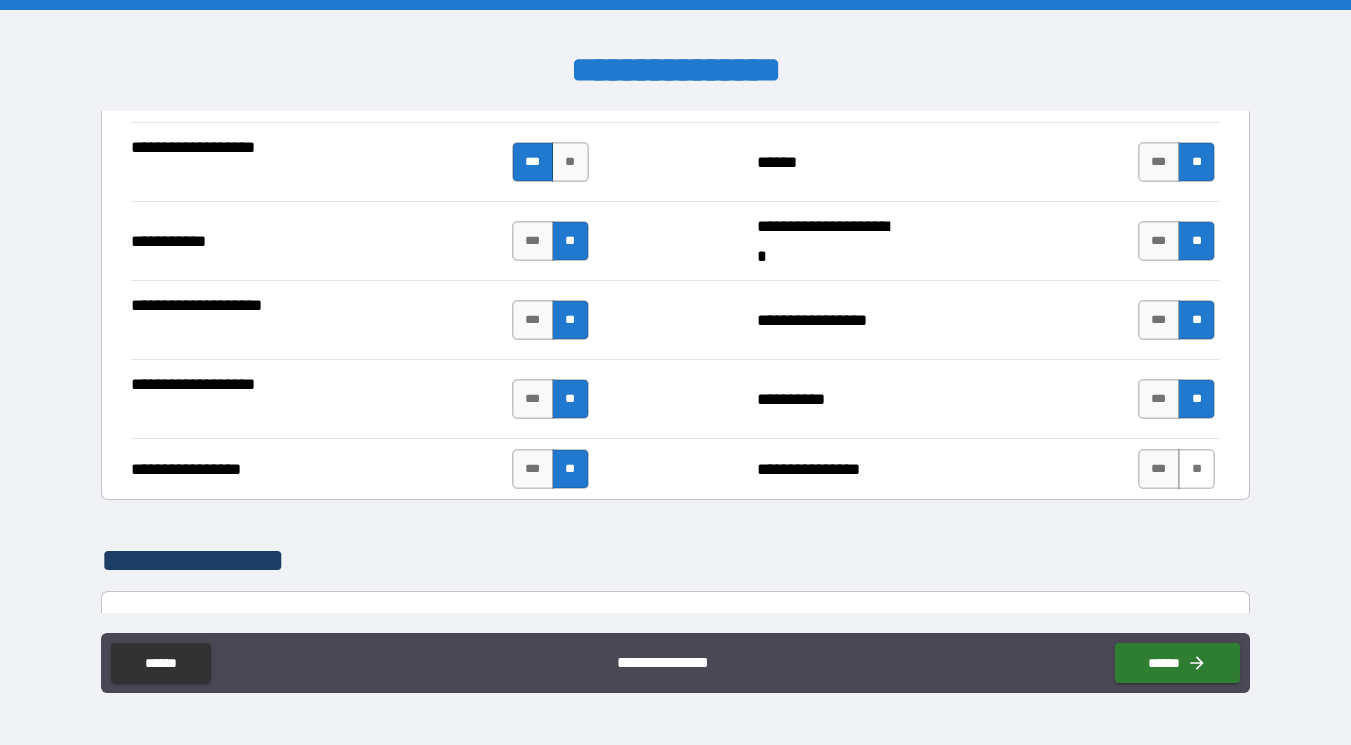 click on "**" at bounding box center (1196, 469) 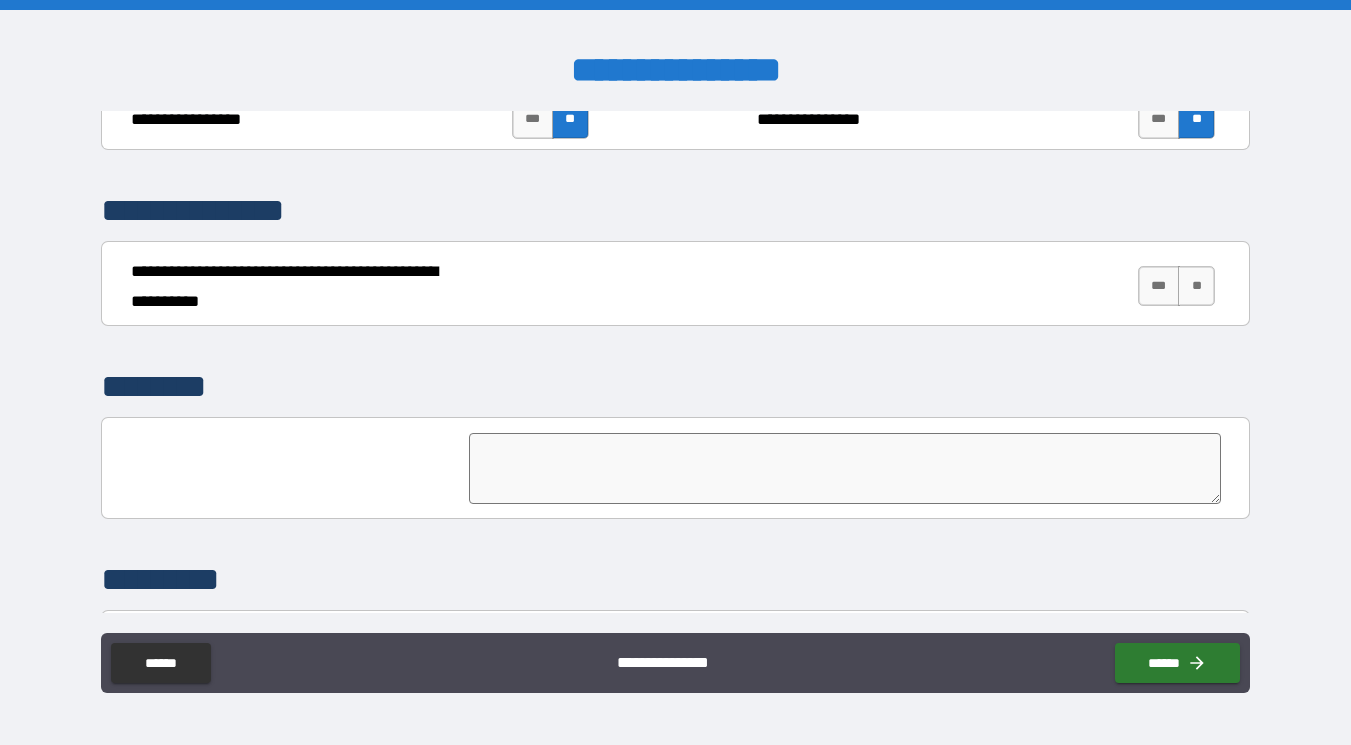 scroll, scrollTop: 5024, scrollLeft: 0, axis: vertical 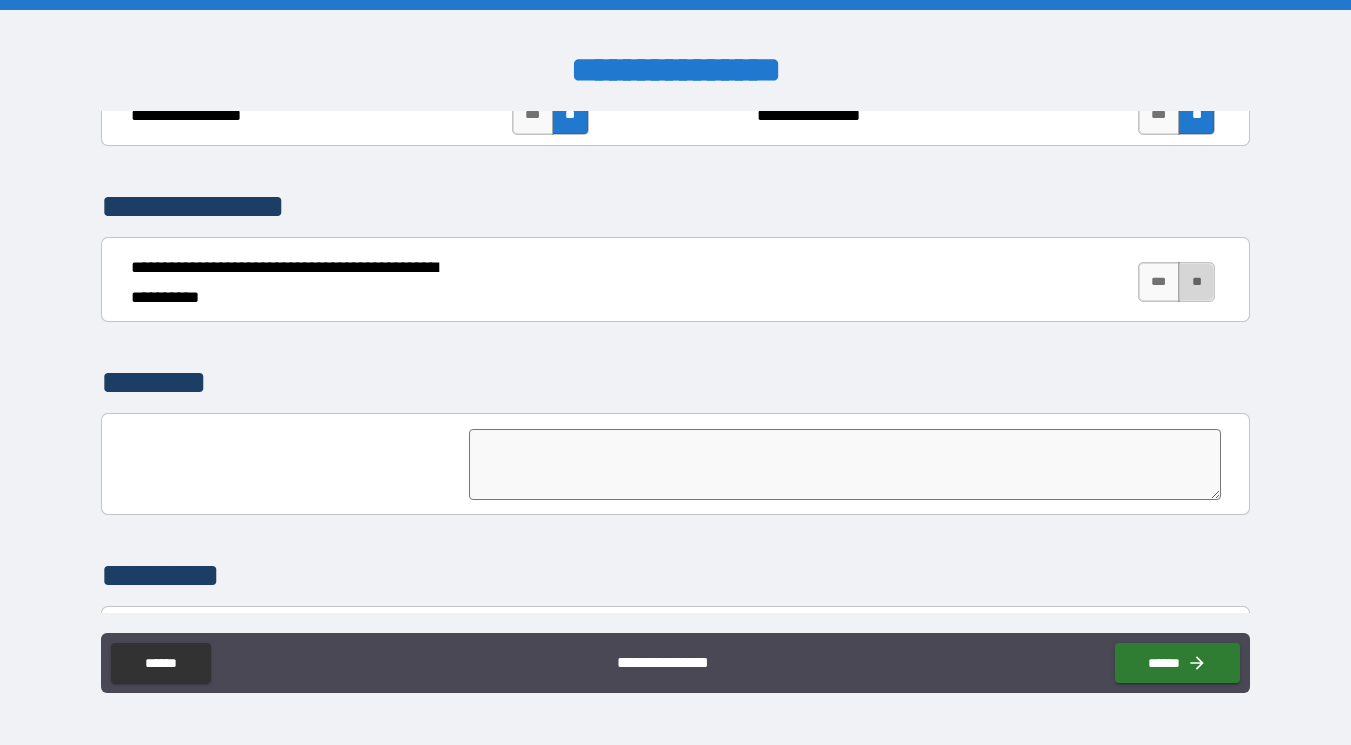 click on "**" at bounding box center (1196, 282) 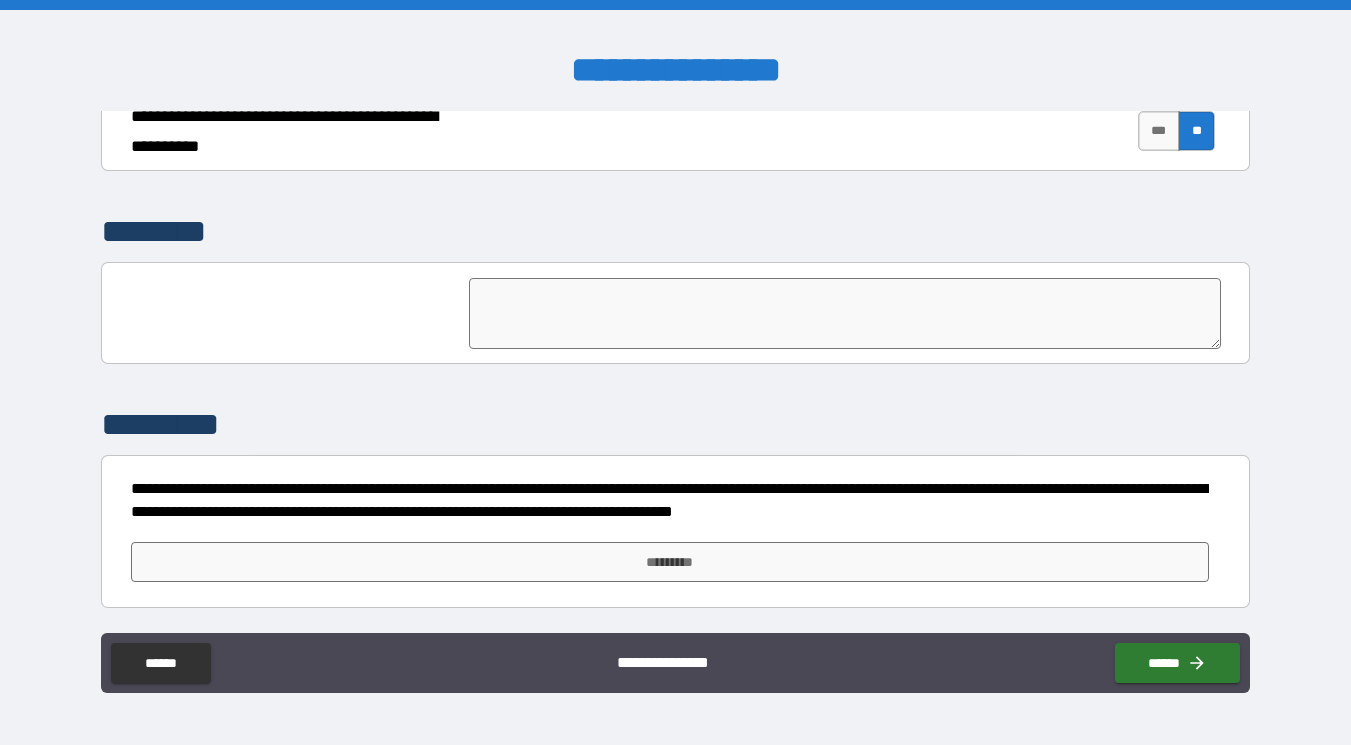 scroll, scrollTop: 5175, scrollLeft: 0, axis: vertical 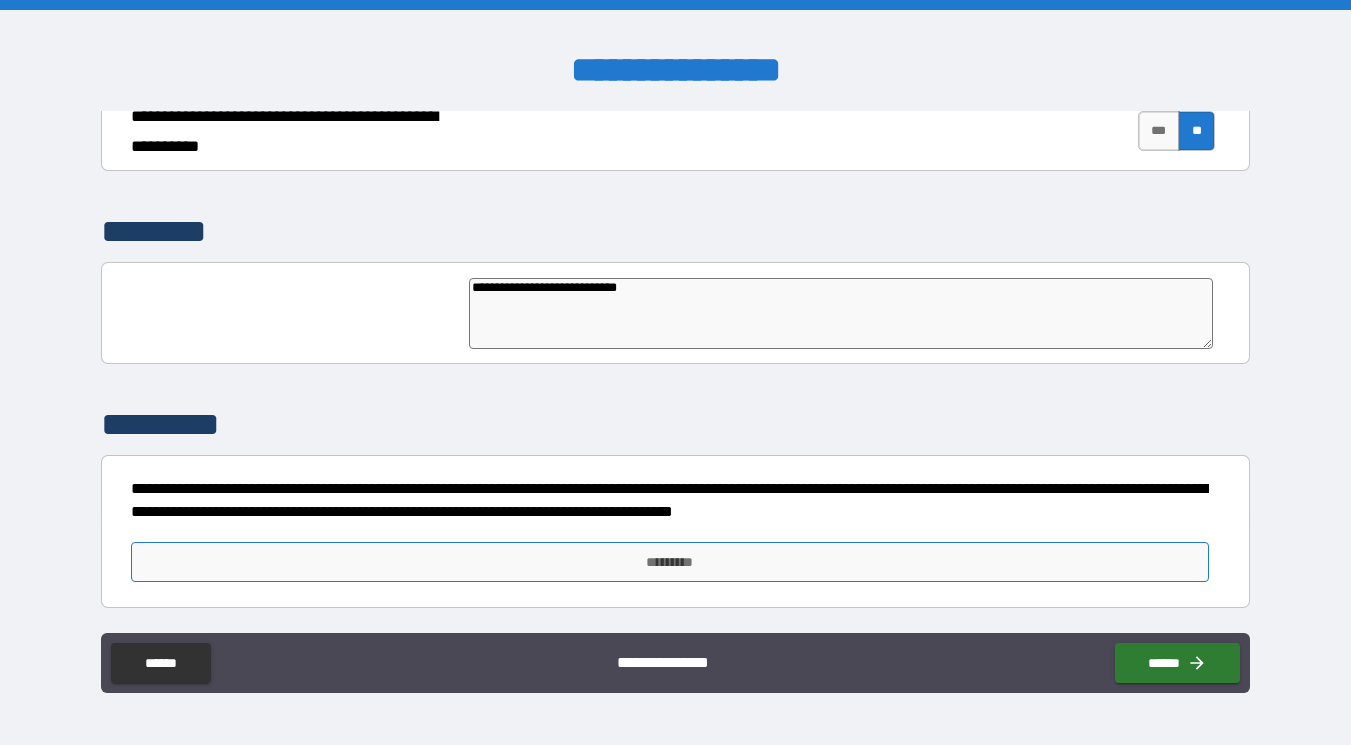 click on "*********" at bounding box center [670, 562] 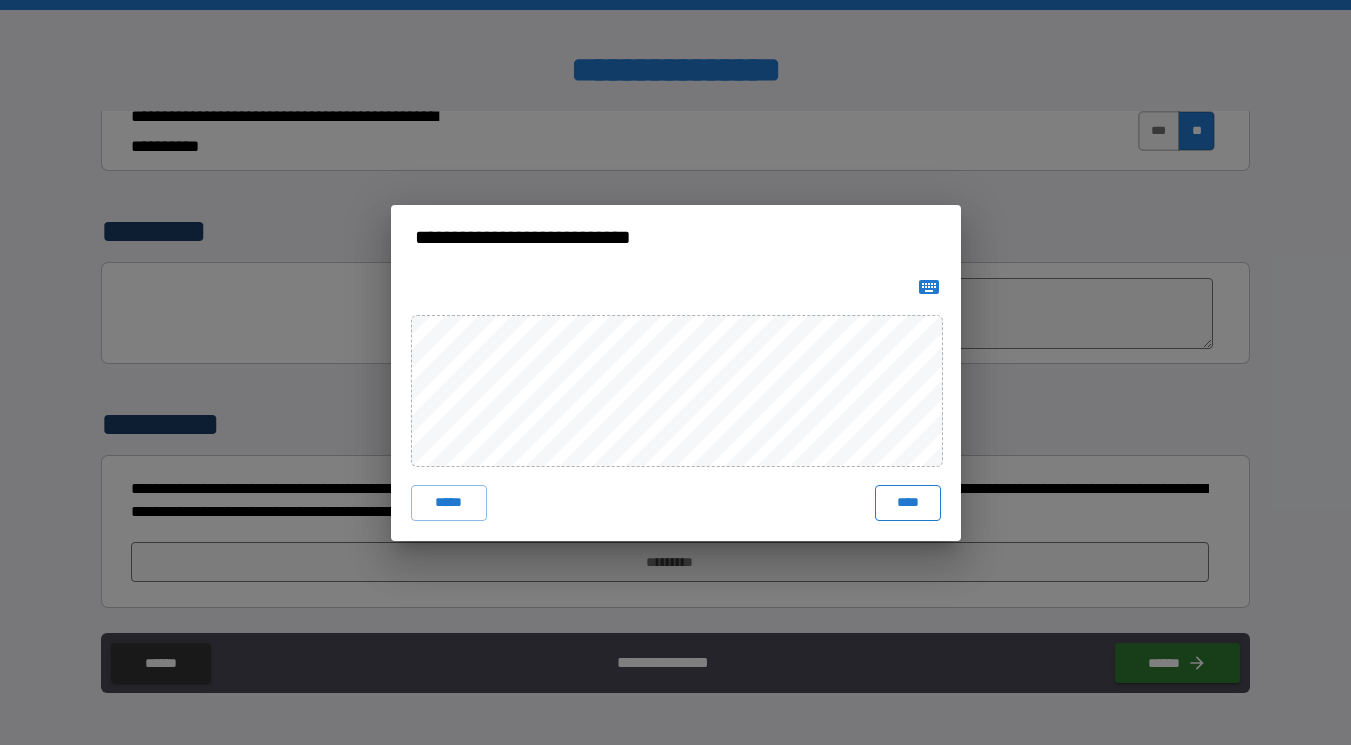 click on "****" at bounding box center (908, 503) 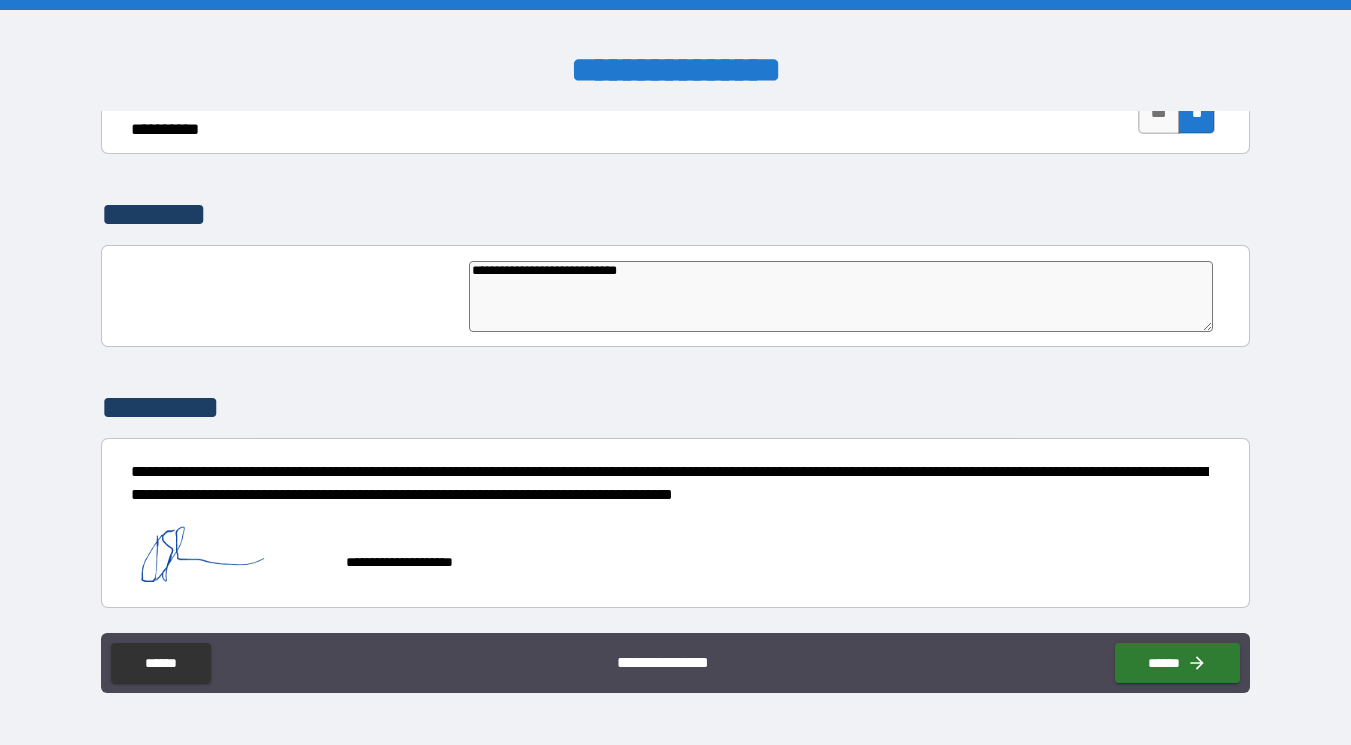 scroll, scrollTop: 5192, scrollLeft: 0, axis: vertical 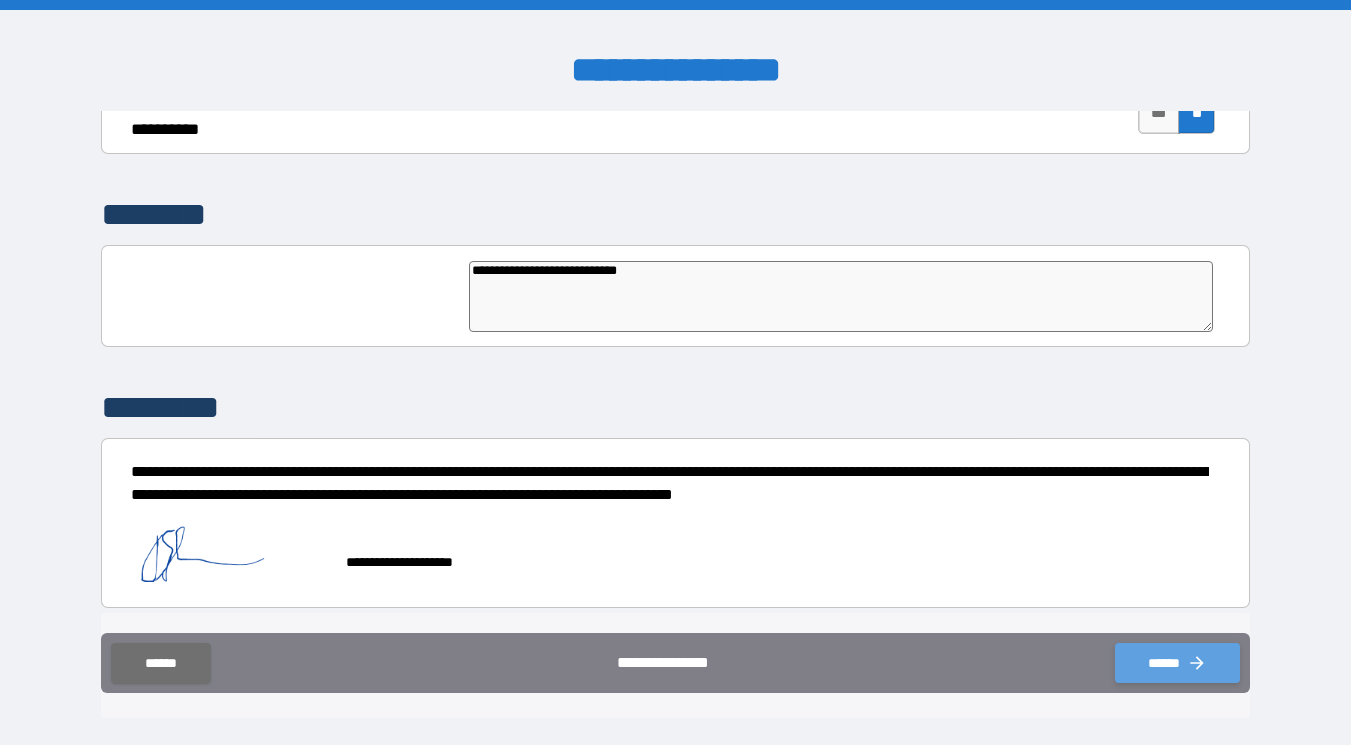 click on "******" at bounding box center (1177, 663) 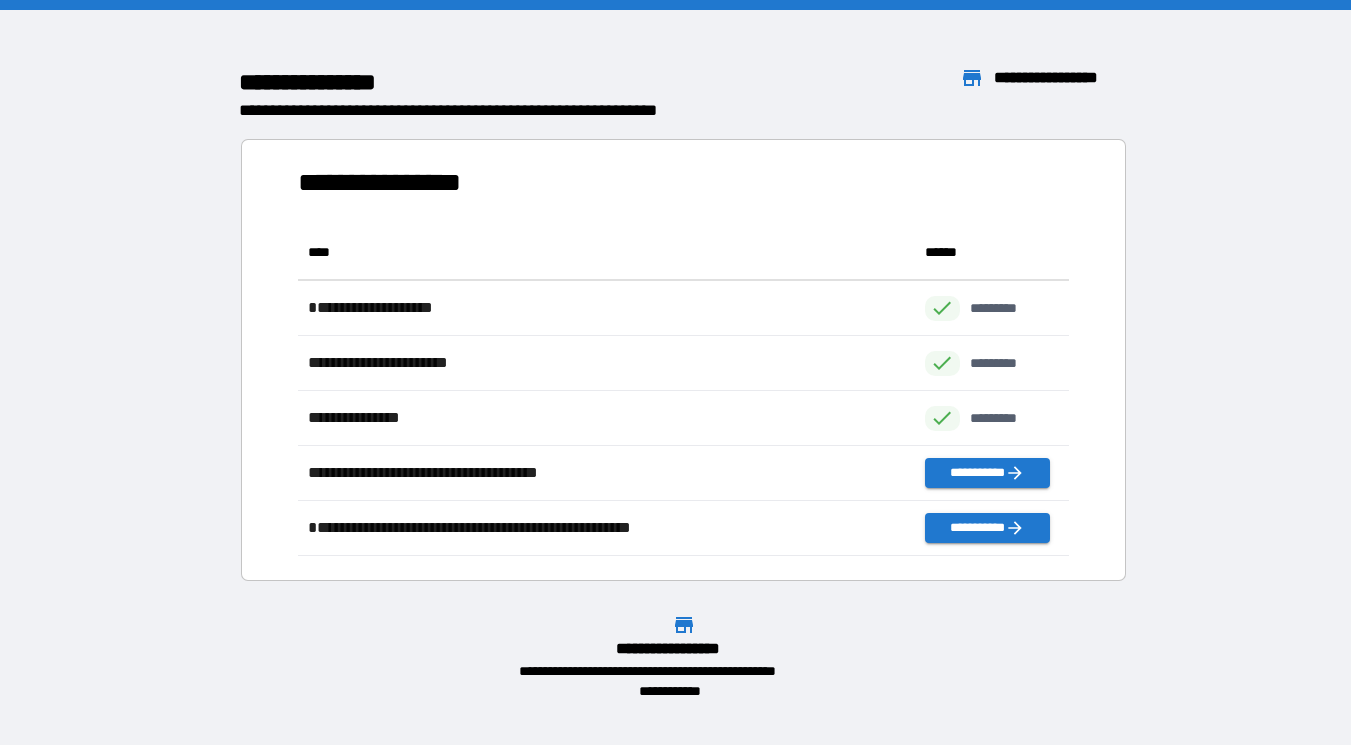 scroll, scrollTop: 1, scrollLeft: 1, axis: both 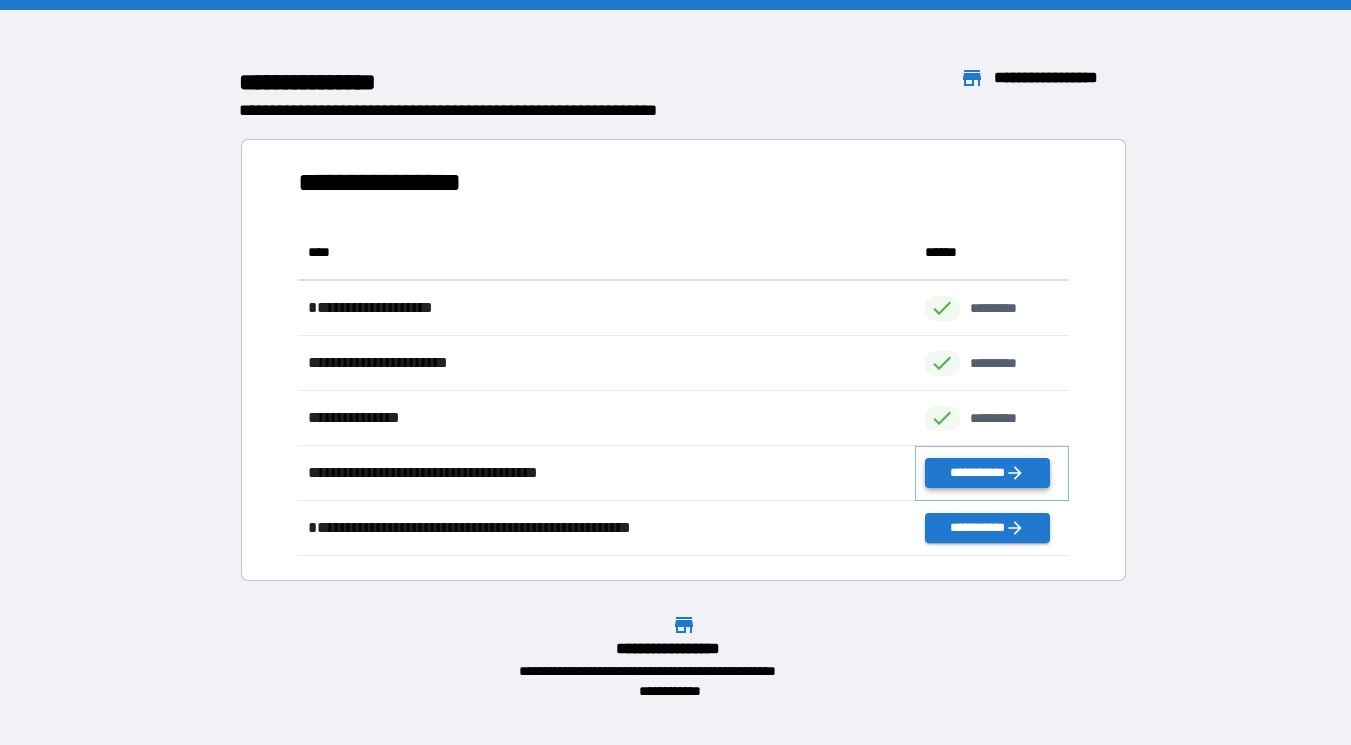 click on "**********" at bounding box center (987, 473) 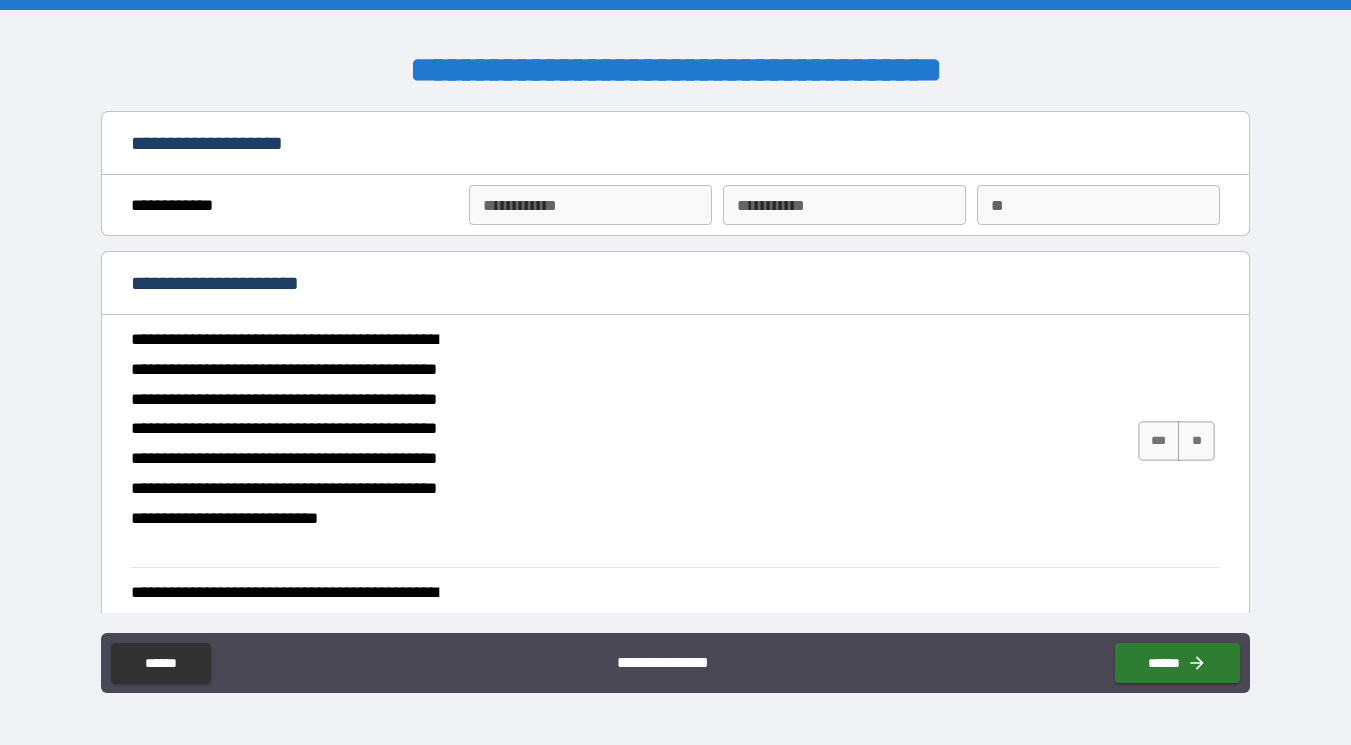 click on "**********" at bounding box center [590, 205] 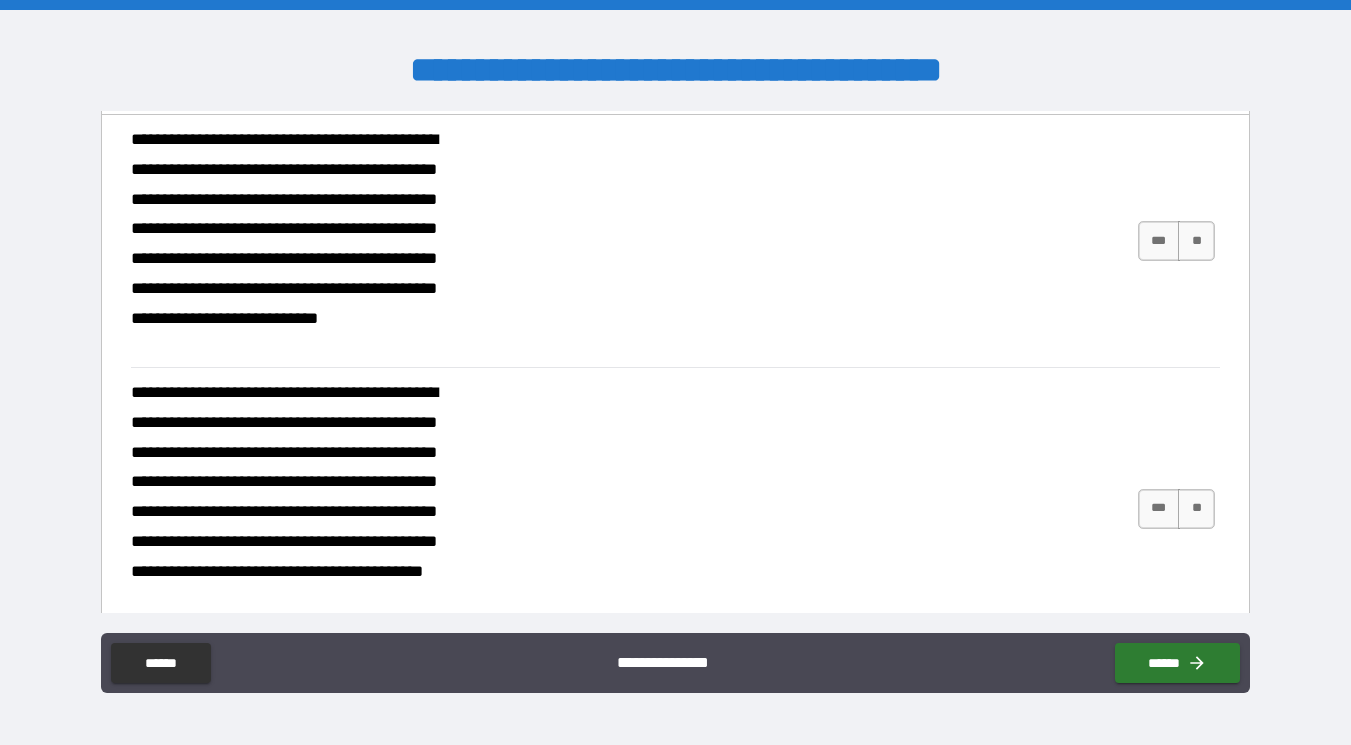 scroll, scrollTop: 208, scrollLeft: 0, axis: vertical 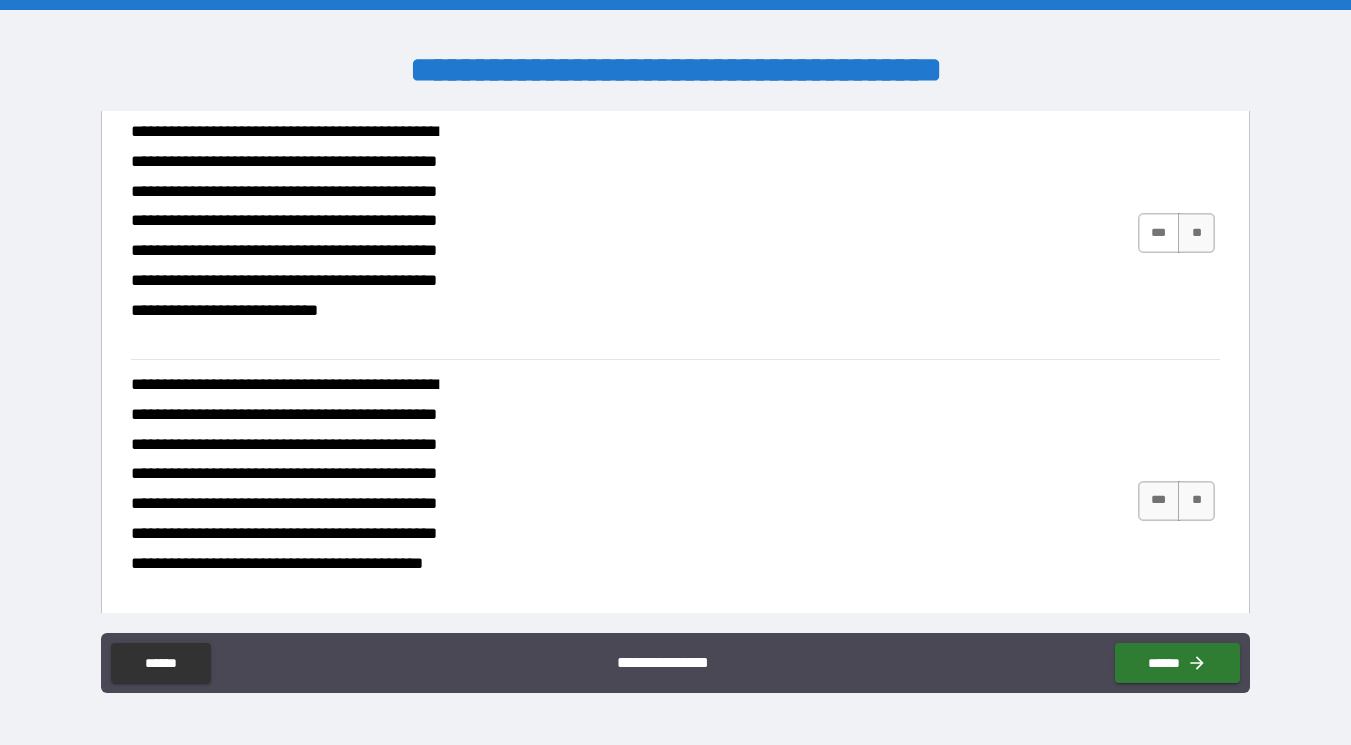 click on "***" at bounding box center (1159, 233) 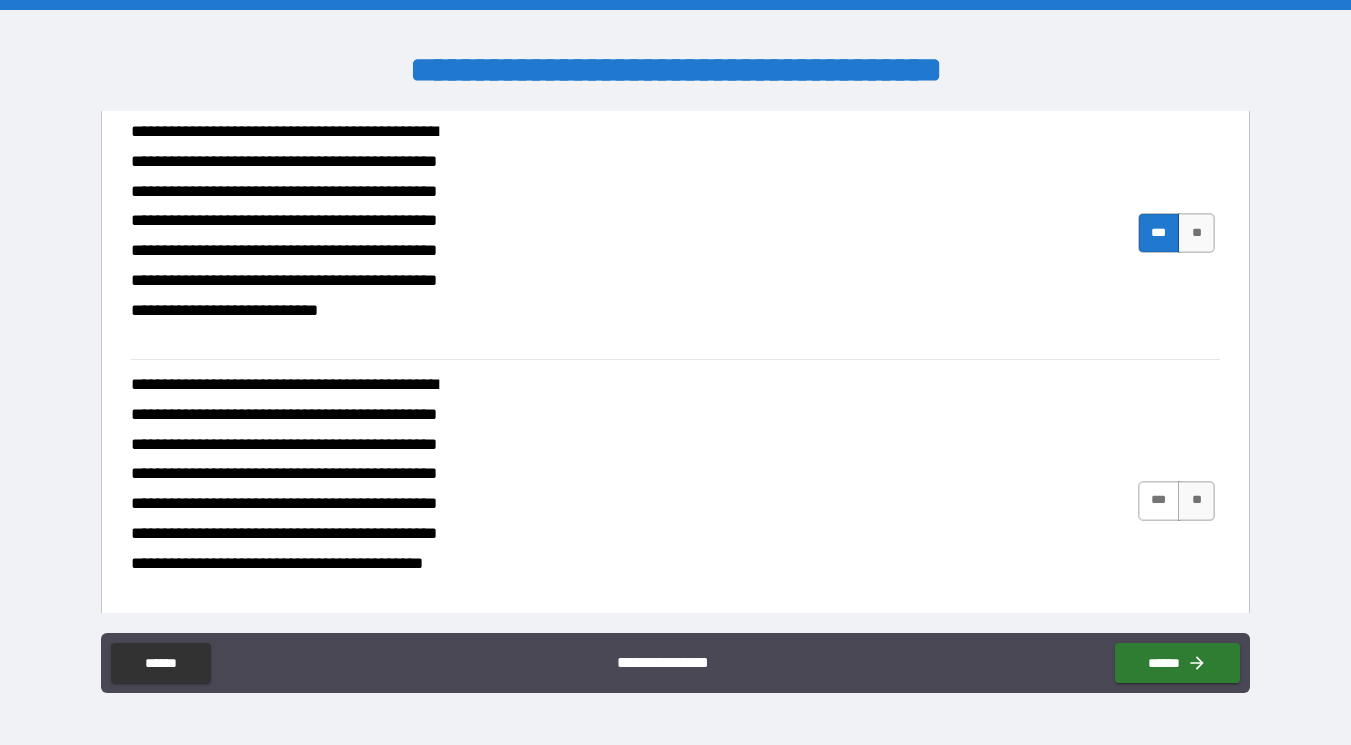 click on "***" at bounding box center [1159, 501] 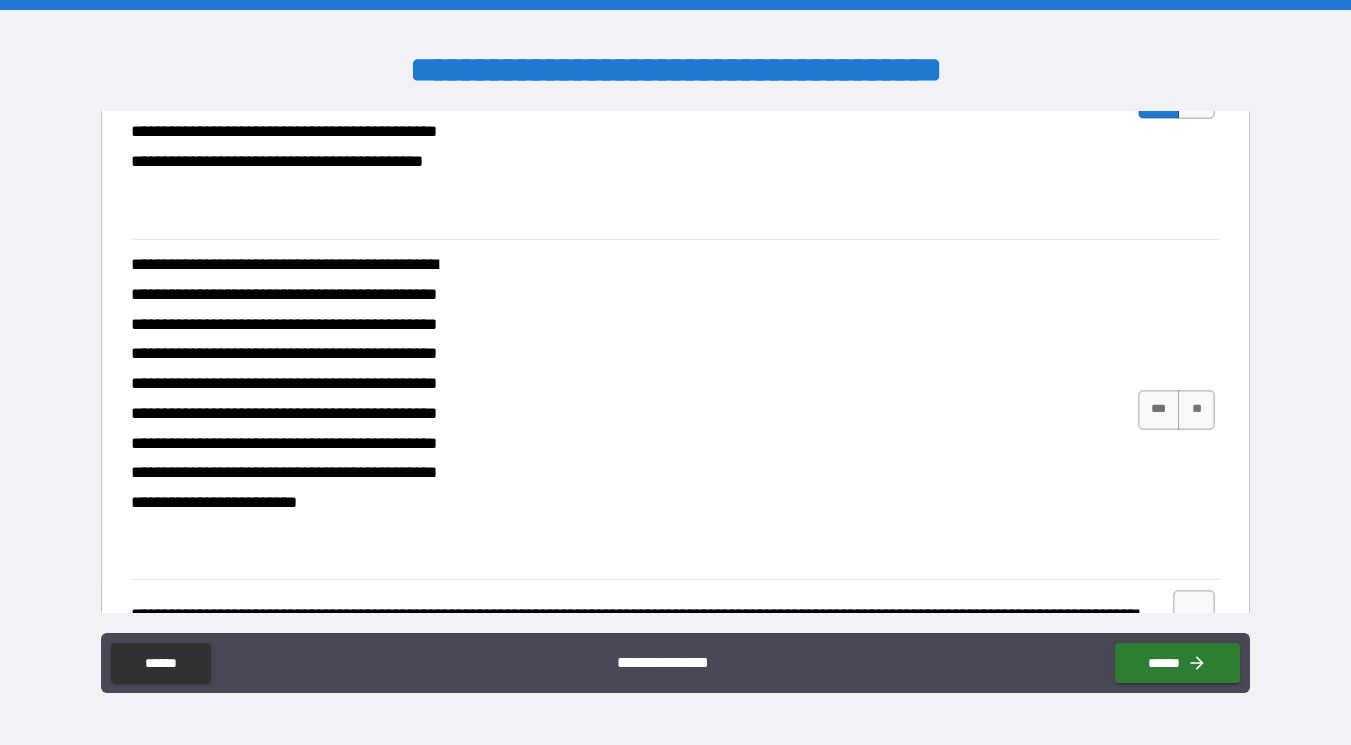 scroll, scrollTop: 614, scrollLeft: 0, axis: vertical 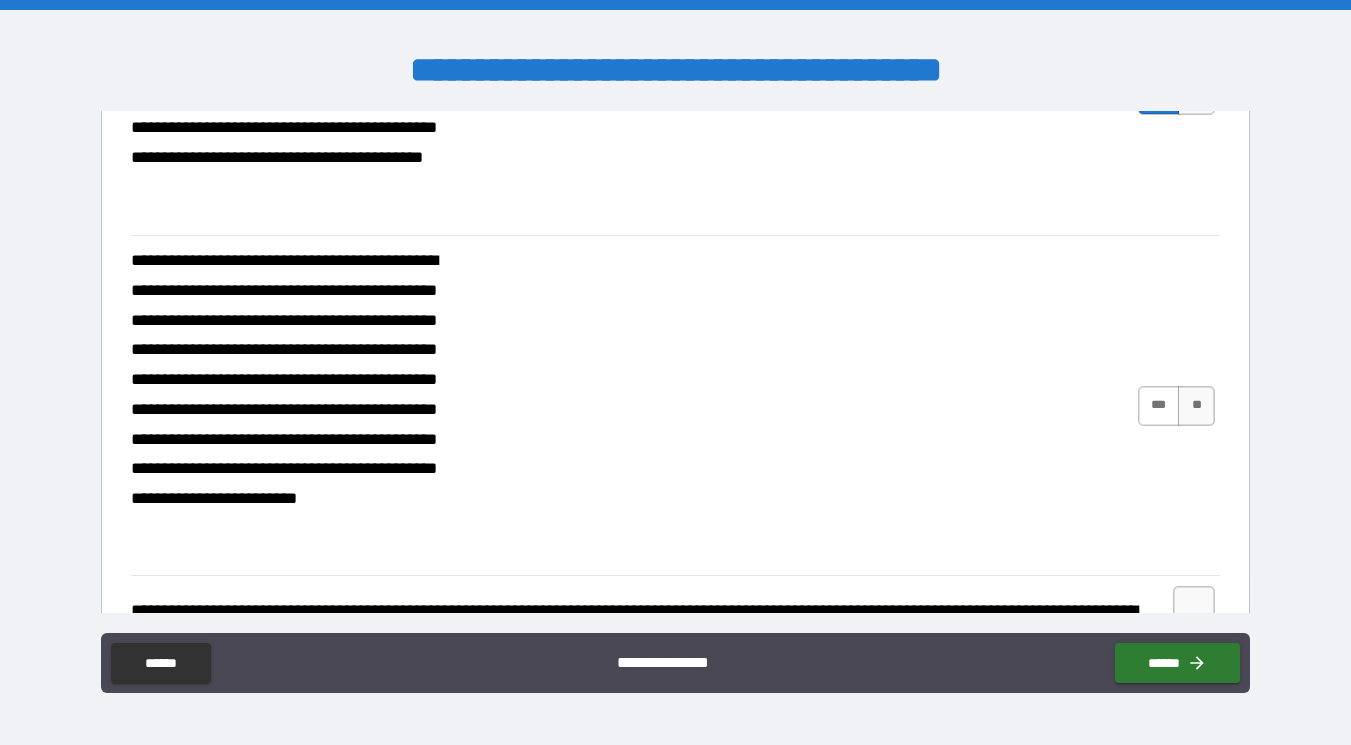 click on "***" at bounding box center [1159, 406] 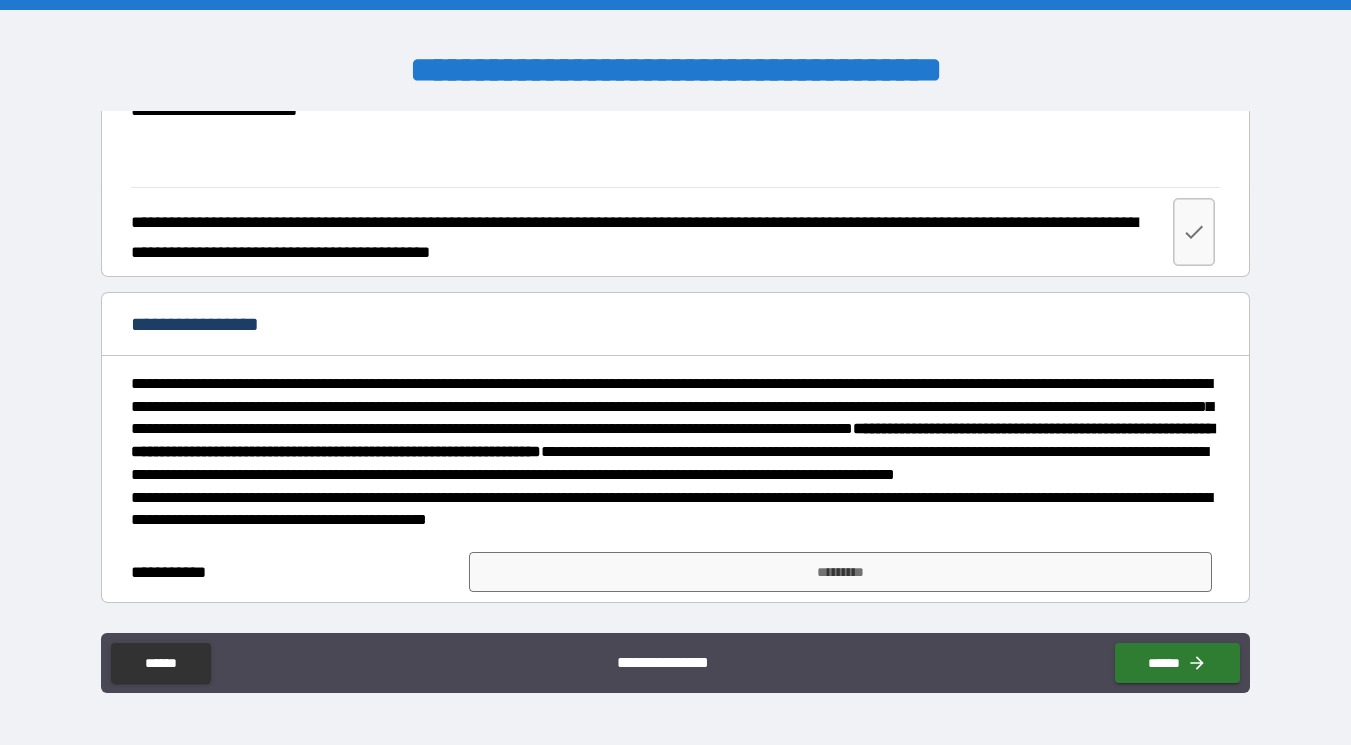 scroll, scrollTop: 1006, scrollLeft: 0, axis: vertical 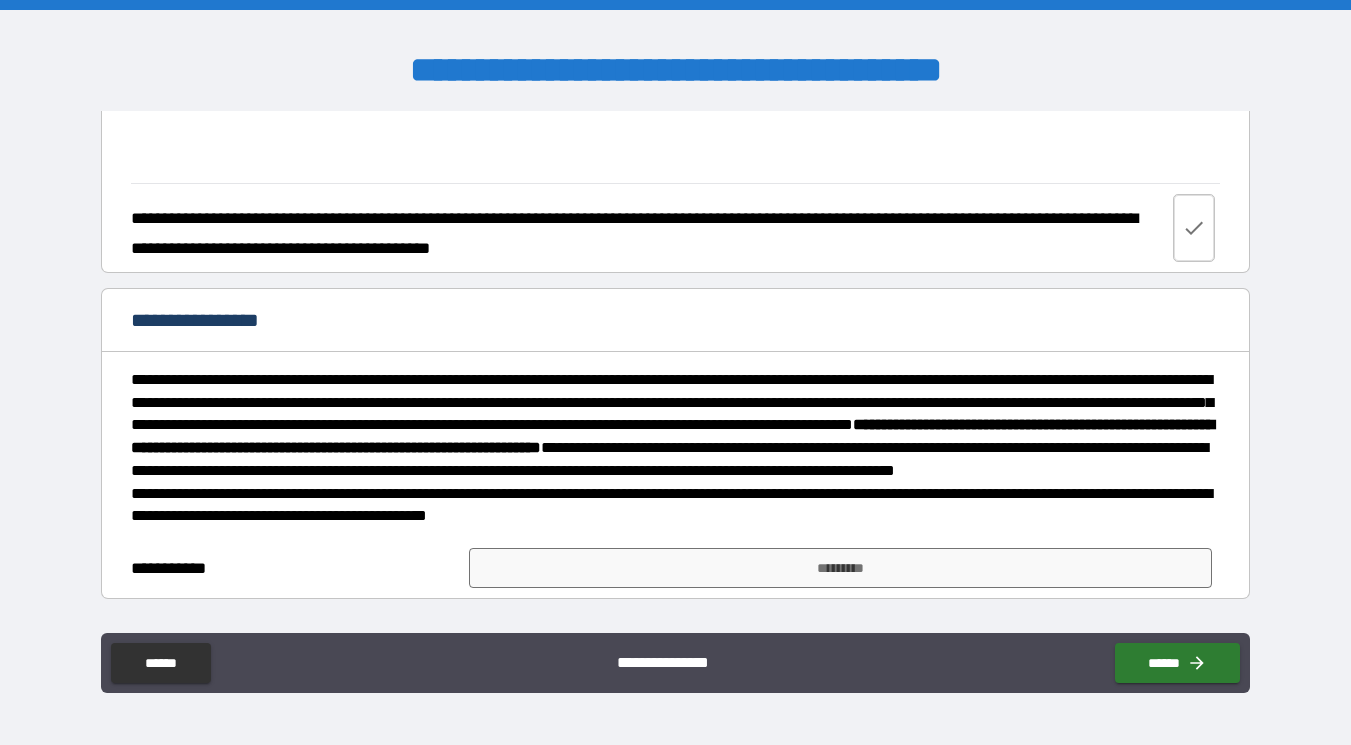 click 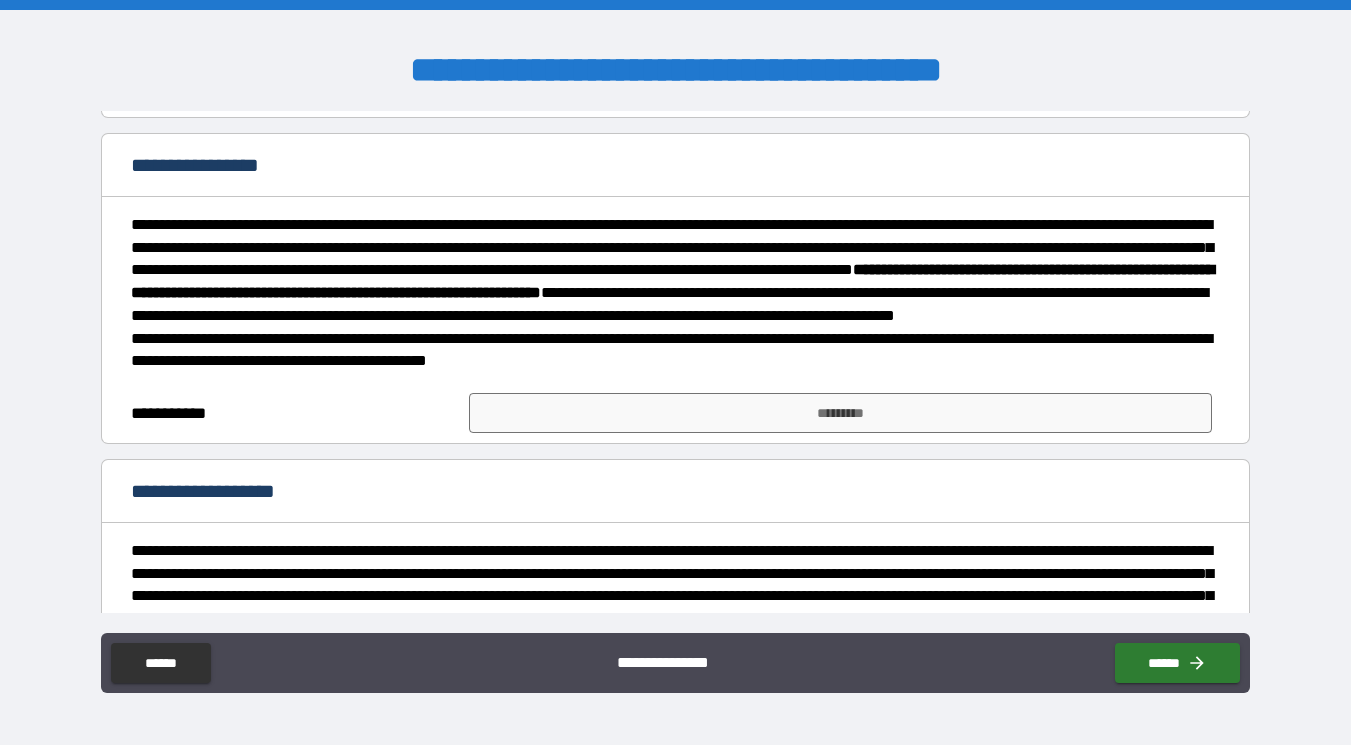 scroll, scrollTop: 1176, scrollLeft: 0, axis: vertical 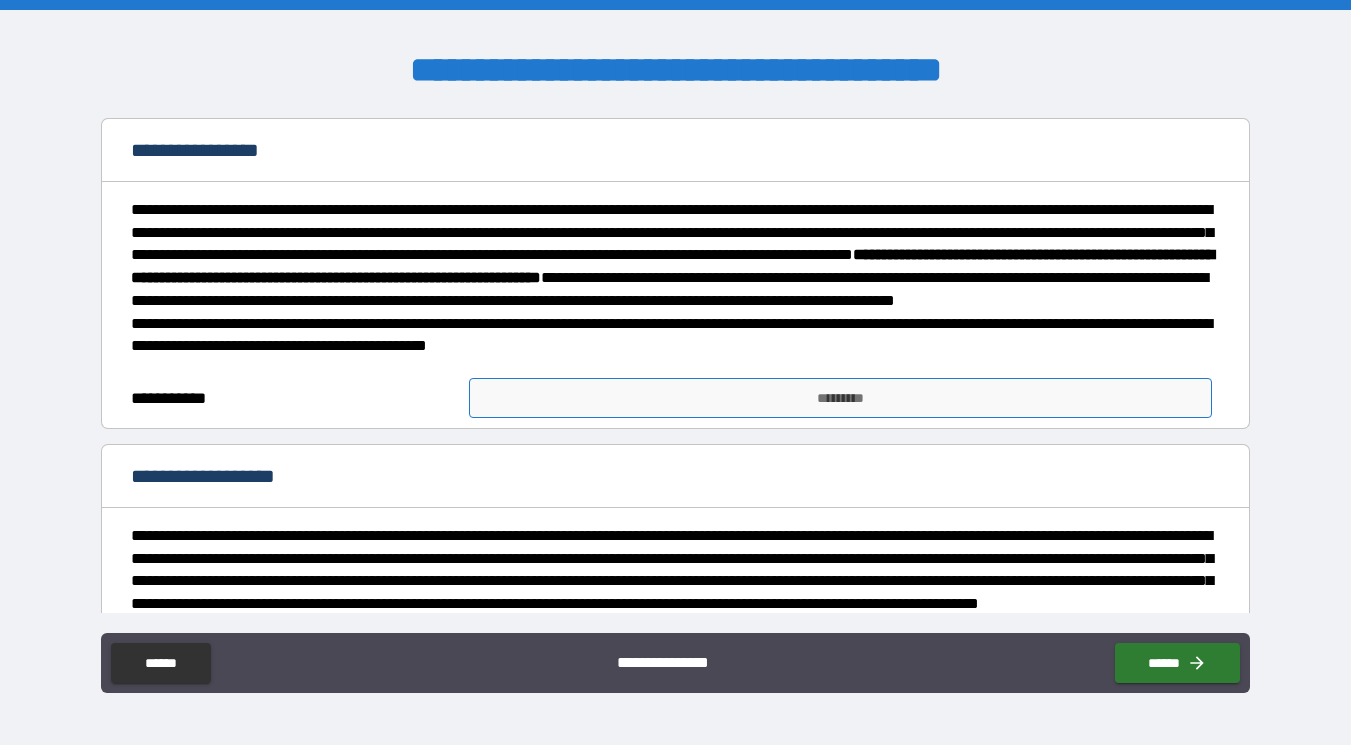 click on "*********" at bounding box center [841, 398] 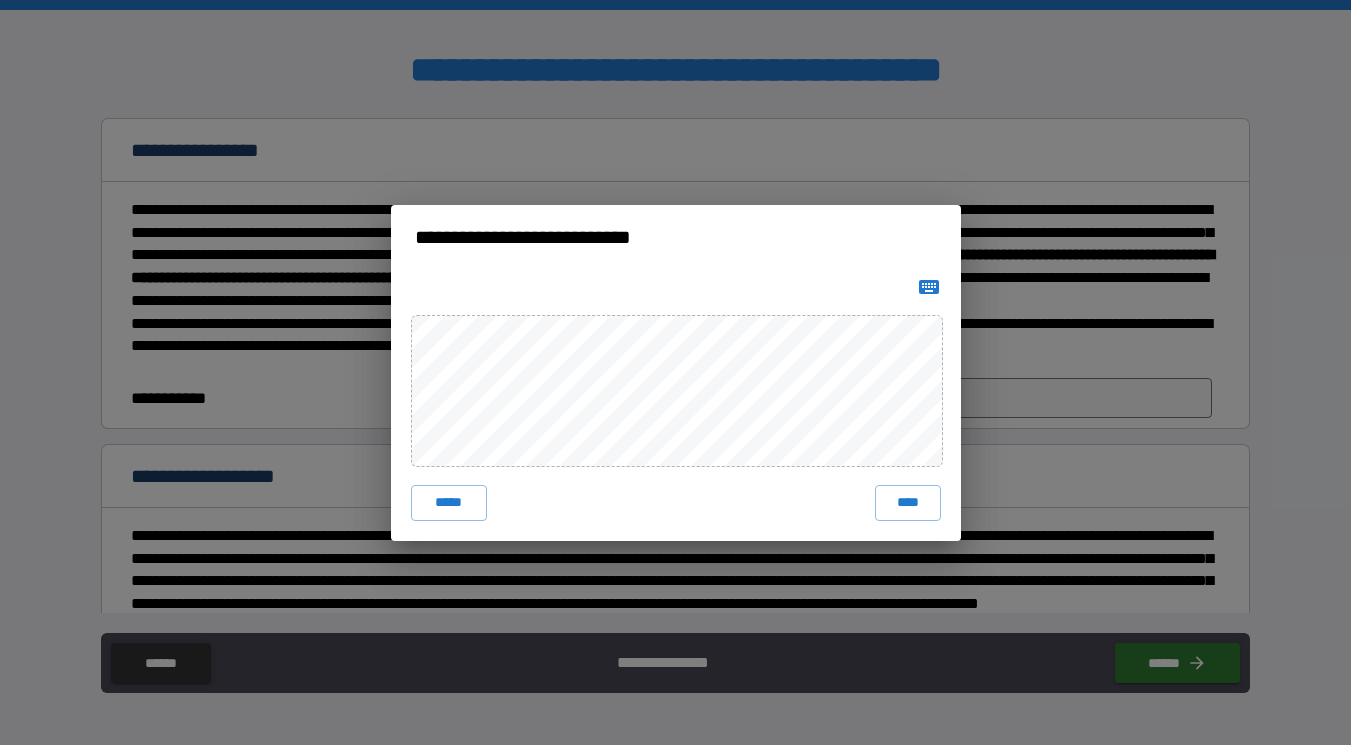 click on "***** ****" at bounding box center (676, 405) 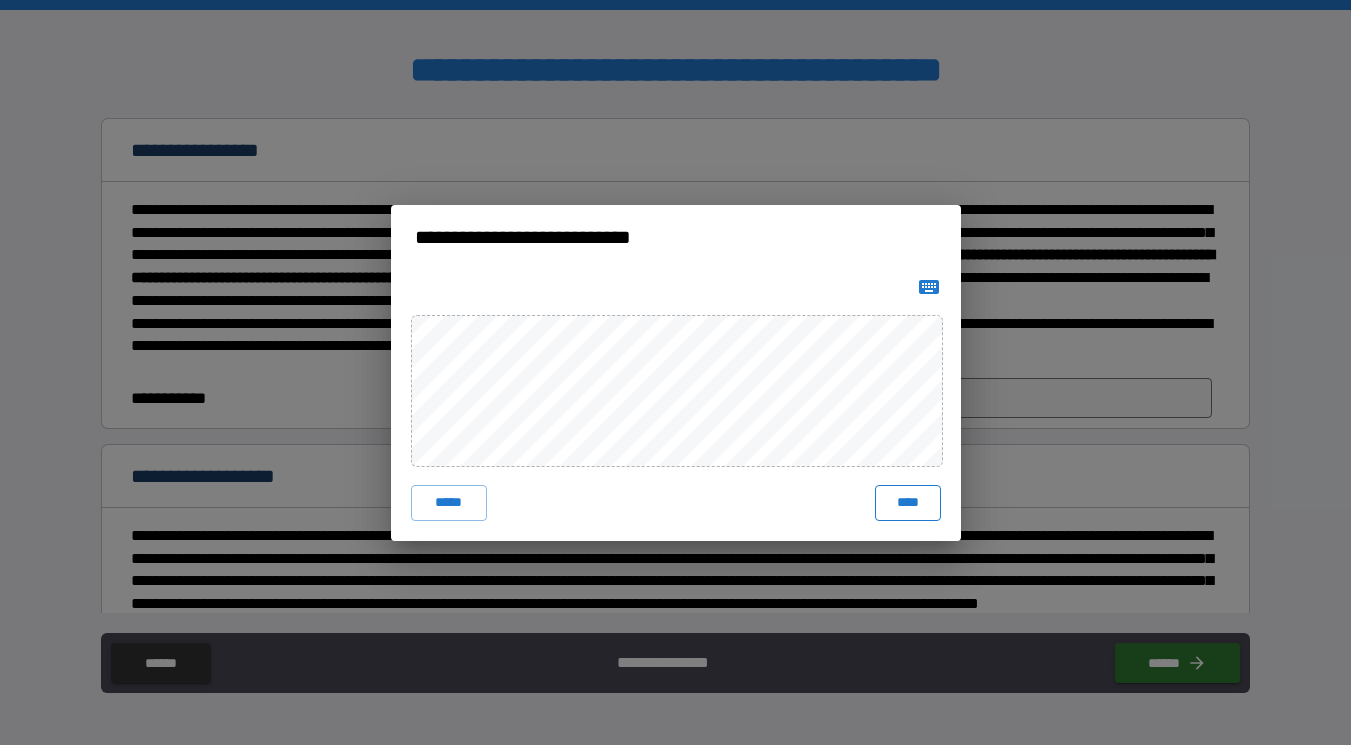 click on "****" at bounding box center [908, 503] 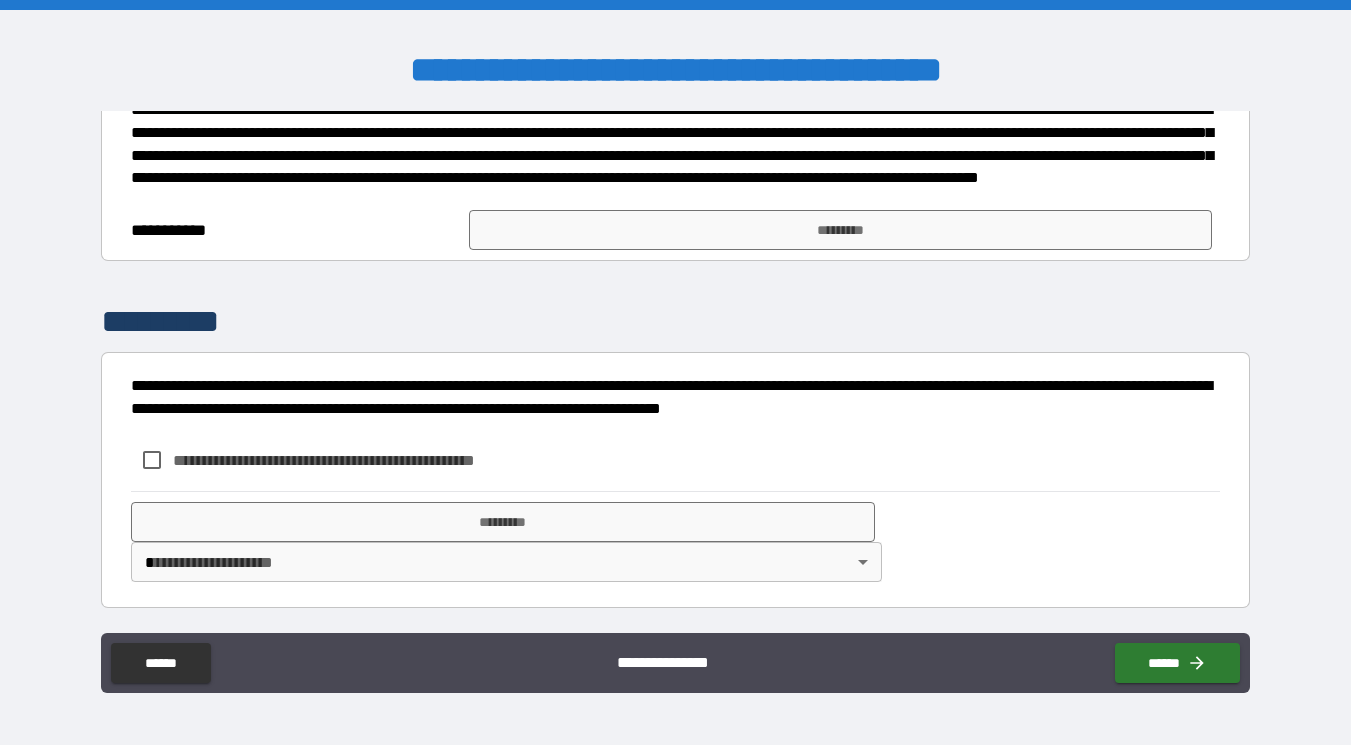 scroll, scrollTop: 1655, scrollLeft: 0, axis: vertical 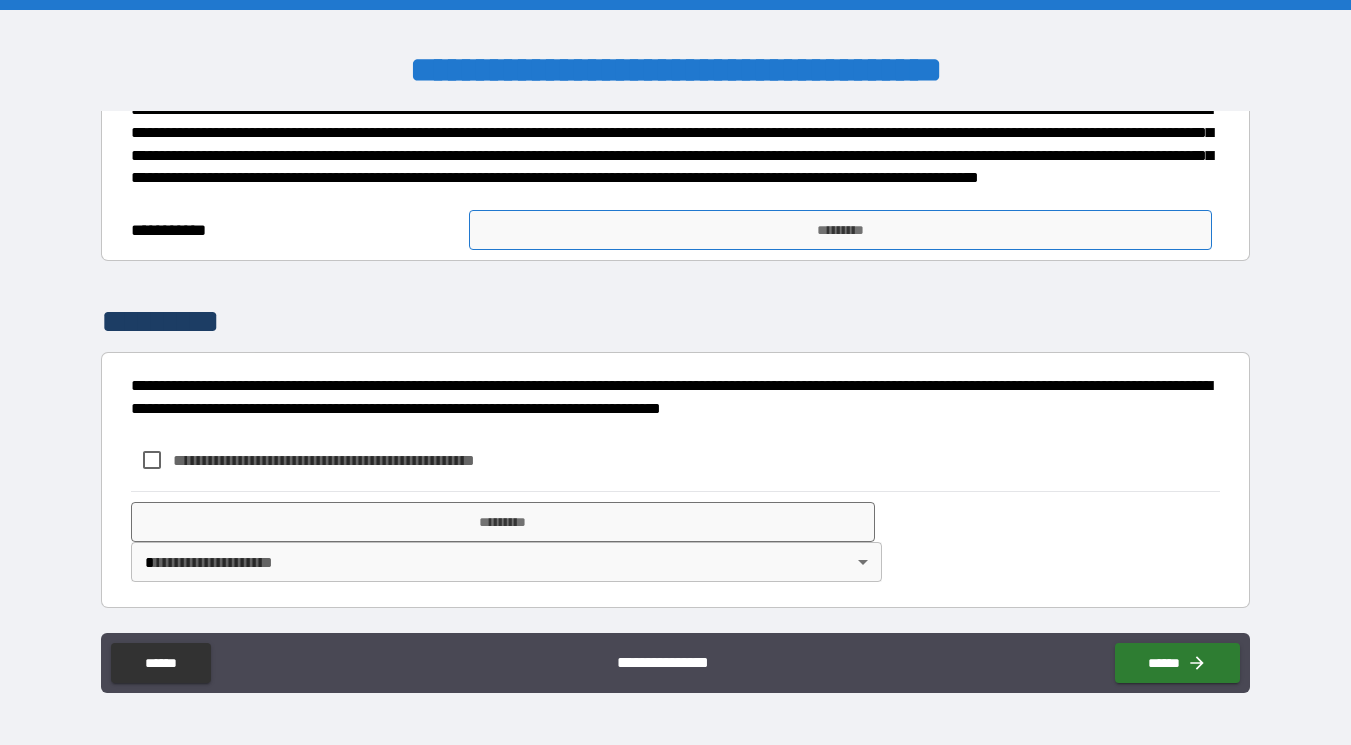 click on "*********" at bounding box center (841, 230) 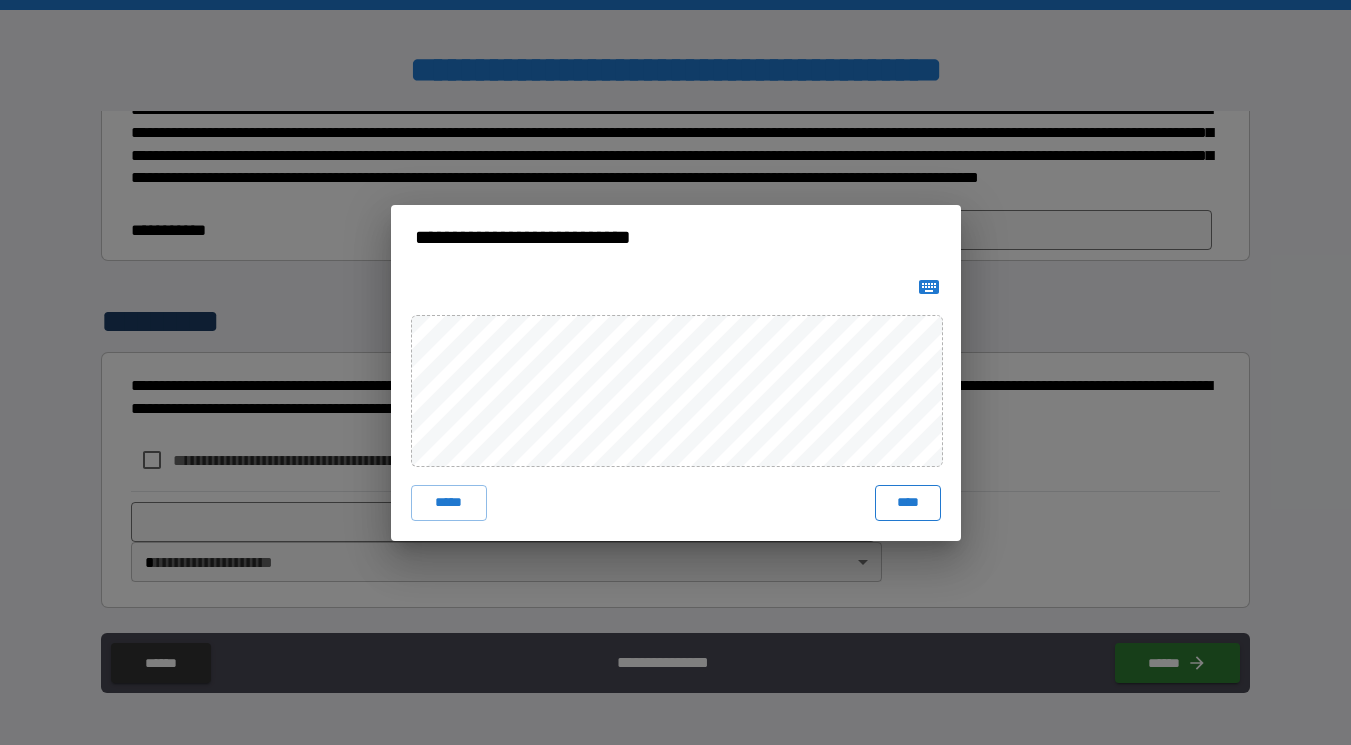 click on "****" at bounding box center [908, 503] 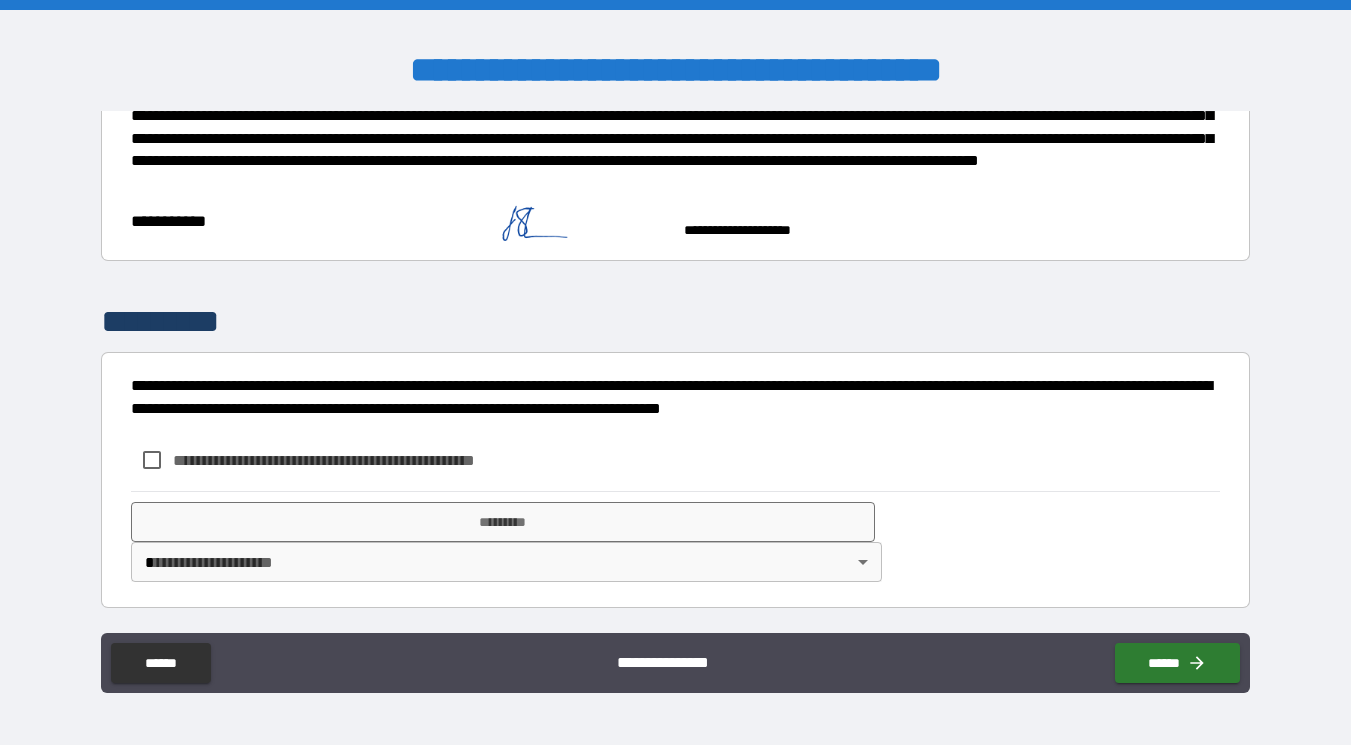 scroll, scrollTop: 1645, scrollLeft: 0, axis: vertical 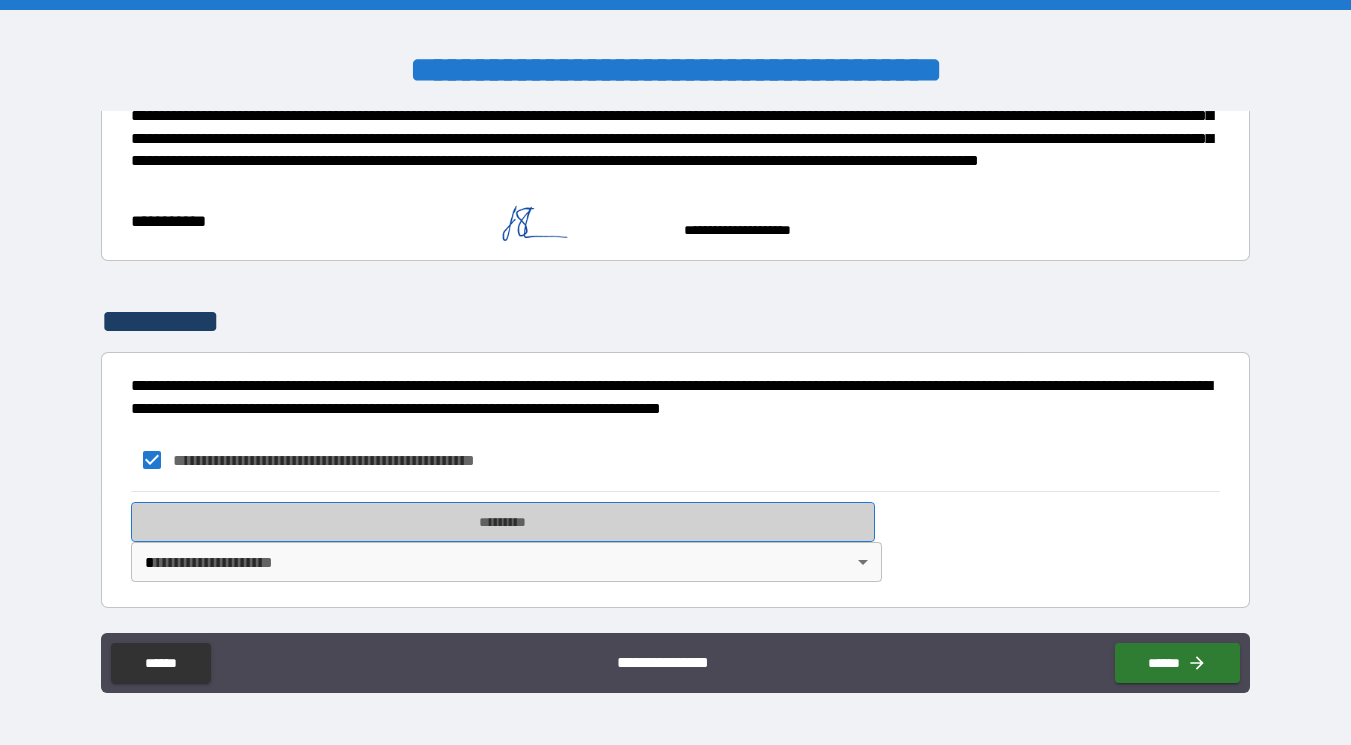 click on "*********" at bounding box center (503, 522) 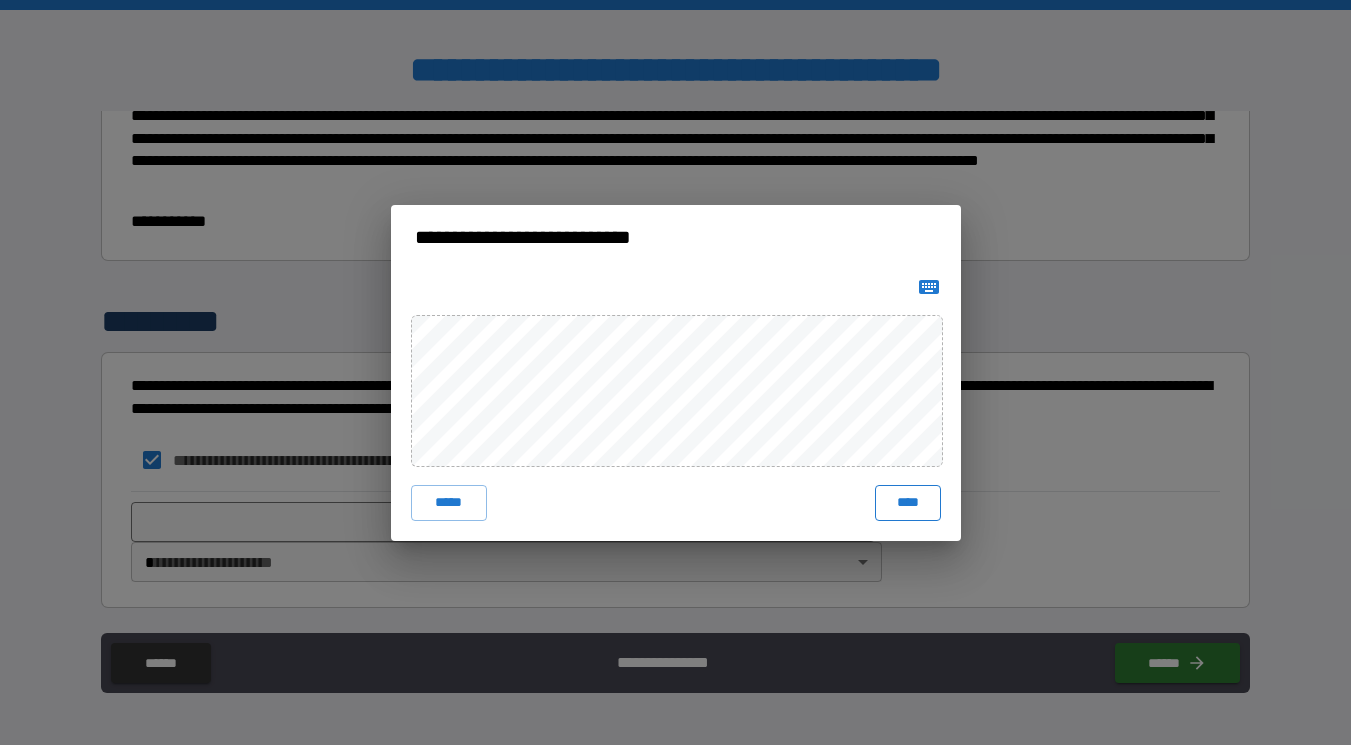 click on "****" at bounding box center (908, 503) 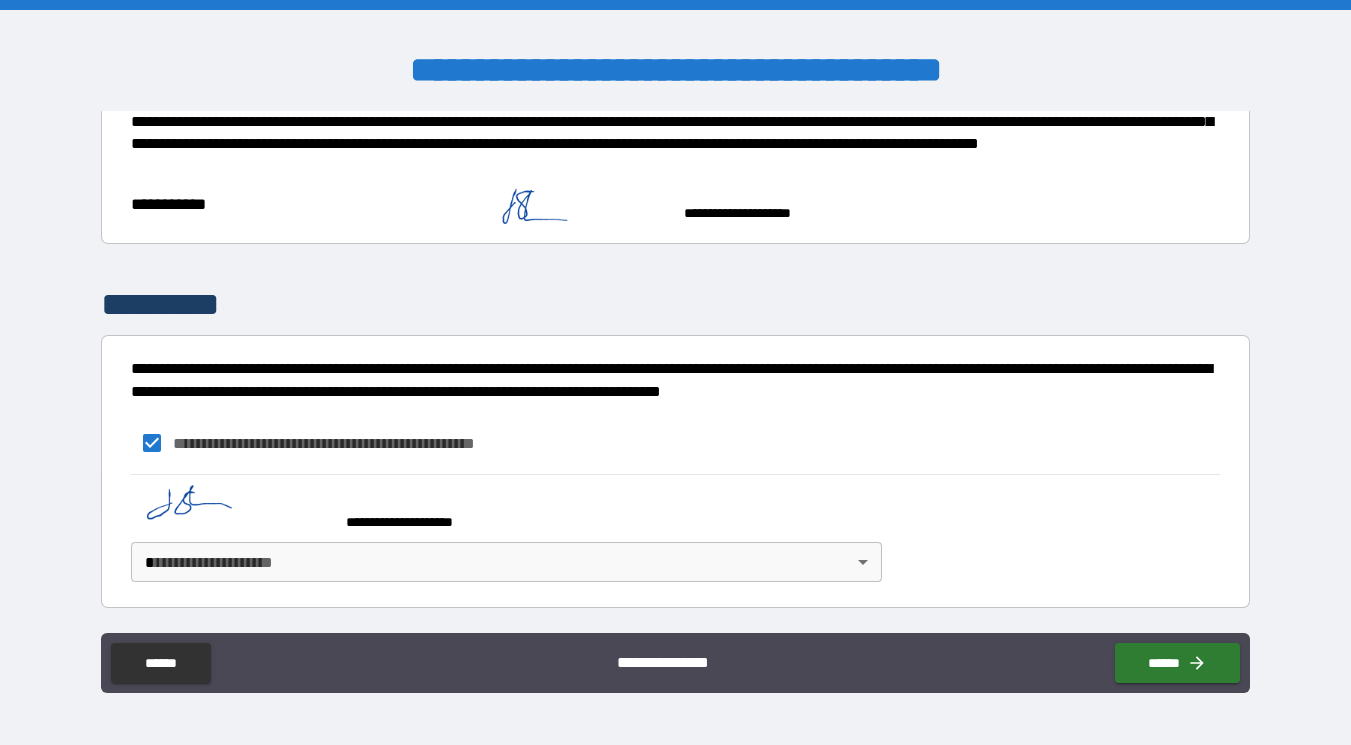 scroll, scrollTop: 1689, scrollLeft: 0, axis: vertical 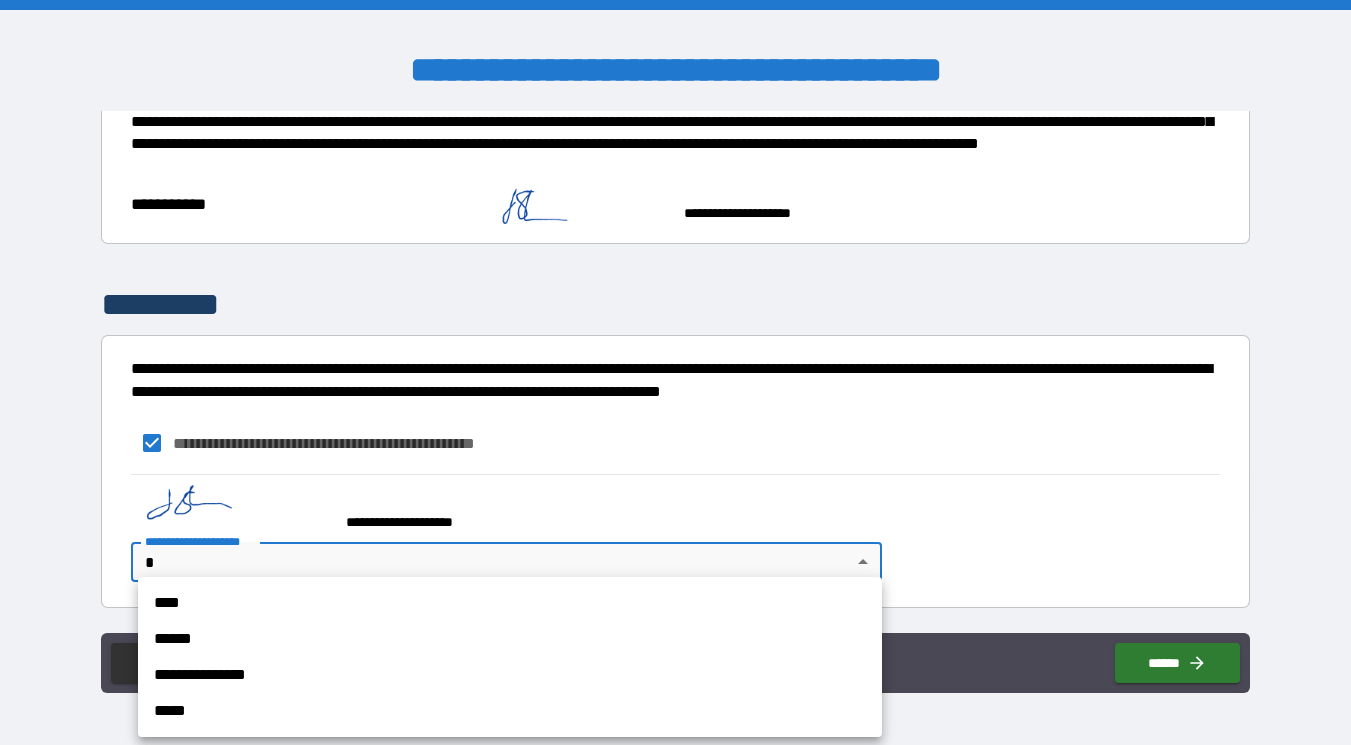 click on "****" at bounding box center [510, 603] 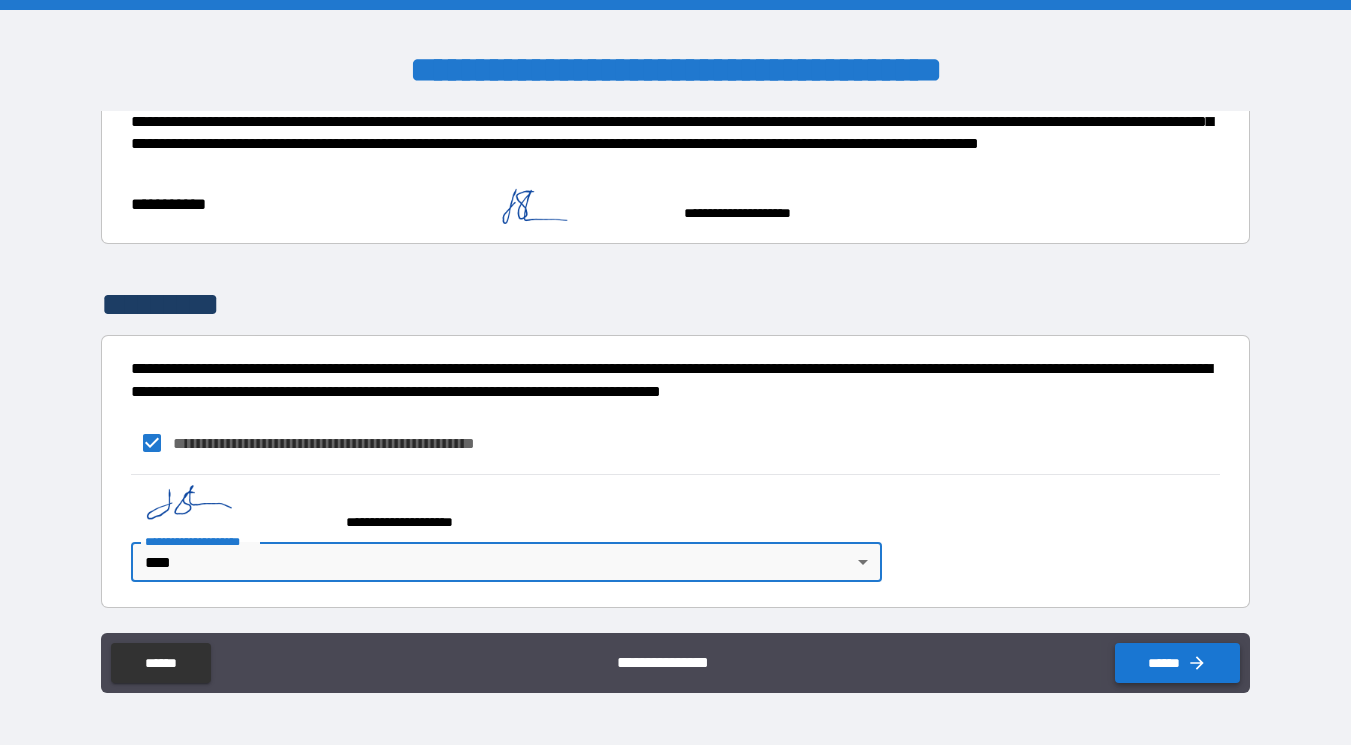 click on "******" at bounding box center (1177, 663) 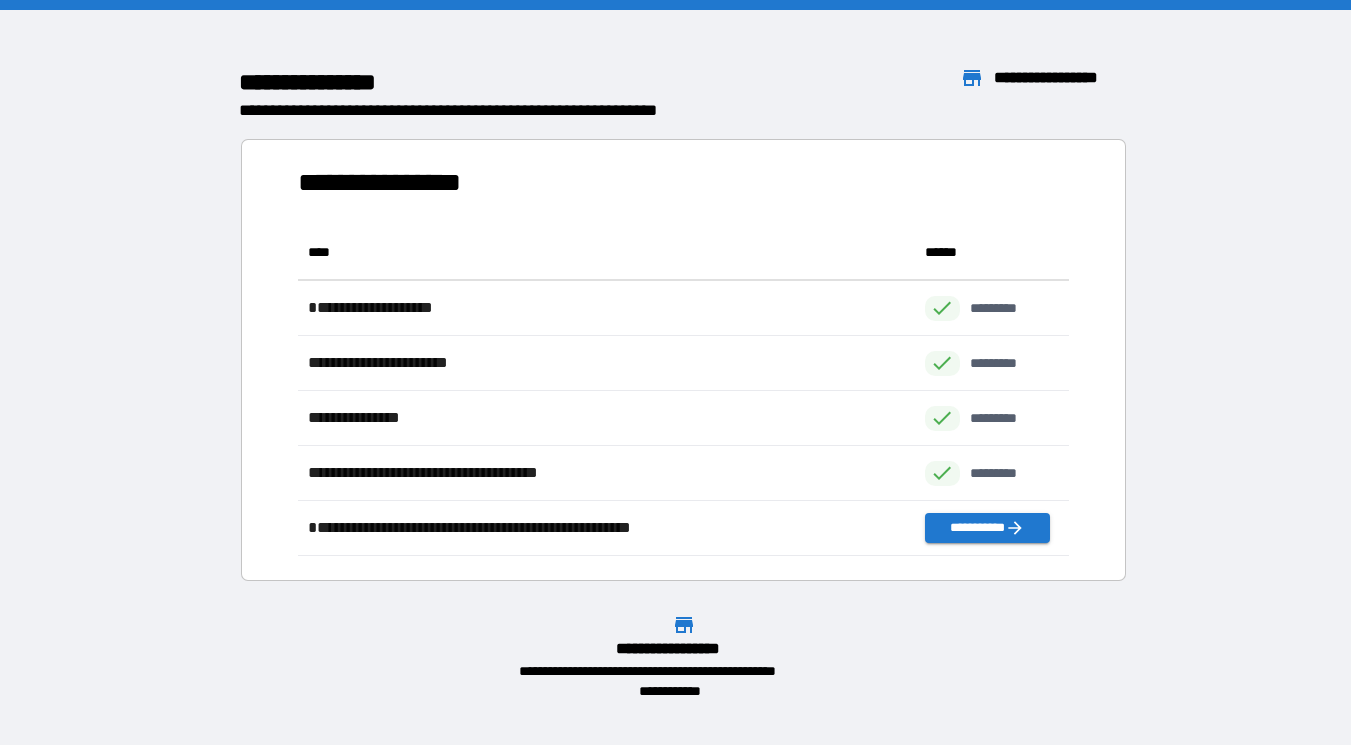 scroll, scrollTop: 1, scrollLeft: 1, axis: both 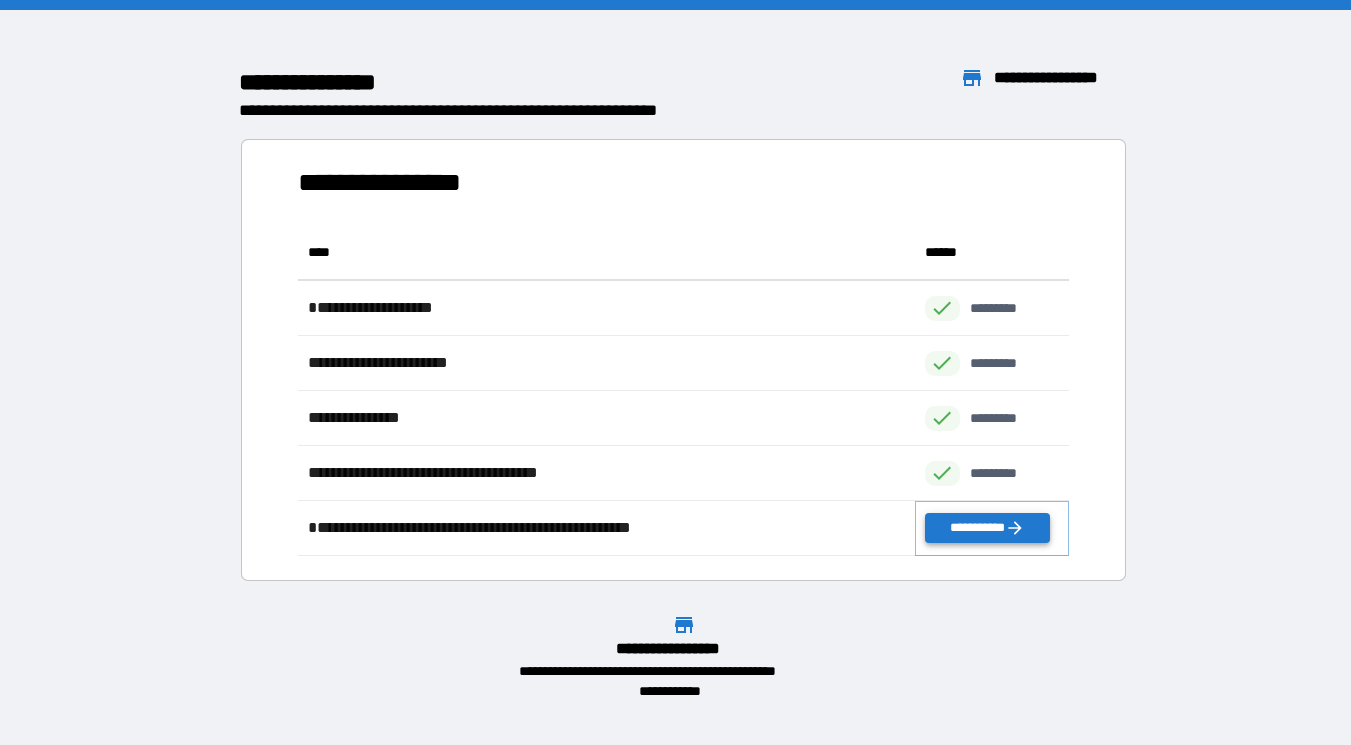 click on "**********" at bounding box center (987, 528) 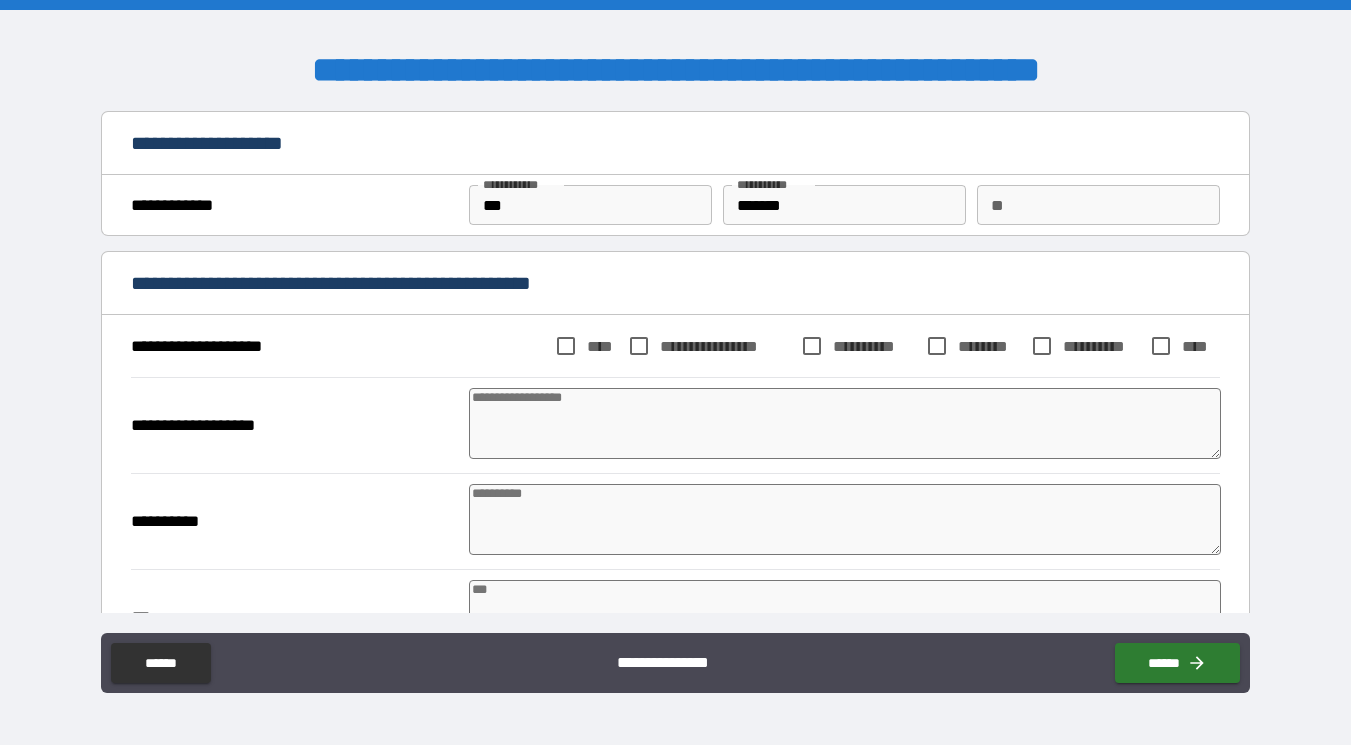 click at bounding box center [845, 423] 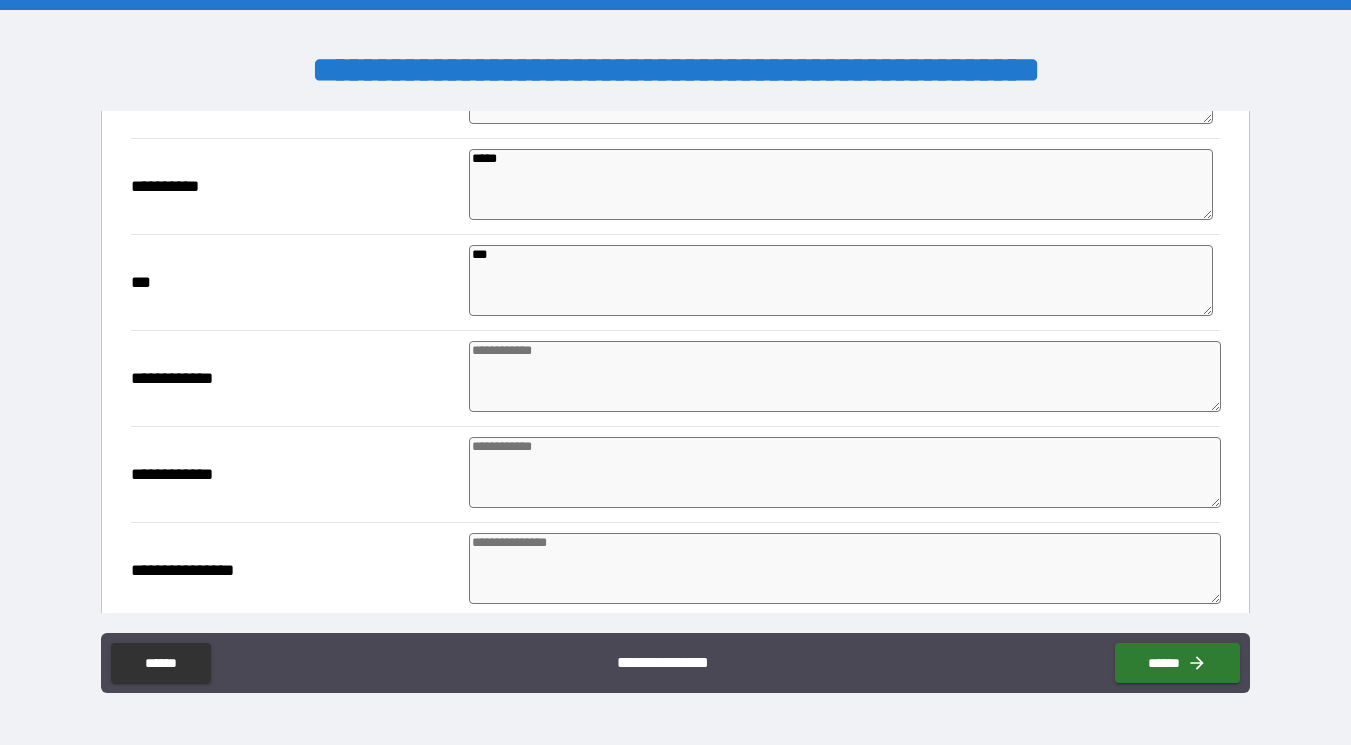 scroll, scrollTop: 356, scrollLeft: 0, axis: vertical 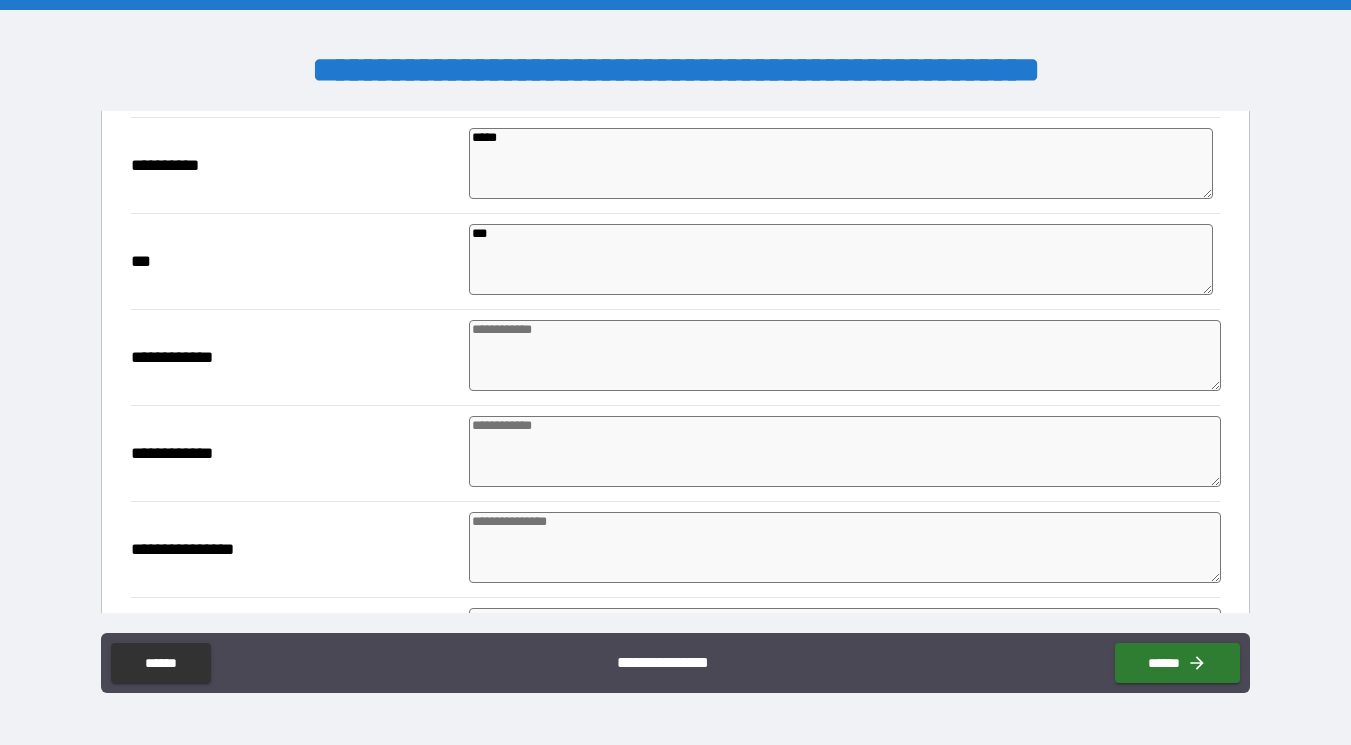 click at bounding box center [845, 355] 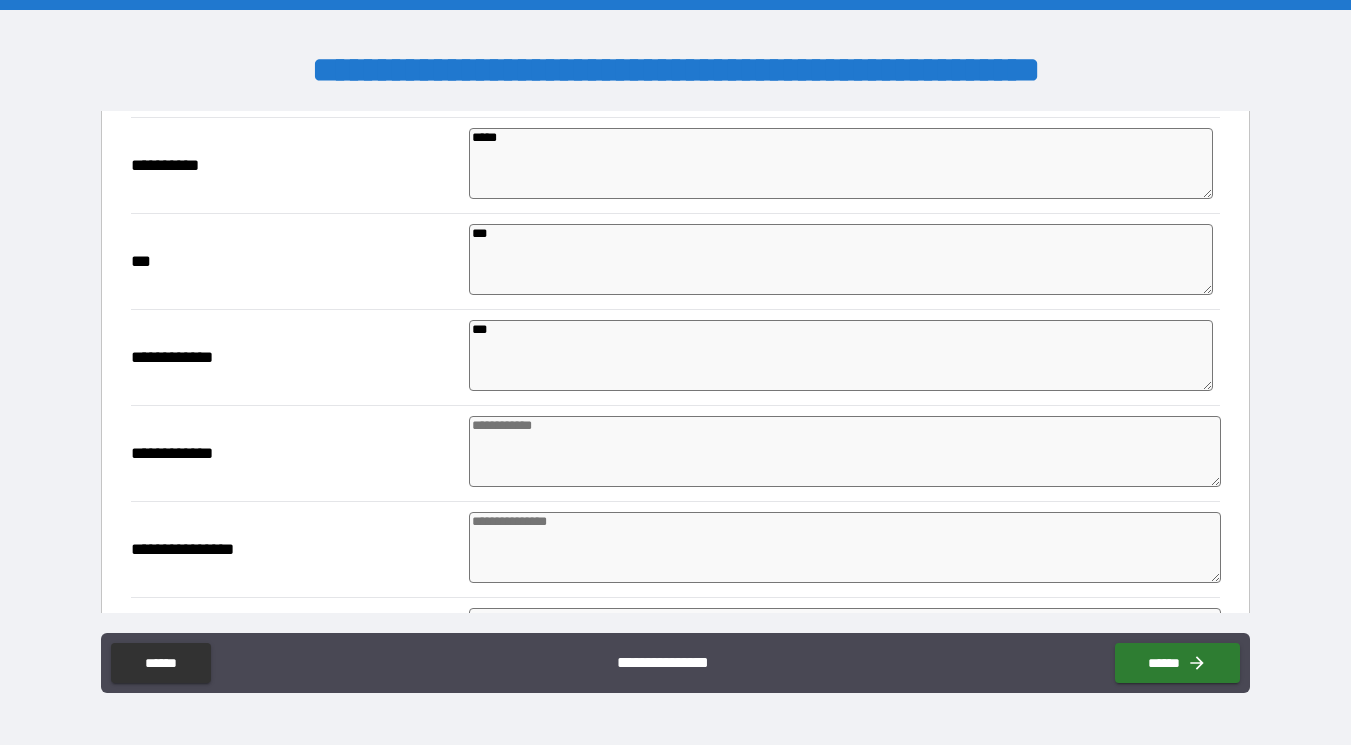 click on "***" at bounding box center [841, 355] 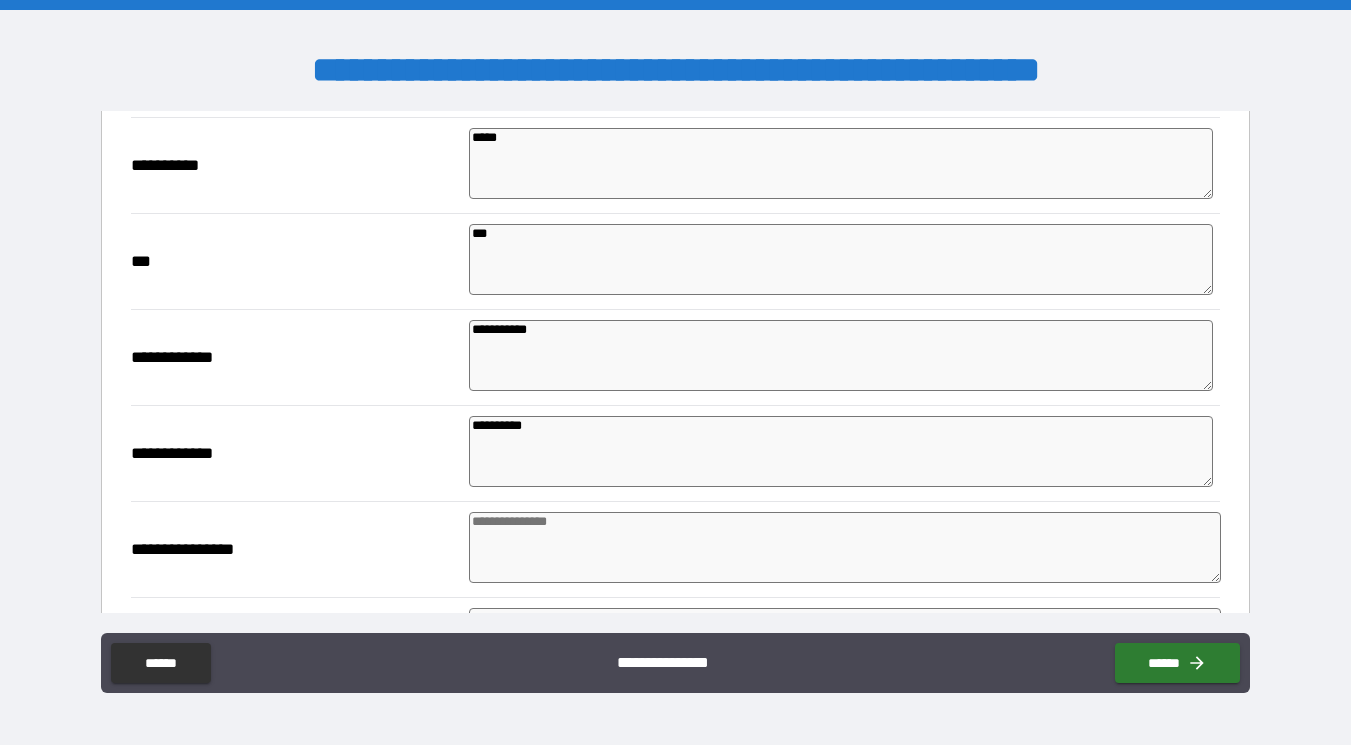 click at bounding box center (845, 547) 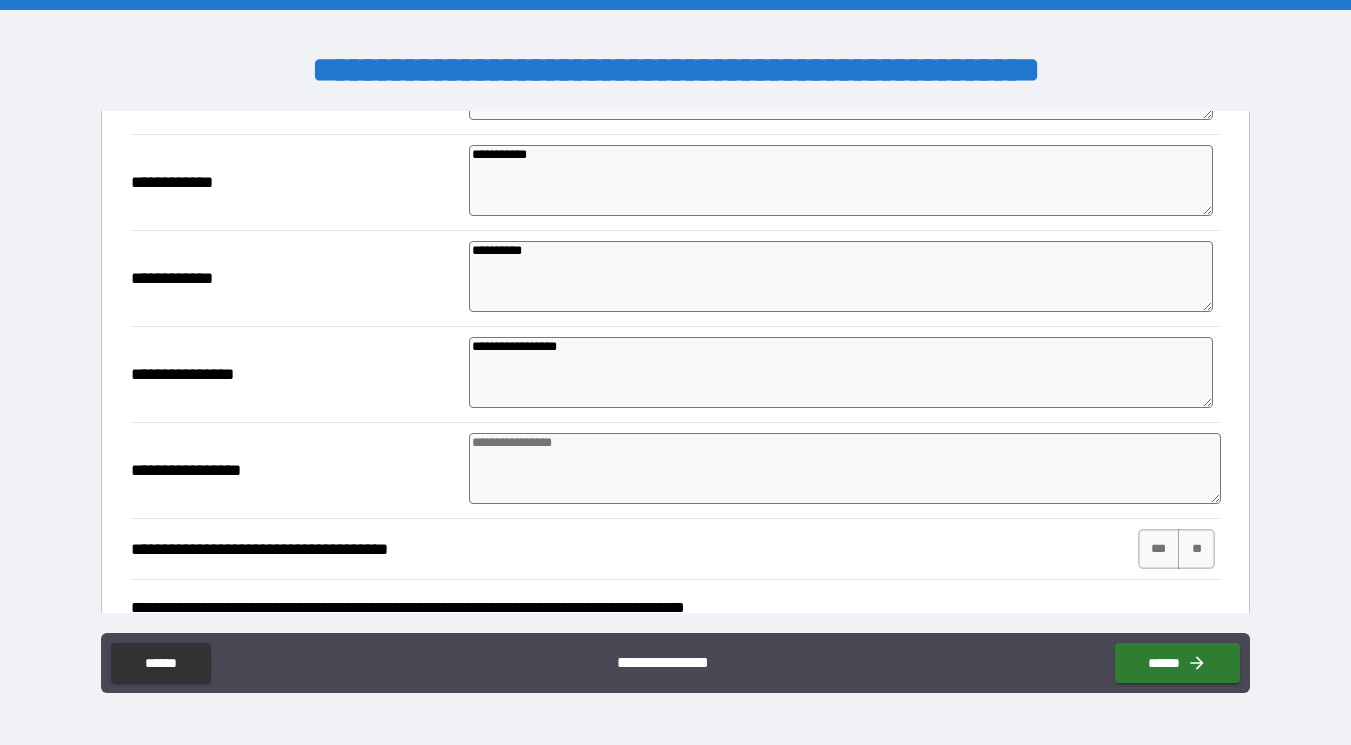 scroll, scrollTop: 533, scrollLeft: 0, axis: vertical 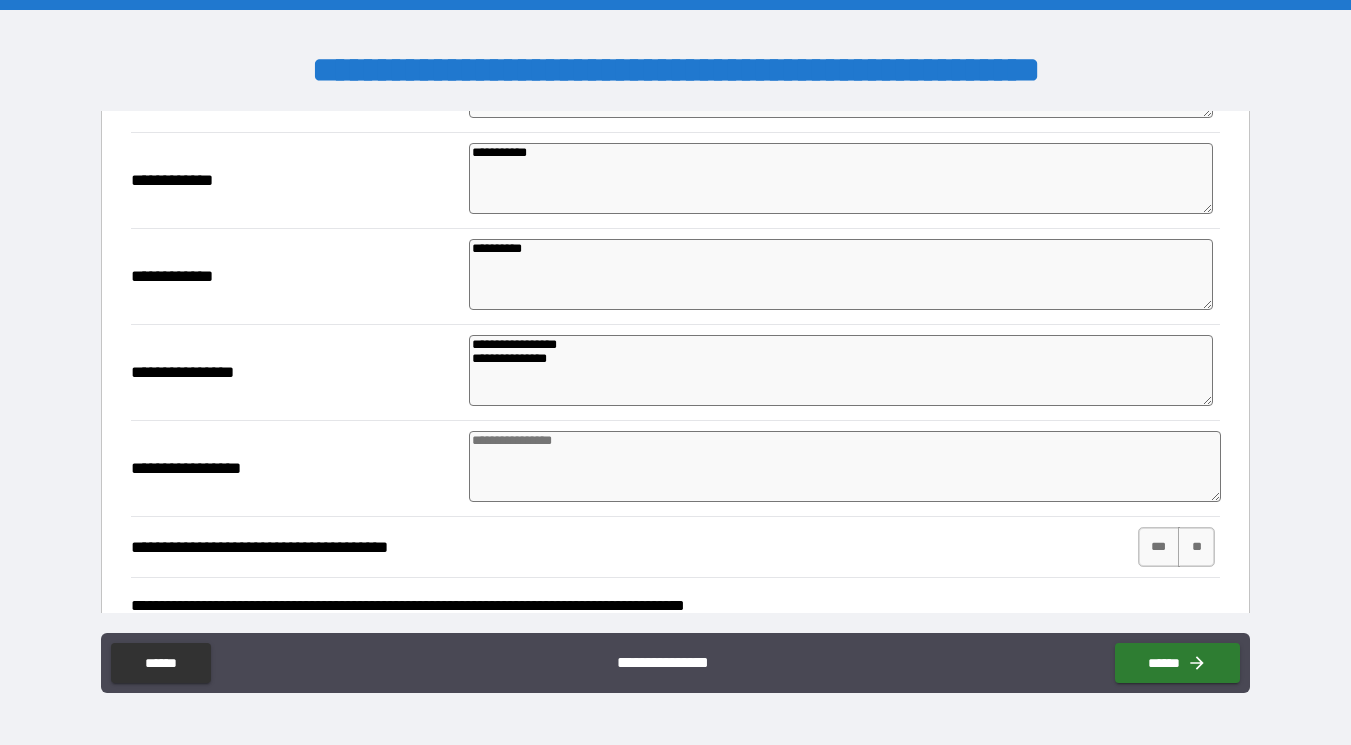 click at bounding box center [845, 466] 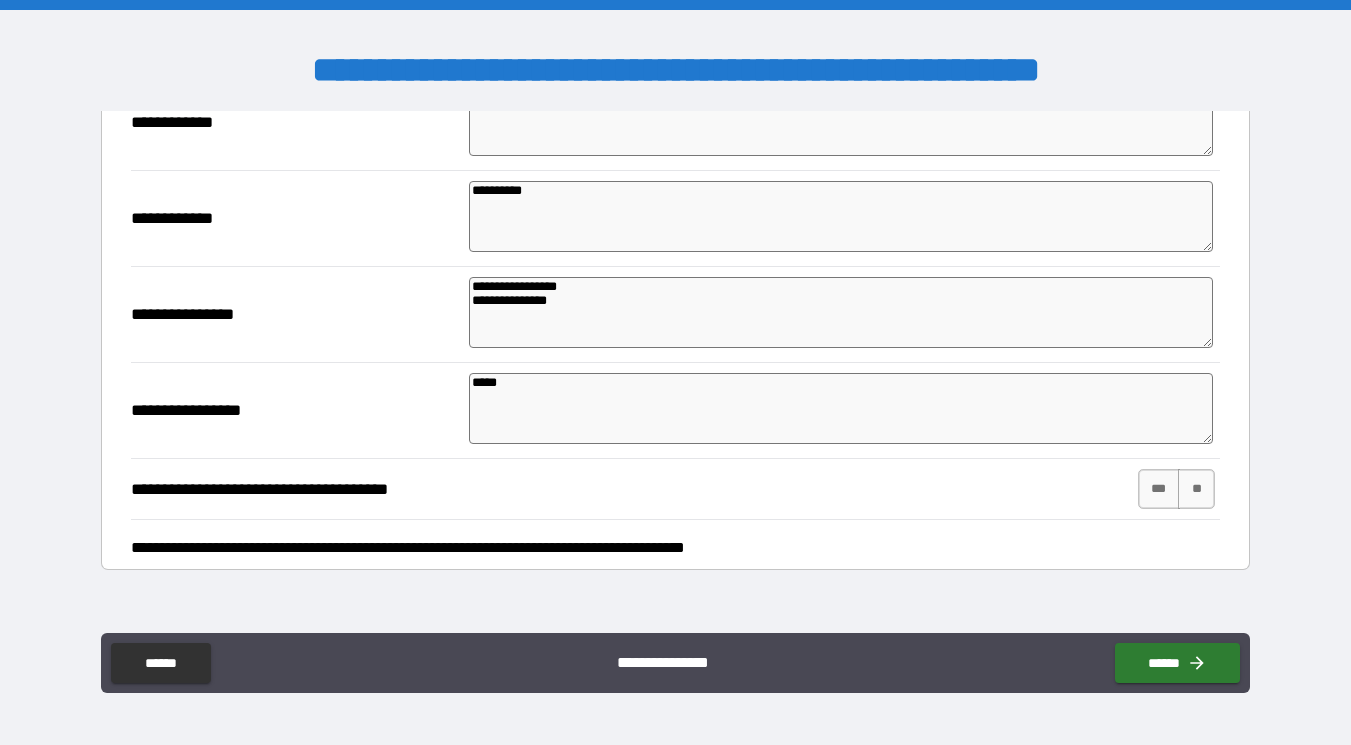 scroll, scrollTop: 593, scrollLeft: 0, axis: vertical 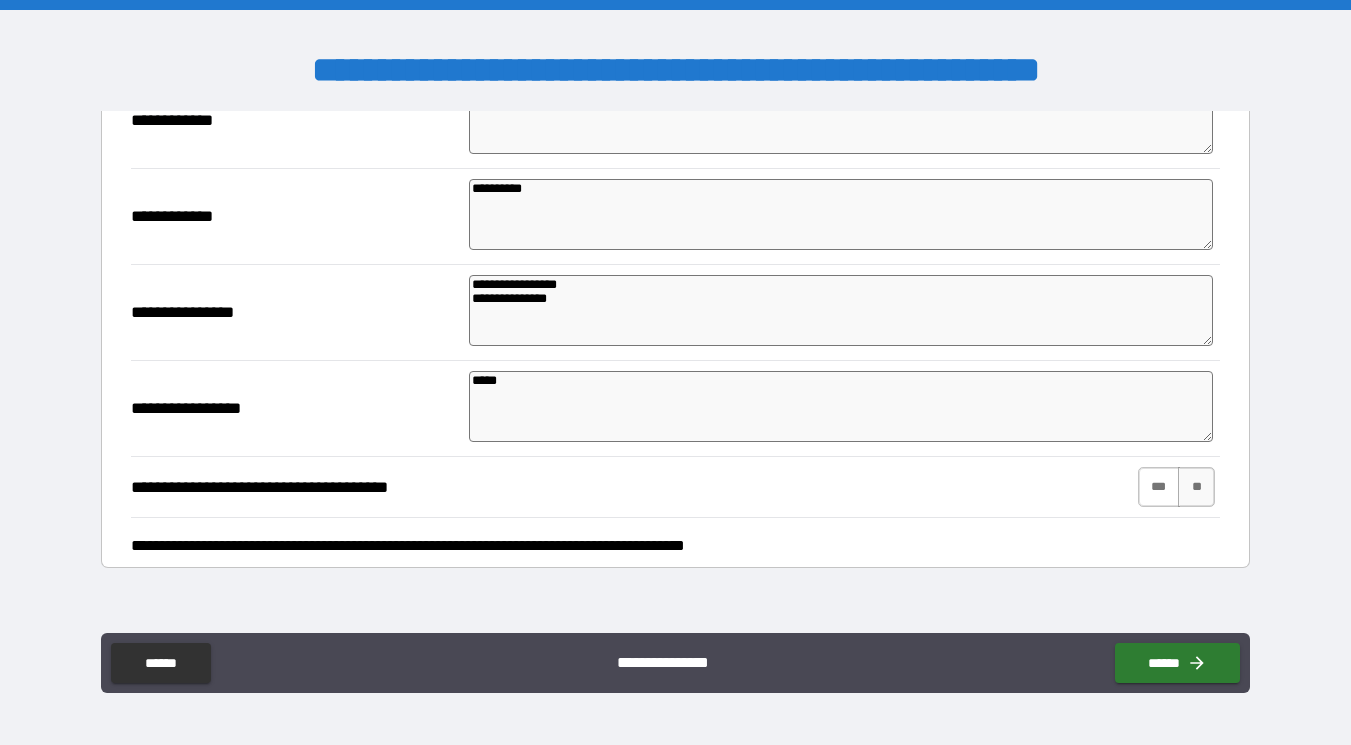 click on "***" at bounding box center (1159, 487) 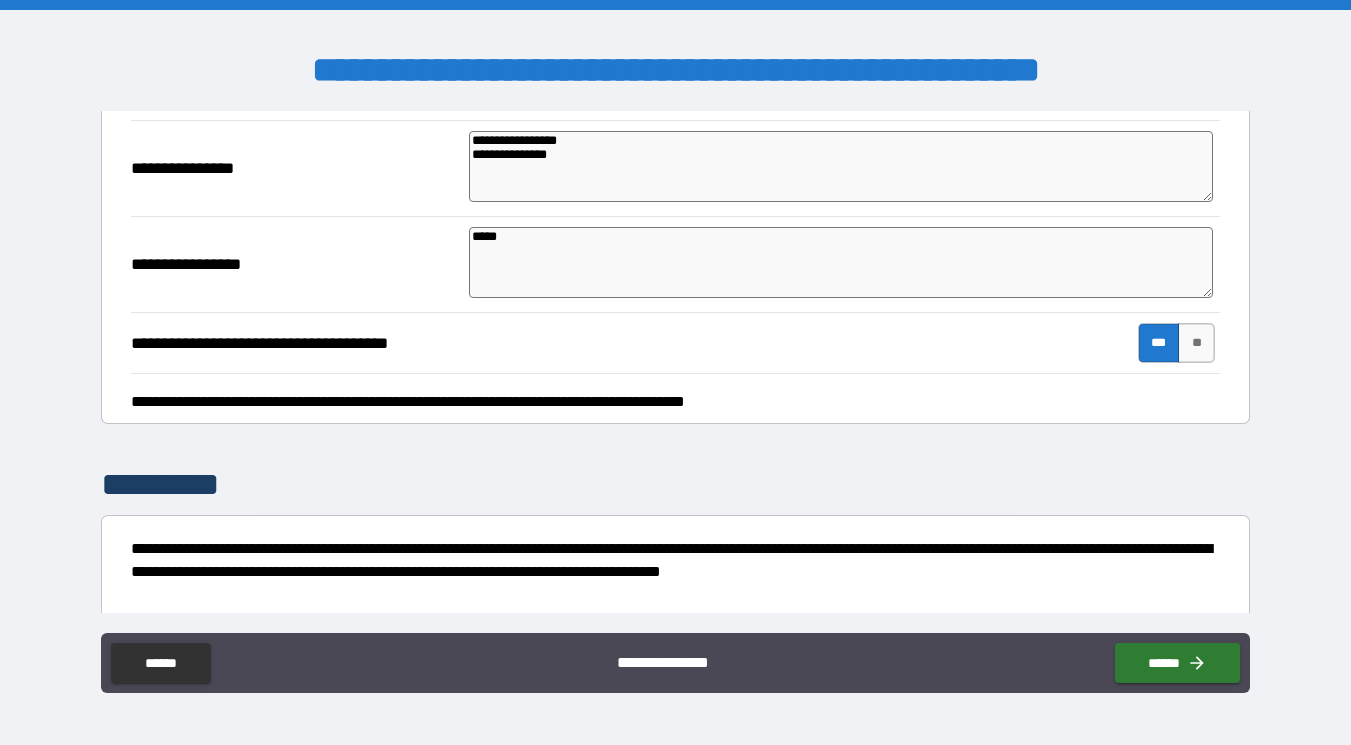 scroll, scrollTop: 743, scrollLeft: 0, axis: vertical 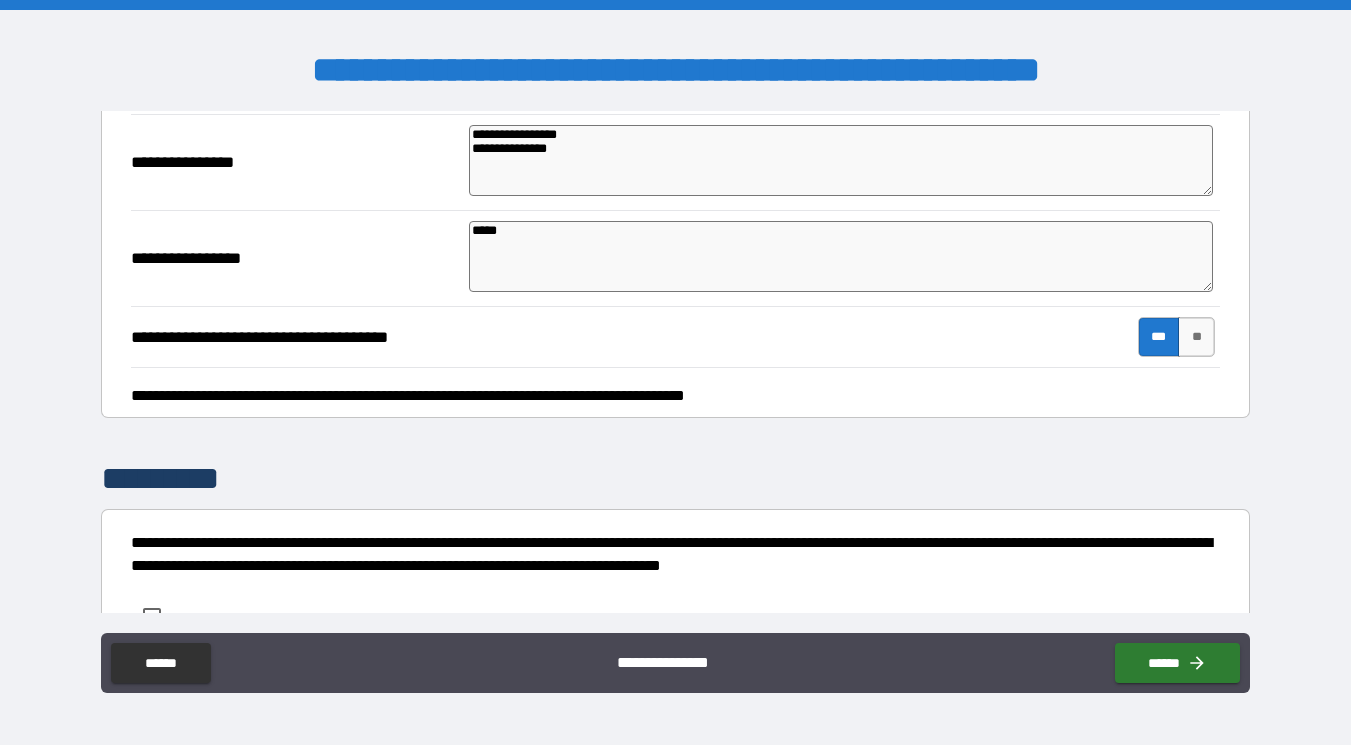 click on "**********" at bounding box center [670, 396] 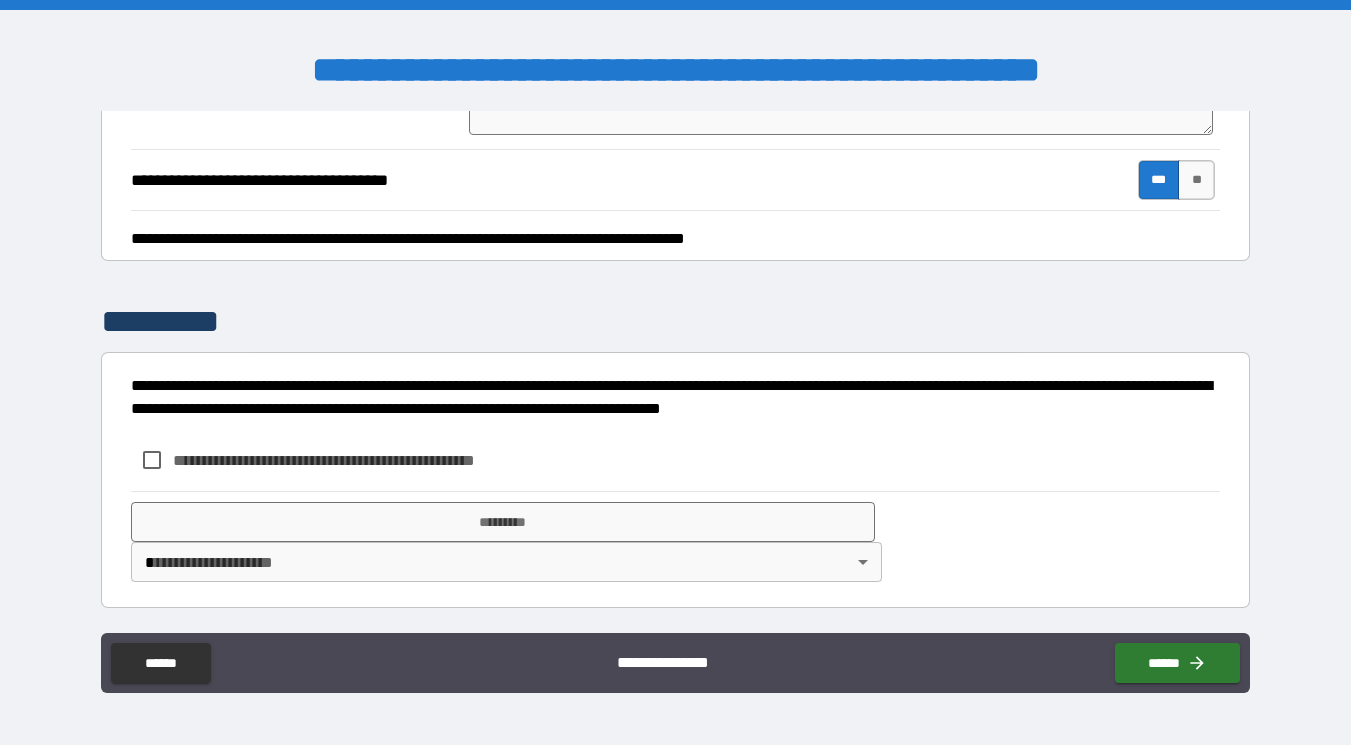 scroll, scrollTop: 900, scrollLeft: 0, axis: vertical 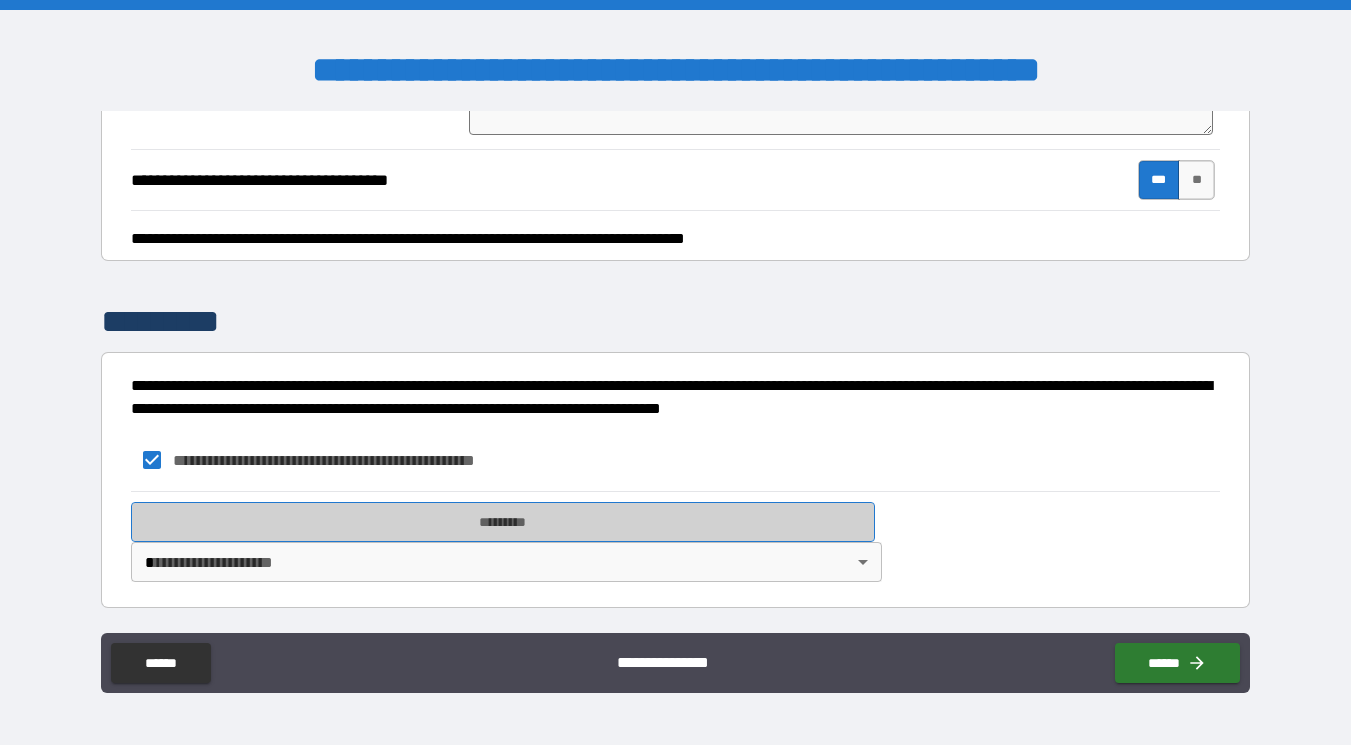 click on "*********" at bounding box center (503, 522) 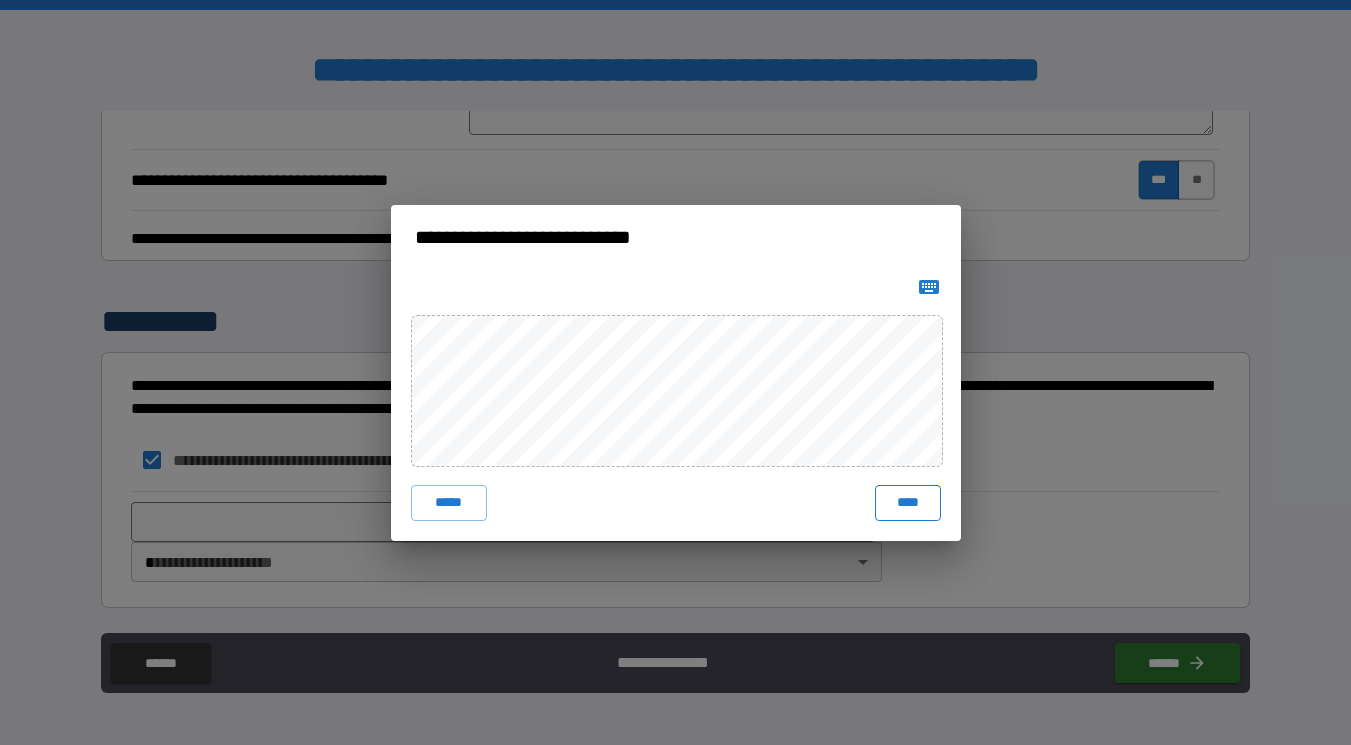 click on "****" at bounding box center [908, 503] 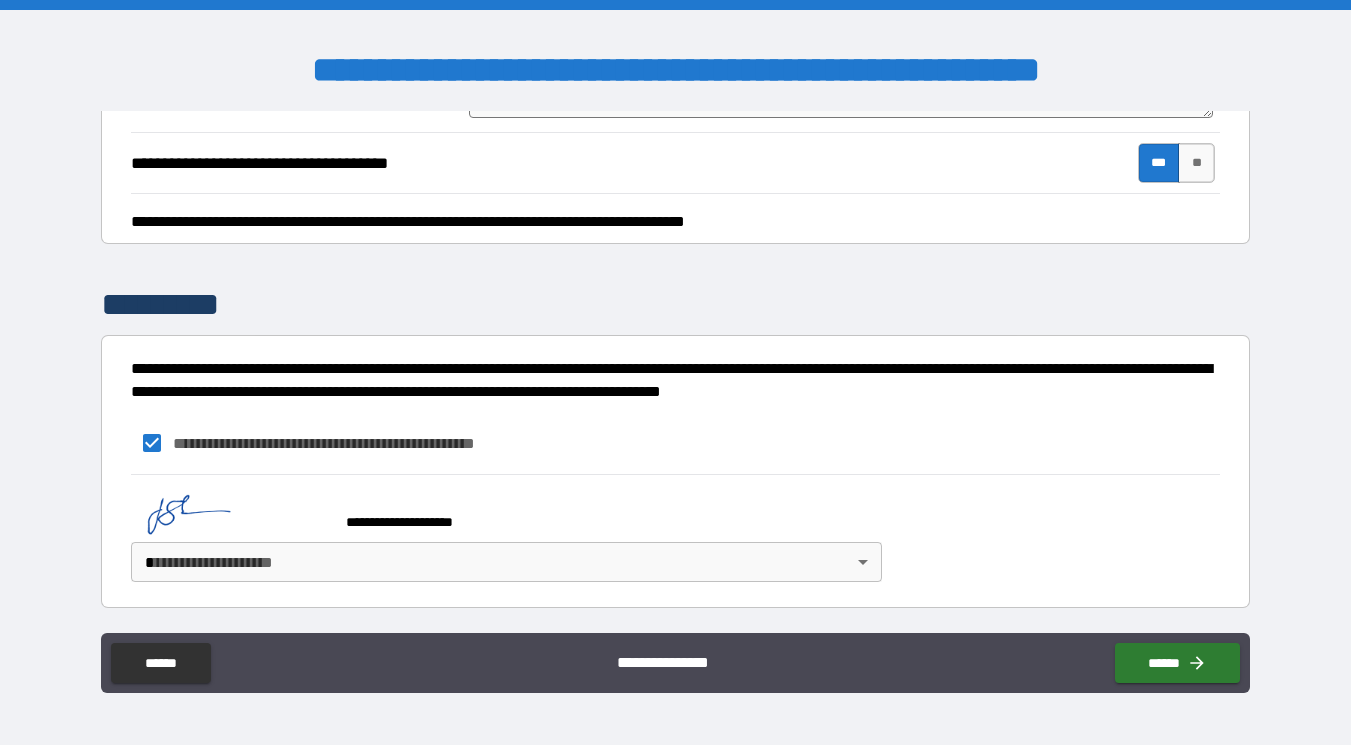 scroll, scrollTop: 917, scrollLeft: 0, axis: vertical 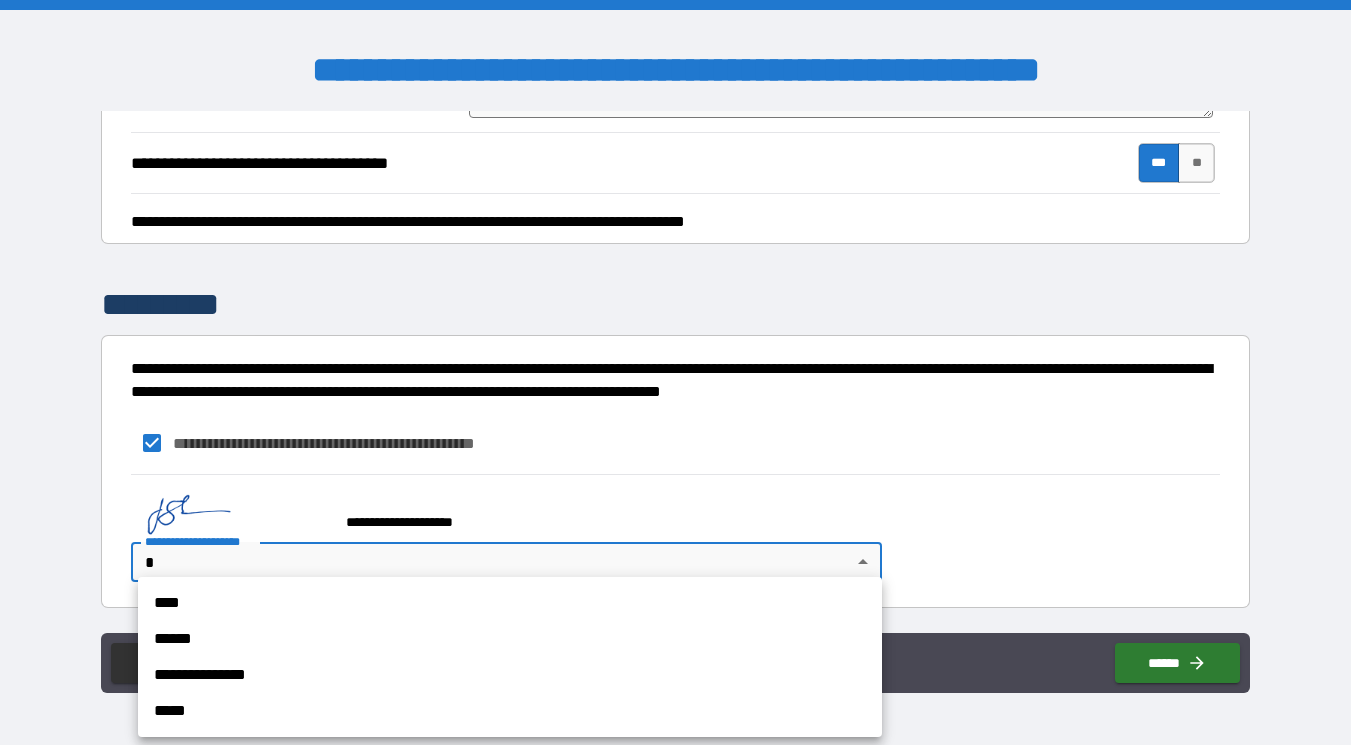 click on "**********" at bounding box center (675, 372) 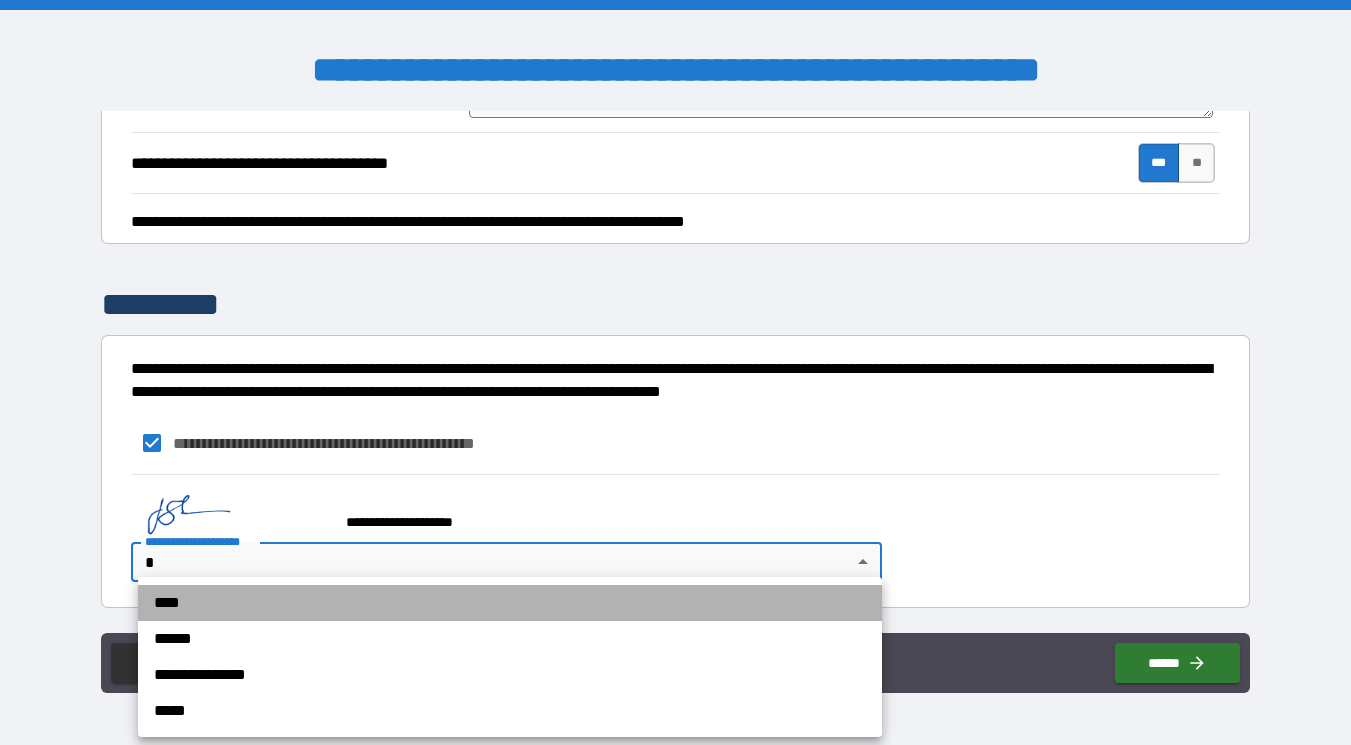 click on "****" at bounding box center (510, 603) 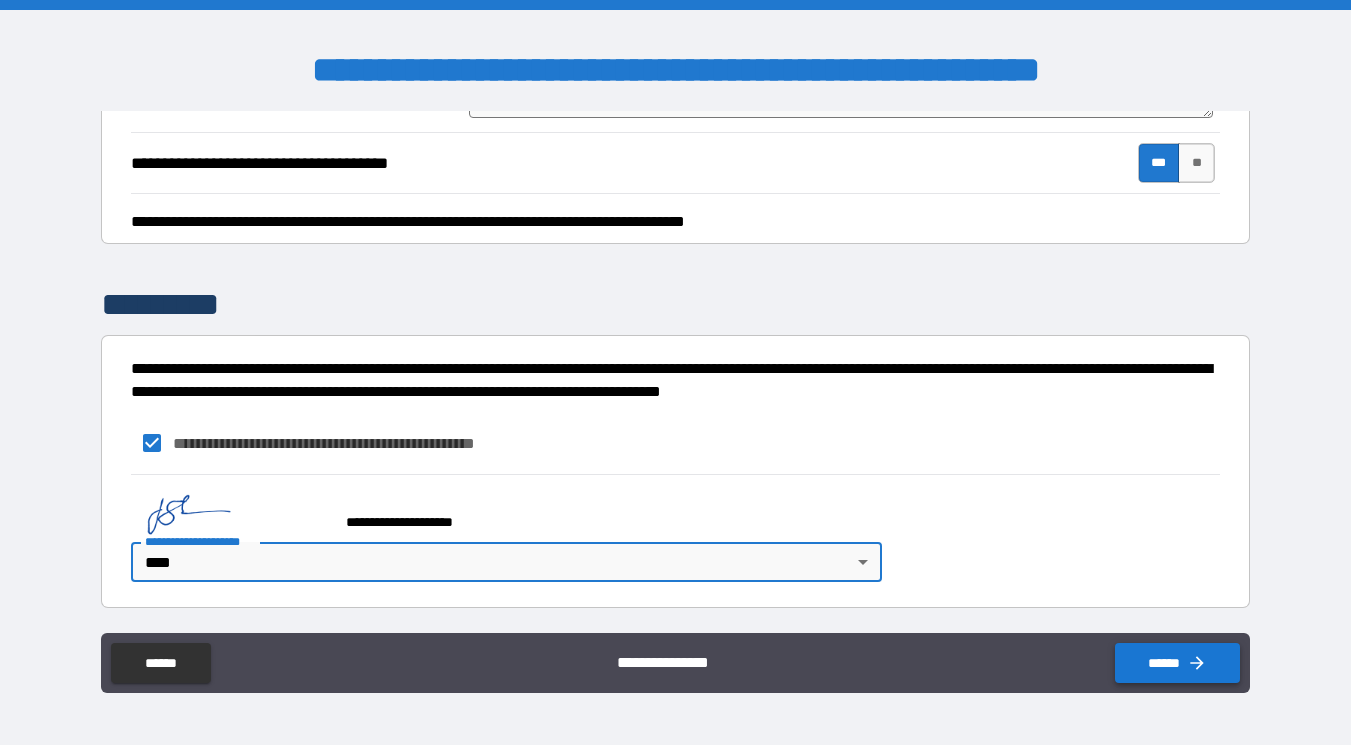 click 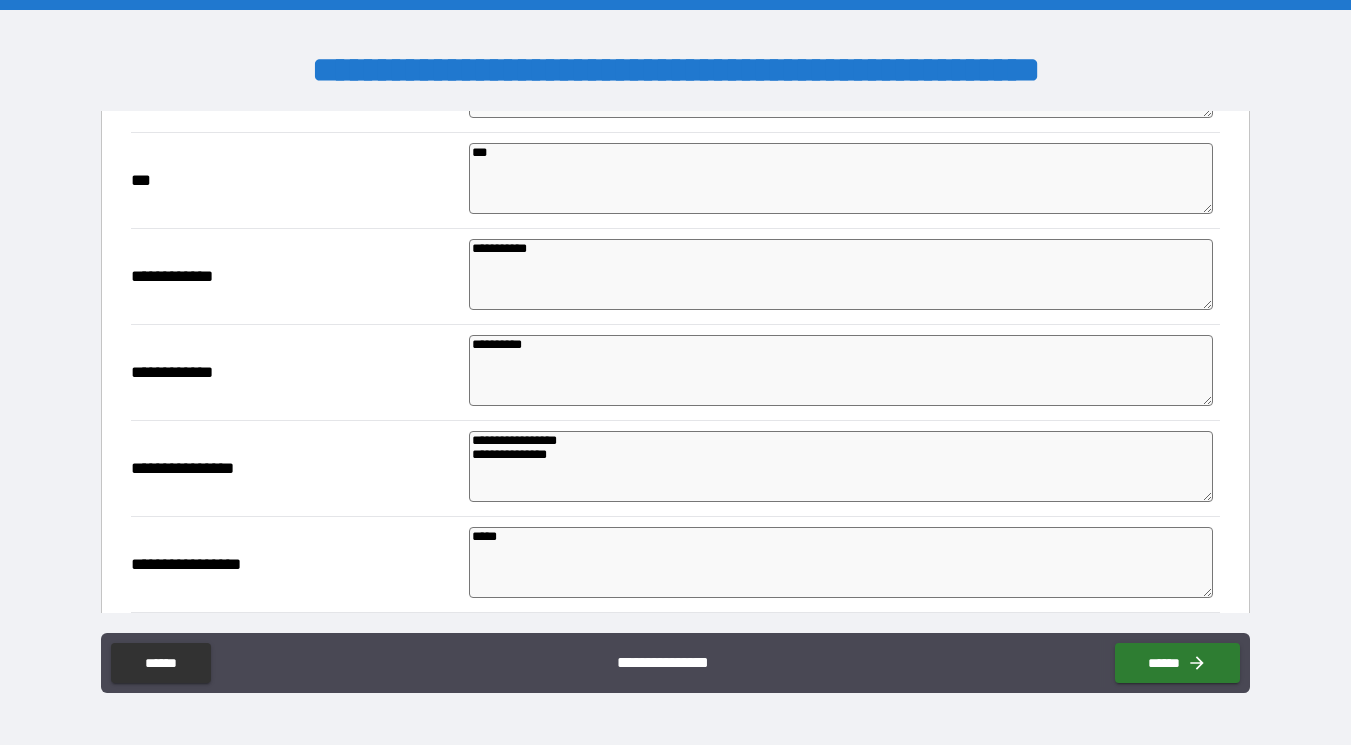 scroll, scrollTop: 902, scrollLeft: 0, axis: vertical 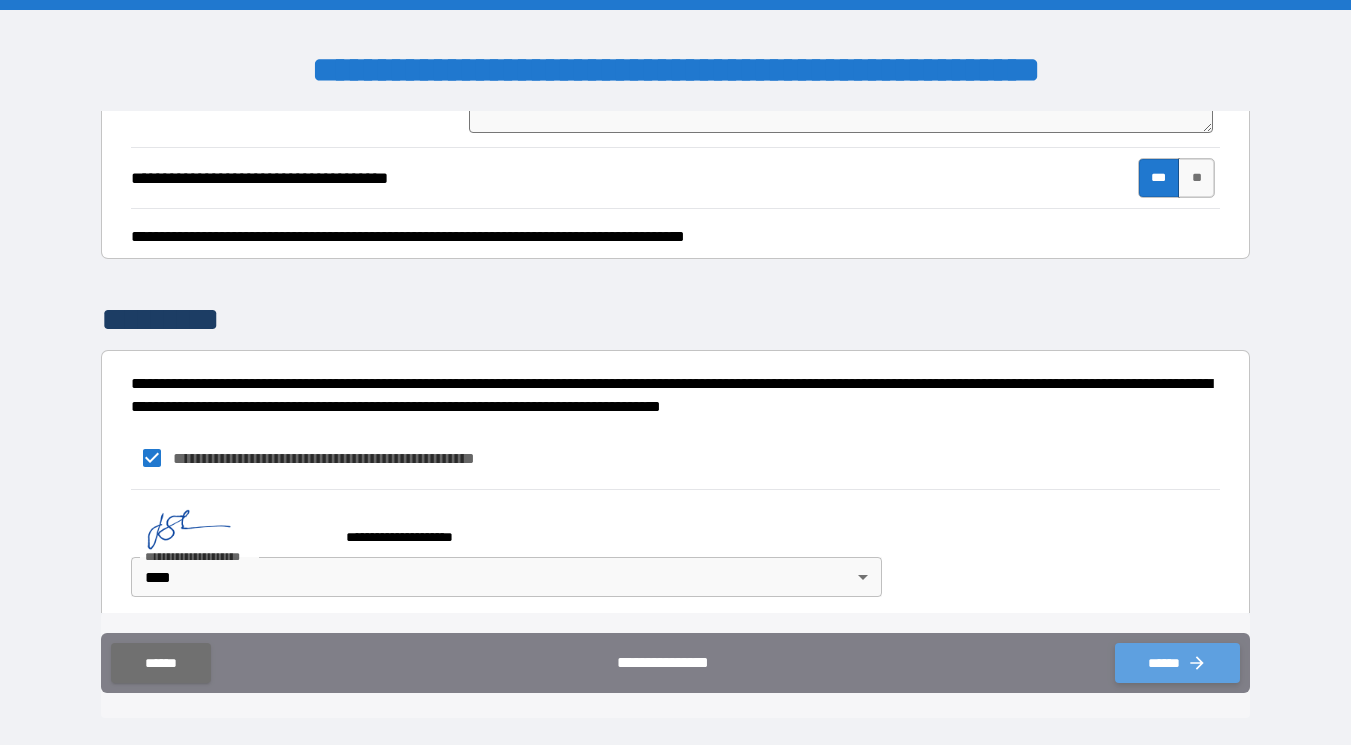 click on "******" at bounding box center (1177, 663) 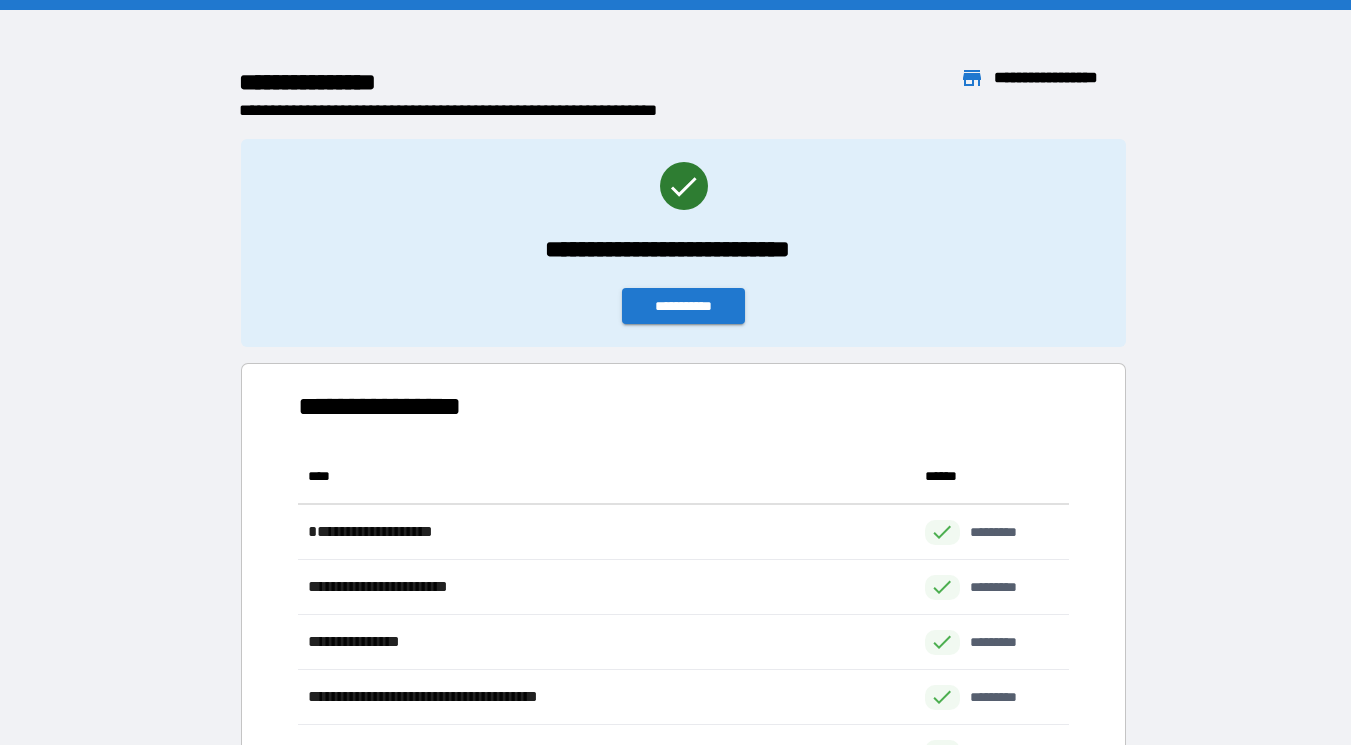 scroll, scrollTop: 331, scrollLeft: 770, axis: both 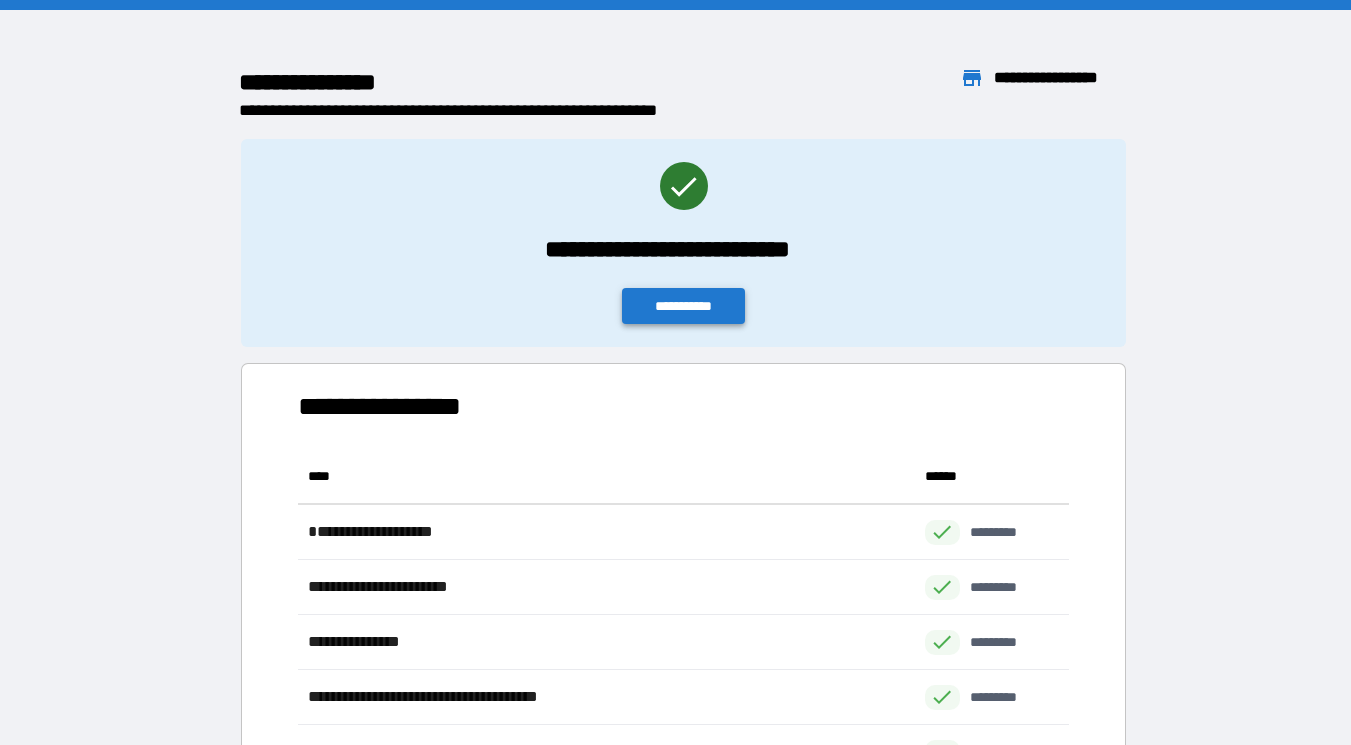 click on "**********" at bounding box center [684, 306] 